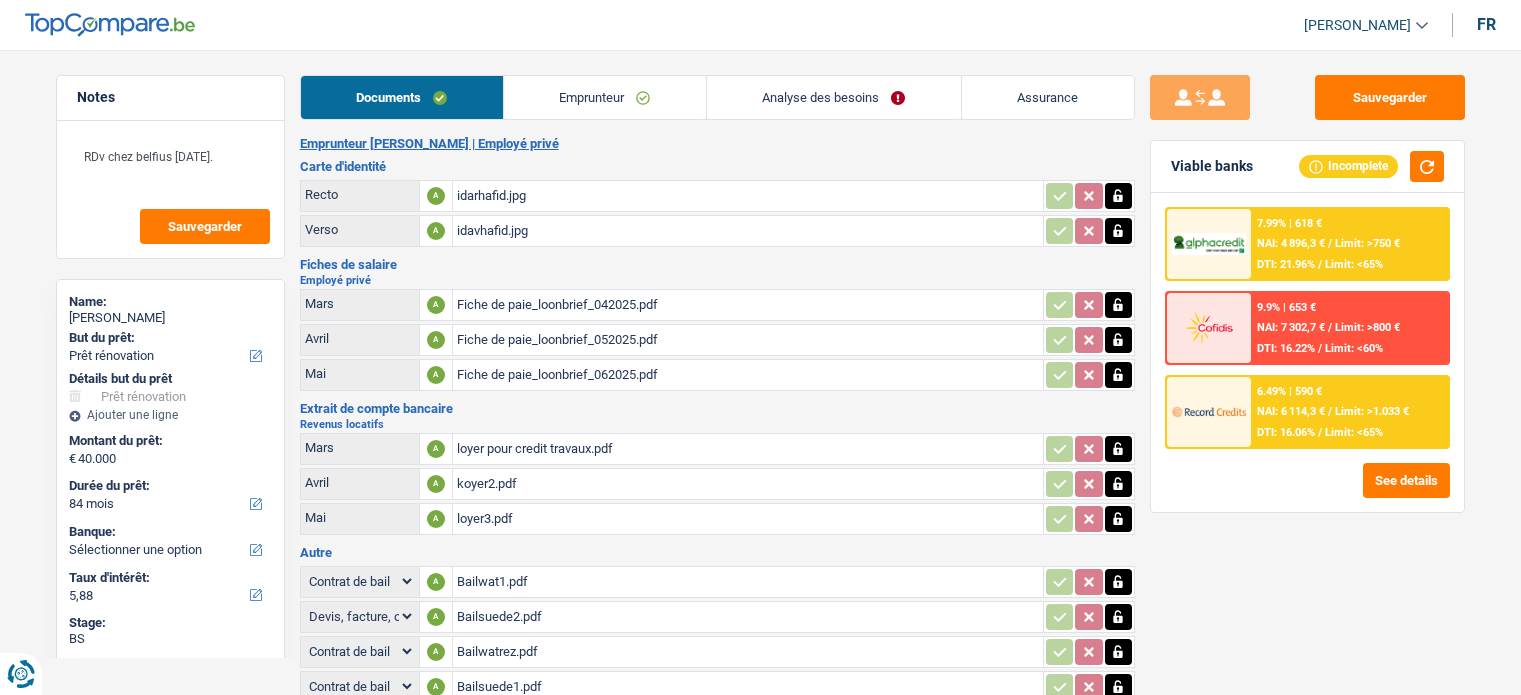 select on "renovation" 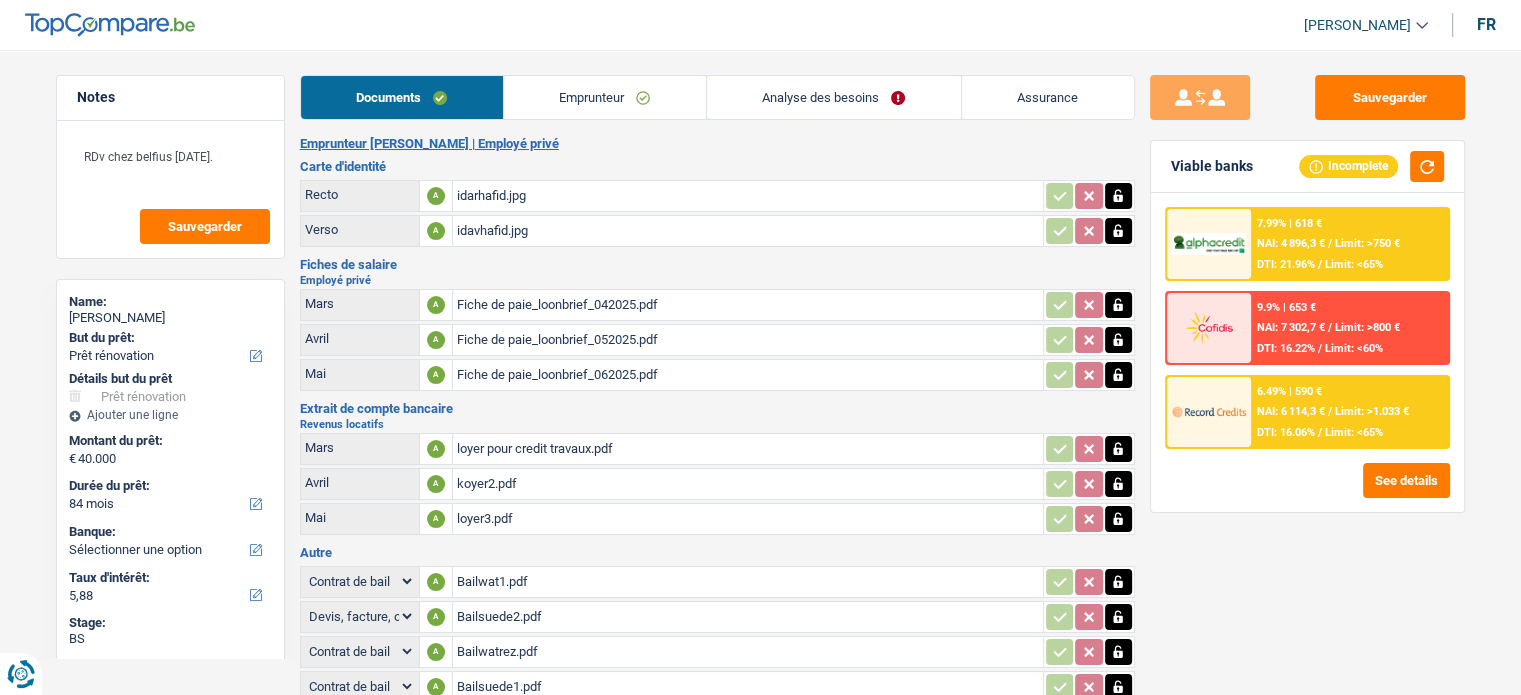 scroll, scrollTop: 0, scrollLeft: 0, axis: both 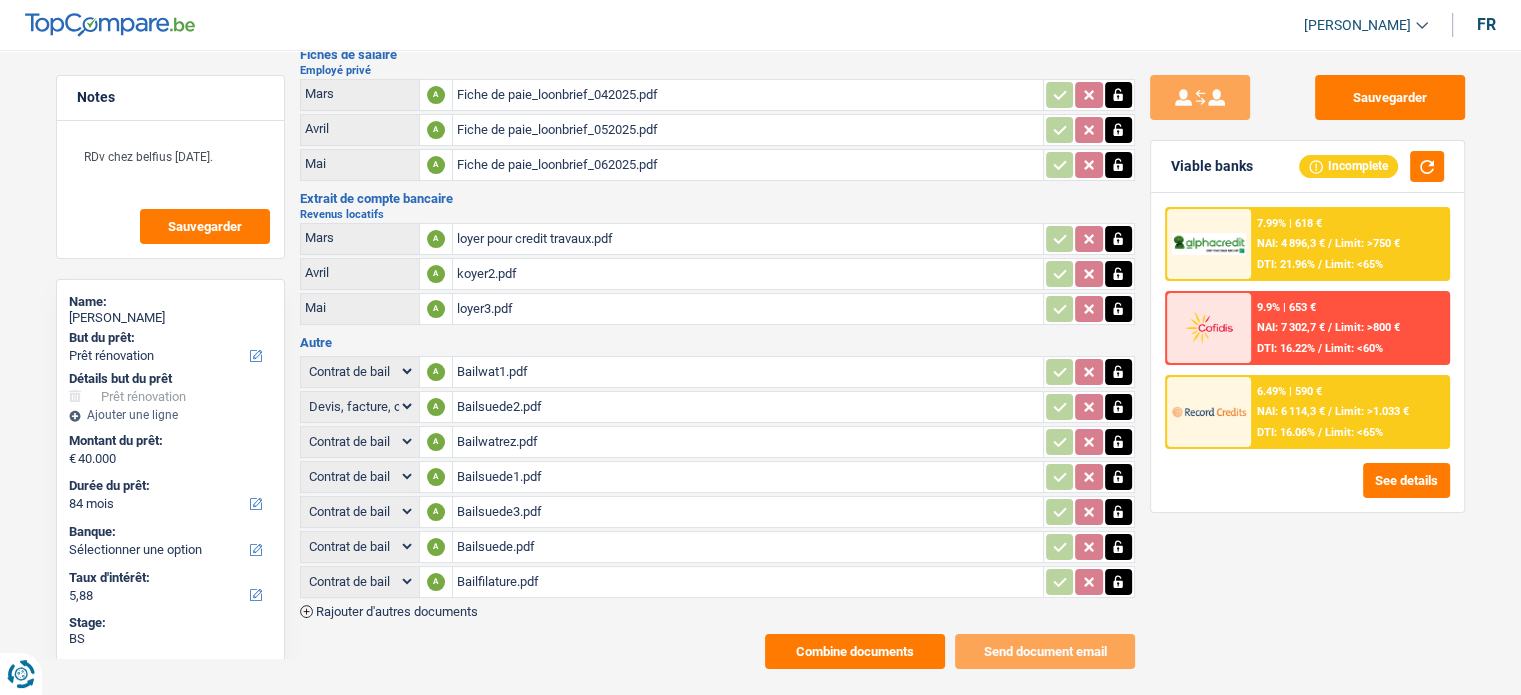 click on "Combine documents" at bounding box center [855, 651] 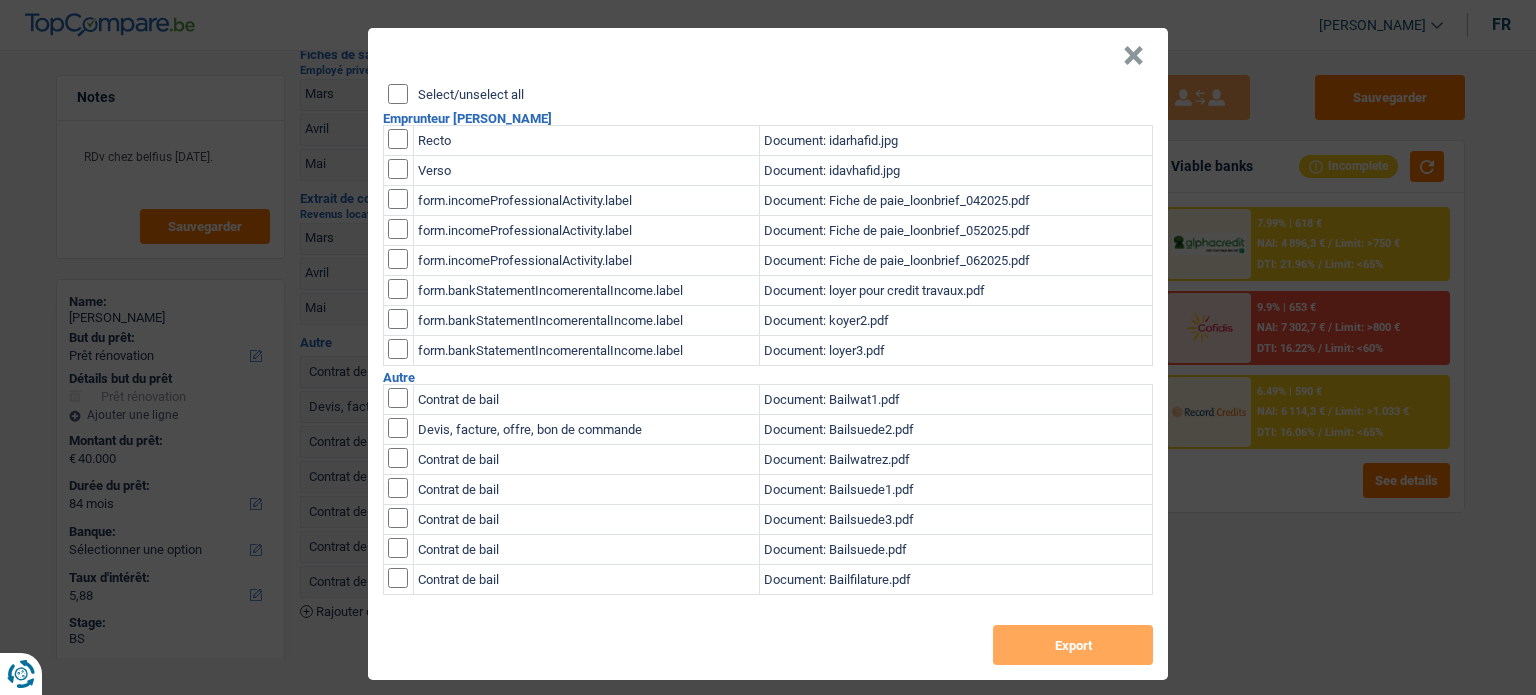 click on "Select/unselect all" at bounding box center (398, 94) 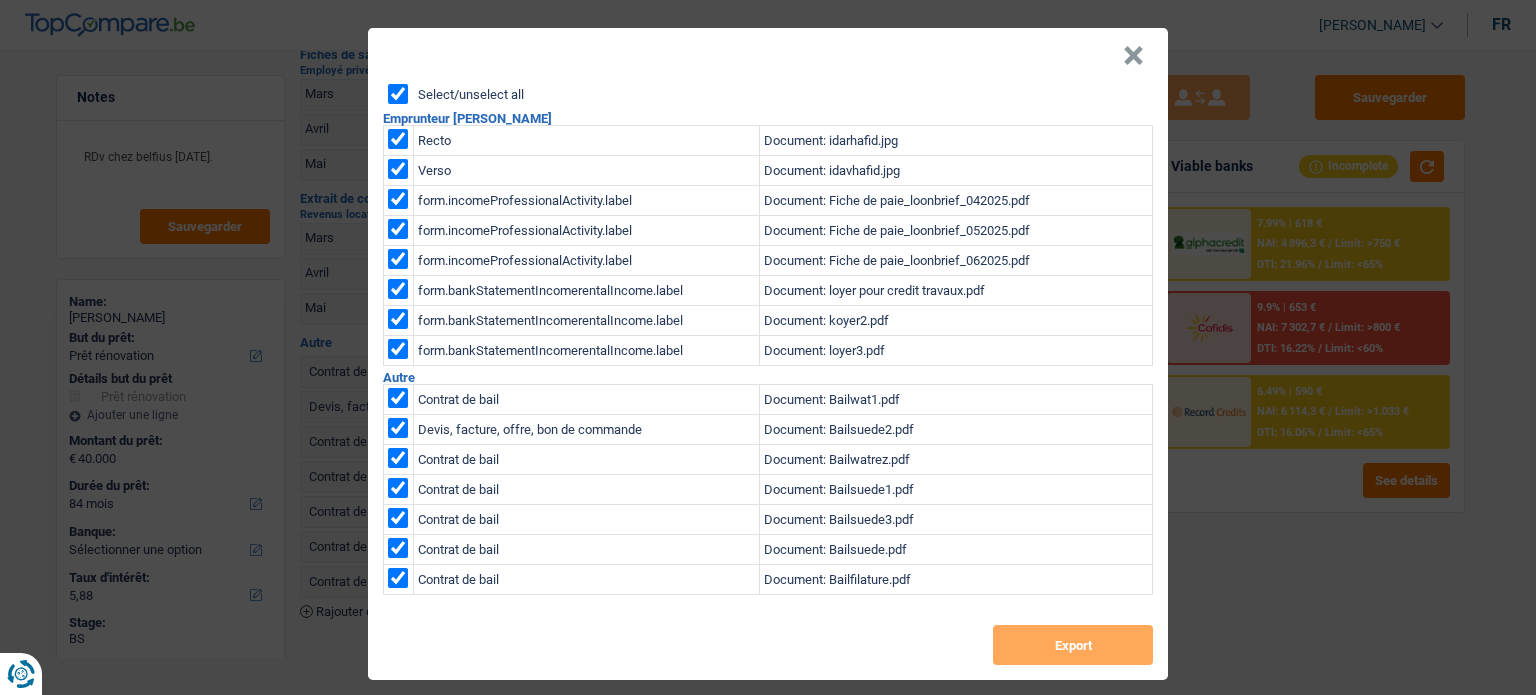 checkbox on "true" 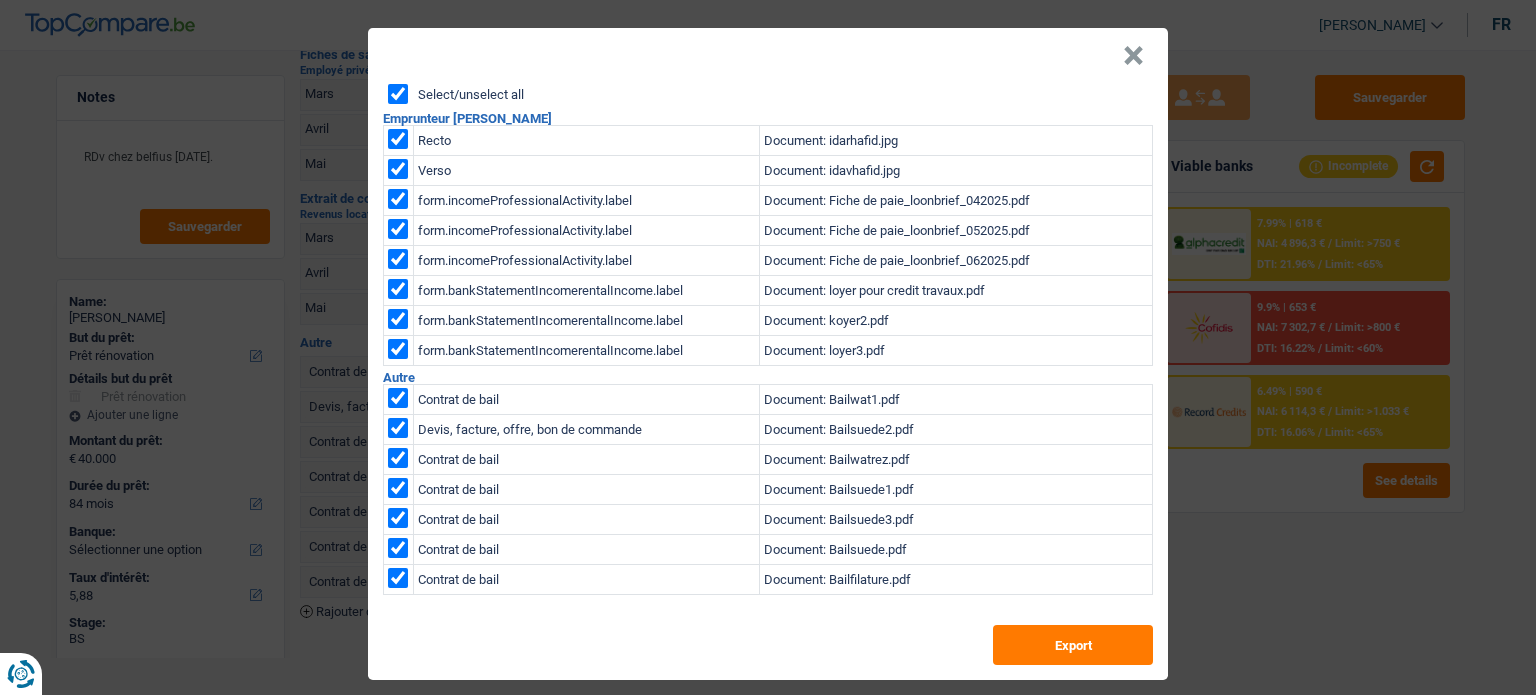 checkbox on "true" 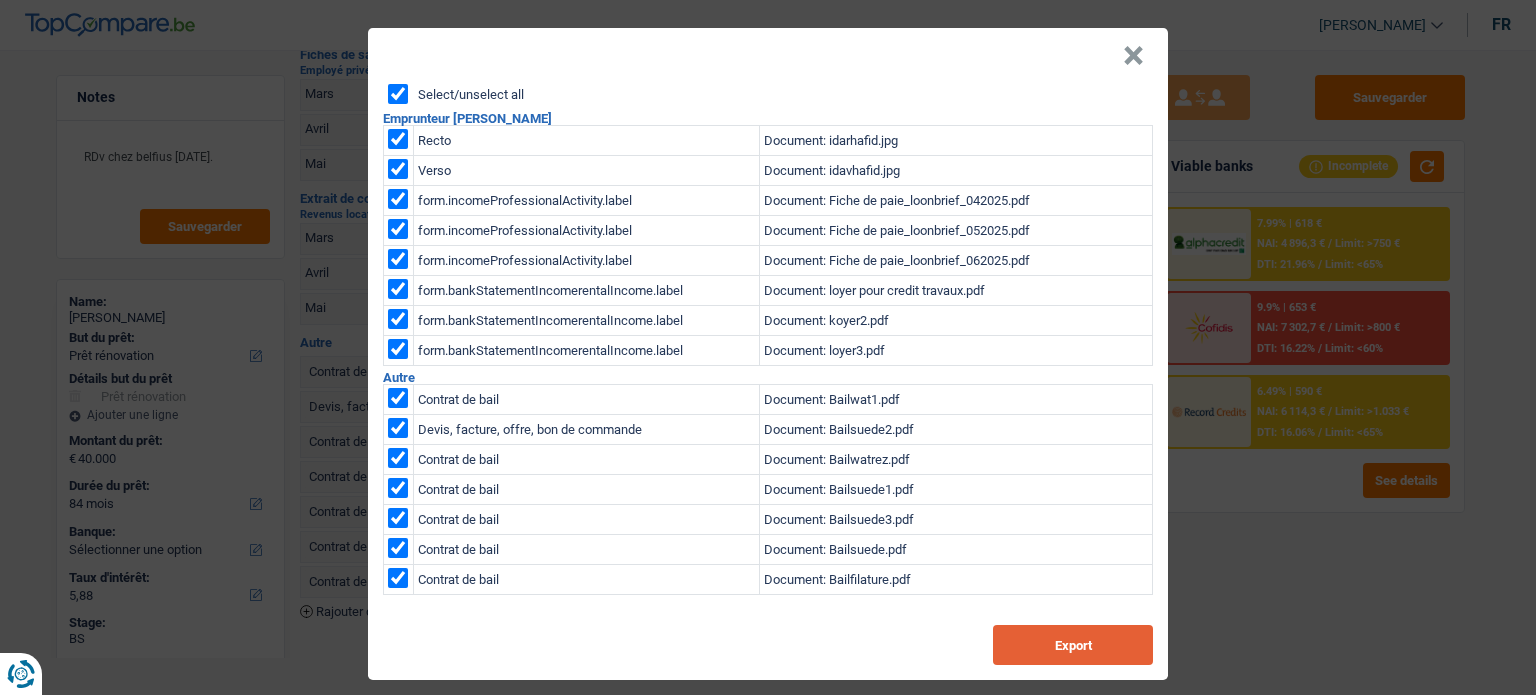 click on "Export" at bounding box center (1073, 645) 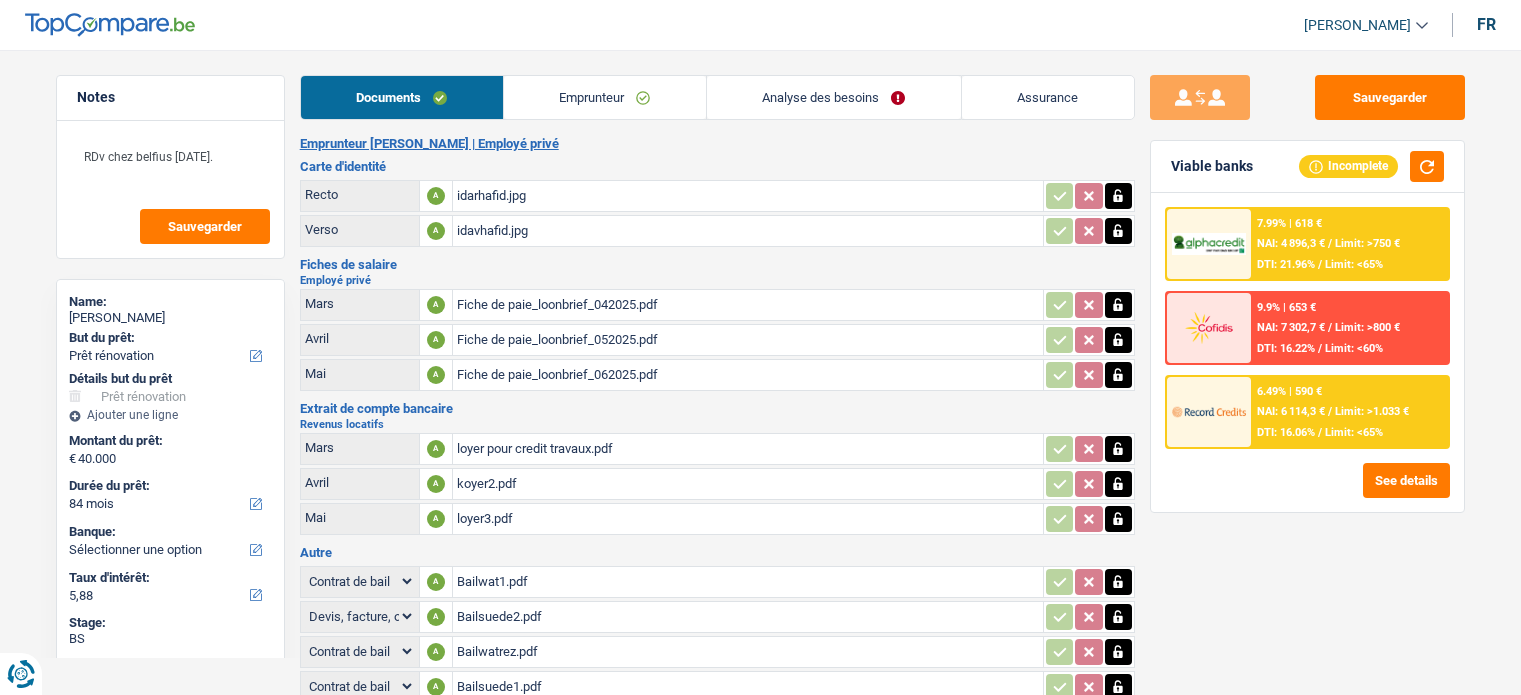 select on "renovation" 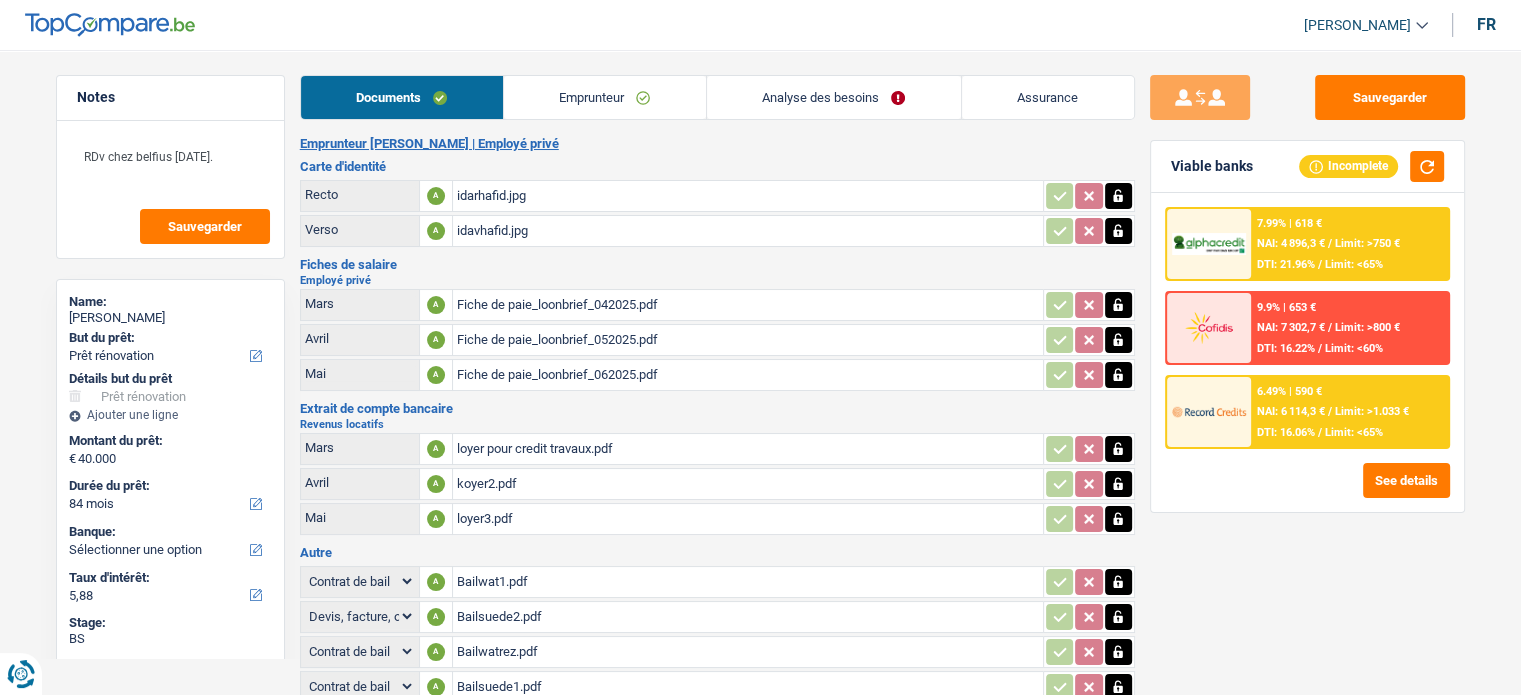 scroll, scrollTop: 0, scrollLeft: 0, axis: both 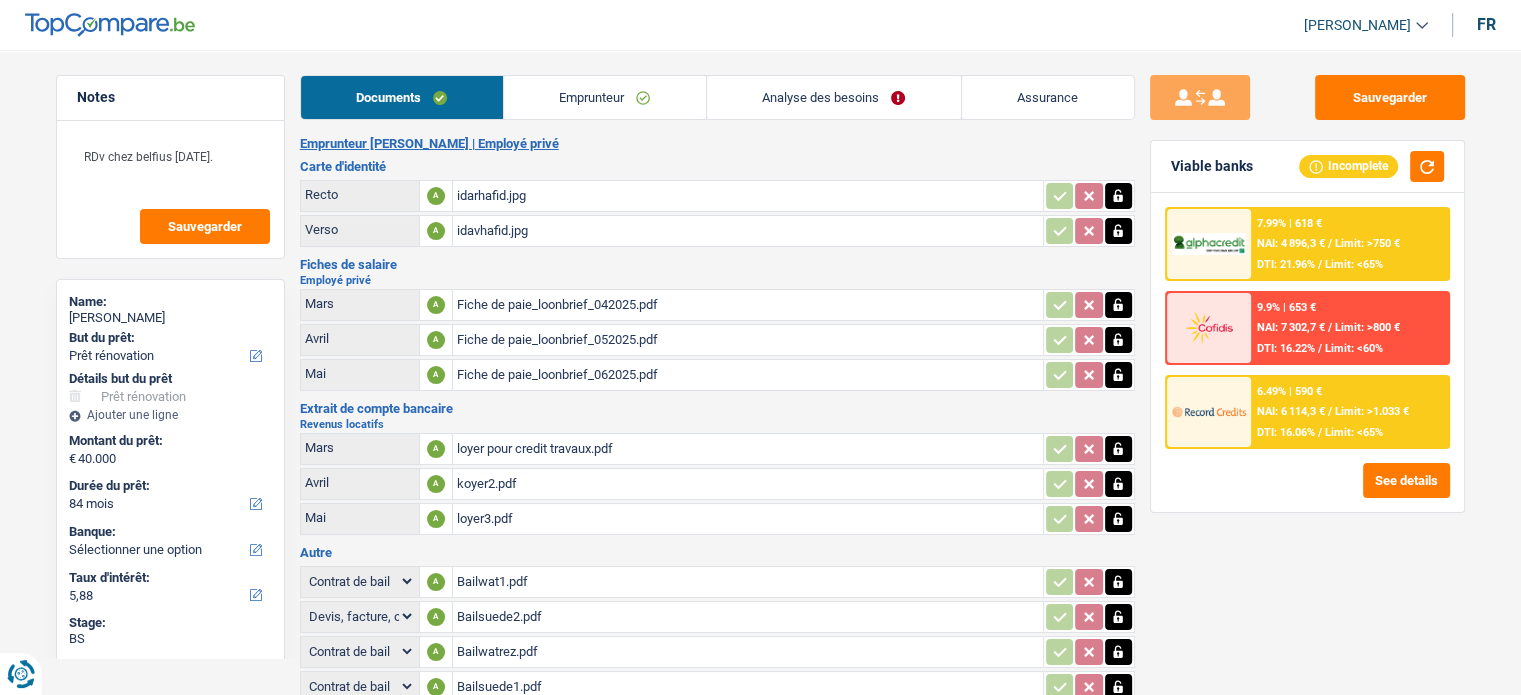 click on "Analyse des besoins" at bounding box center [834, 97] 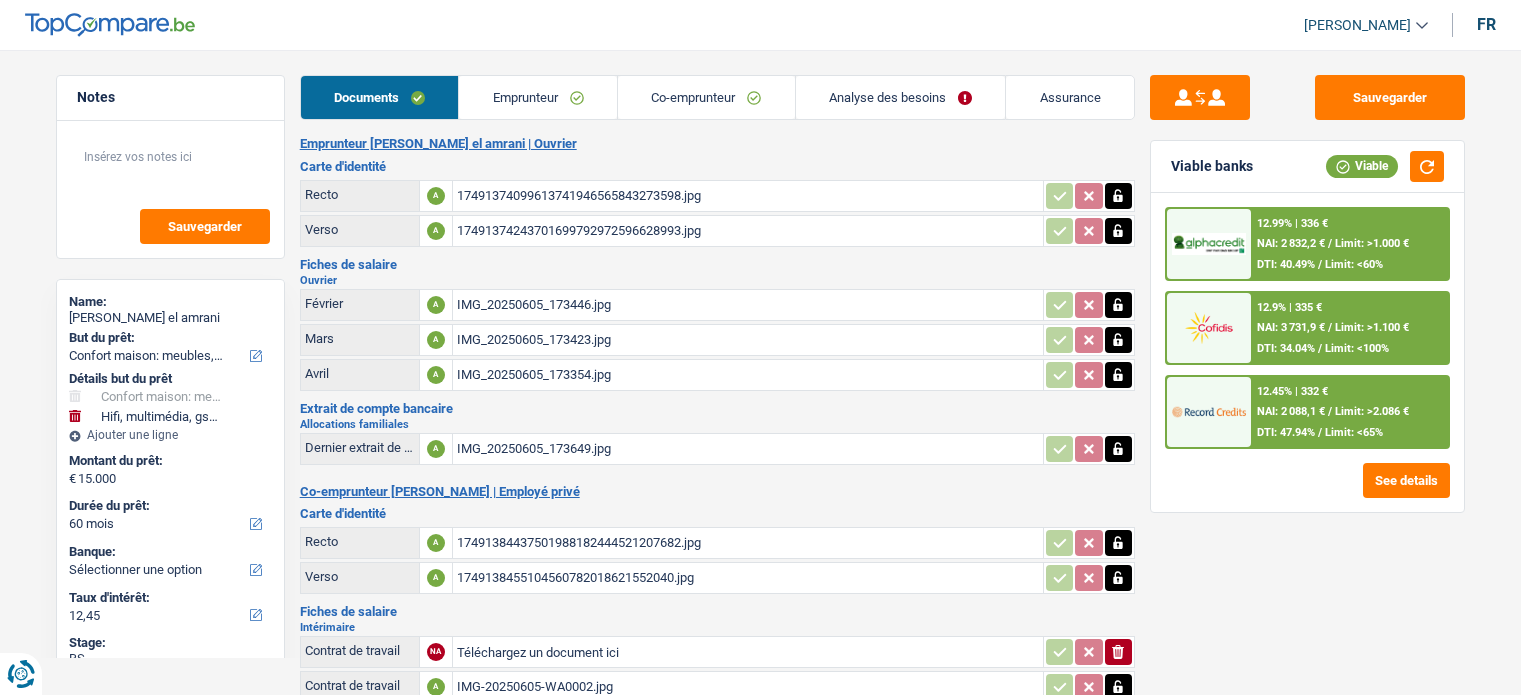 select on "household" 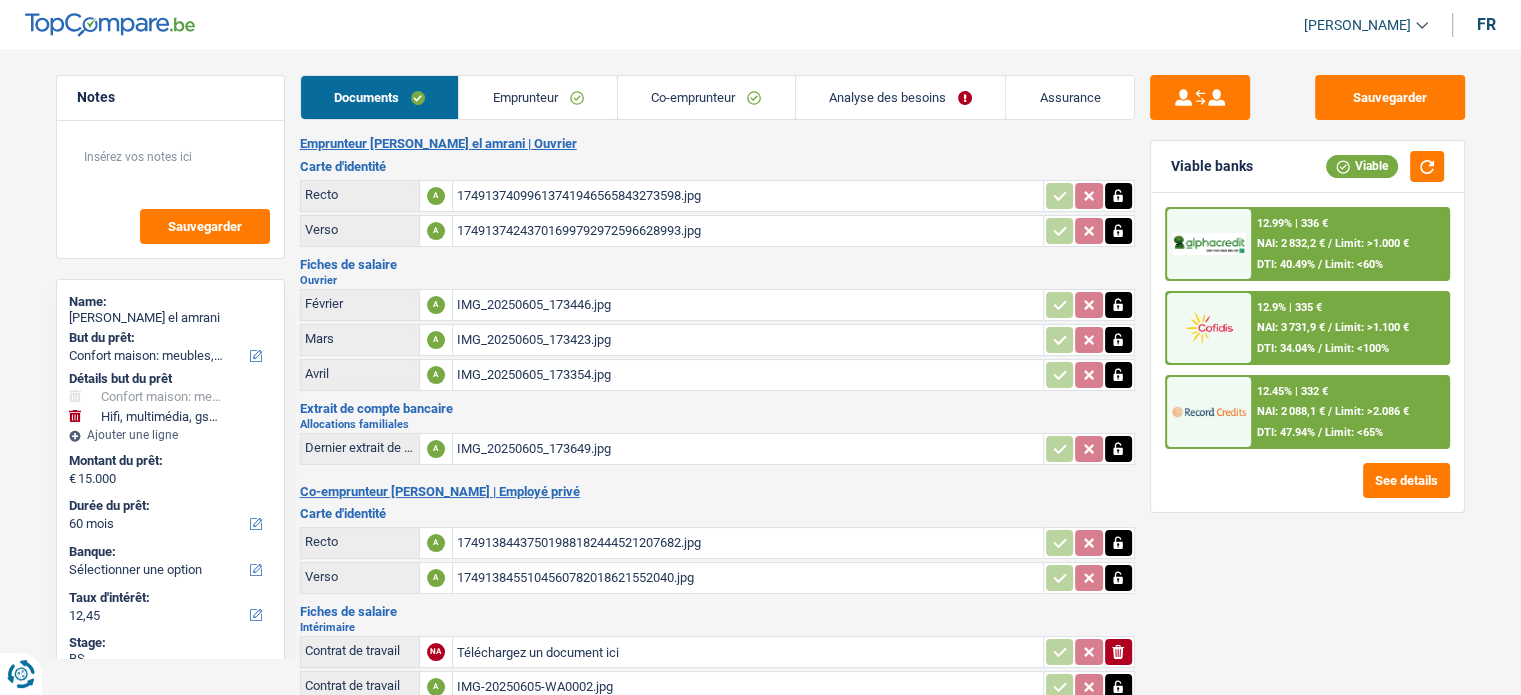 scroll, scrollTop: 0, scrollLeft: 0, axis: both 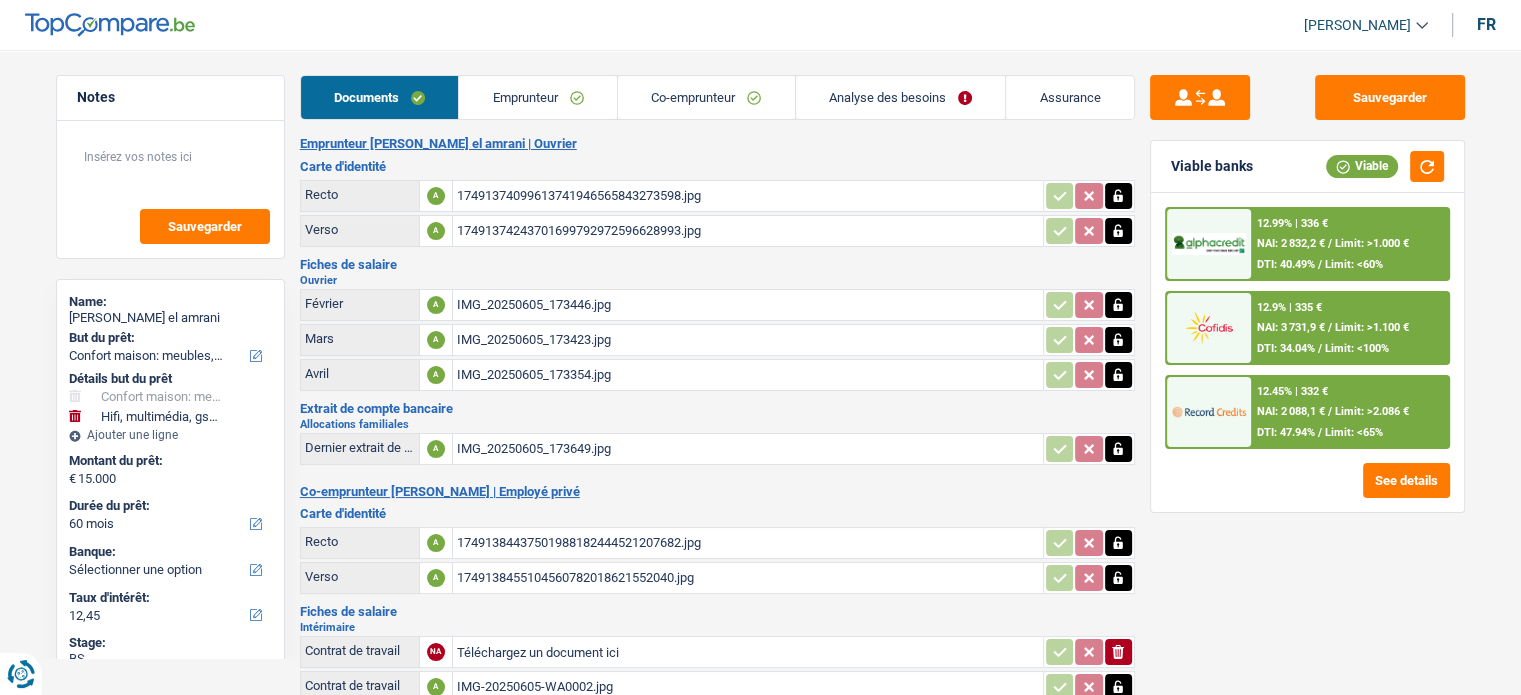 click on "Analyse des besoins" at bounding box center [901, 97] 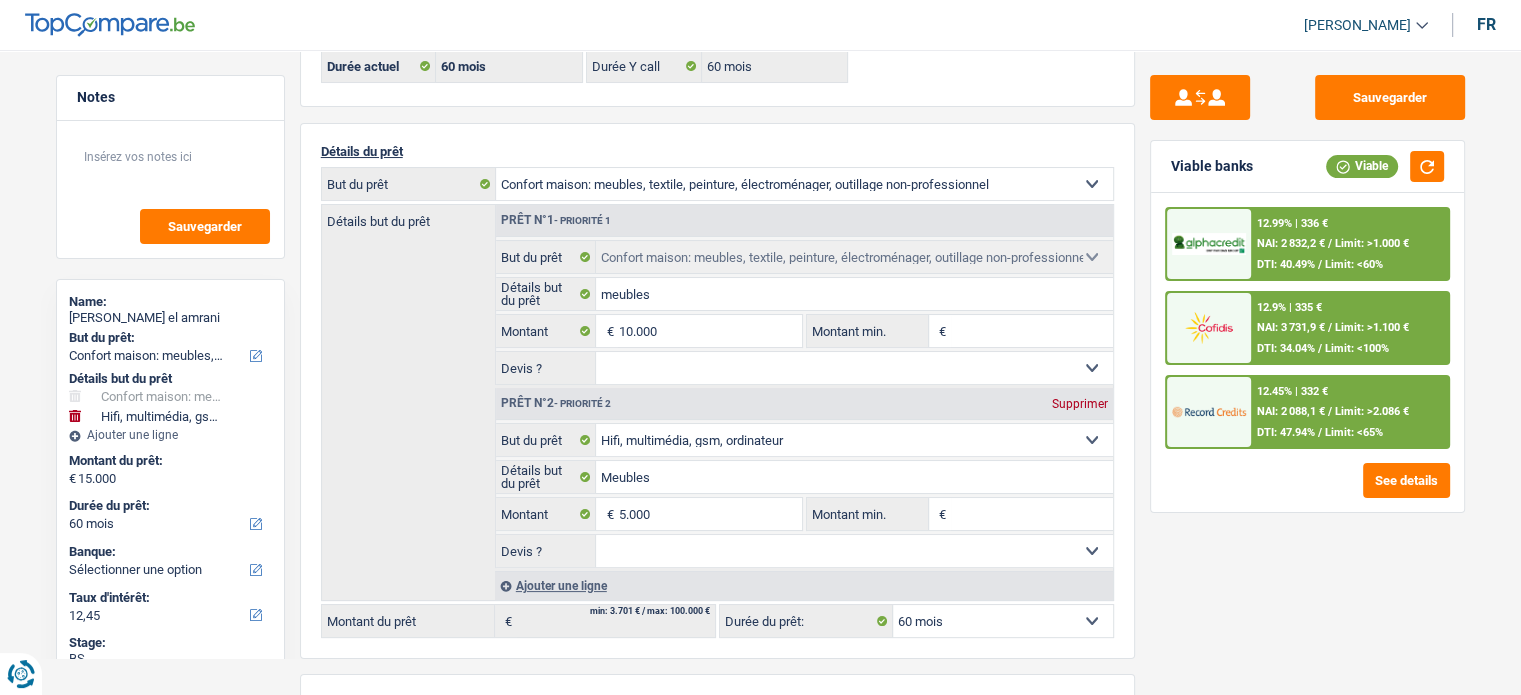 scroll, scrollTop: 121, scrollLeft: 0, axis: vertical 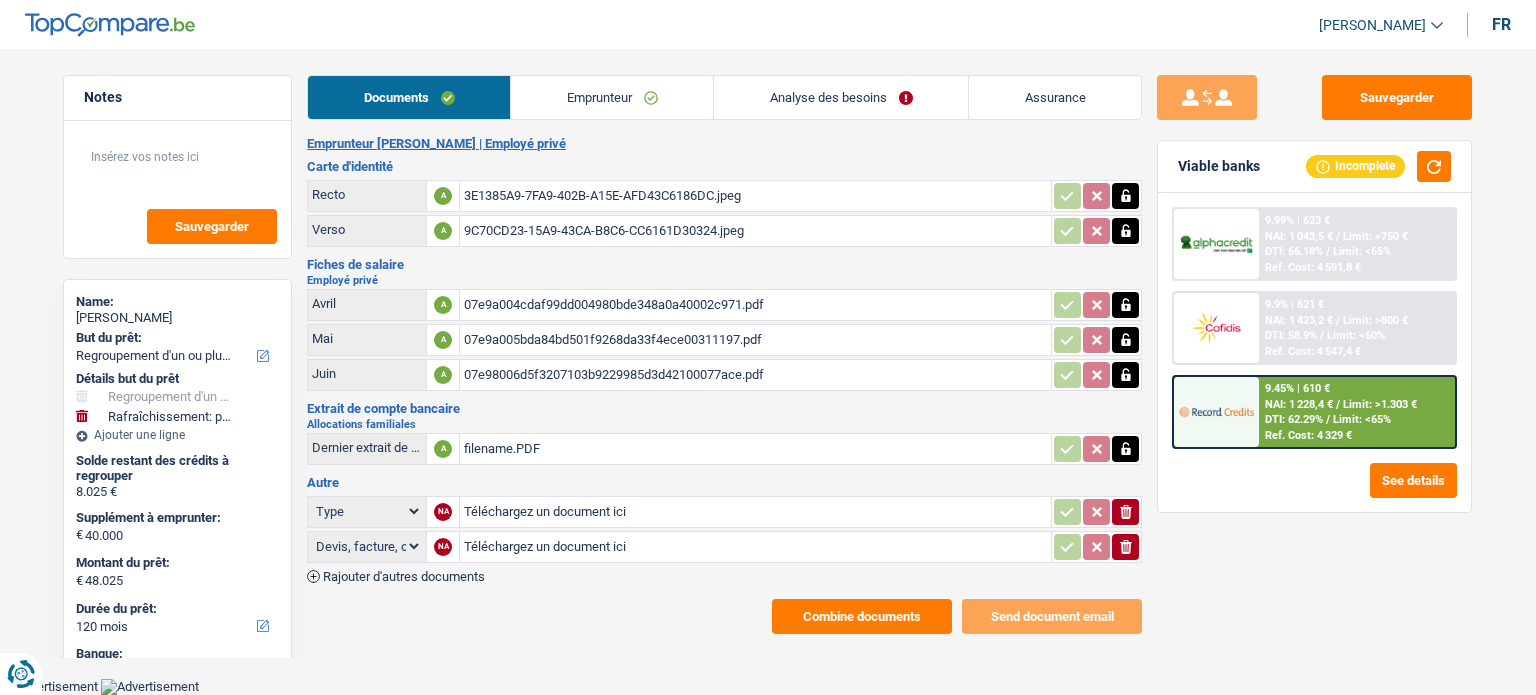 select on "refinancing" 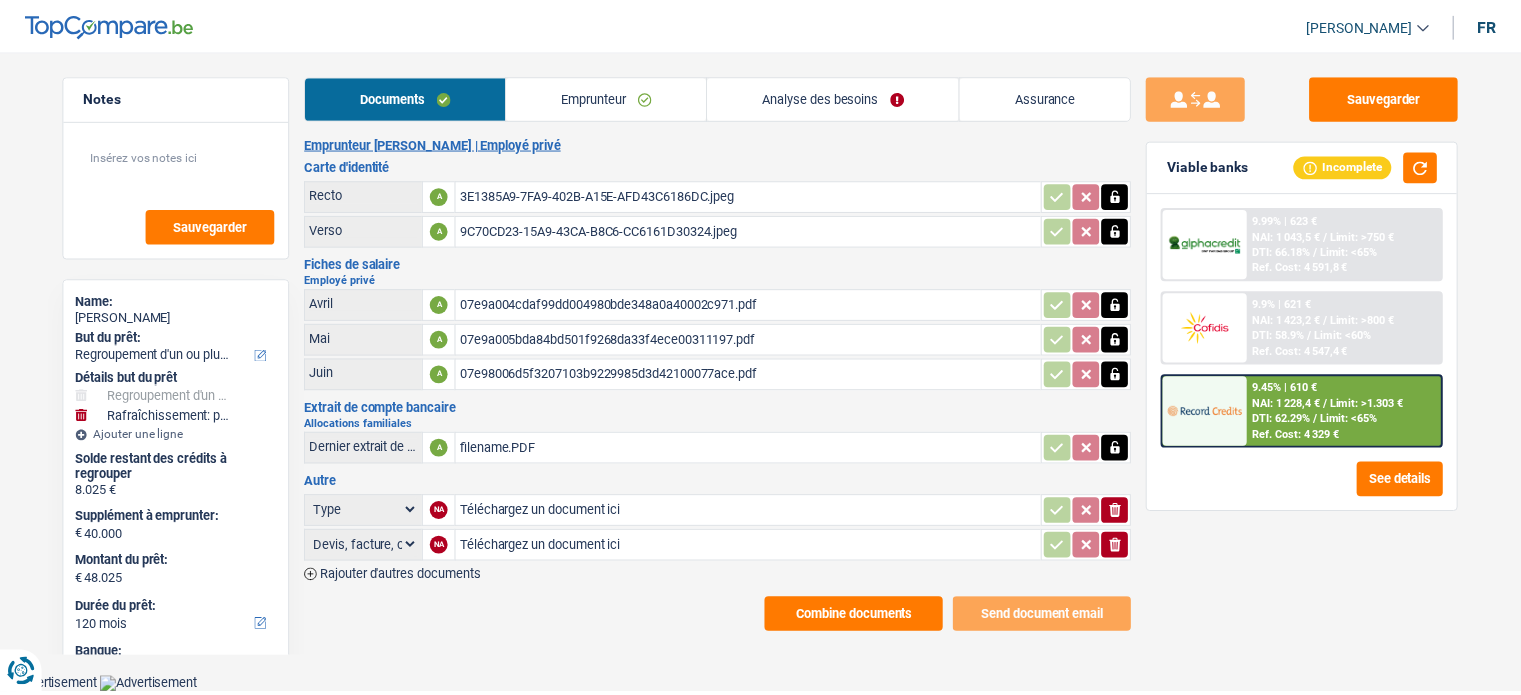 scroll, scrollTop: 0, scrollLeft: 0, axis: both 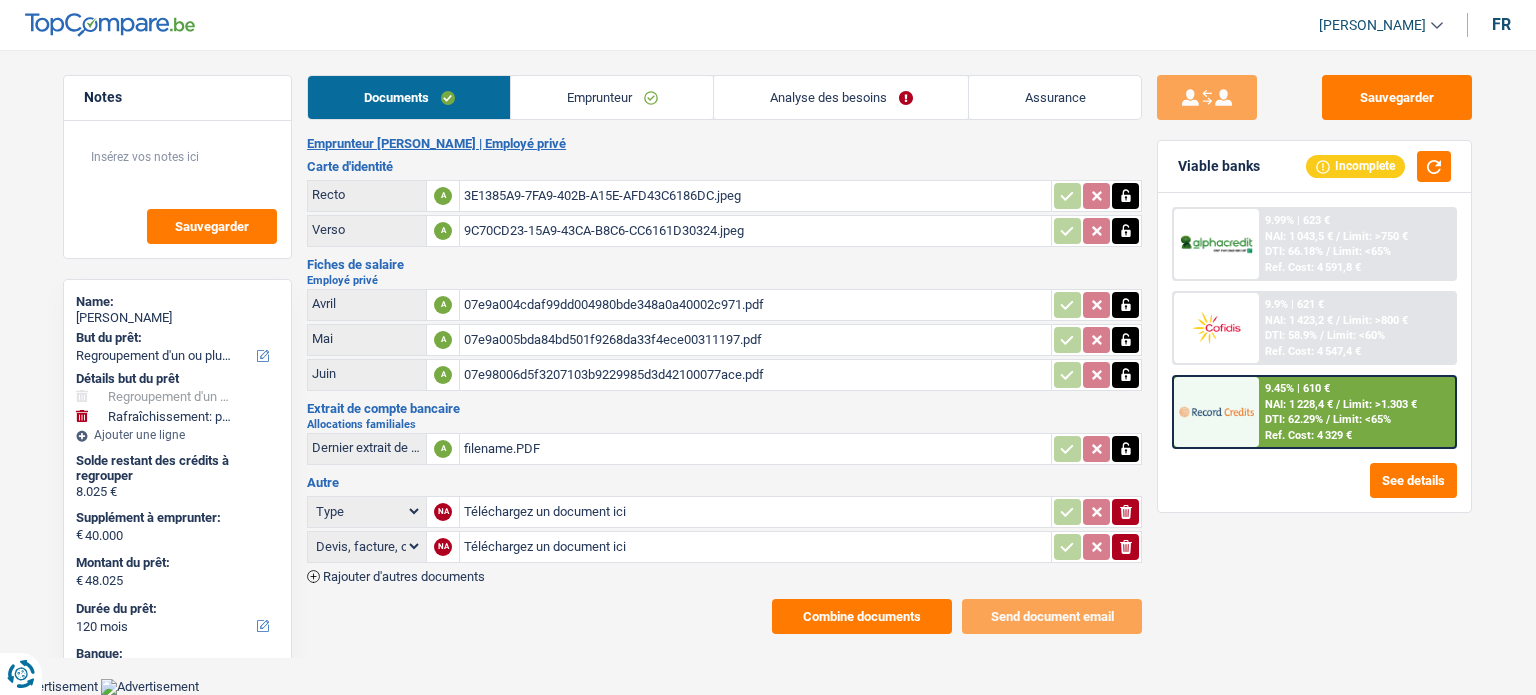 click on "Limit: <65%" at bounding box center [1362, 419] 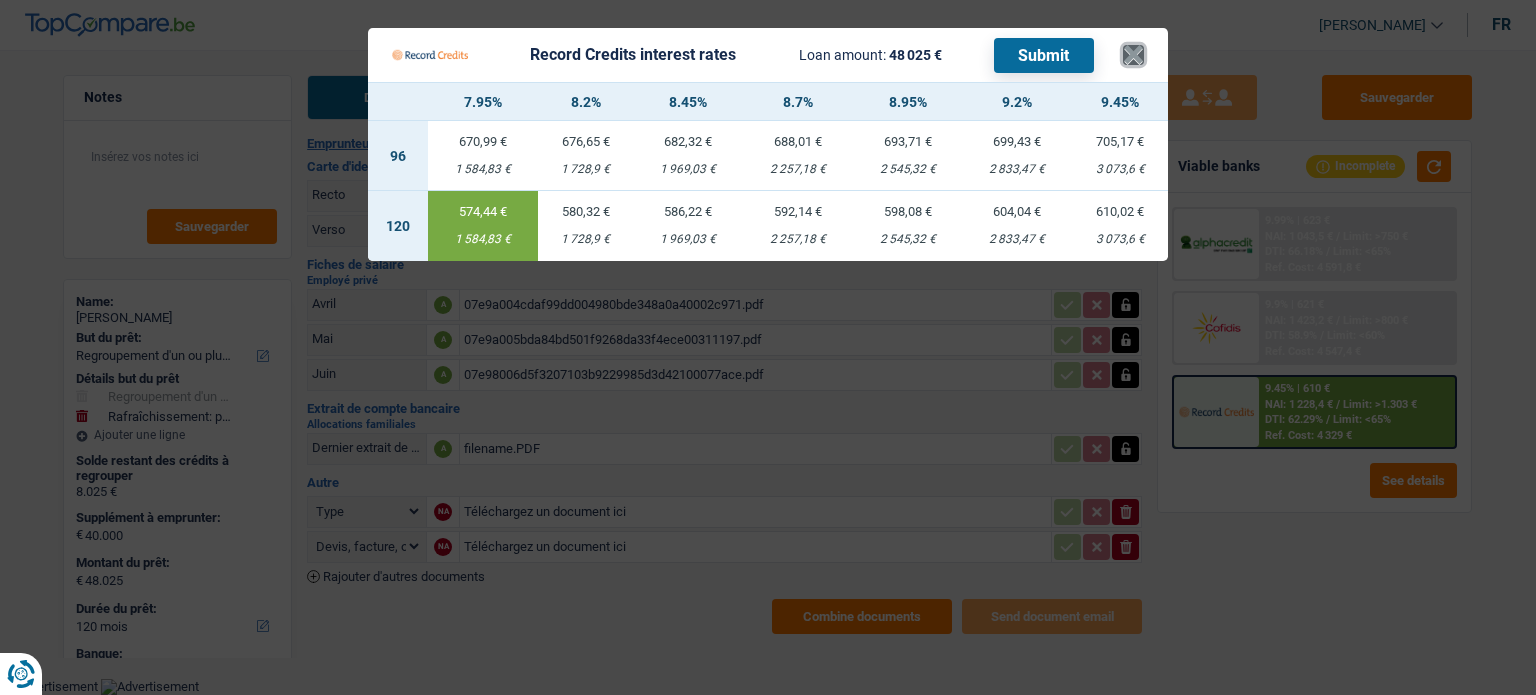 click on "×" at bounding box center (1133, 55) 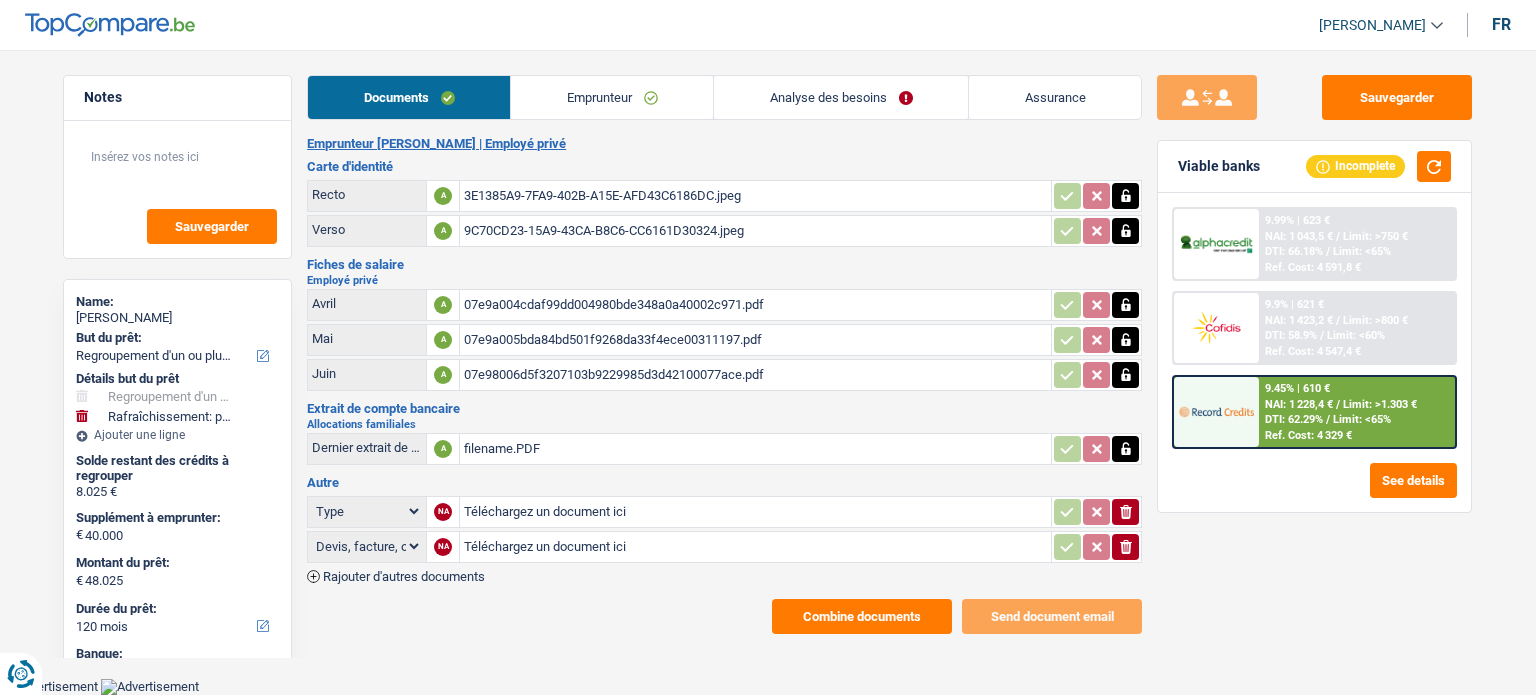 click on "9.9% | 621 €
NAI: 1 423,2 €
/
Limit: >800 €
DTI: 58.9%
/
Limit: <60%
Ref. Cost: 4 547,4 €" at bounding box center (1357, 328) 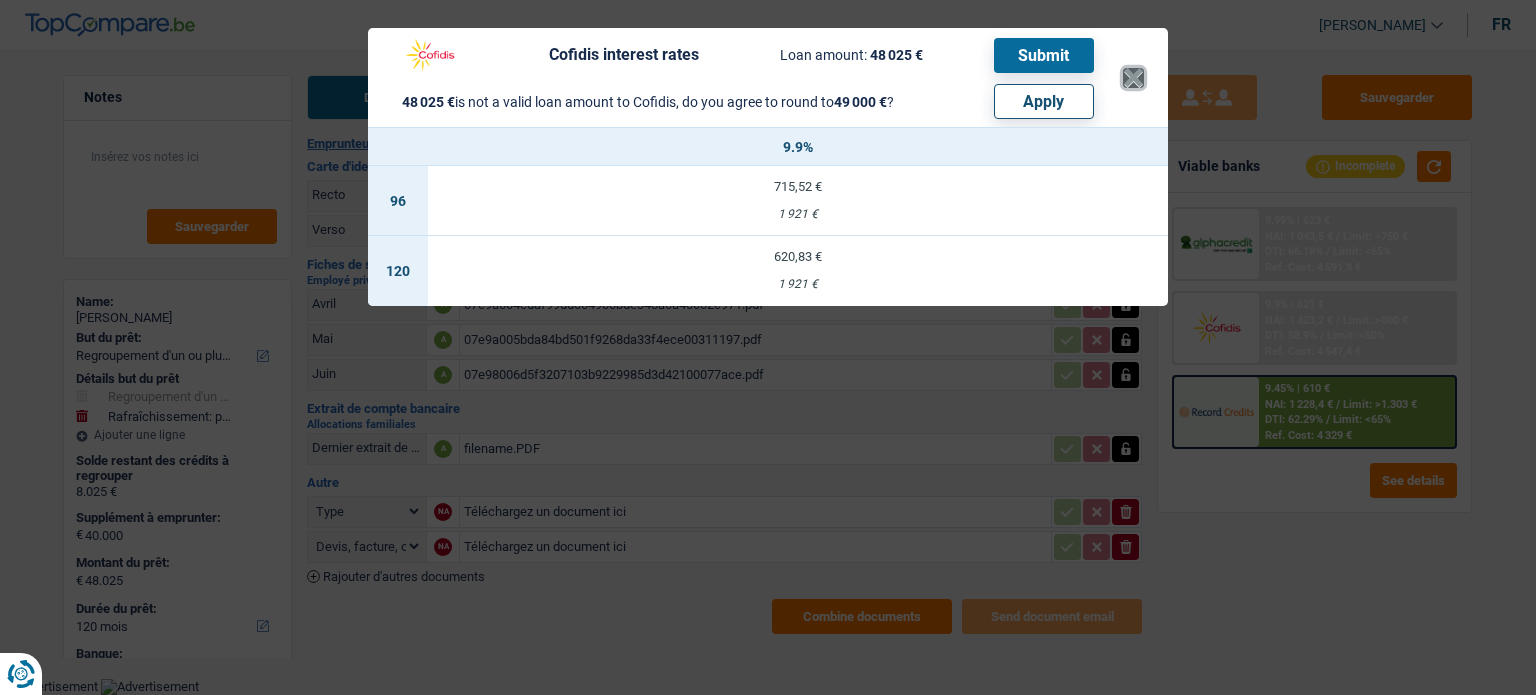 click on "×" at bounding box center (1133, 78) 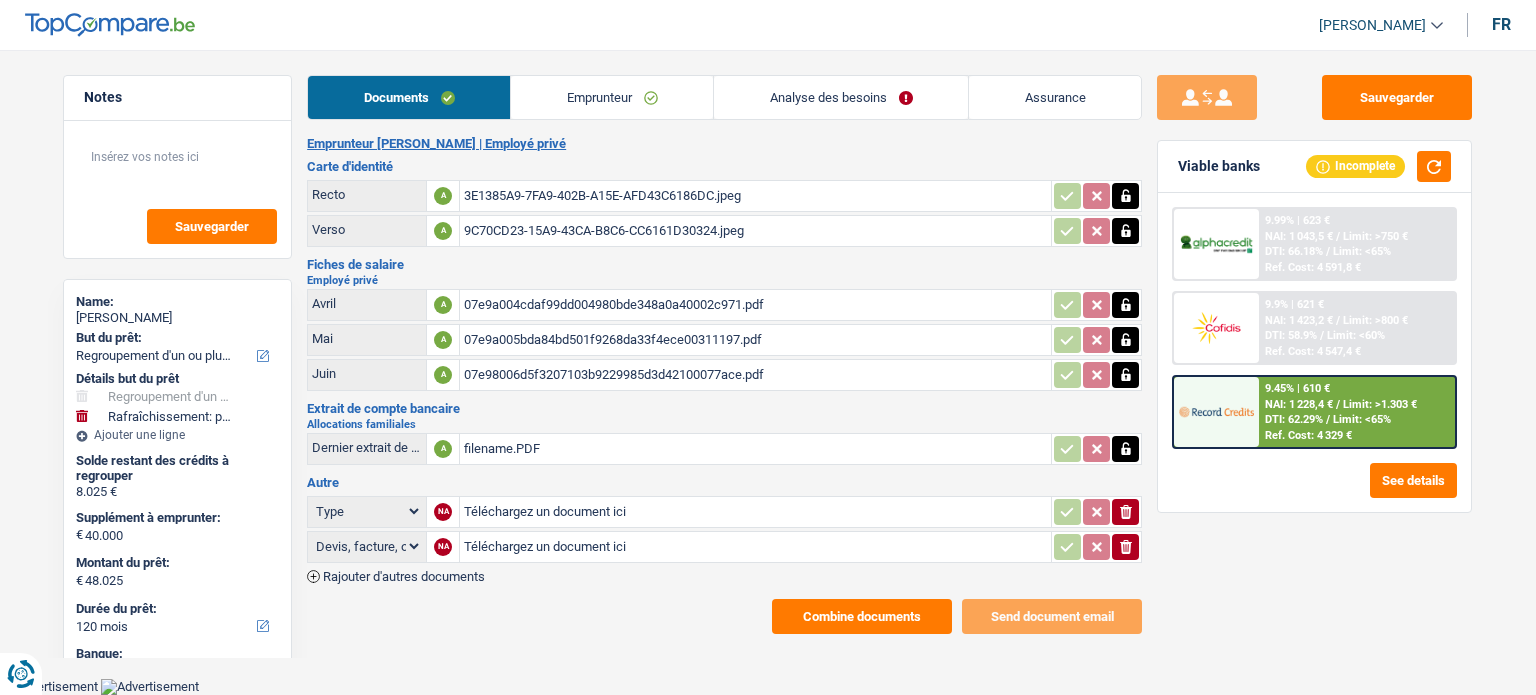 click on "DTI: 62.29%" at bounding box center [1294, 419] 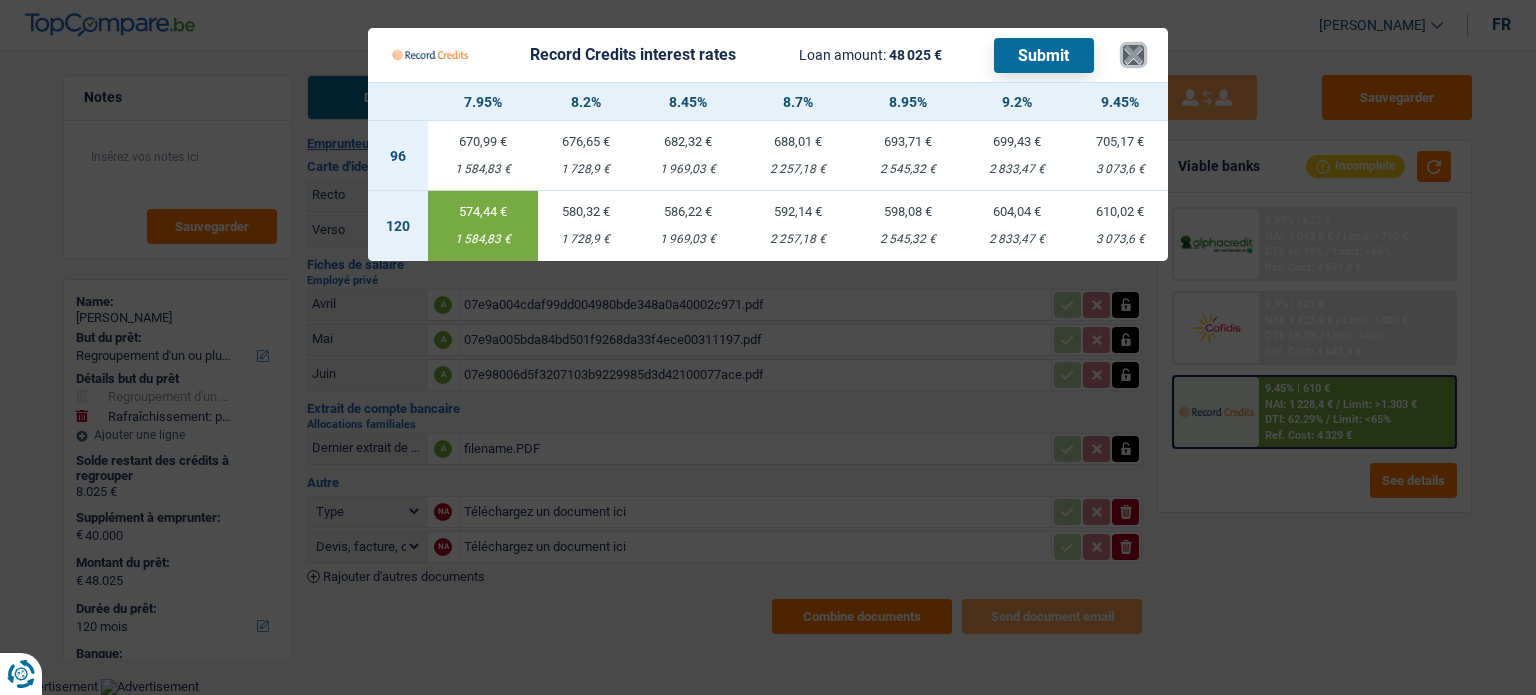 click on "×" at bounding box center (1133, 55) 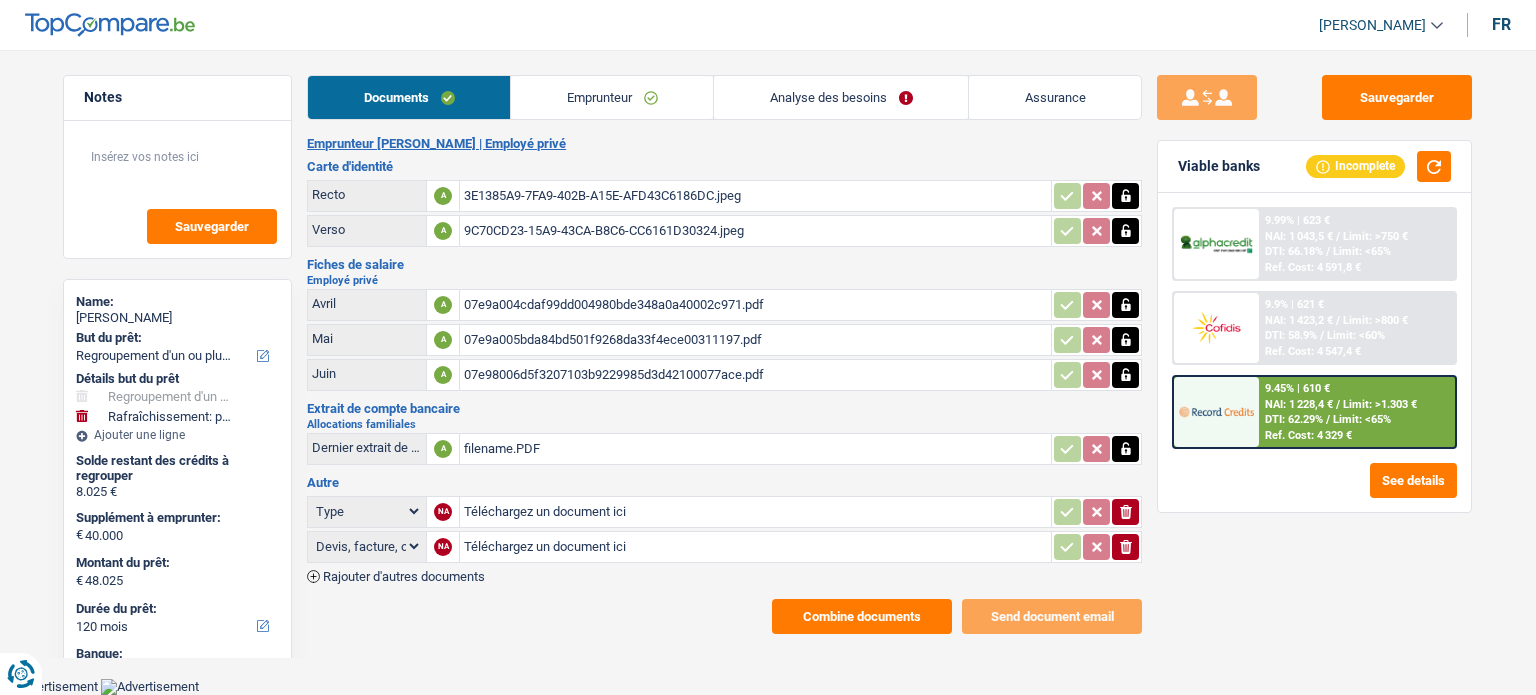 click on "Analyse des besoins" at bounding box center (841, 97) 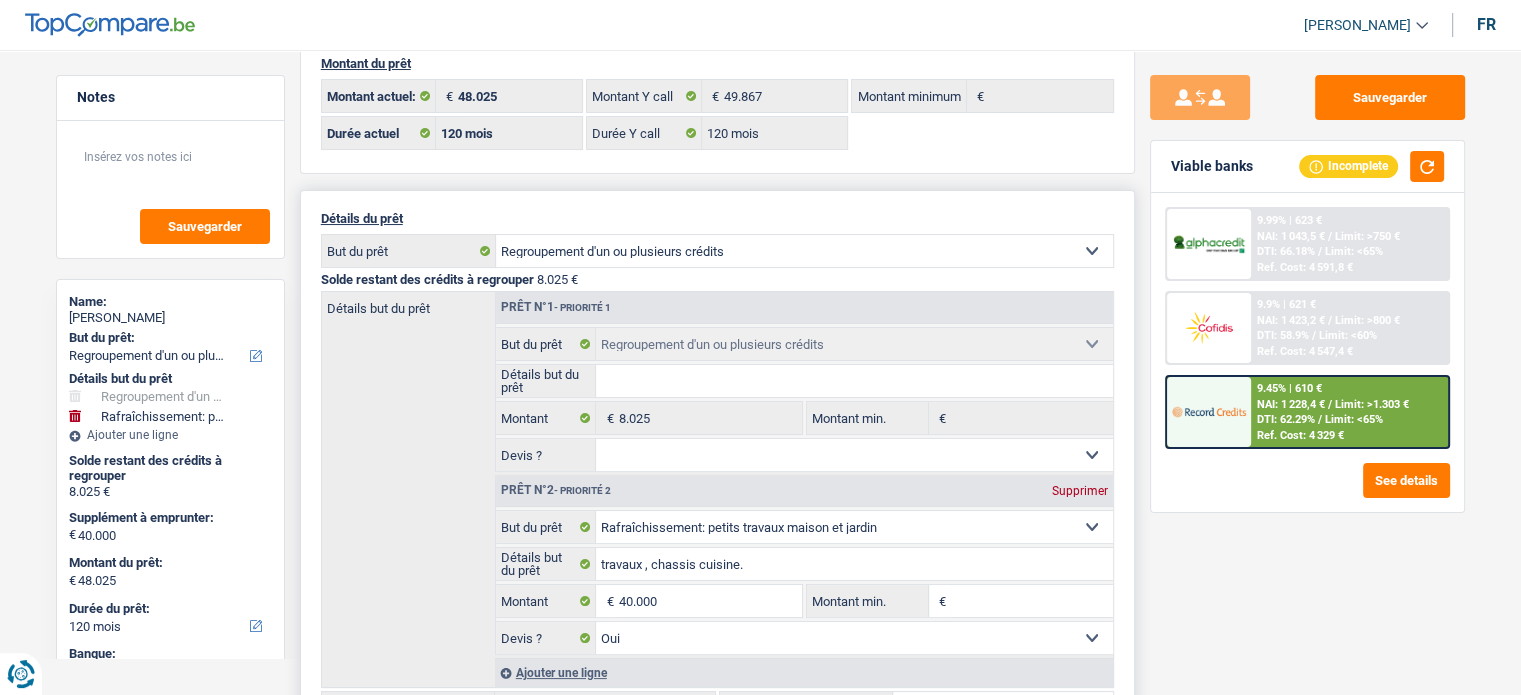 scroll, scrollTop: 0, scrollLeft: 0, axis: both 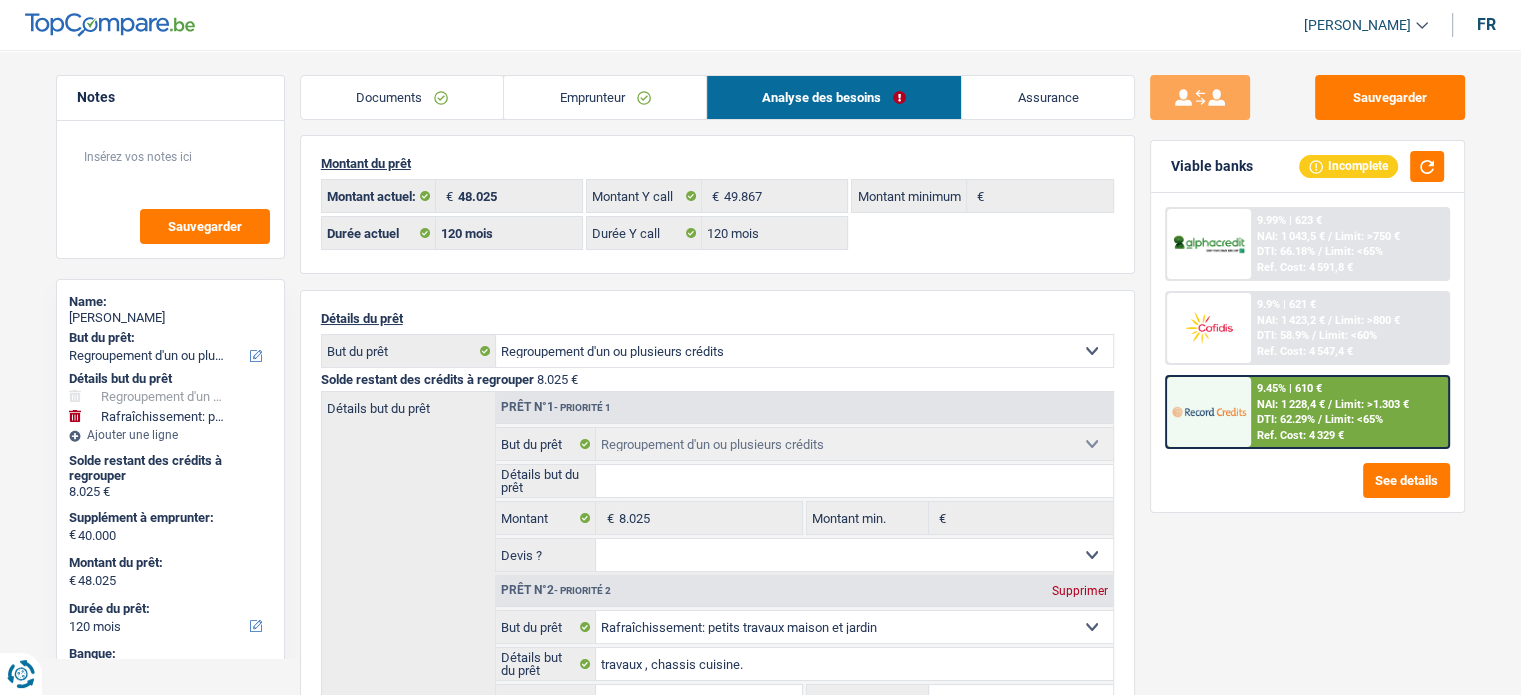 drag, startPoint x: 608, startPoint y: 102, endPoint x: 631, endPoint y: 111, distance: 24.698177 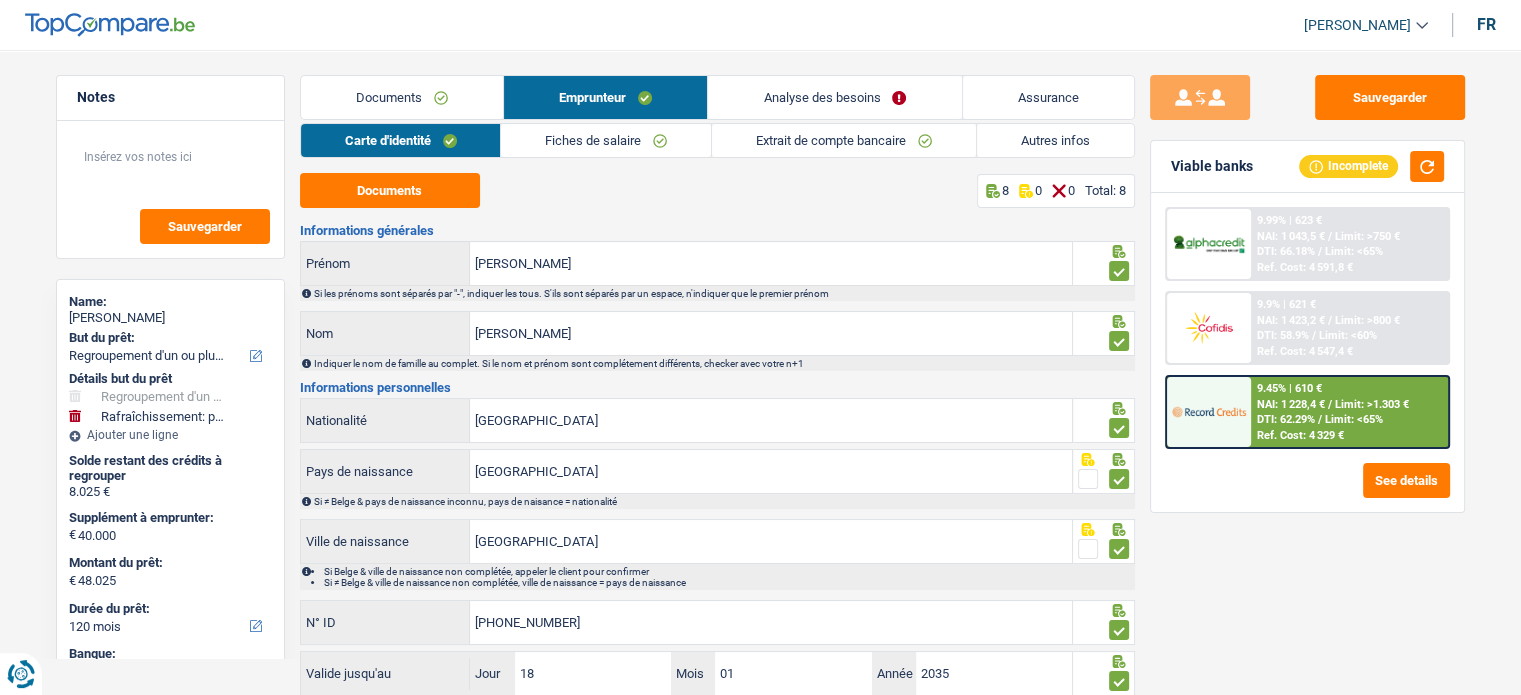 click on "Autres infos" at bounding box center (1055, 140) 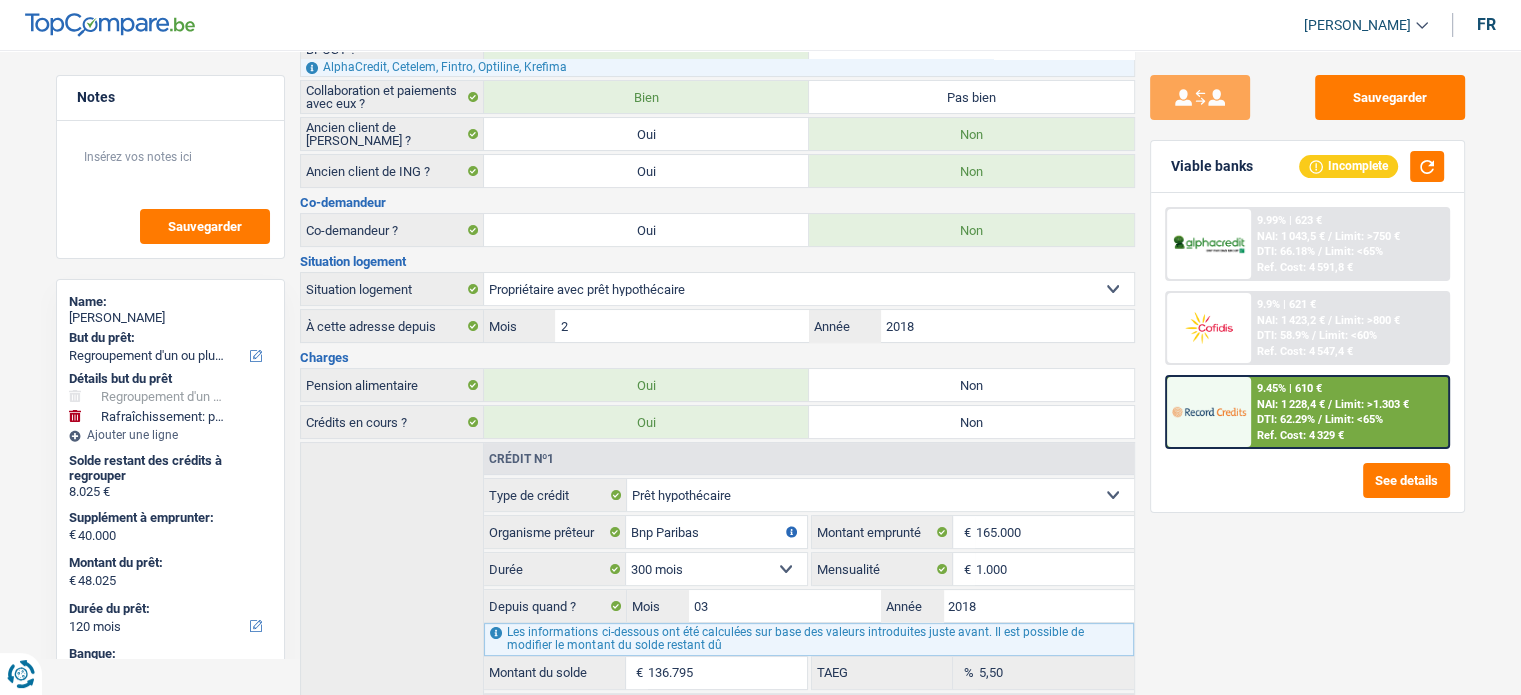 scroll, scrollTop: 0, scrollLeft: 0, axis: both 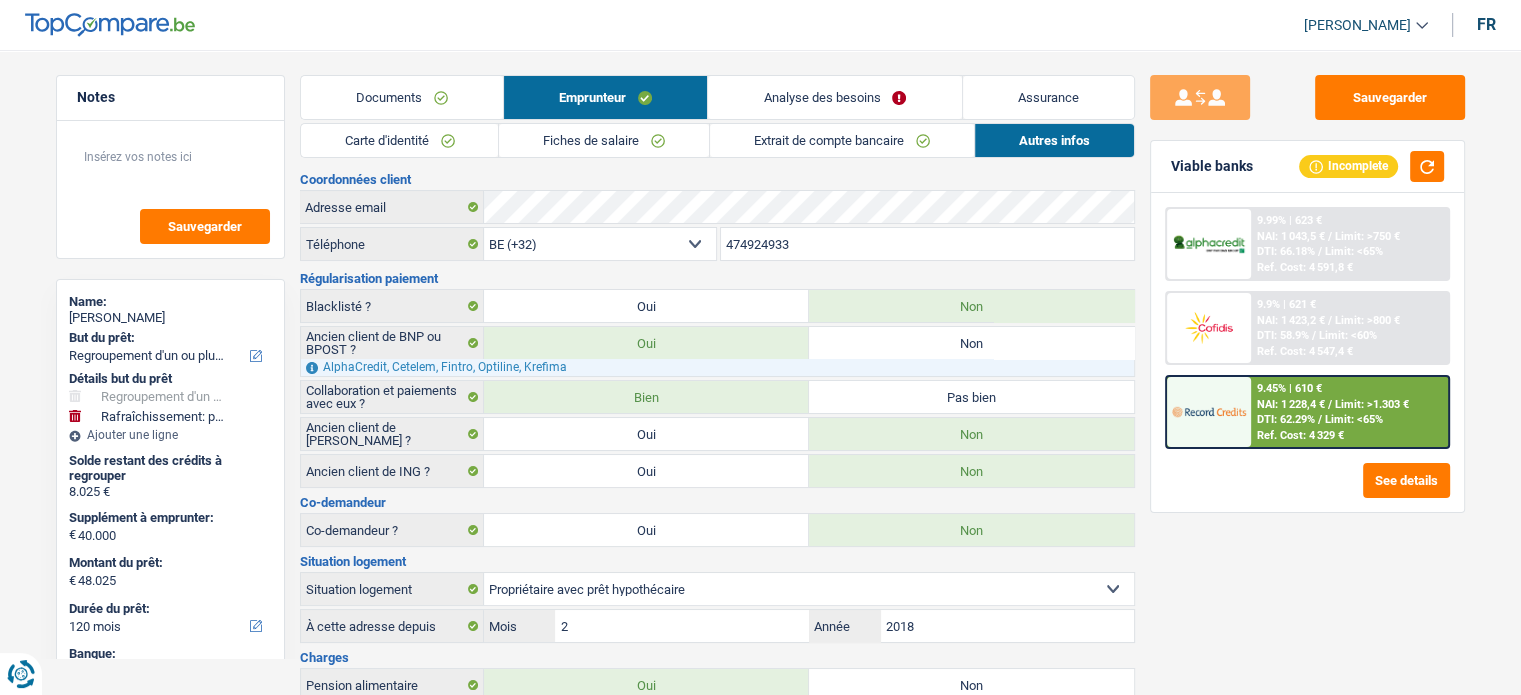 click on "Analyse des besoins" at bounding box center [834, 97] 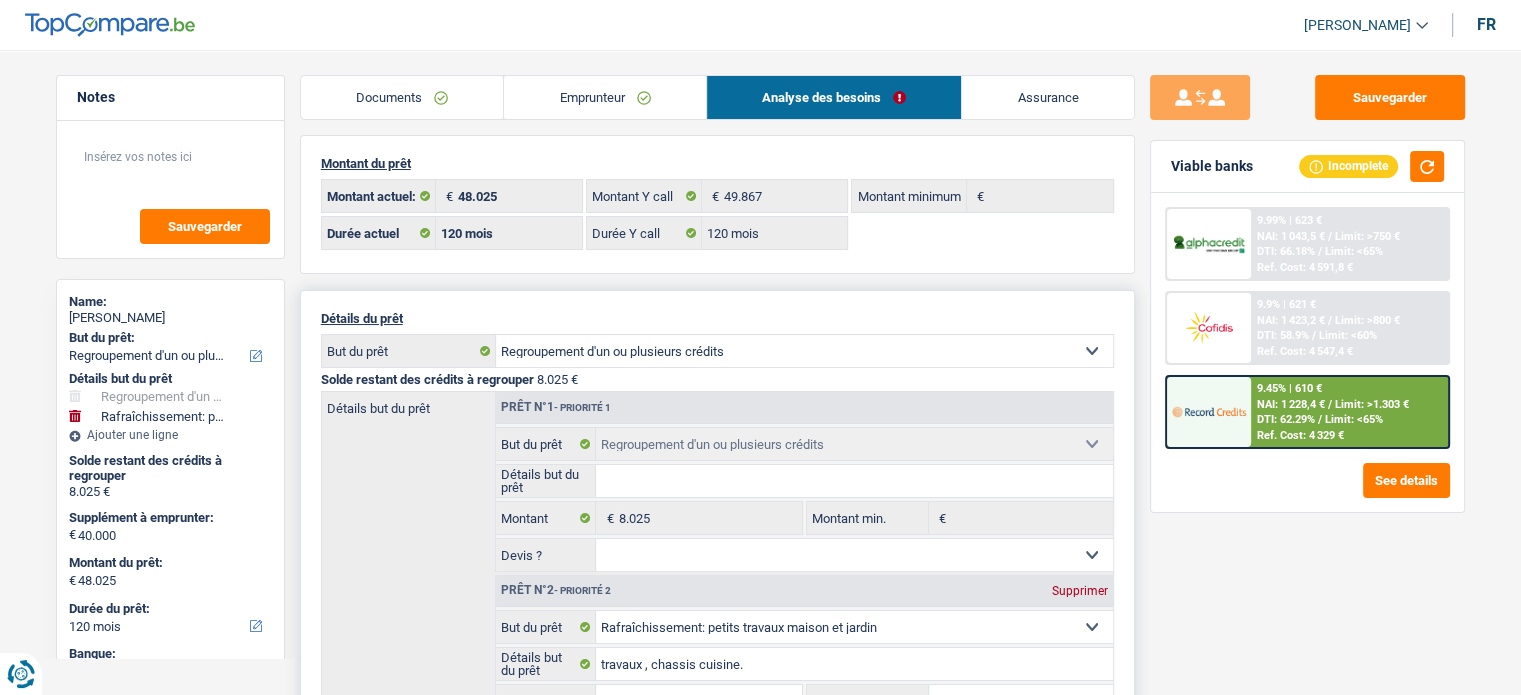 scroll, scrollTop: 100, scrollLeft: 0, axis: vertical 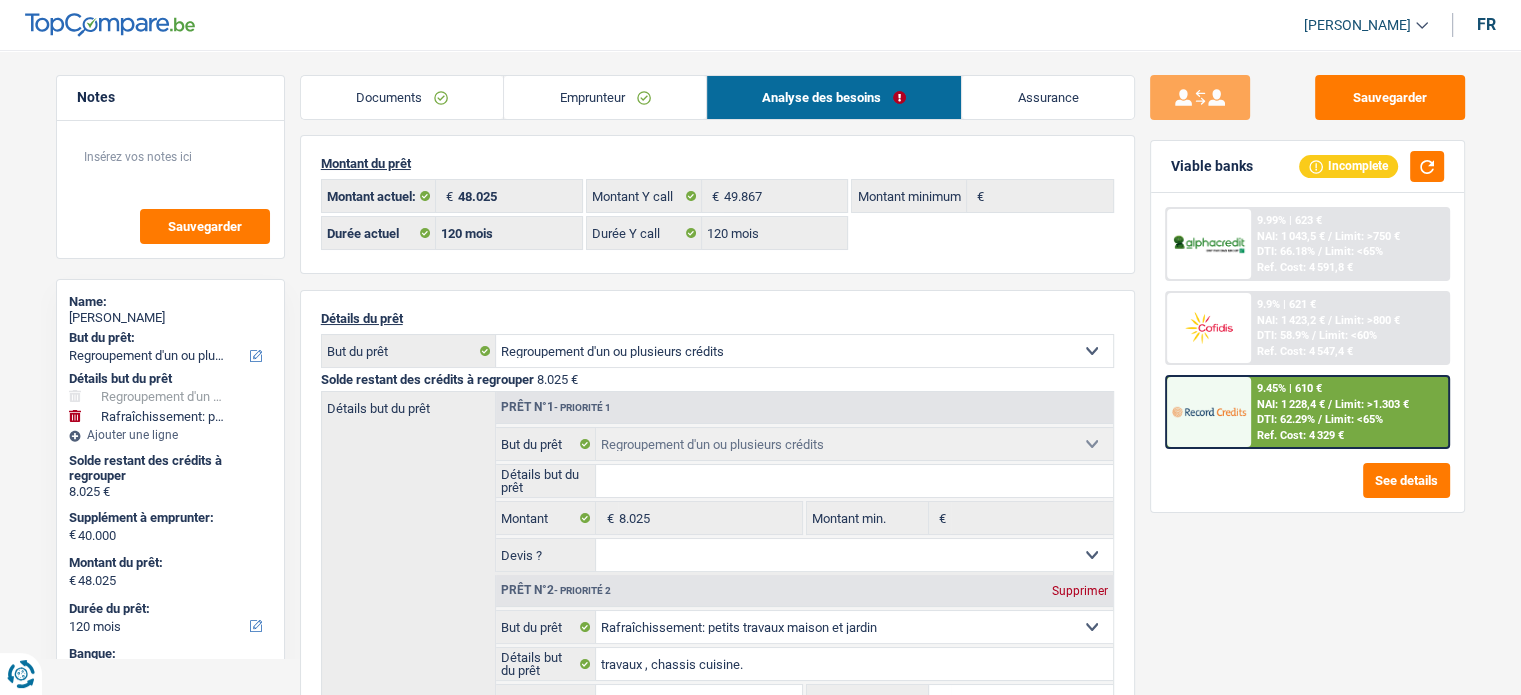 click on "Emprunteur" at bounding box center (605, 97) 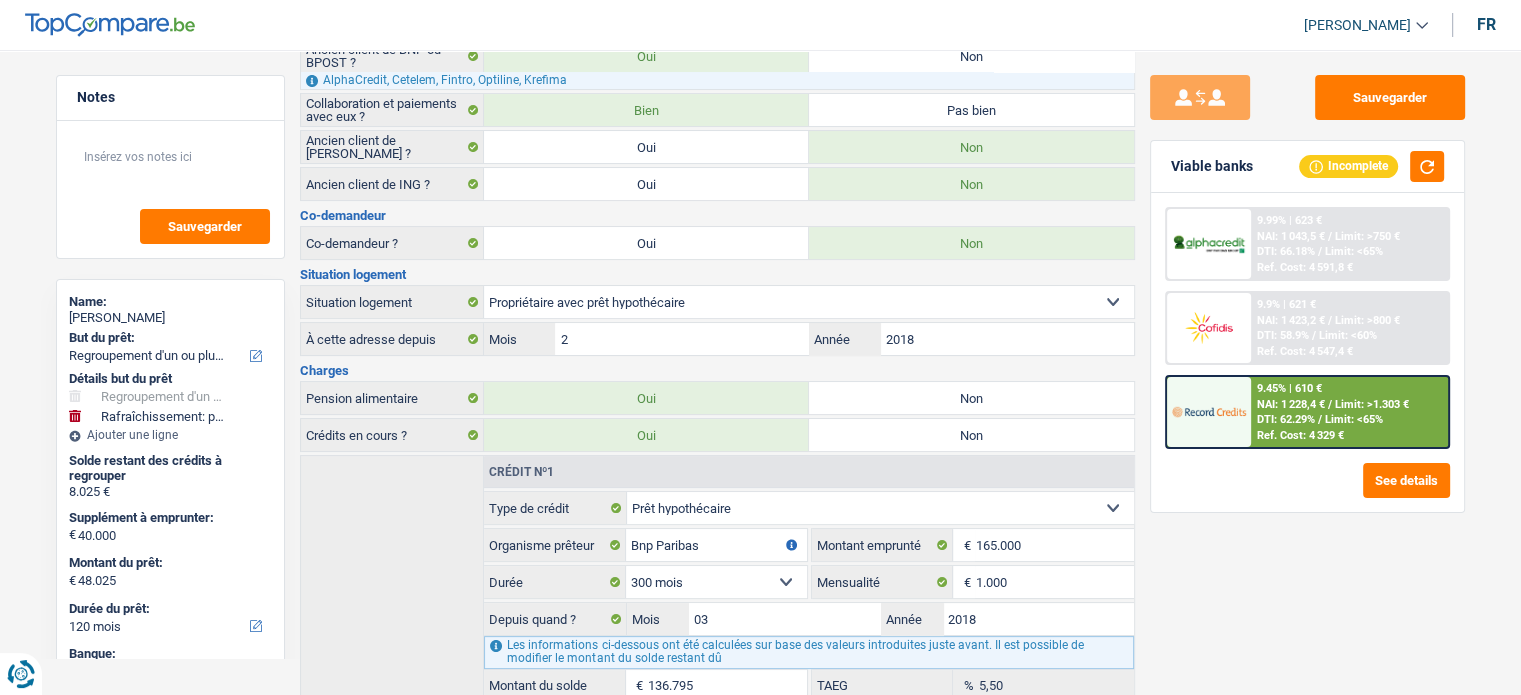 scroll, scrollTop: 200, scrollLeft: 0, axis: vertical 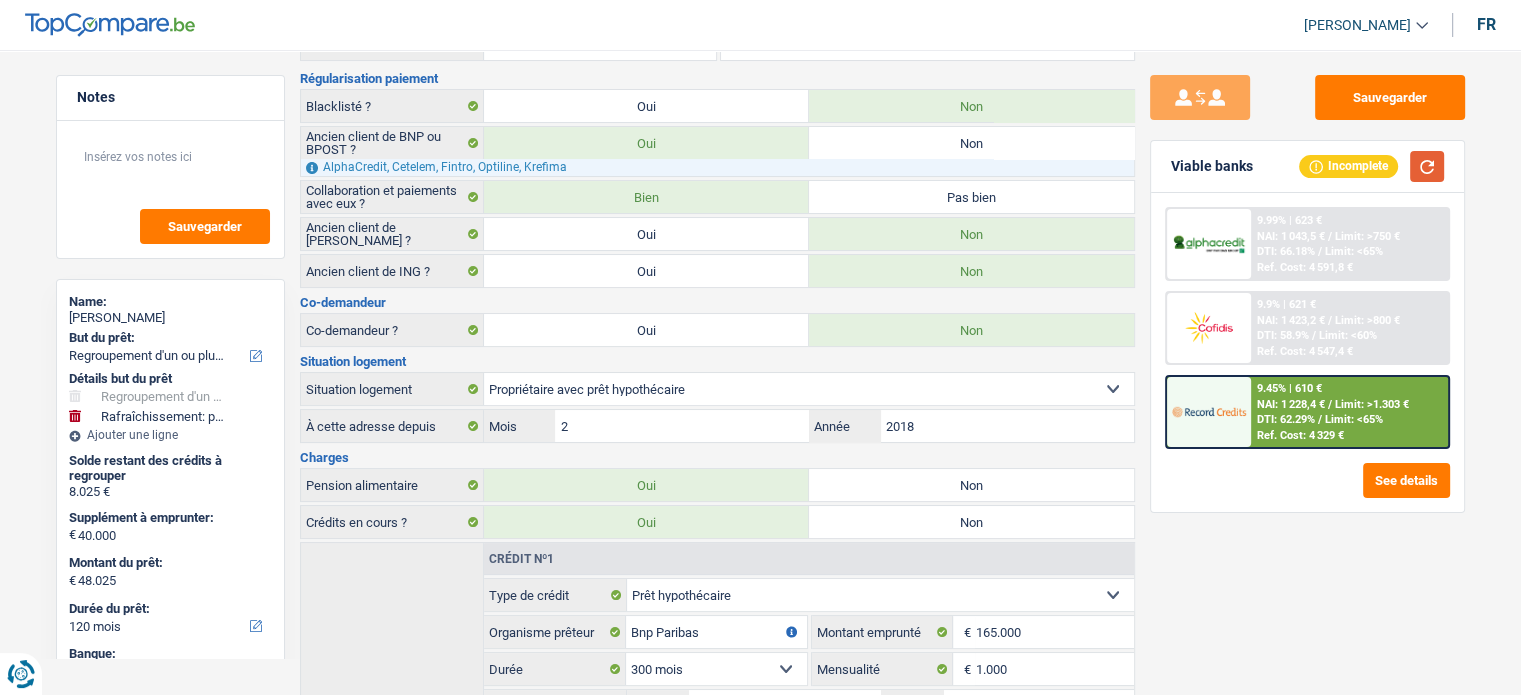 click at bounding box center (1427, 166) 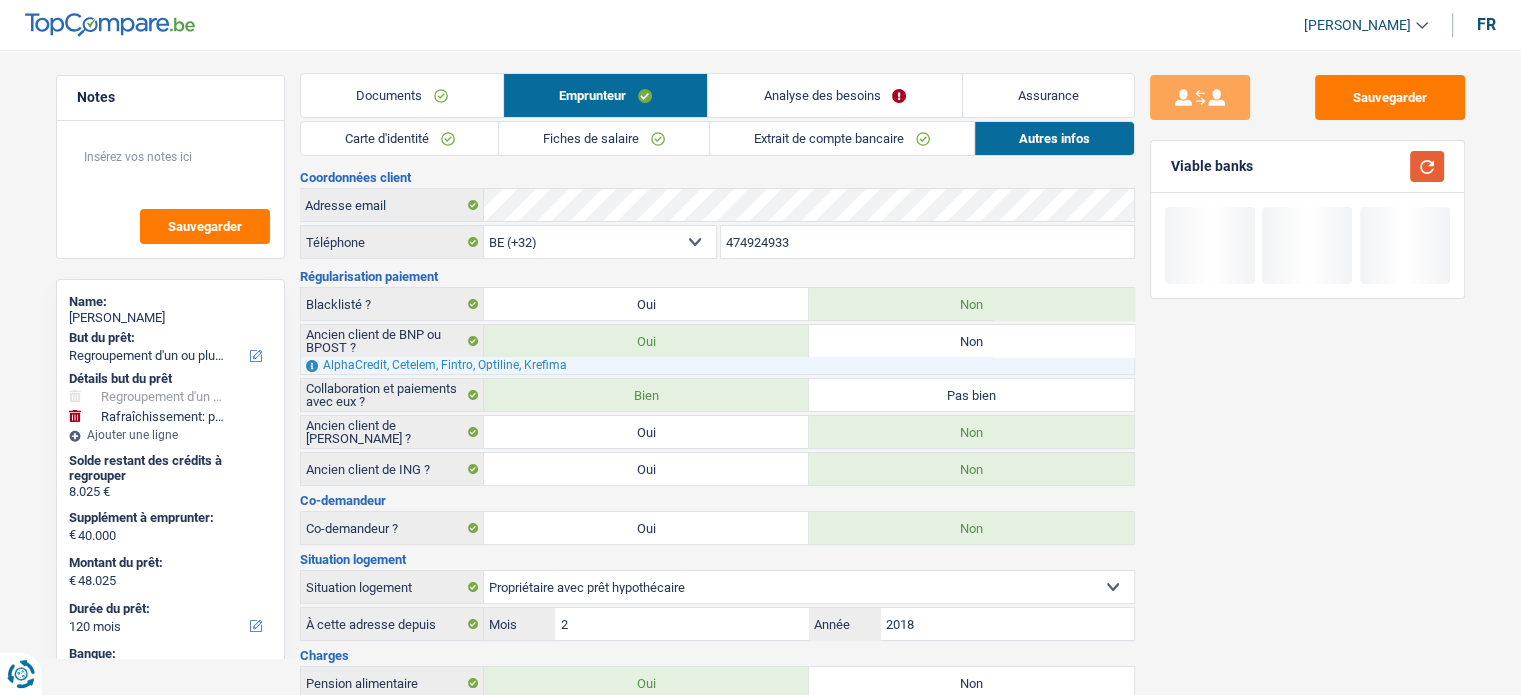 scroll, scrollTop: 0, scrollLeft: 0, axis: both 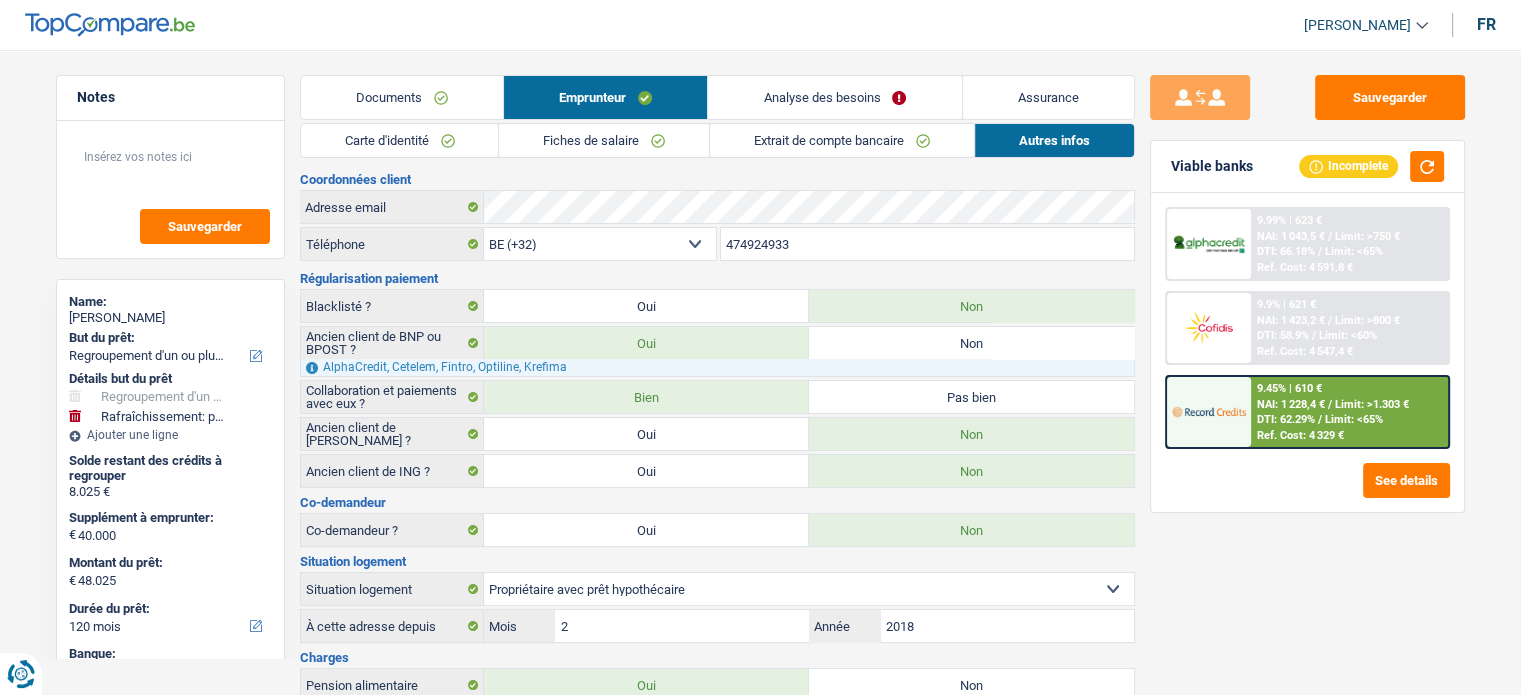 click on "Analyse des besoins" at bounding box center (834, 97) 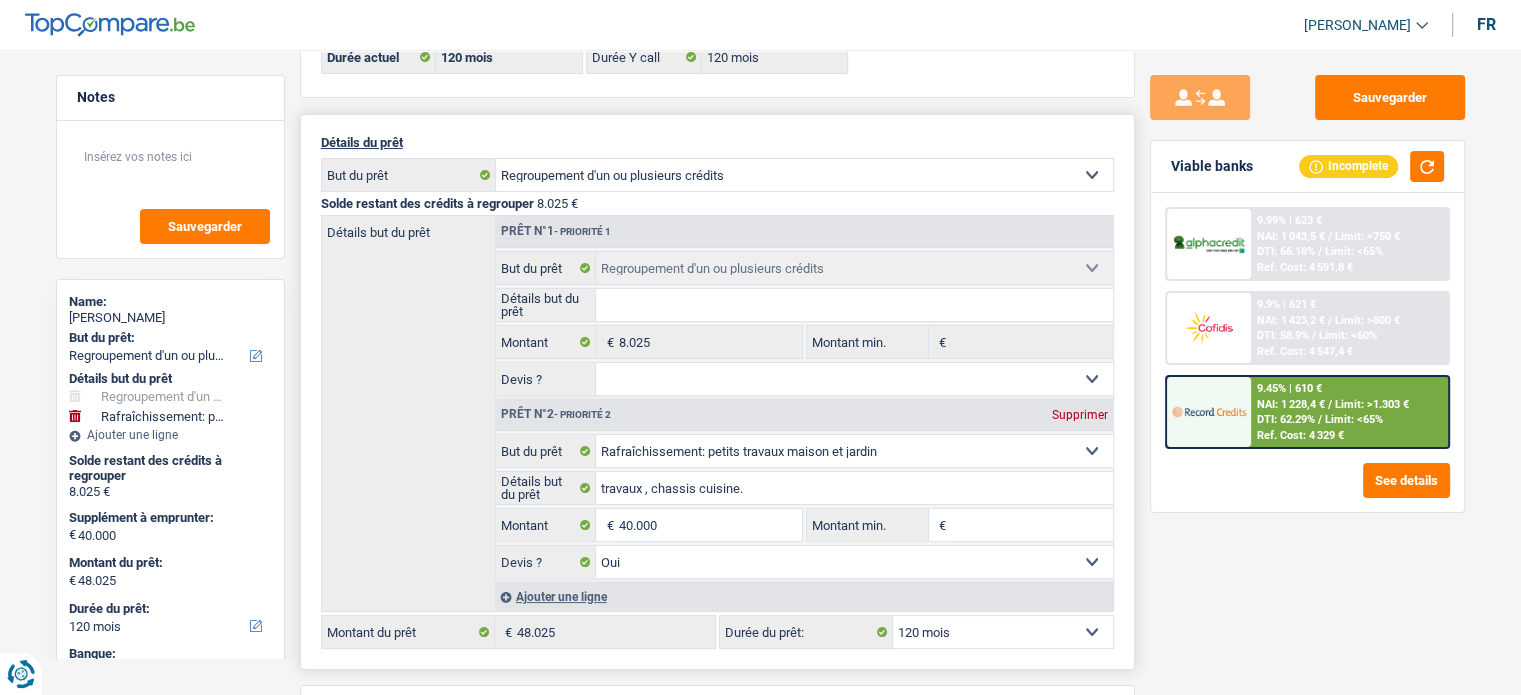 scroll, scrollTop: 200, scrollLeft: 0, axis: vertical 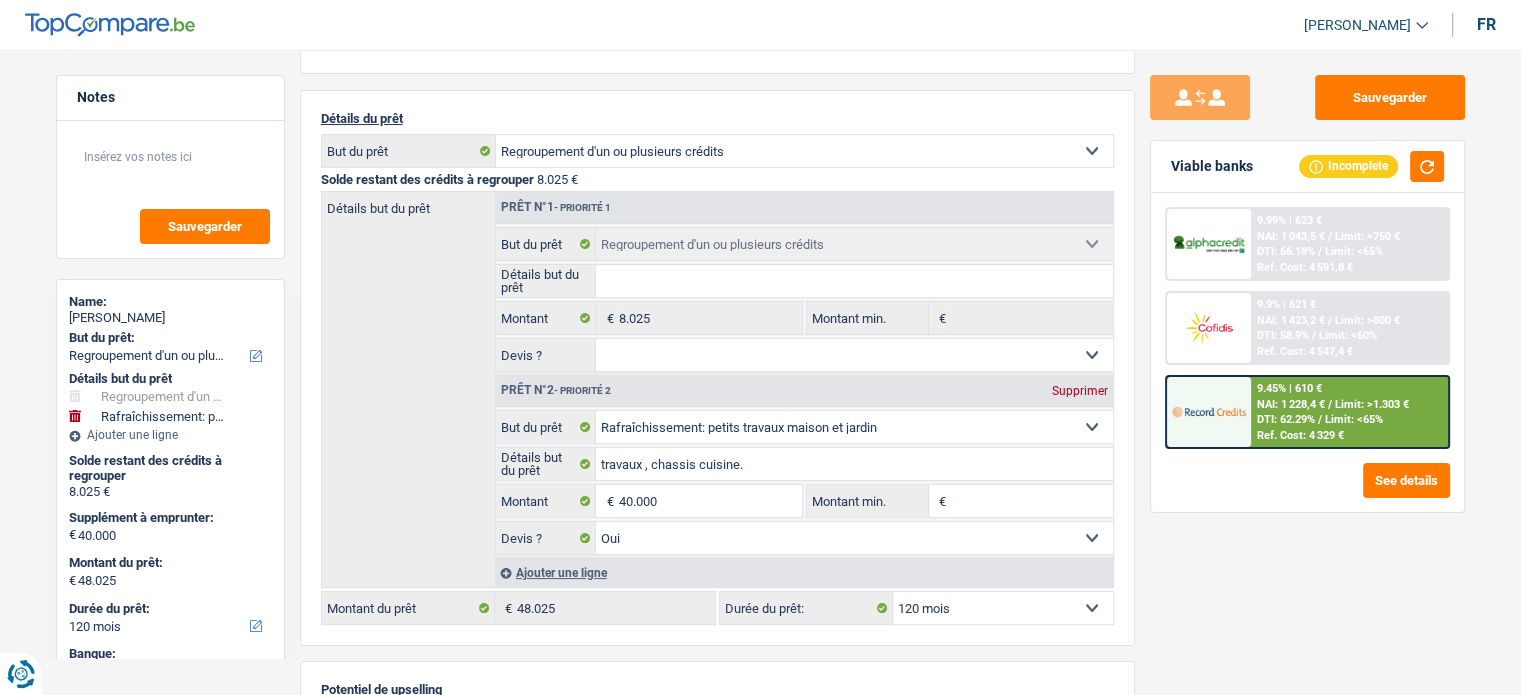 click on "9.45% | 610 €
NAI: 1 228,4 €
/
Limit: >1.303 €
DTI: 62.29%
/
Limit: <65%
Ref. Cost: 4 329 €" at bounding box center (1349, 412) 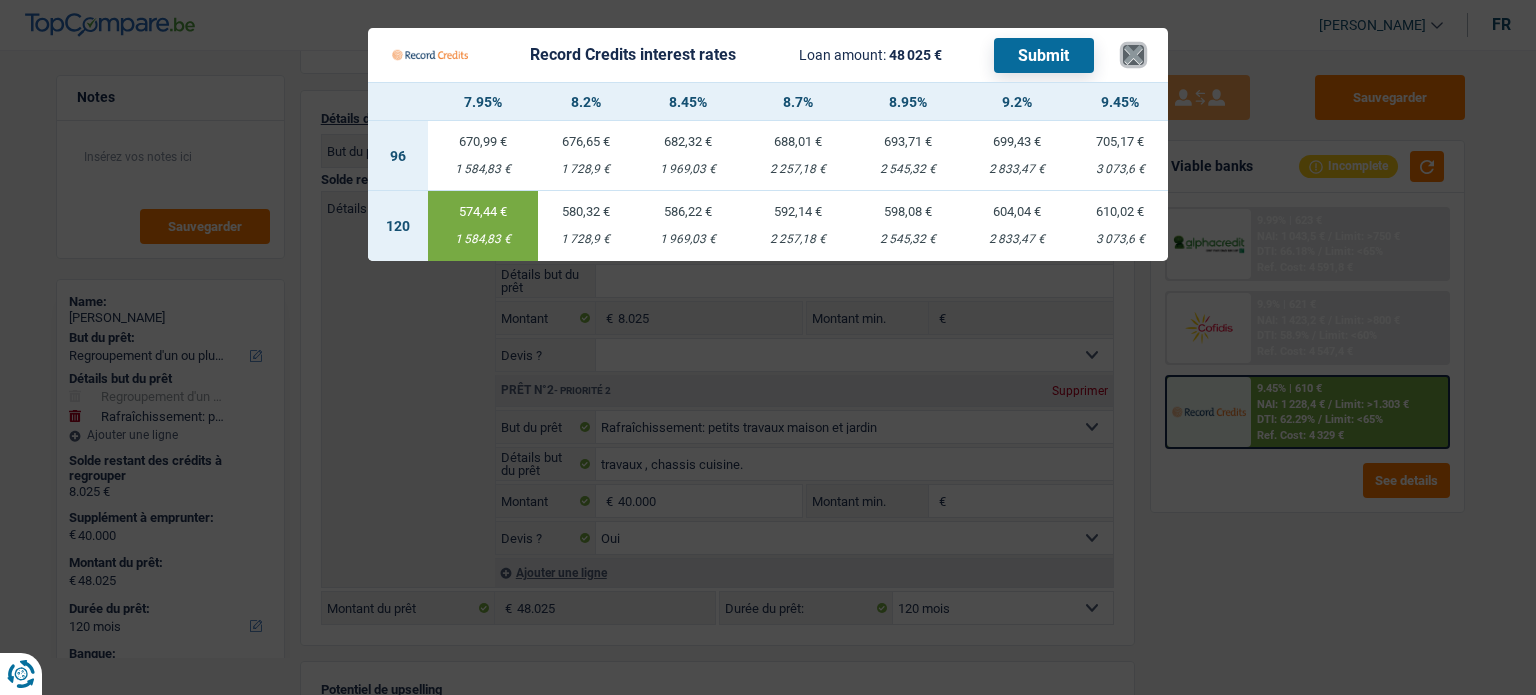 click on "×" at bounding box center (1133, 55) 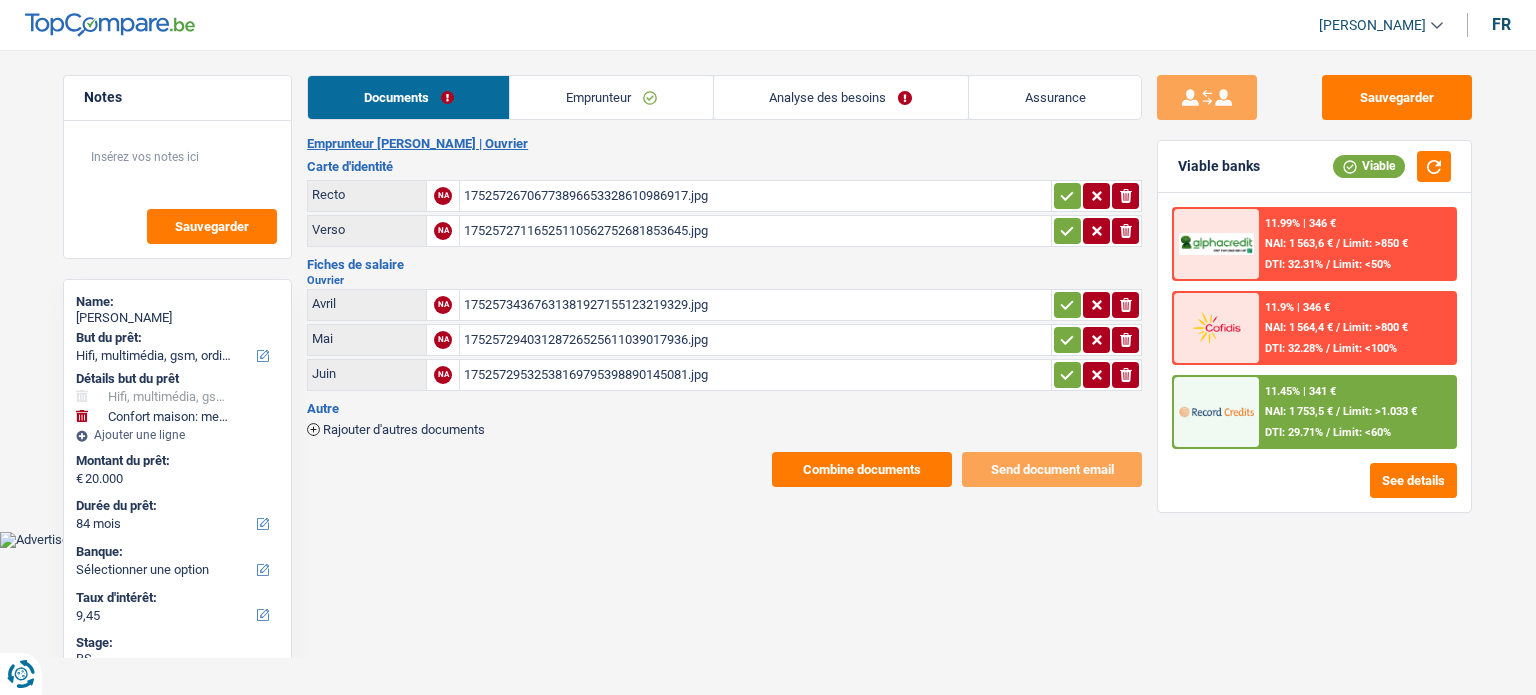 select on "tech" 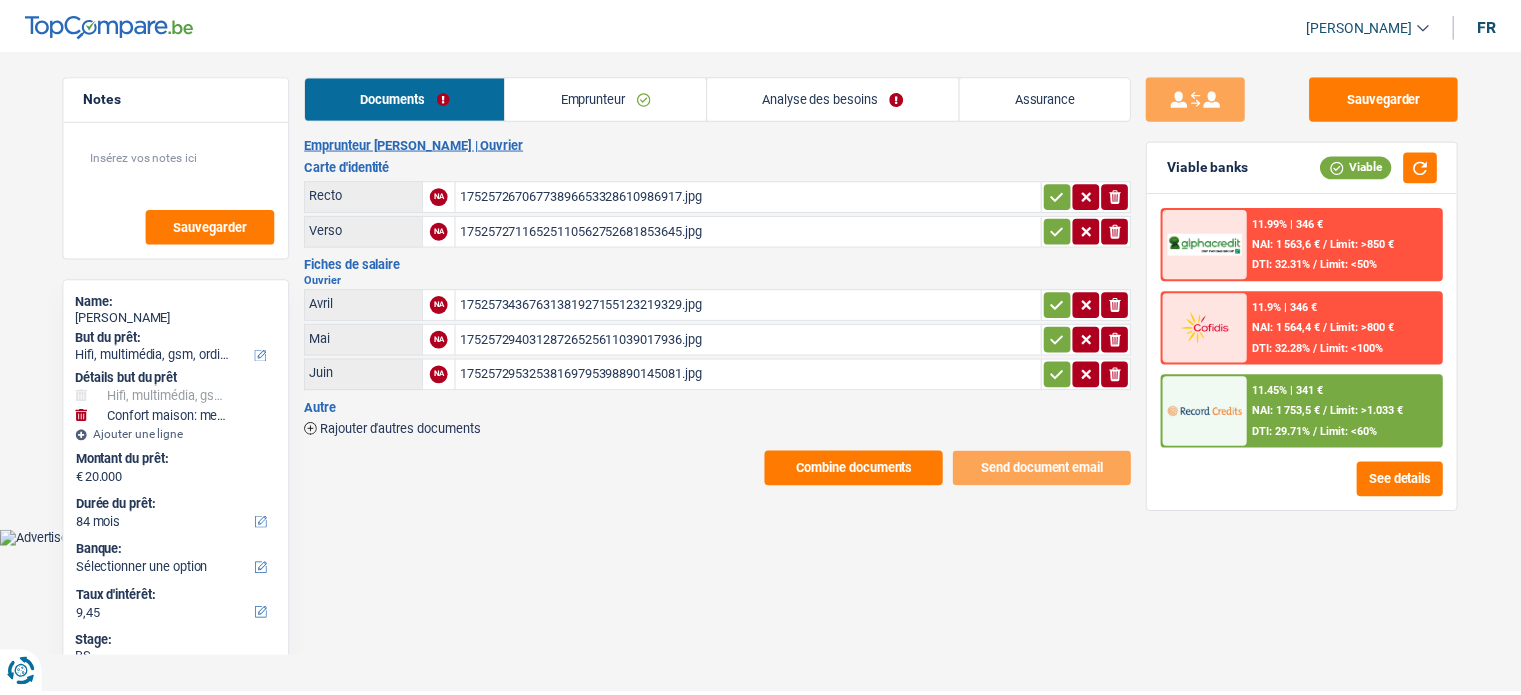 scroll, scrollTop: 0, scrollLeft: 0, axis: both 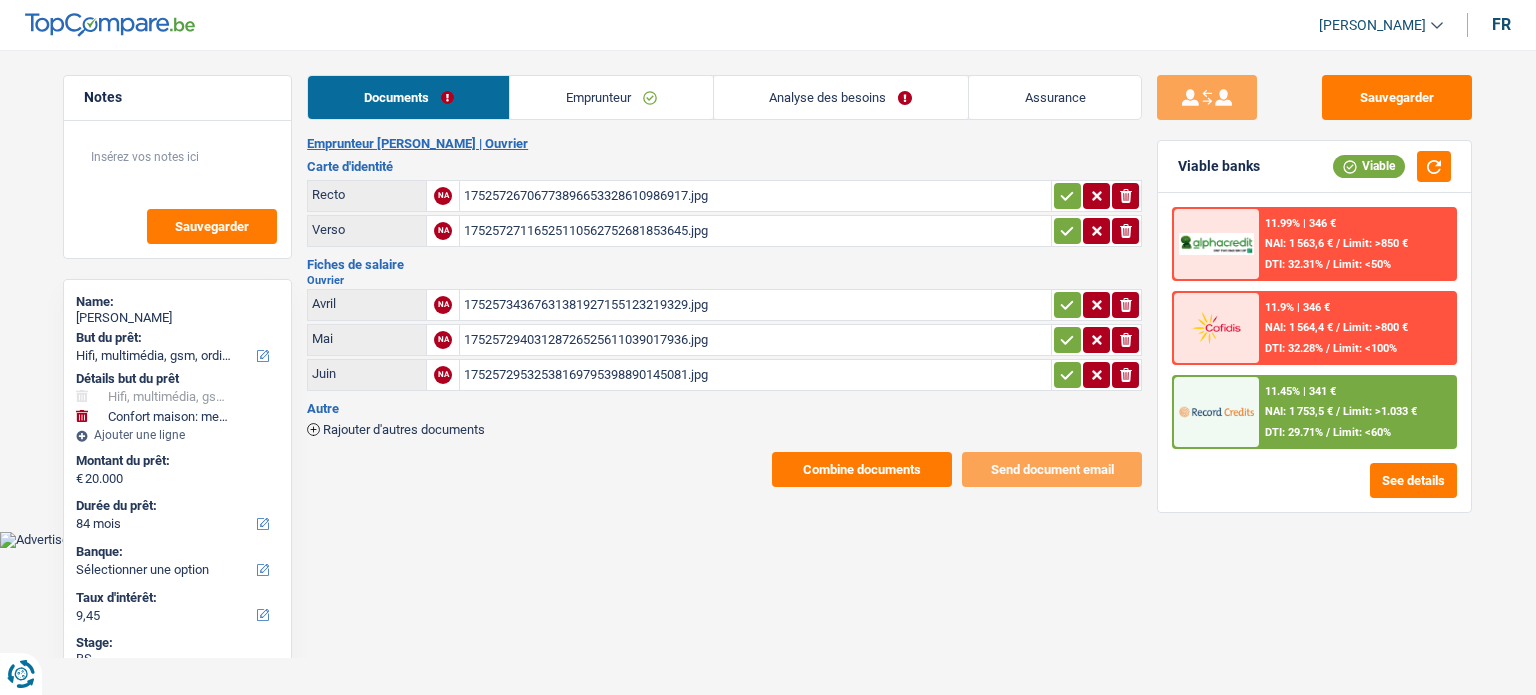 click on "Analyse des besoins" at bounding box center [841, 97] 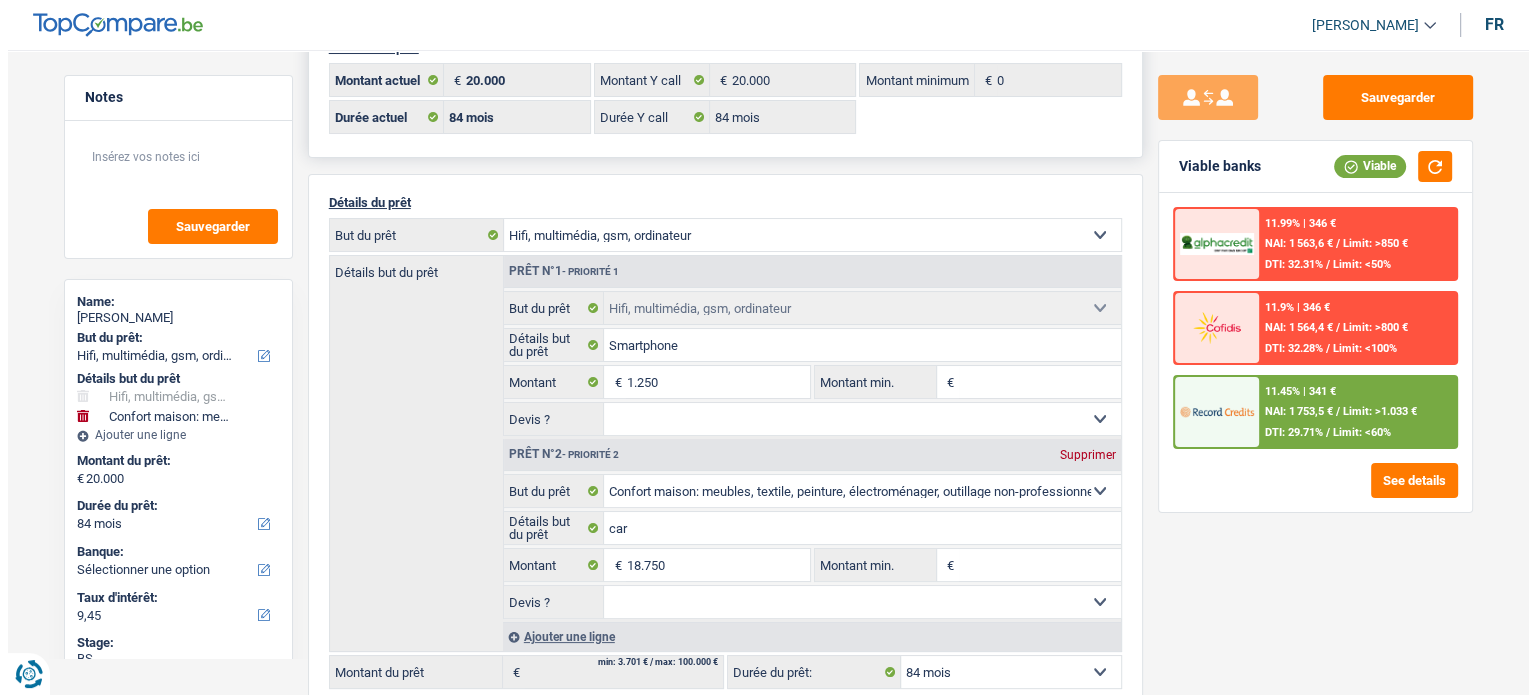 scroll, scrollTop: 0, scrollLeft: 0, axis: both 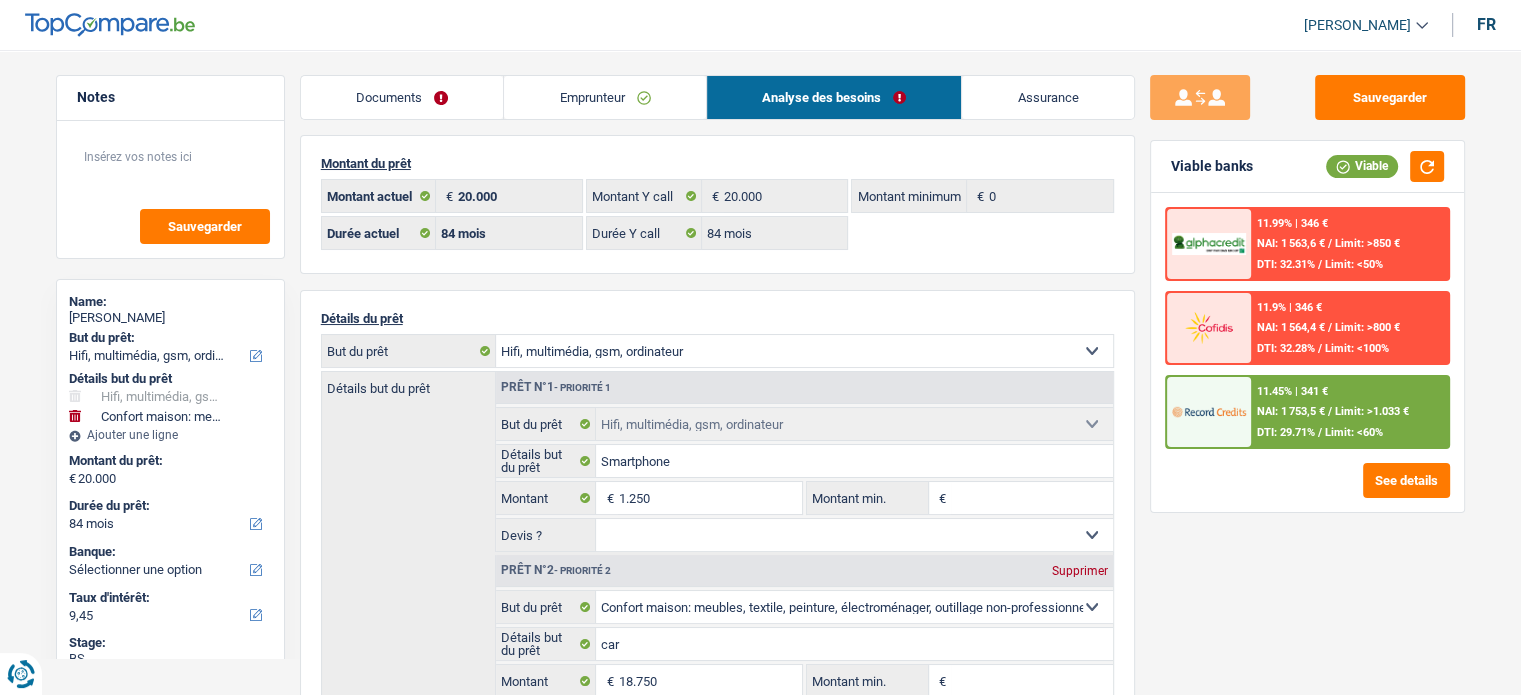 click on "Documents" at bounding box center (402, 97) 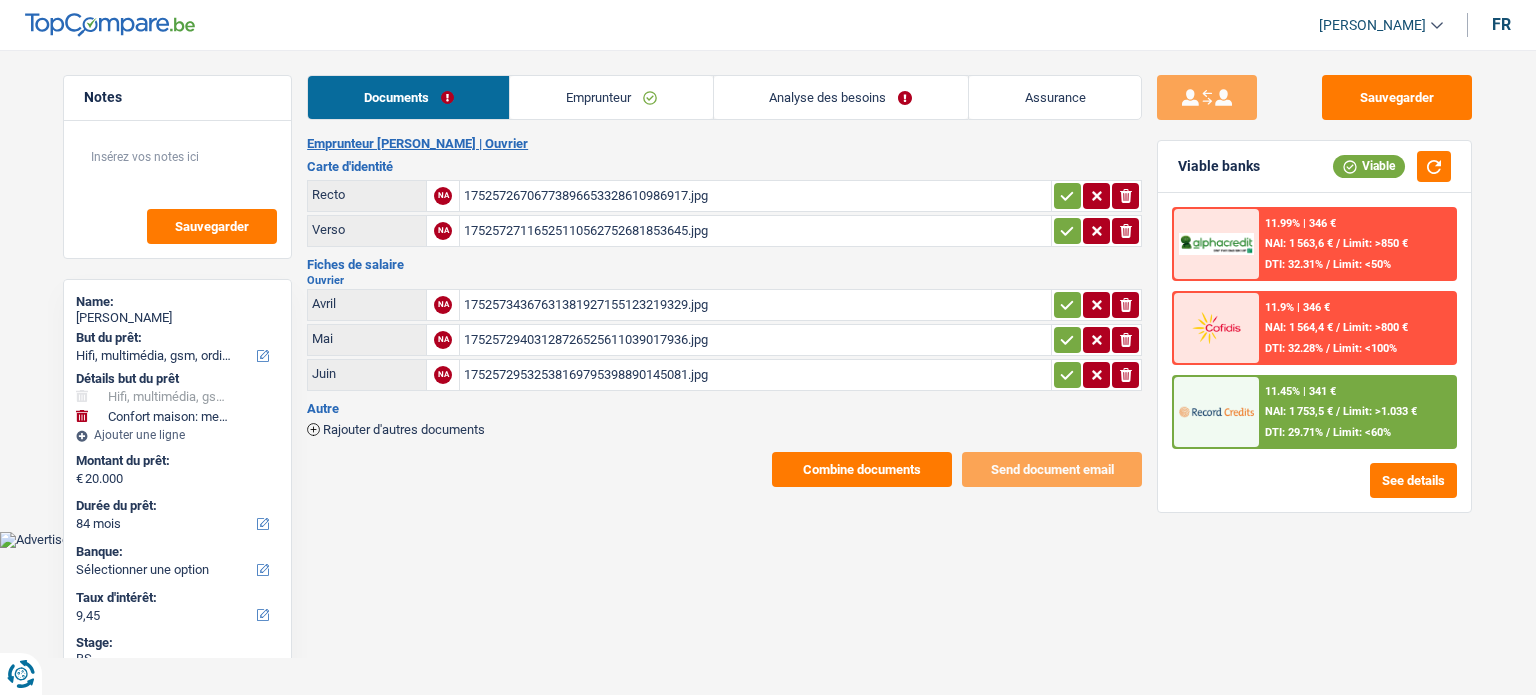 click on "17525726706773896653328610986917.jpg" at bounding box center (755, 196) 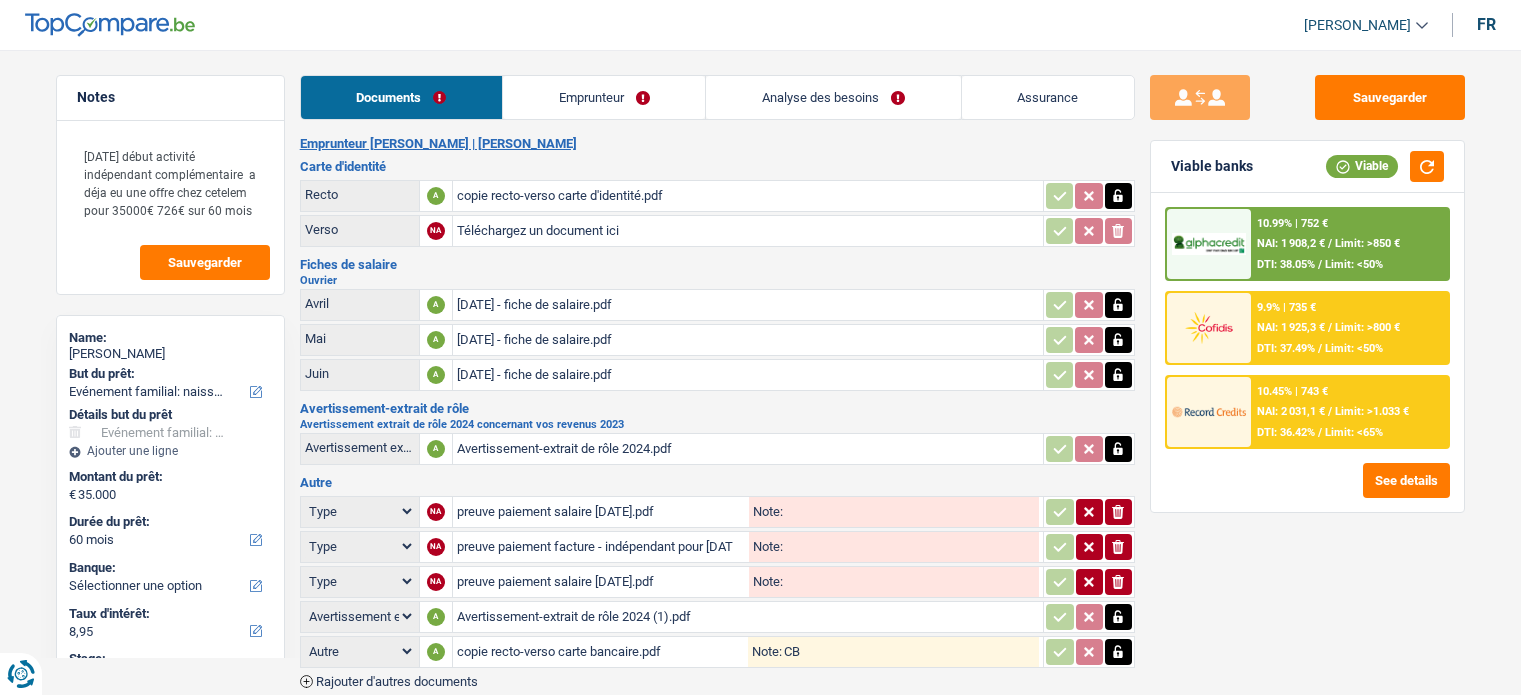 select on "familyEvent" 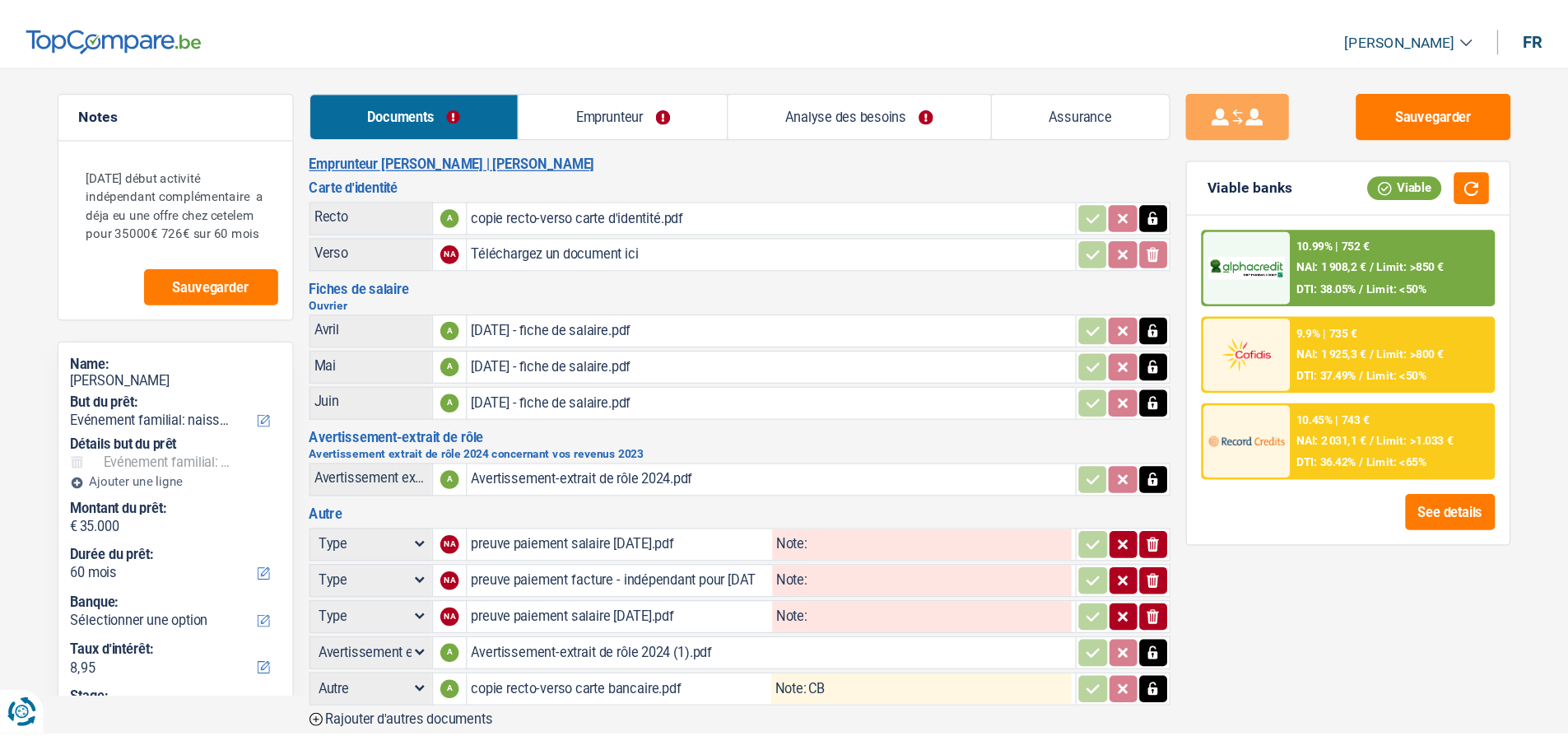 scroll, scrollTop: 0, scrollLeft: 0, axis: both 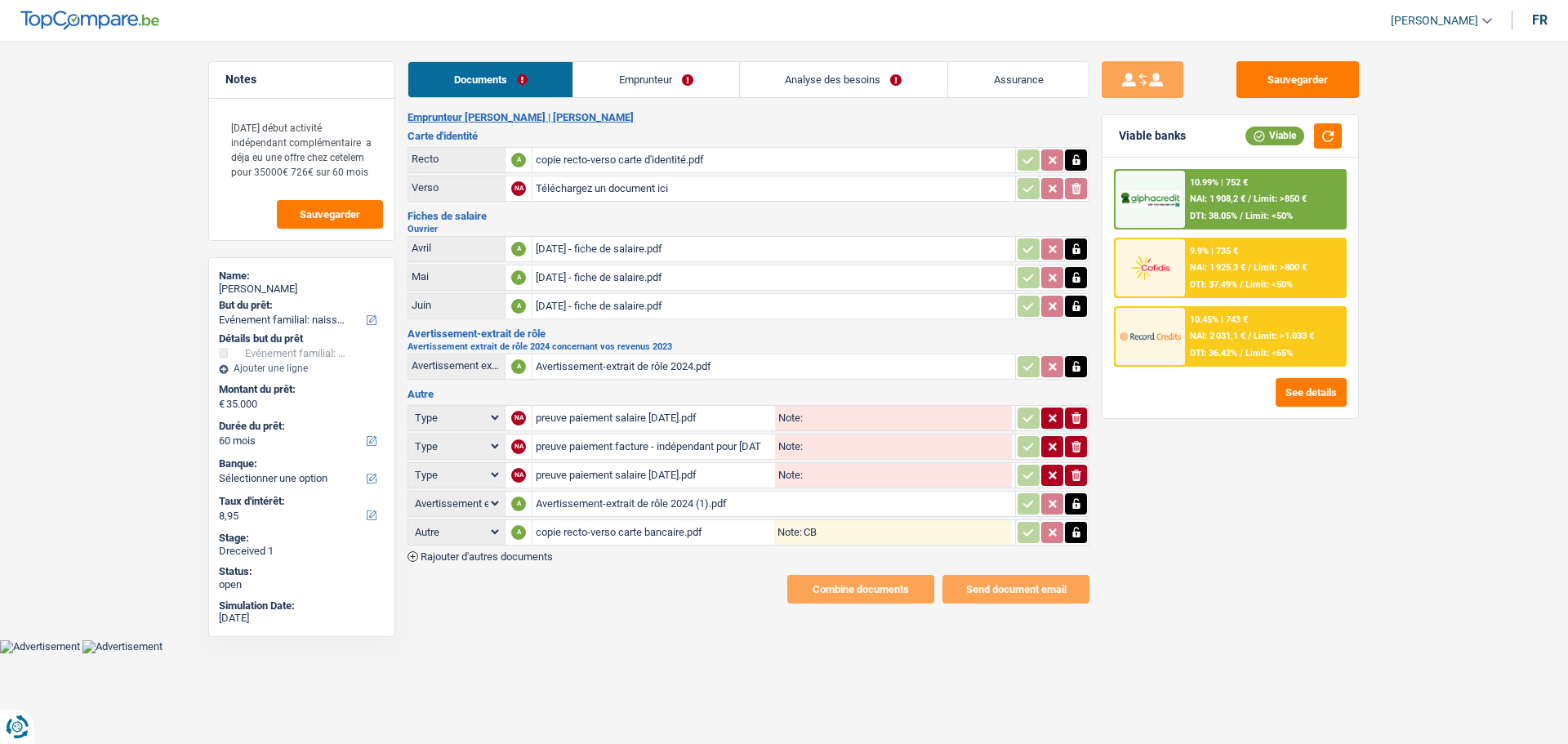 click on "Avertissement-extrait de rôle 2024.pdf" at bounding box center [773, 367] 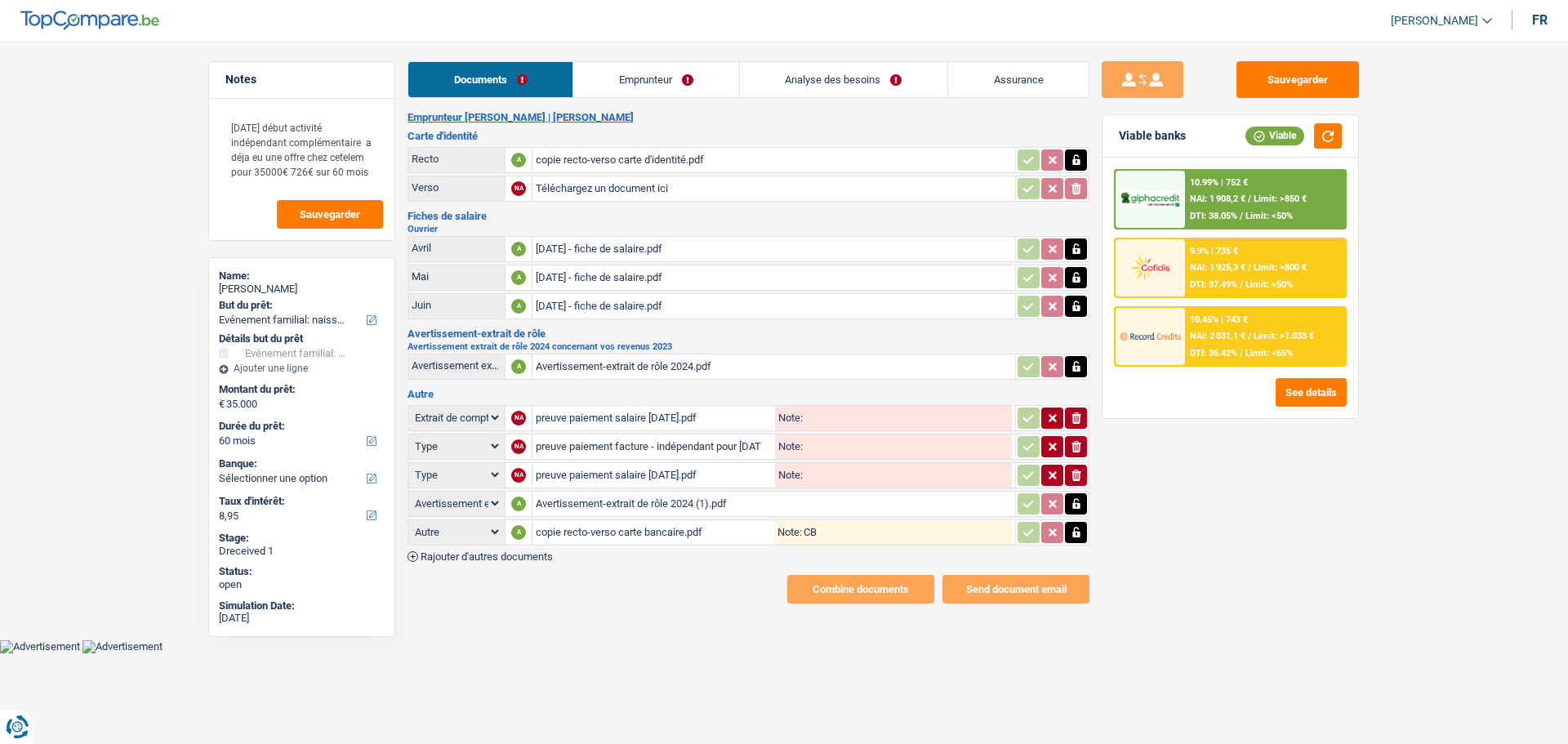 click on "Type
Analyse des besoins pour l'assurance
Attestation d'invalidité
Attestation de votre employeur
Attestation perte de la carte d'identité
Autre
Avertissement extrait de rôle 2023 concernant vos revenus 2022
Avertissement extrait de rôle 2024 concernant vos revenus 2023
Bulletin d'impôt
Carte bancaire
Certificat de composition de ménage
Certificat de résidence élargi
Certificat médical
Contrat de bail" at bounding box center [457, 417] 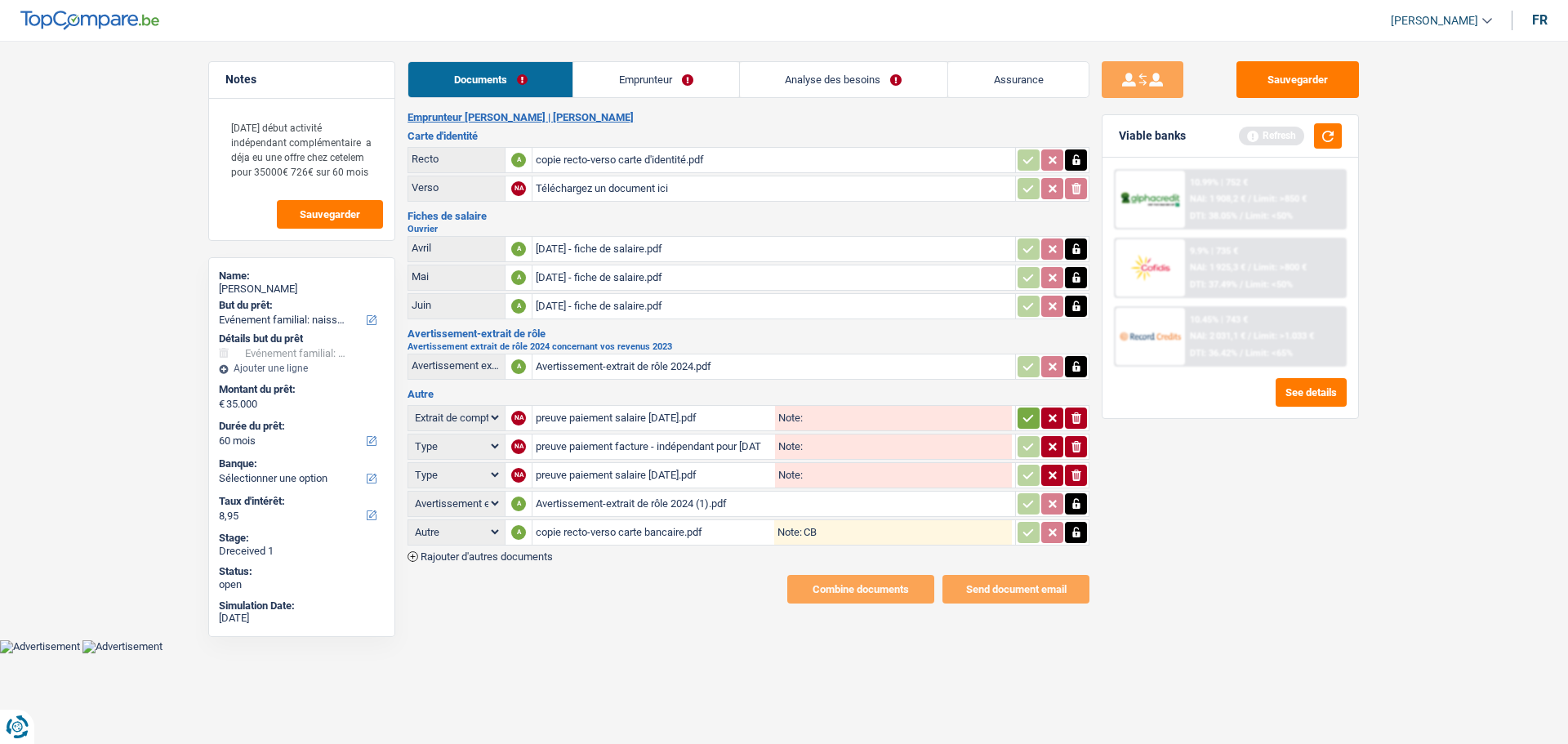 click on "Type
Analyse des besoins pour l'assurance
Attestation d'invalidité
Attestation de votre employeur
Attestation perte de la carte d'identité
Autre
Avertissement extrait de rôle 2023 concernant vos revenus 2022
Avertissement extrait de rôle 2024 concernant vos revenus 2023
Bulletin d'impôt
Carte bancaire
Certificat de composition de ménage
Certificat de résidence élargi
Certificat médical
Contrat de bail" at bounding box center (457, 446) 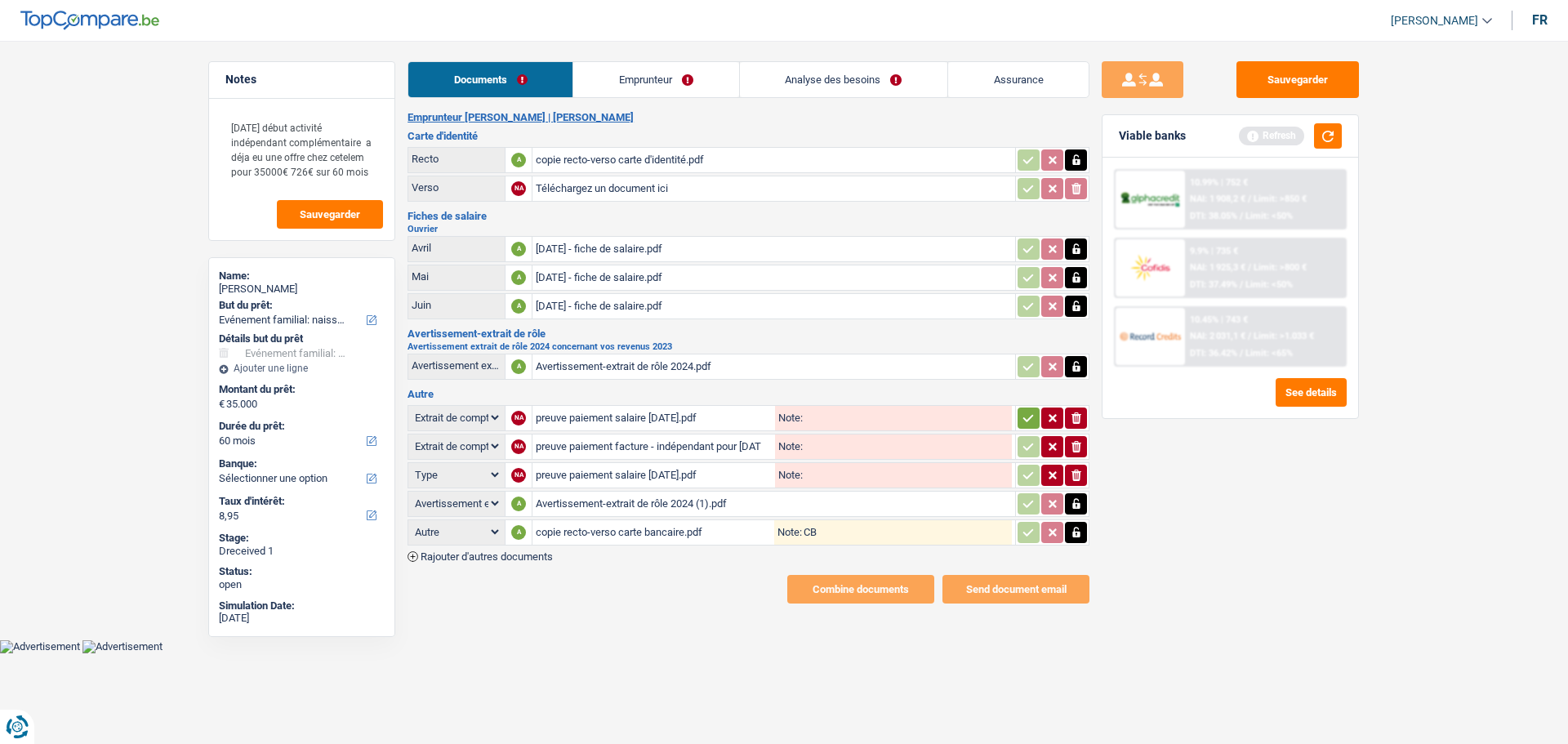 click on "Type
Analyse des besoins pour l'assurance
Attestation d'invalidité
Attestation de votre employeur
Attestation perte de la carte d'identité
Autre
Avertissement extrait de rôle 2023 concernant vos revenus 2022
Avertissement extrait de rôle 2024 concernant vos revenus 2023
Bulletin d'impôt
Carte bancaire
Certificat de composition de ménage
Certificat de résidence élargi
Certificat médical
Contrat de bail" at bounding box center [457, 446] 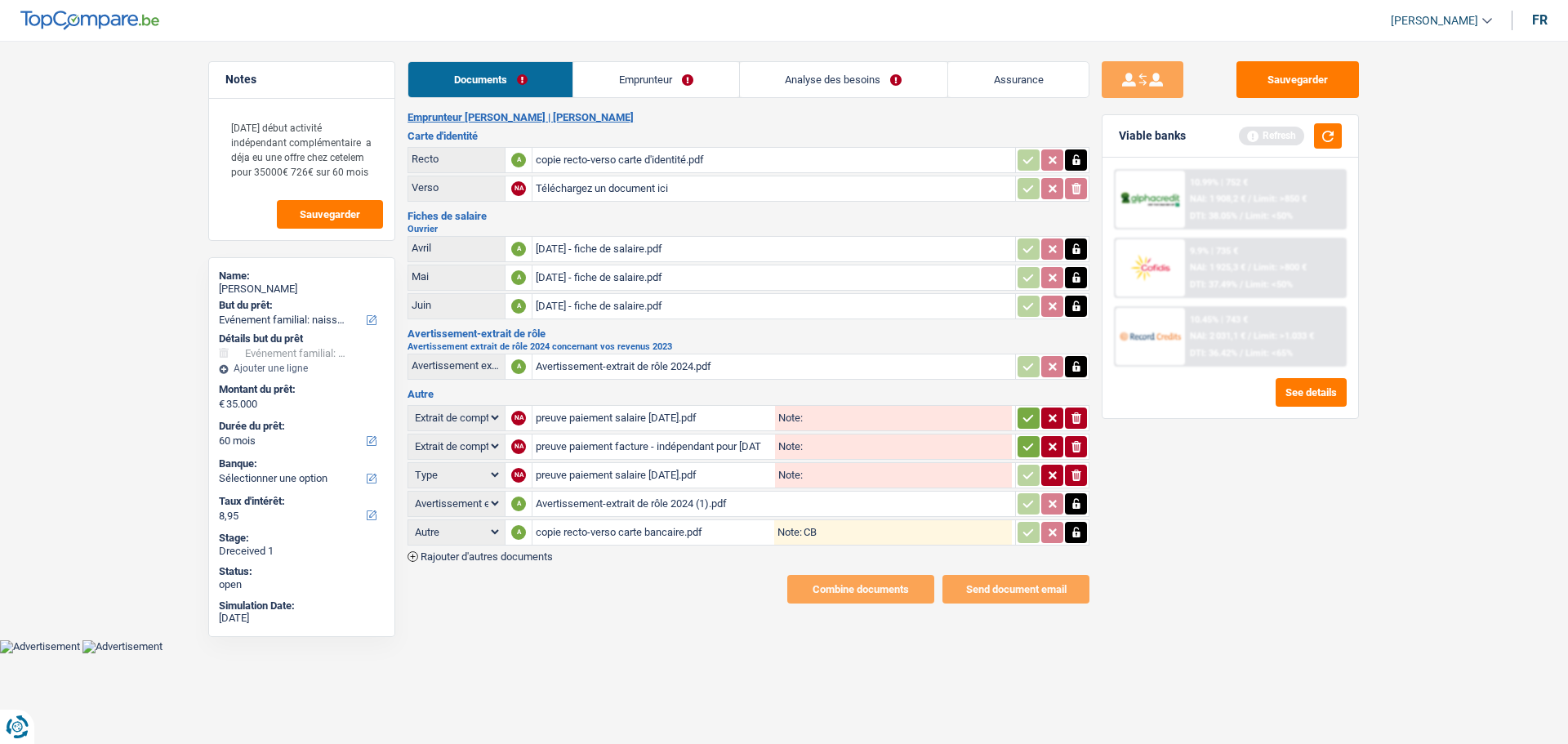 click on "Type
Analyse des besoins pour l'assurance
Attestation d'invalidité
Attestation de votre employeur
Attestation perte de la carte d'identité
Autre
Avertissement extrait de rôle 2023 concernant vos revenus 2022
Avertissement extrait de rôle 2024 concernant vos revenus 2023
Bulletin d'impôt
Carte bancaire
Certificat de composition de ménage
Certificat de résidence élargi
Certificat médical
Contrat de bail" at bounding box center (457, 474) 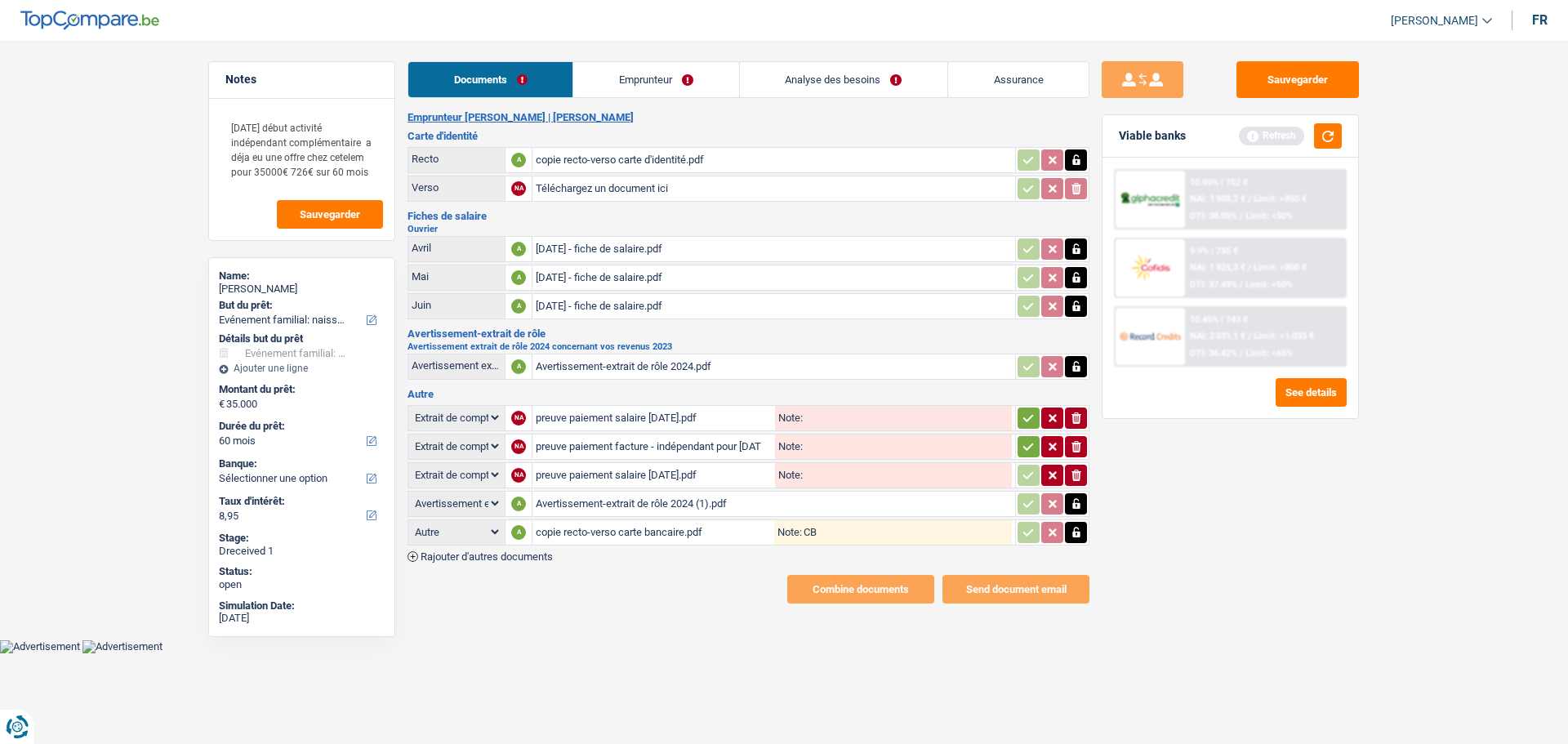 click on "Type
Analyse des besoins pour l'assurance
Attestation d'invalidité
Attestation de votre employeur
Attestation perte de la carte d'identité
Autre
Avertissement extrait de rôle 2023 concernant vos revenus 2022
Avertissement extrait de rôle 2024 concernant vos revenus 2023
Bulletin d'impôt
Carte bancaire
Certificat de composition de ménage
Certificat de résidence élargi
Certificat médical
Contrat de bail" at bounding box center (457, 474) 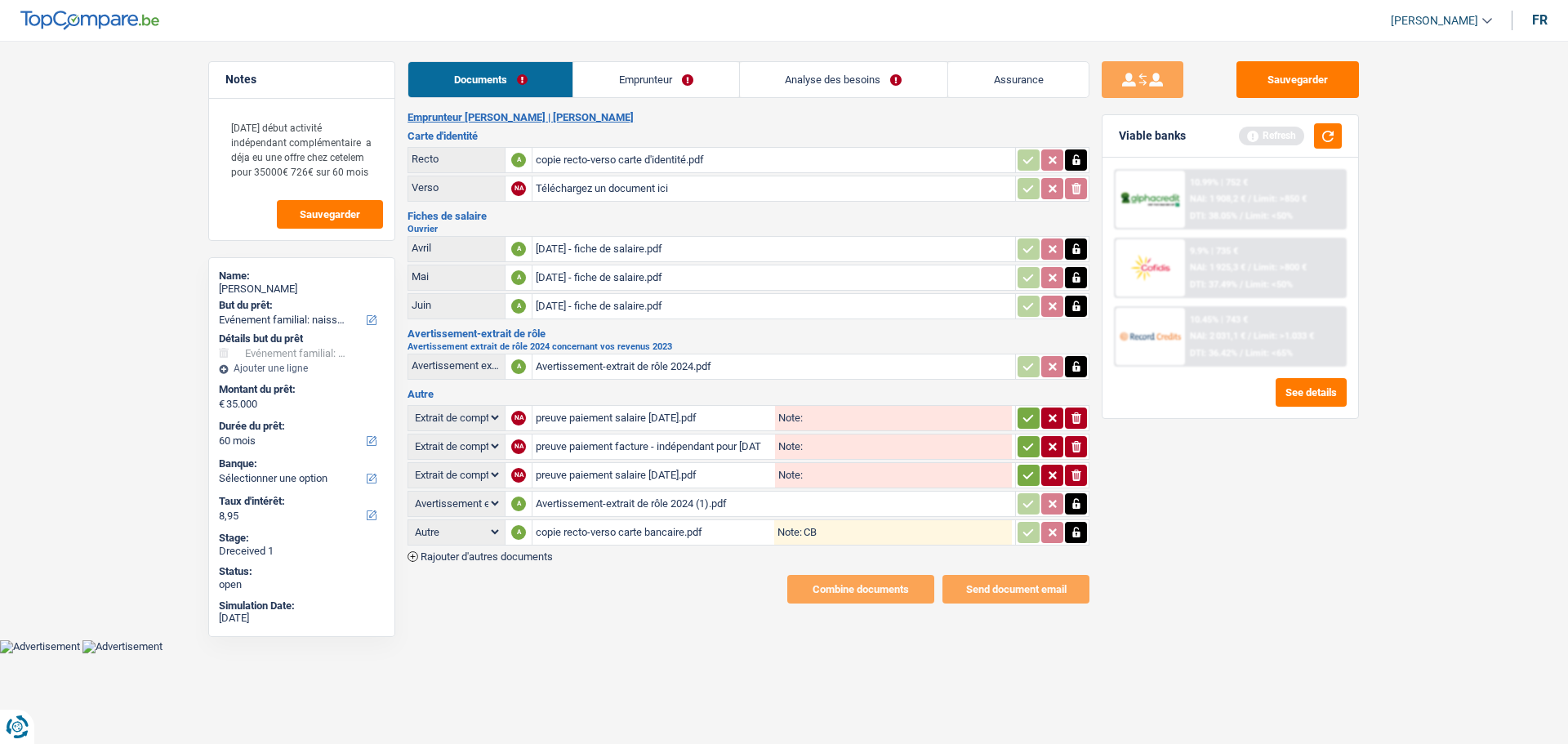 click 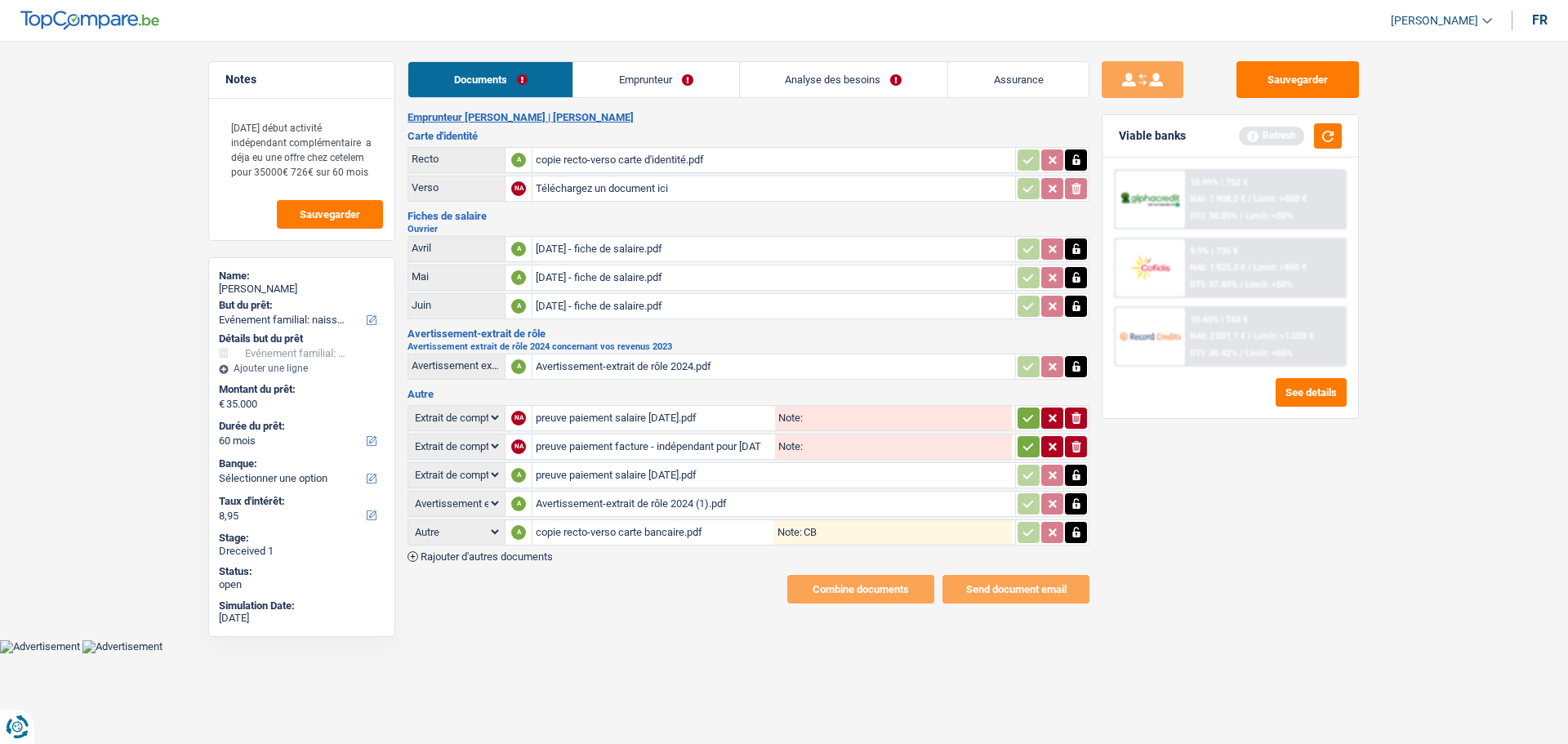 click 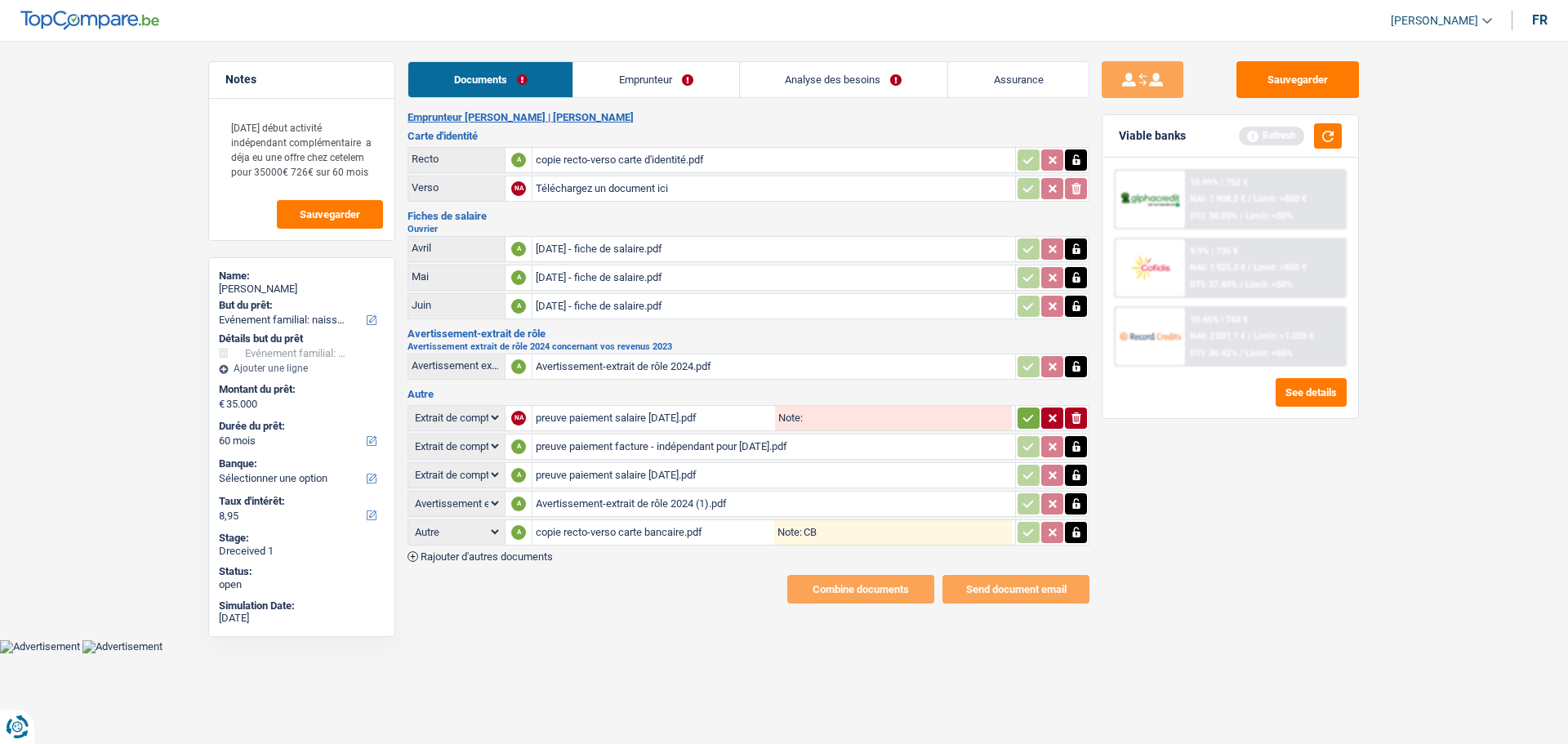 click 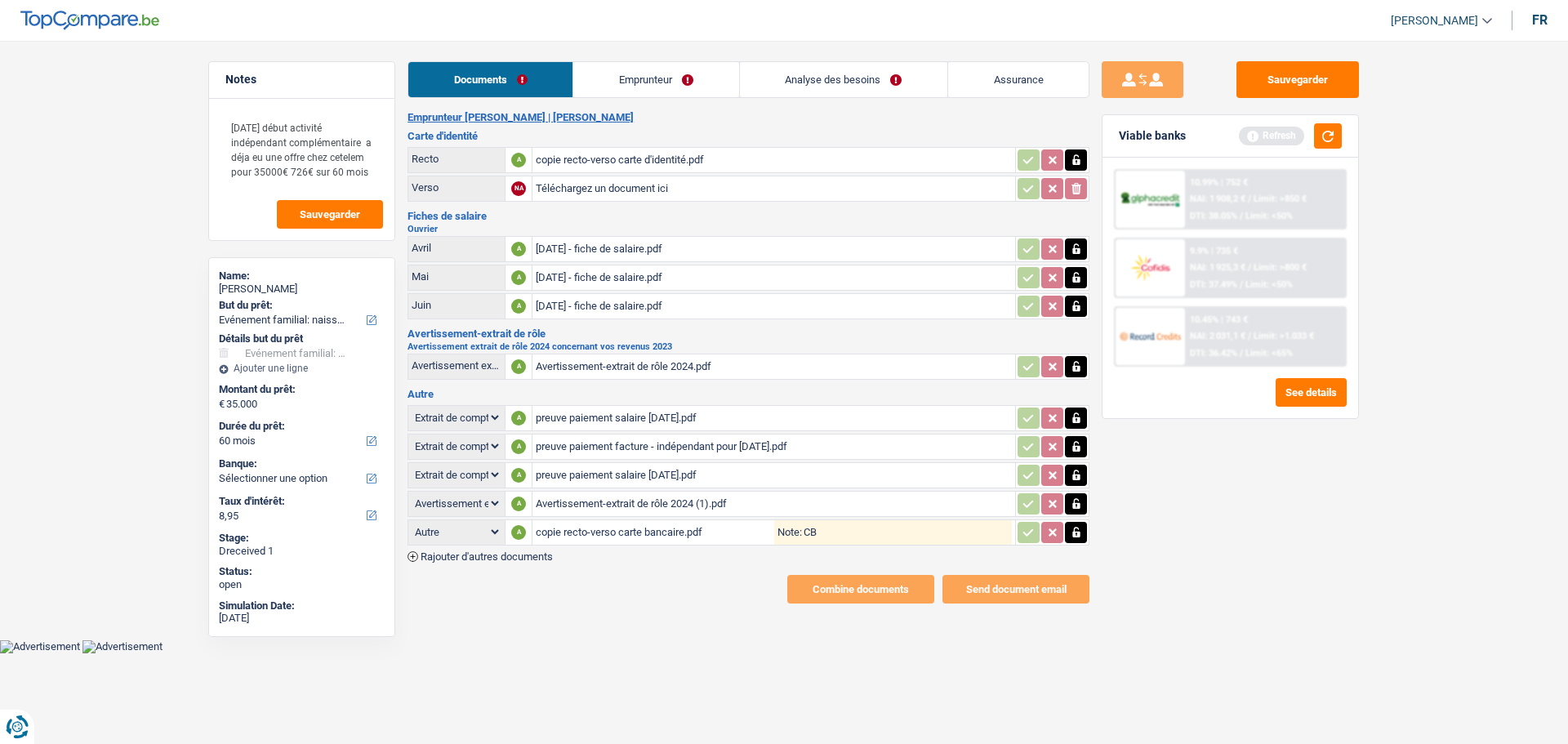 click on "Emprunteur" at bounding box center (656, 79) 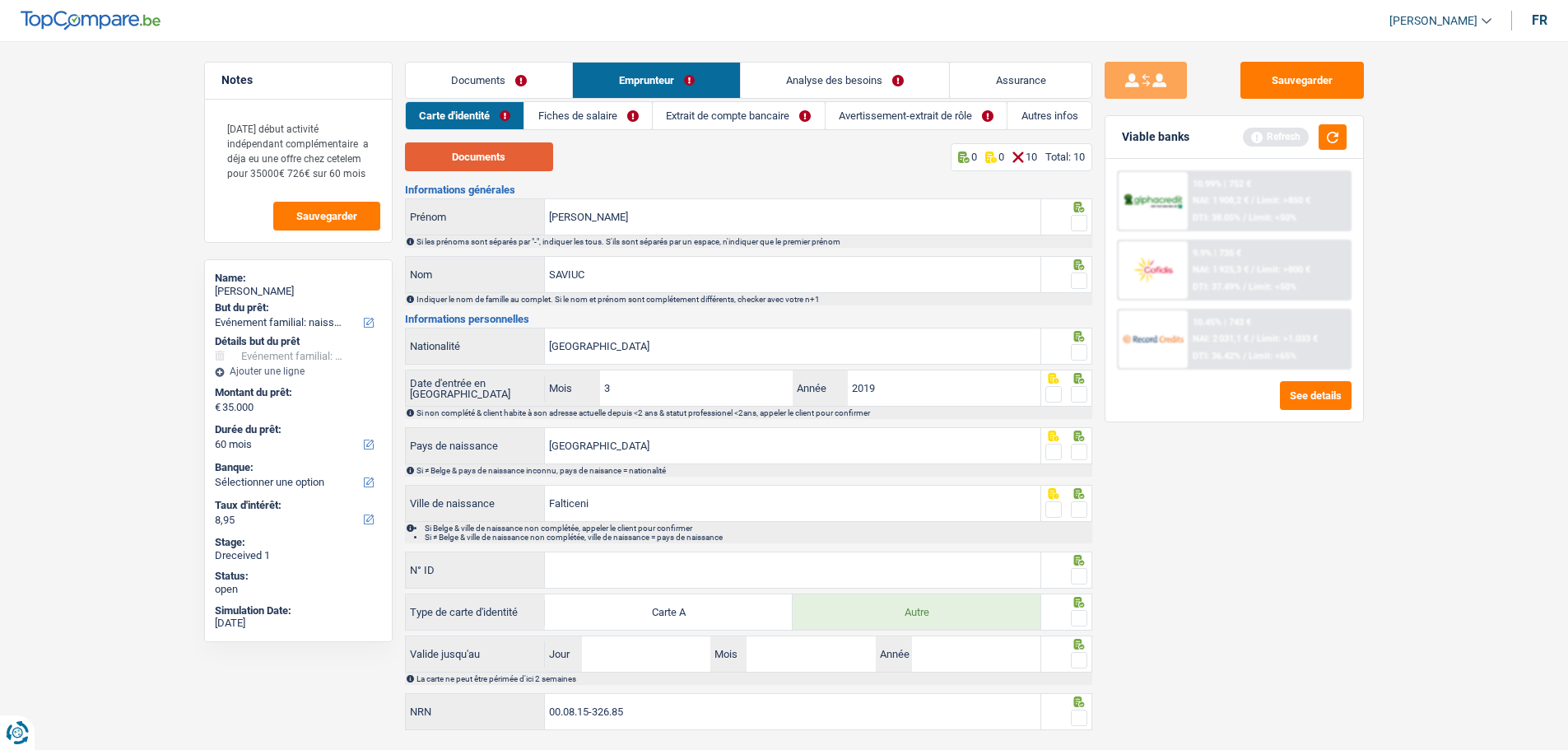 click on "Documents" at bounding box center (479, 156) 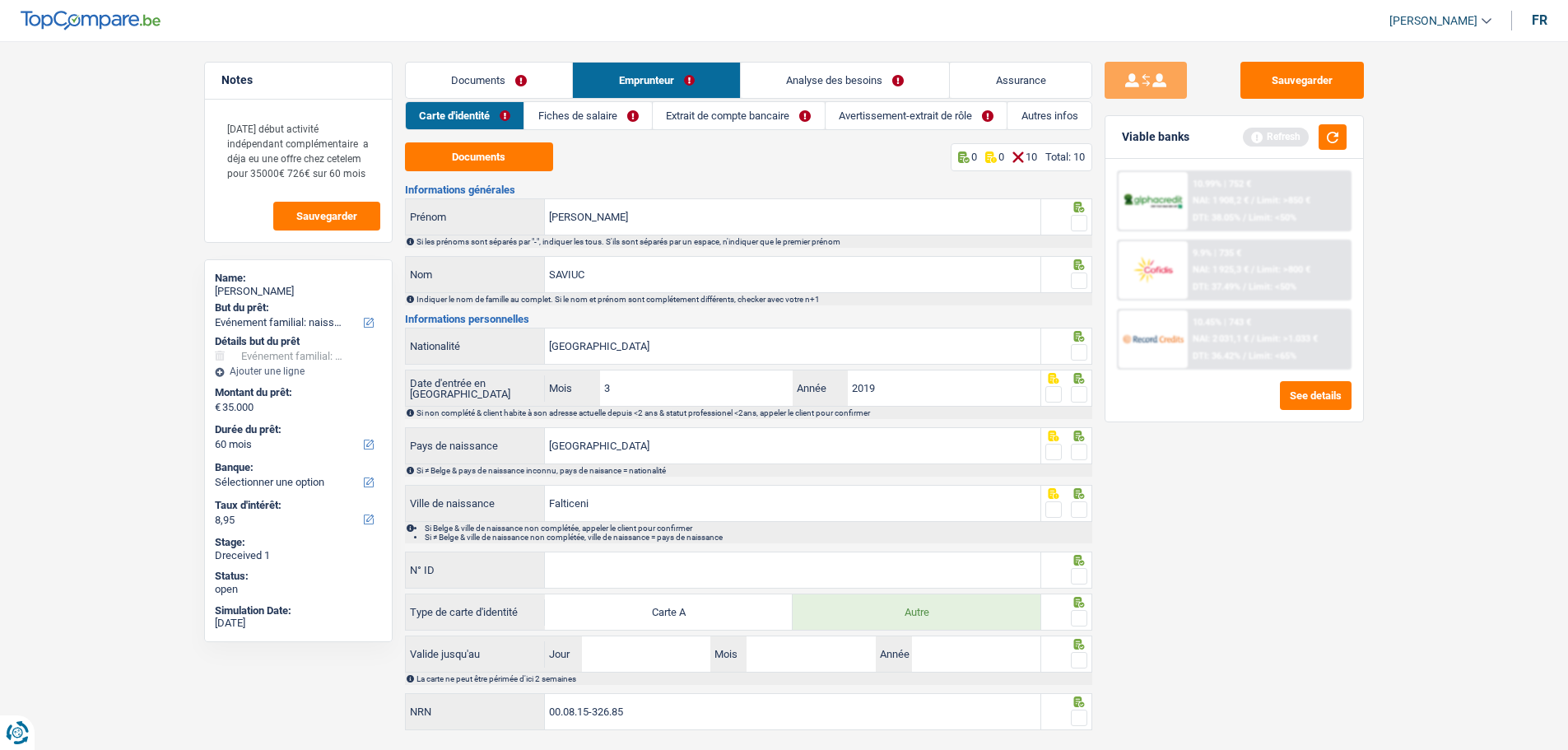 click at bounding box center [1079, 223] 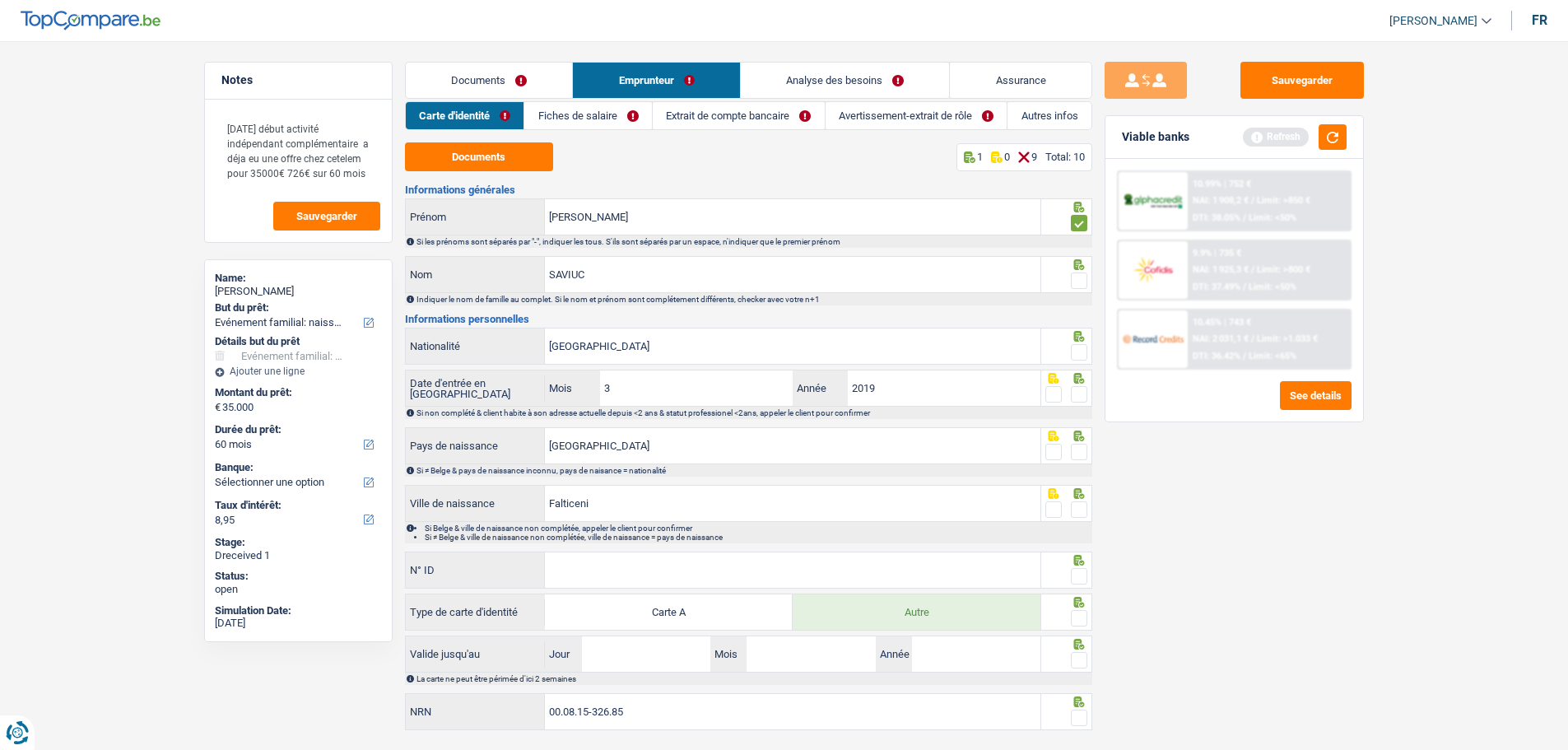 click at bounding box center [1079, 281] 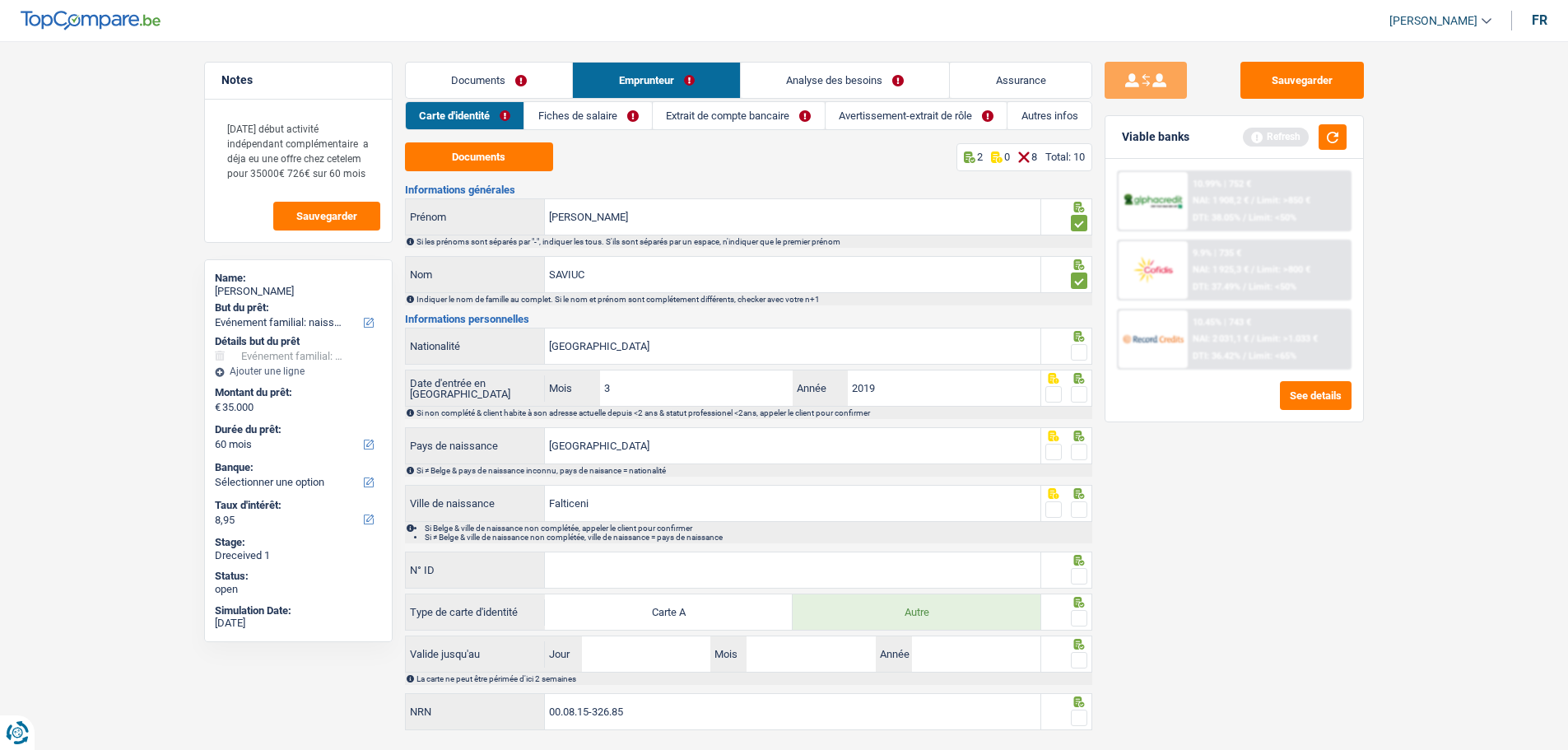 click at bounding box center [1079, 352] 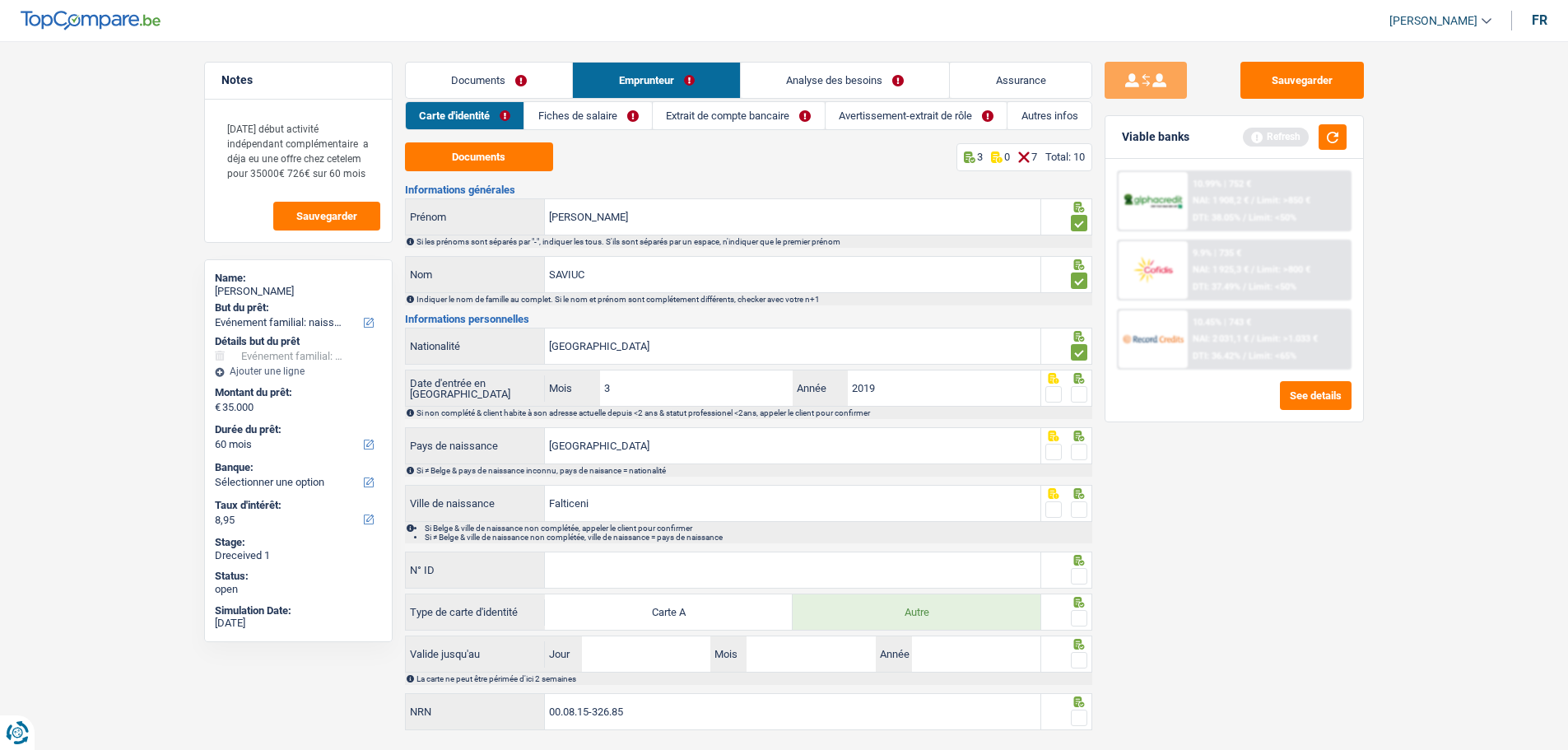 click at bounding box center (1079, 394) 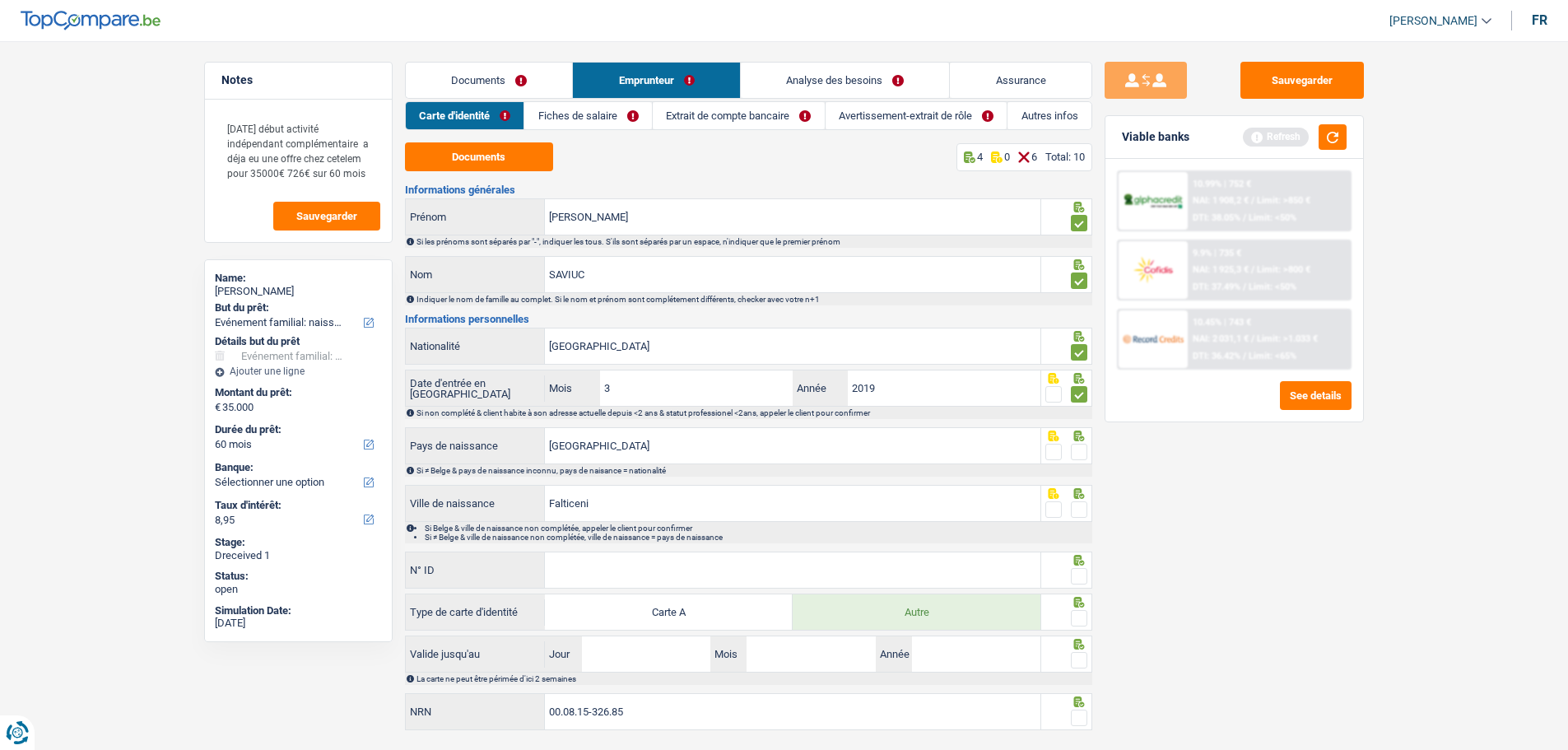 click at bounding box center (1079, 452) 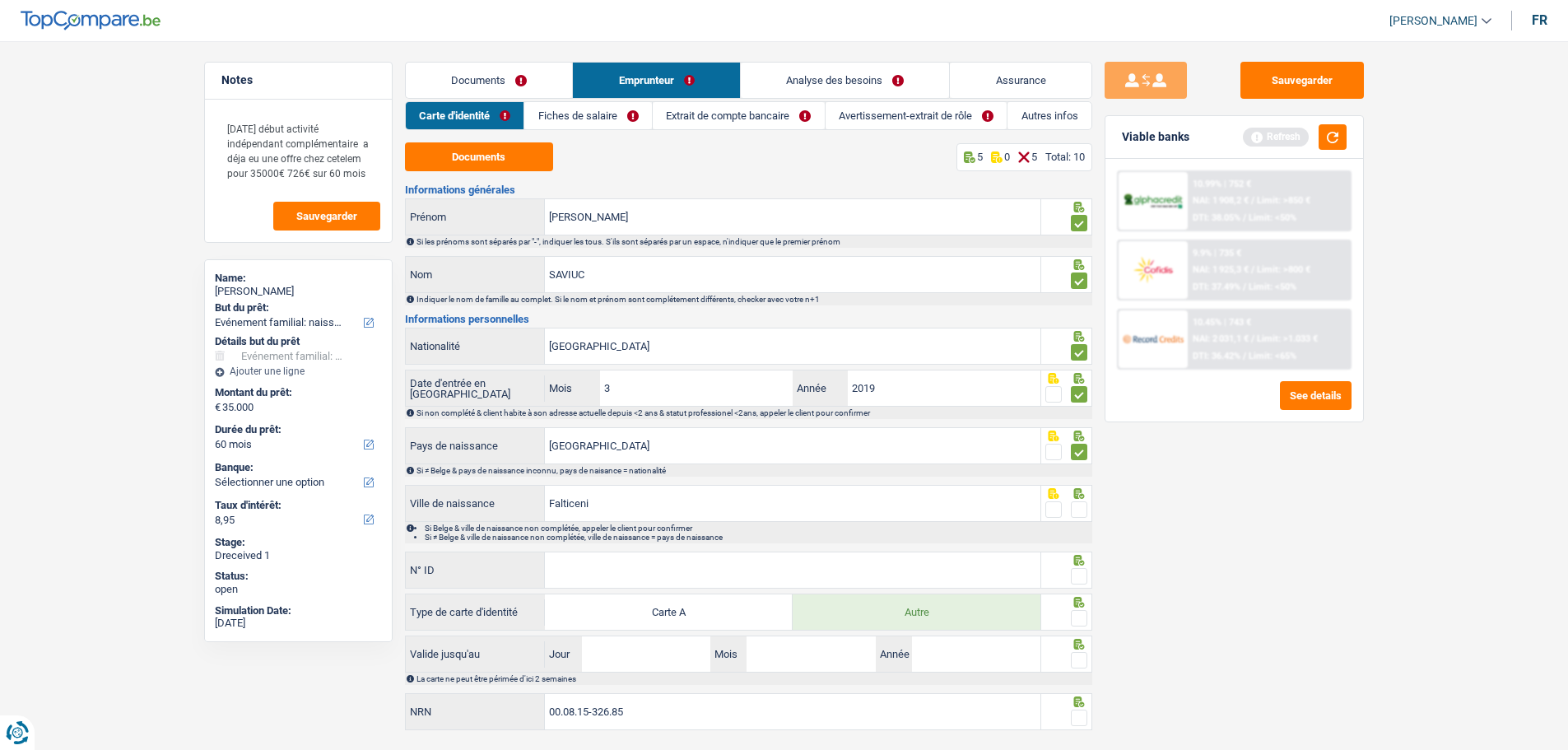 click at bounding box center (1079, 510) 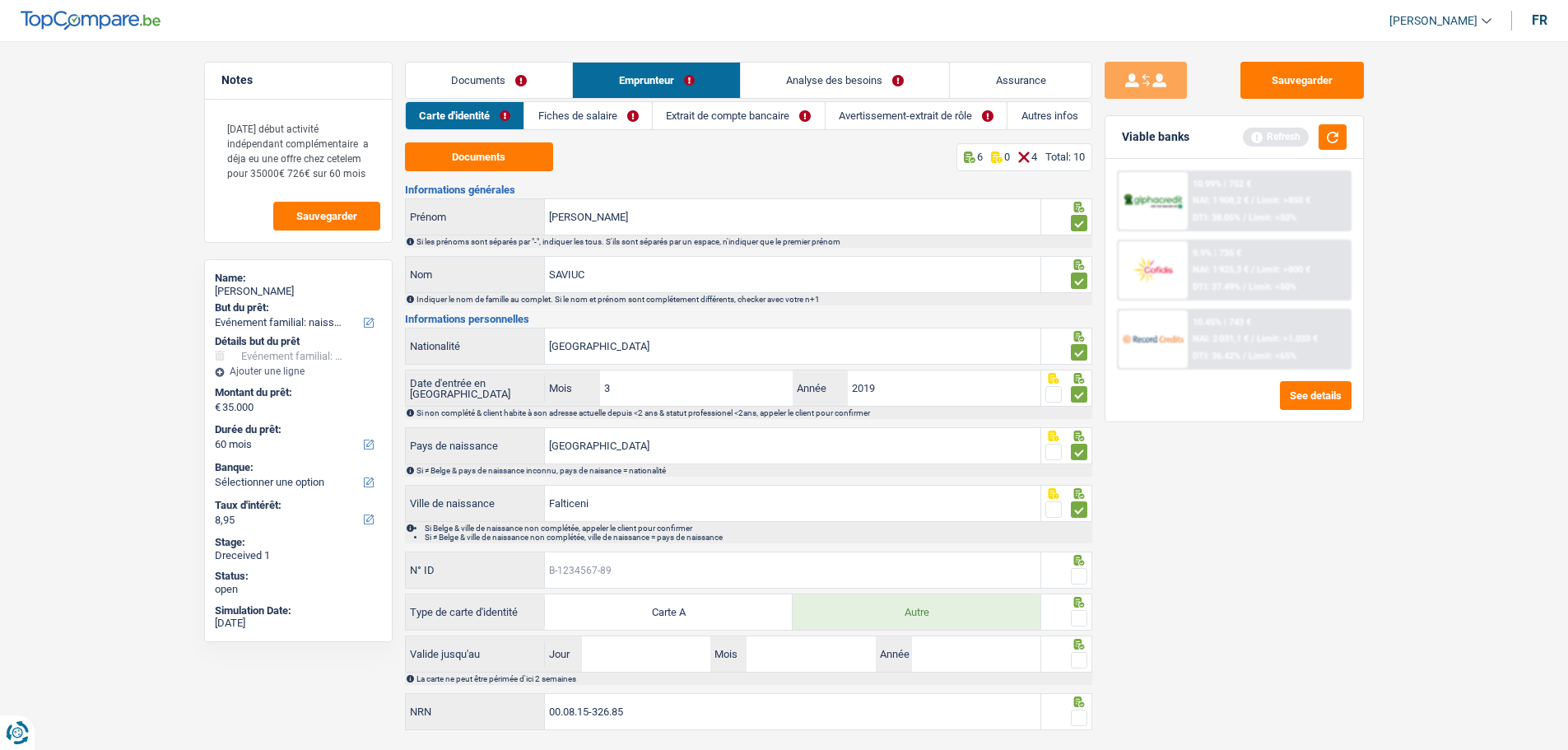 drag, startPoint x: 818, startPoint y: 575, endPoint x: 809, endPoint y: 575, distance: 9 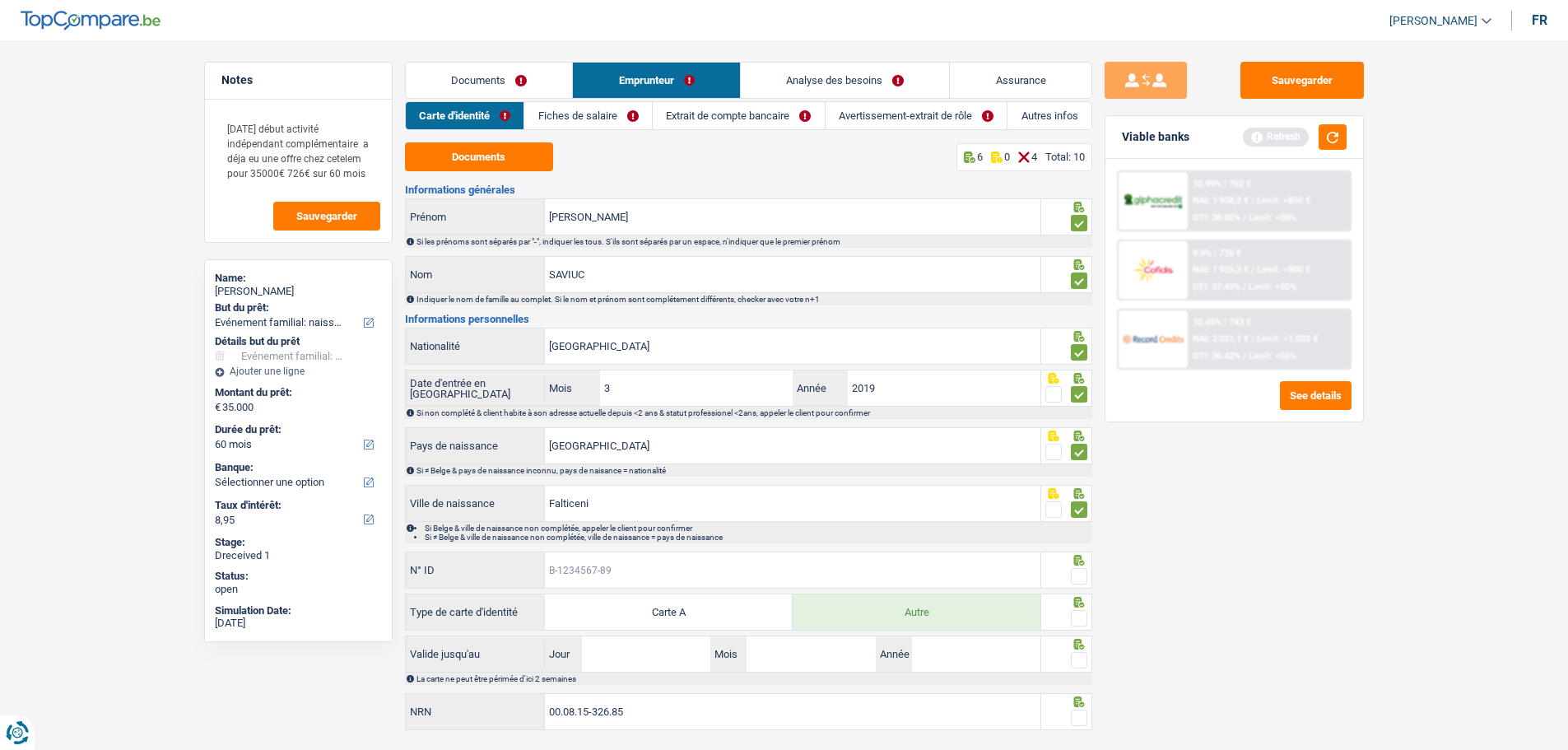 click on "N° ID" at bounding box center (793, 570) 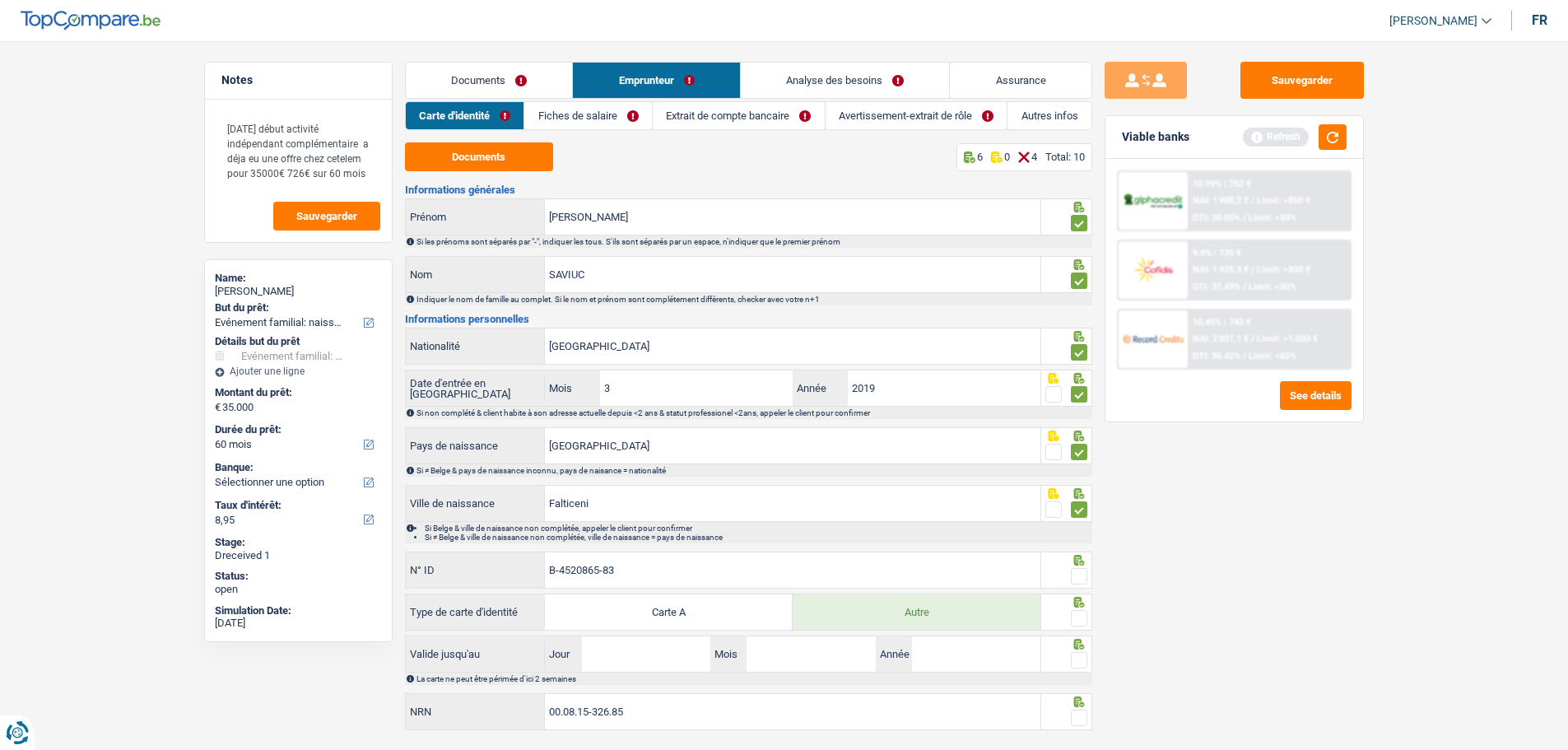 type on "B-4520865-83" 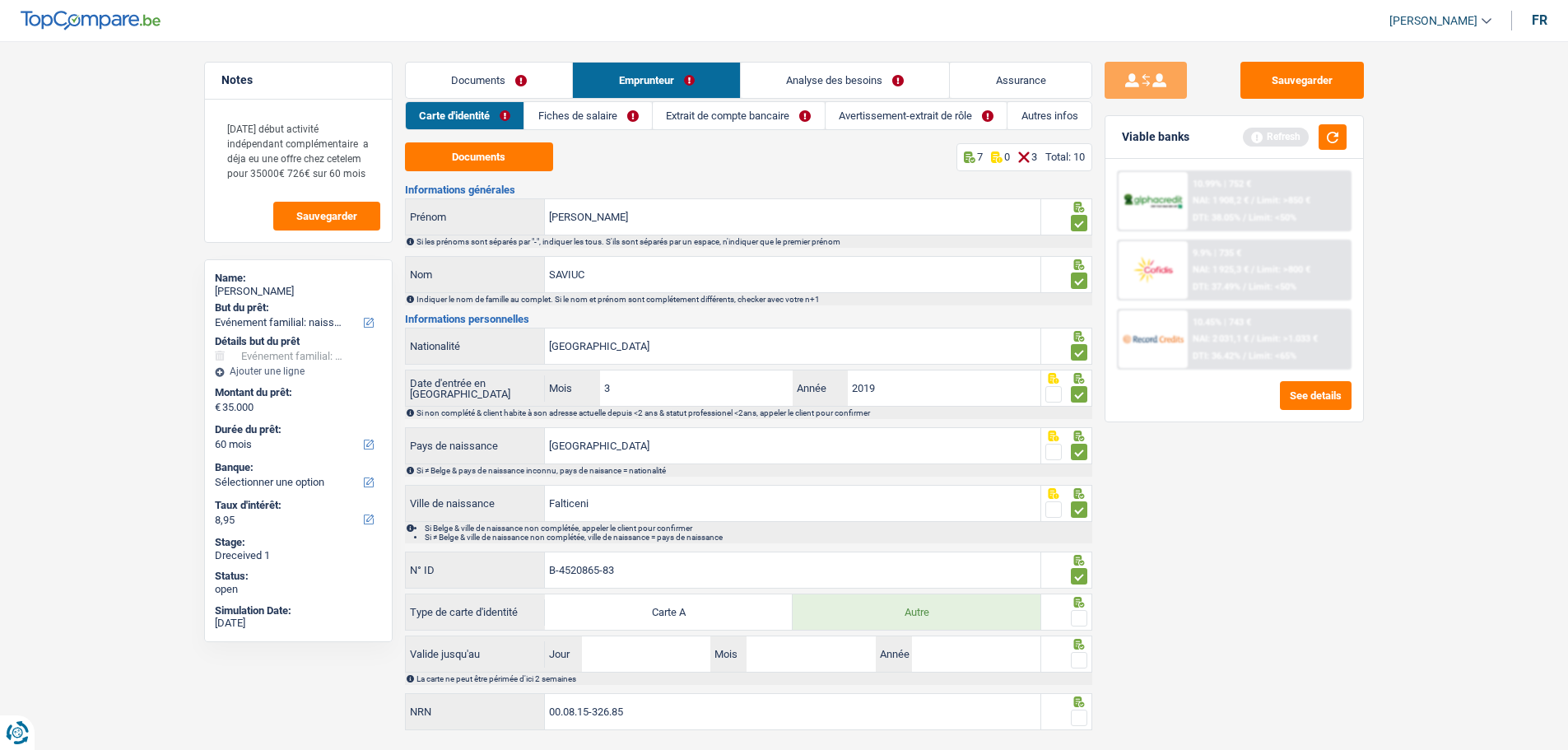 click at bounding box center [1079, 618] 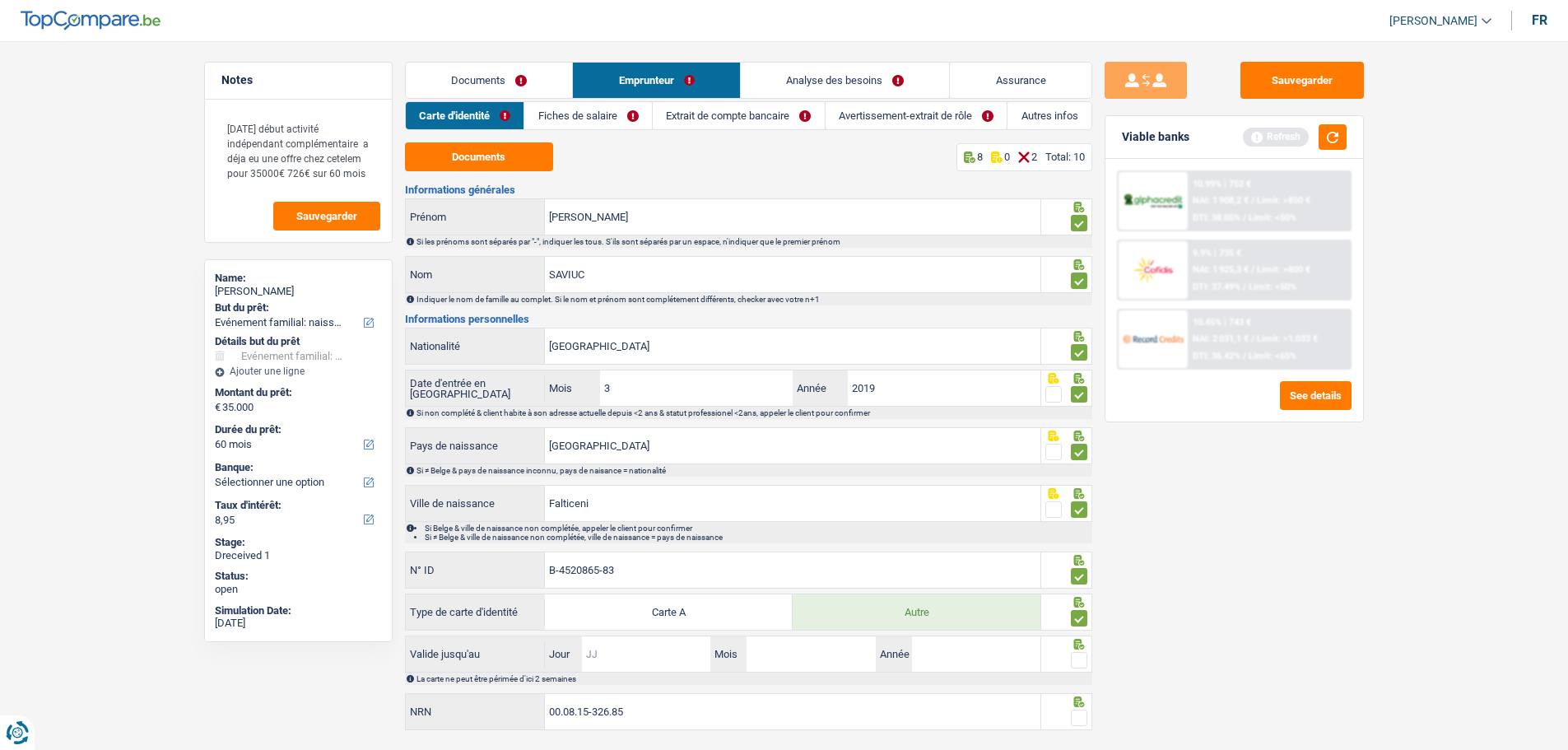 click on "Jour" at bounding box center [646, 654] 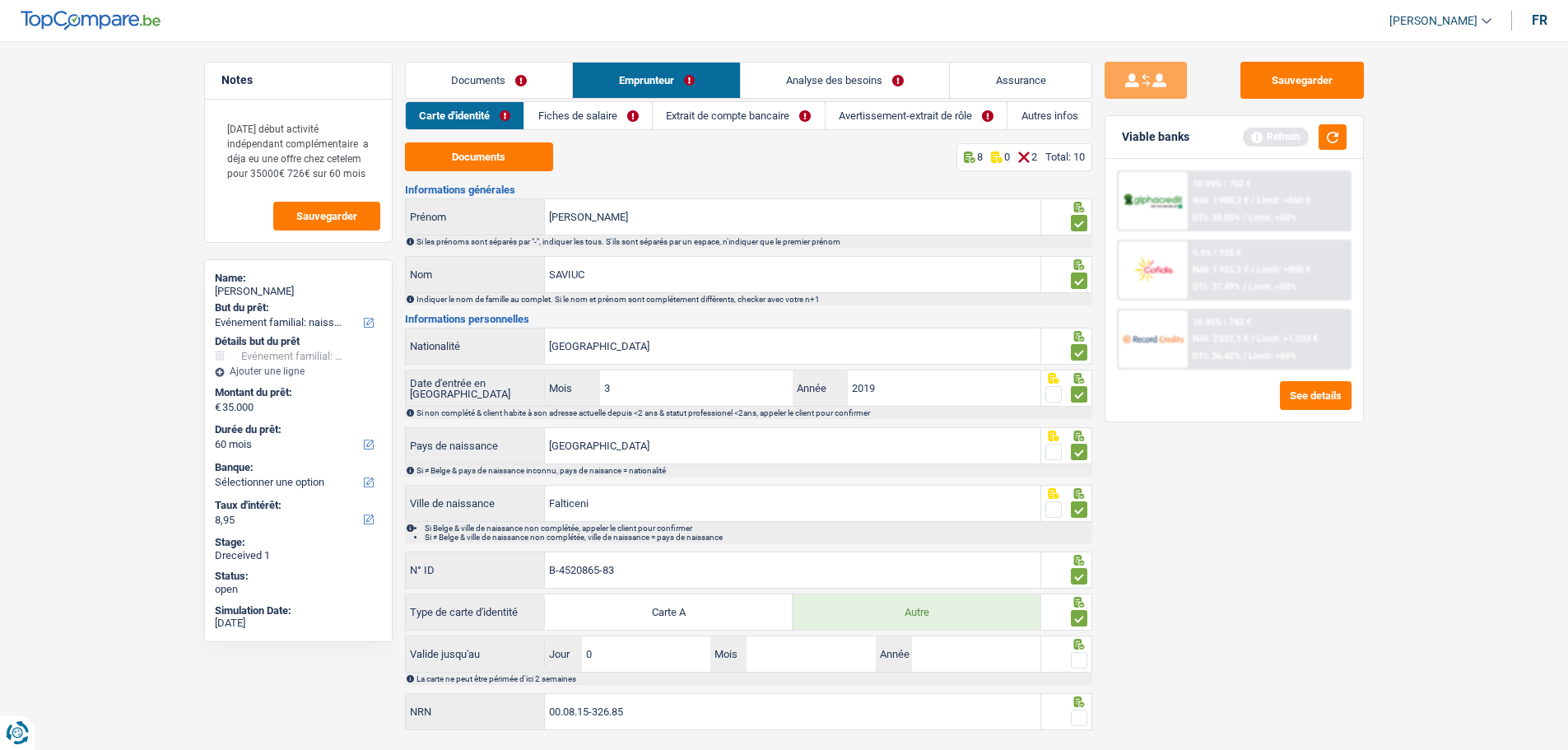 type on "04" 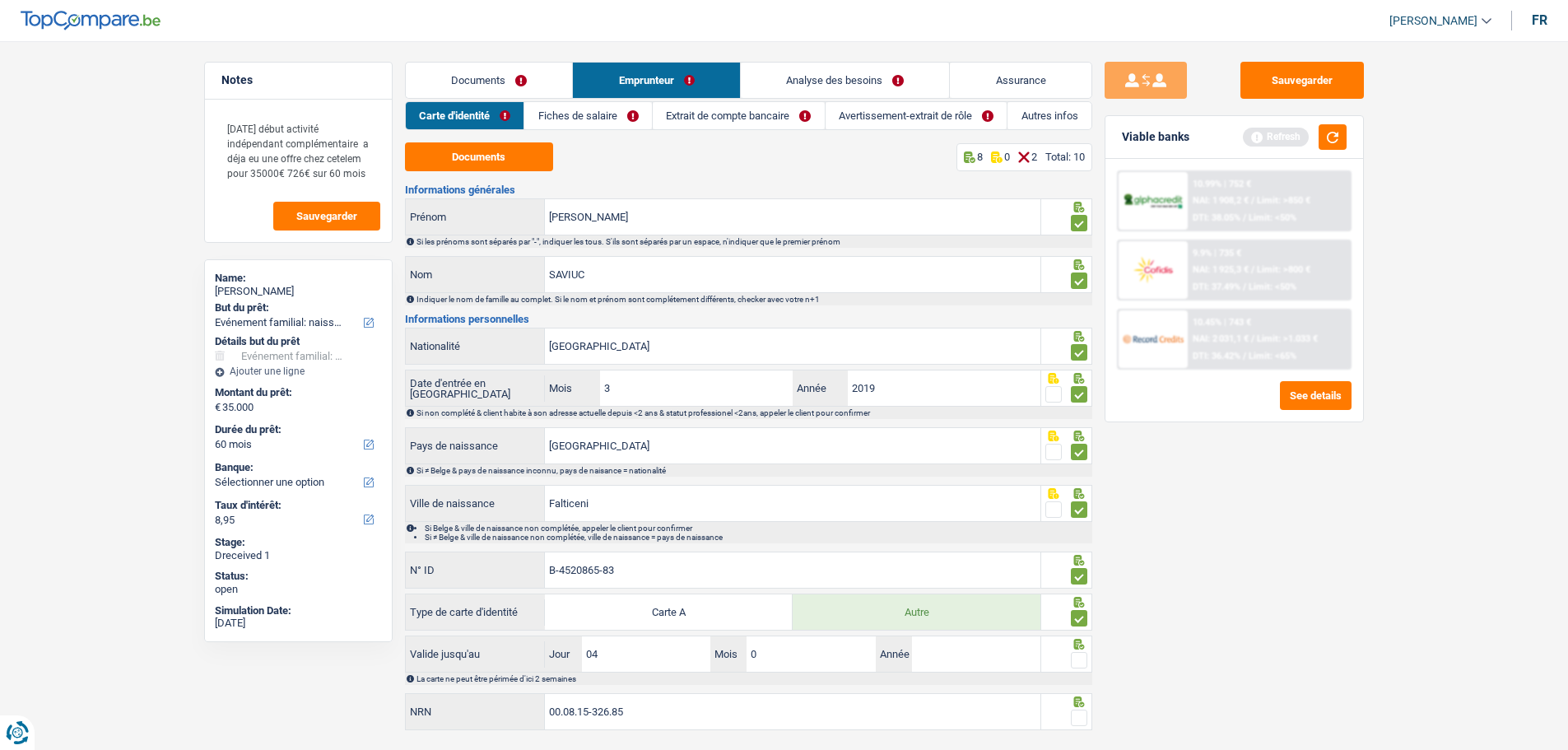 type on "05" 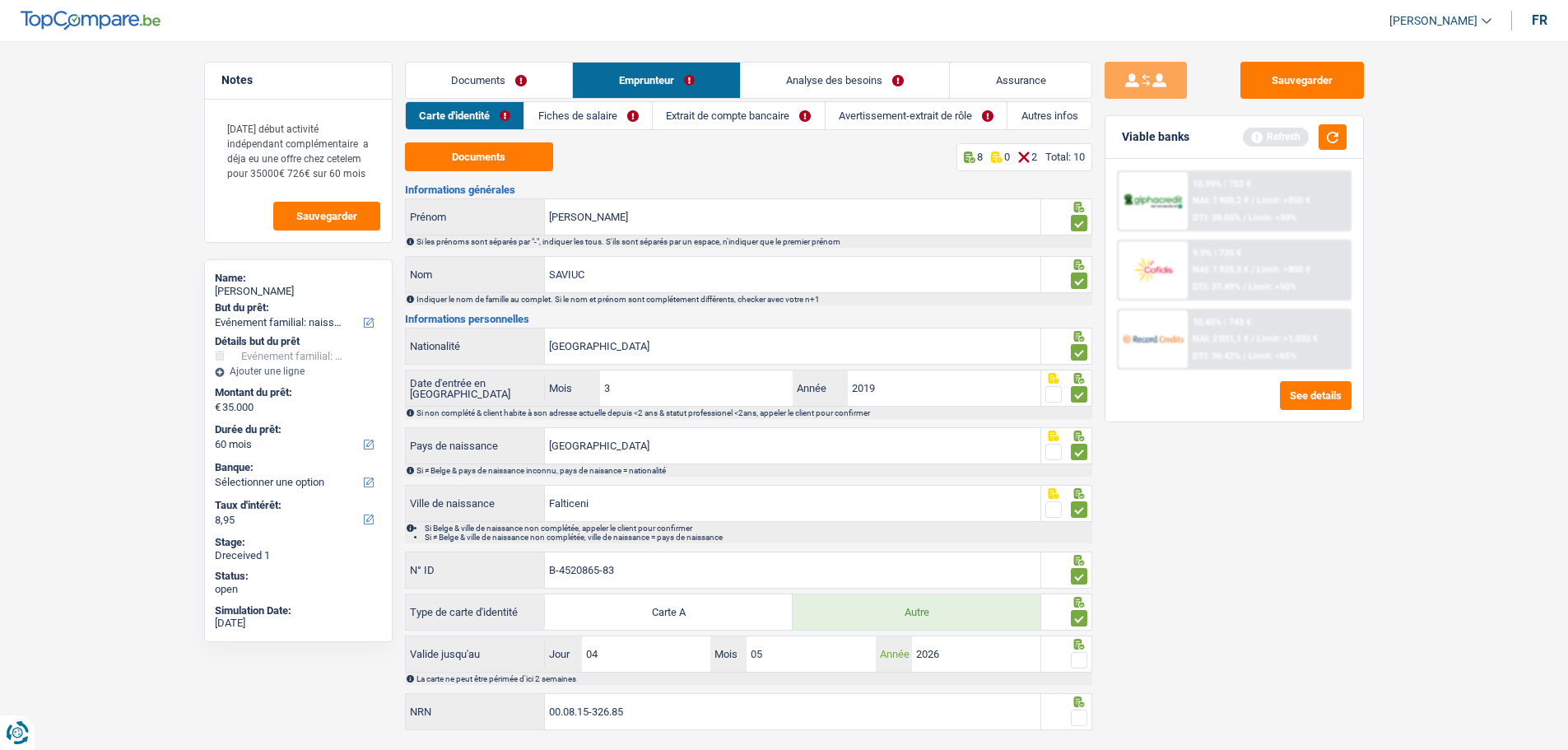 type on "2026" 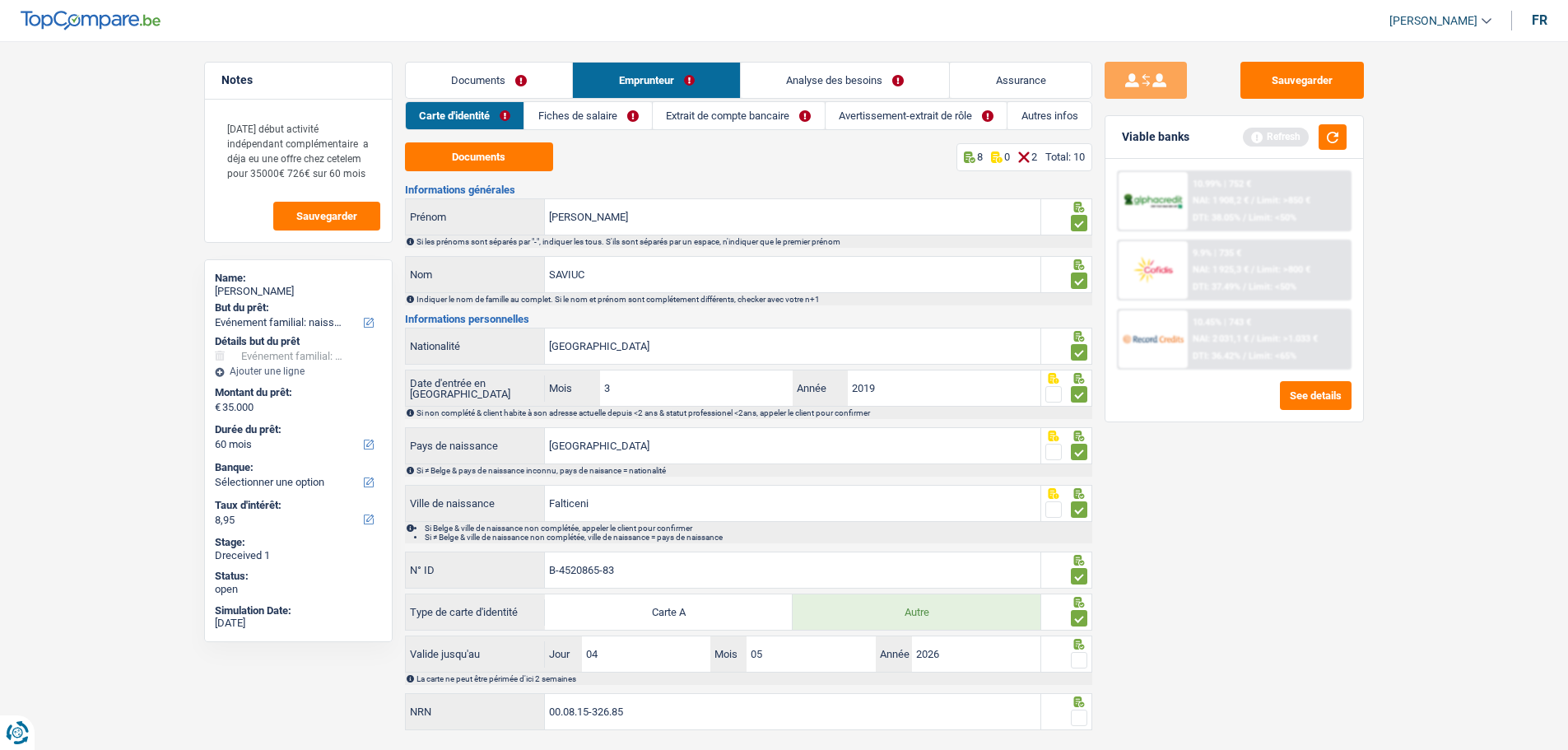 click at bounding box center [1079, 660] 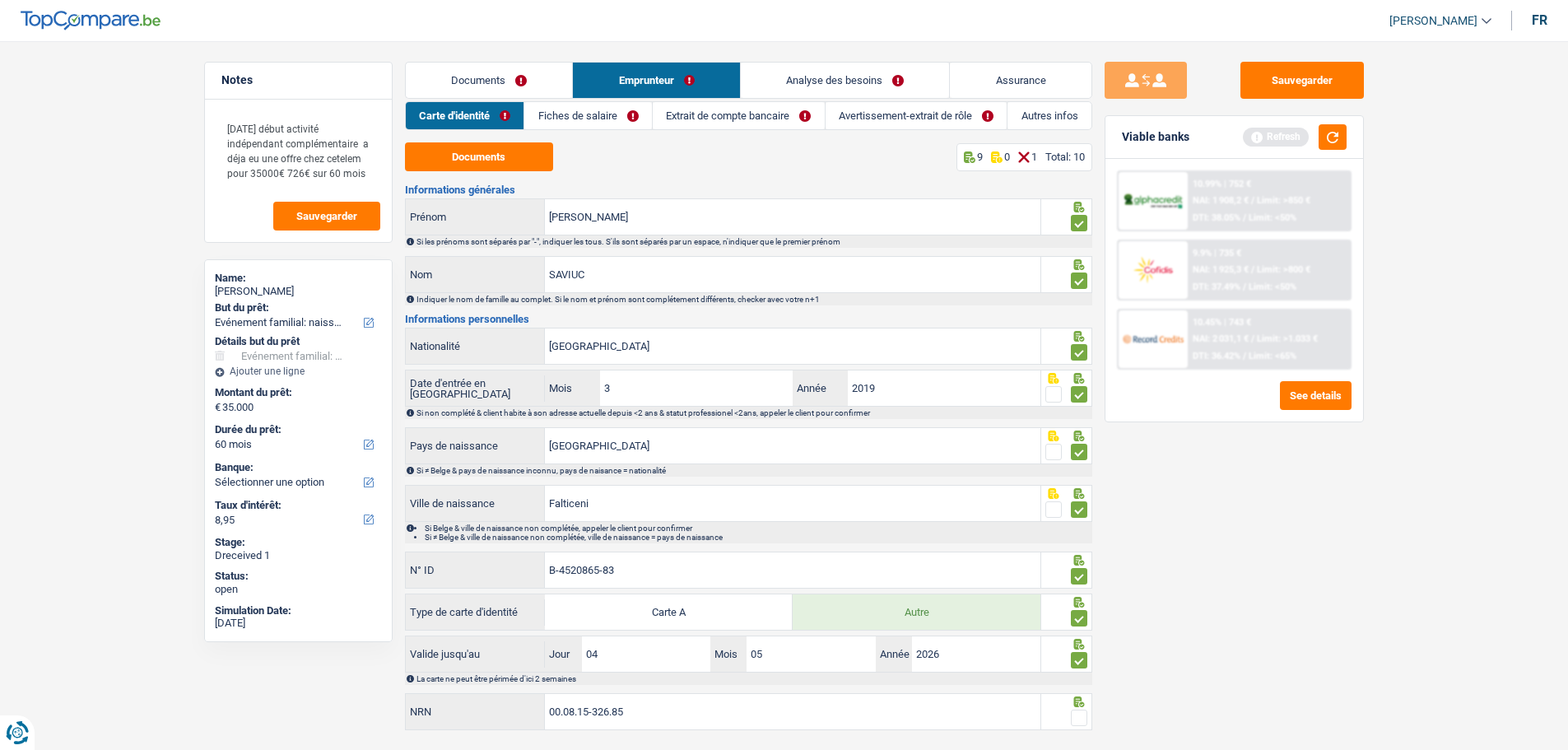click at bounding box center [1079, 718] 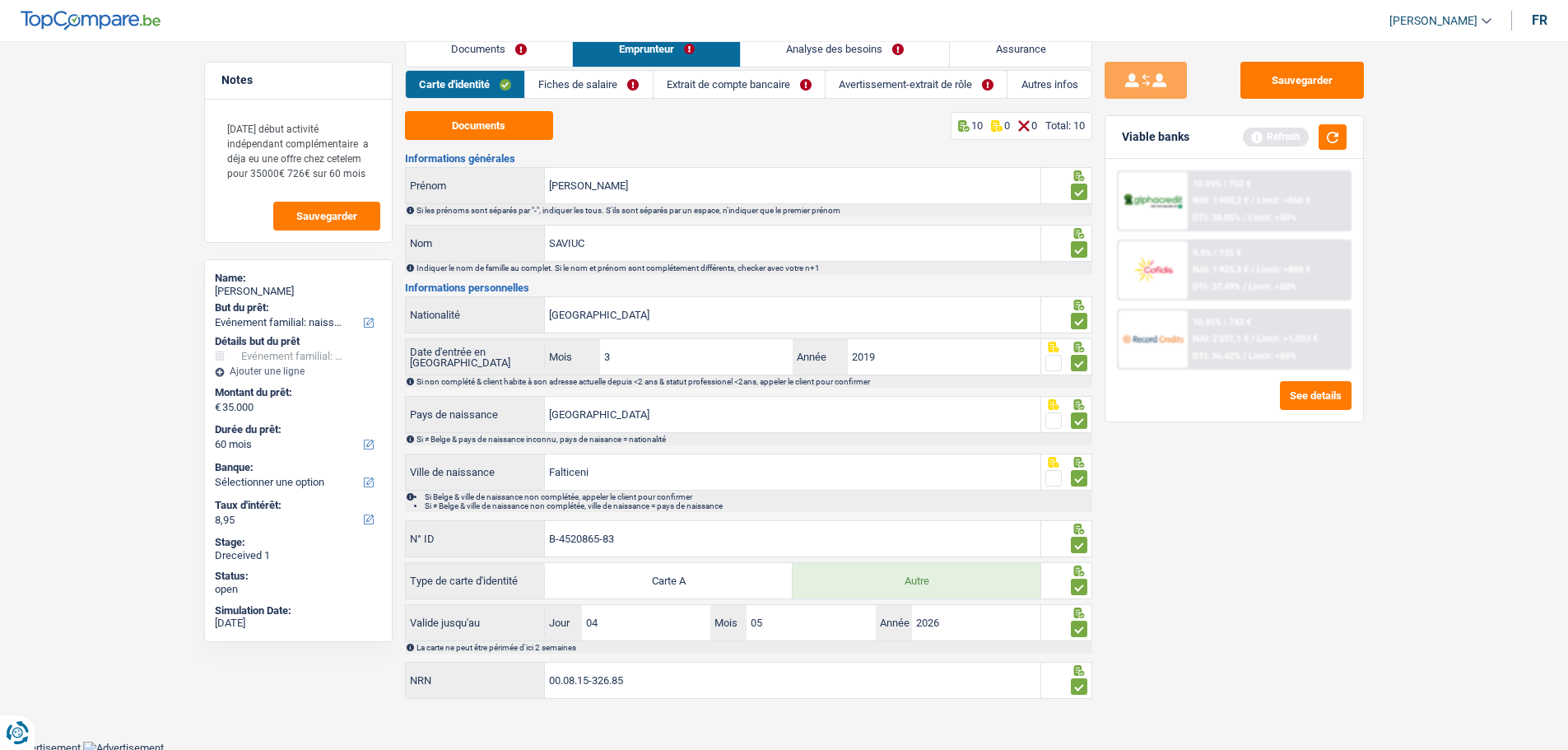 scroll, scrollTop: 0, scrollLeft: 0, axis: both 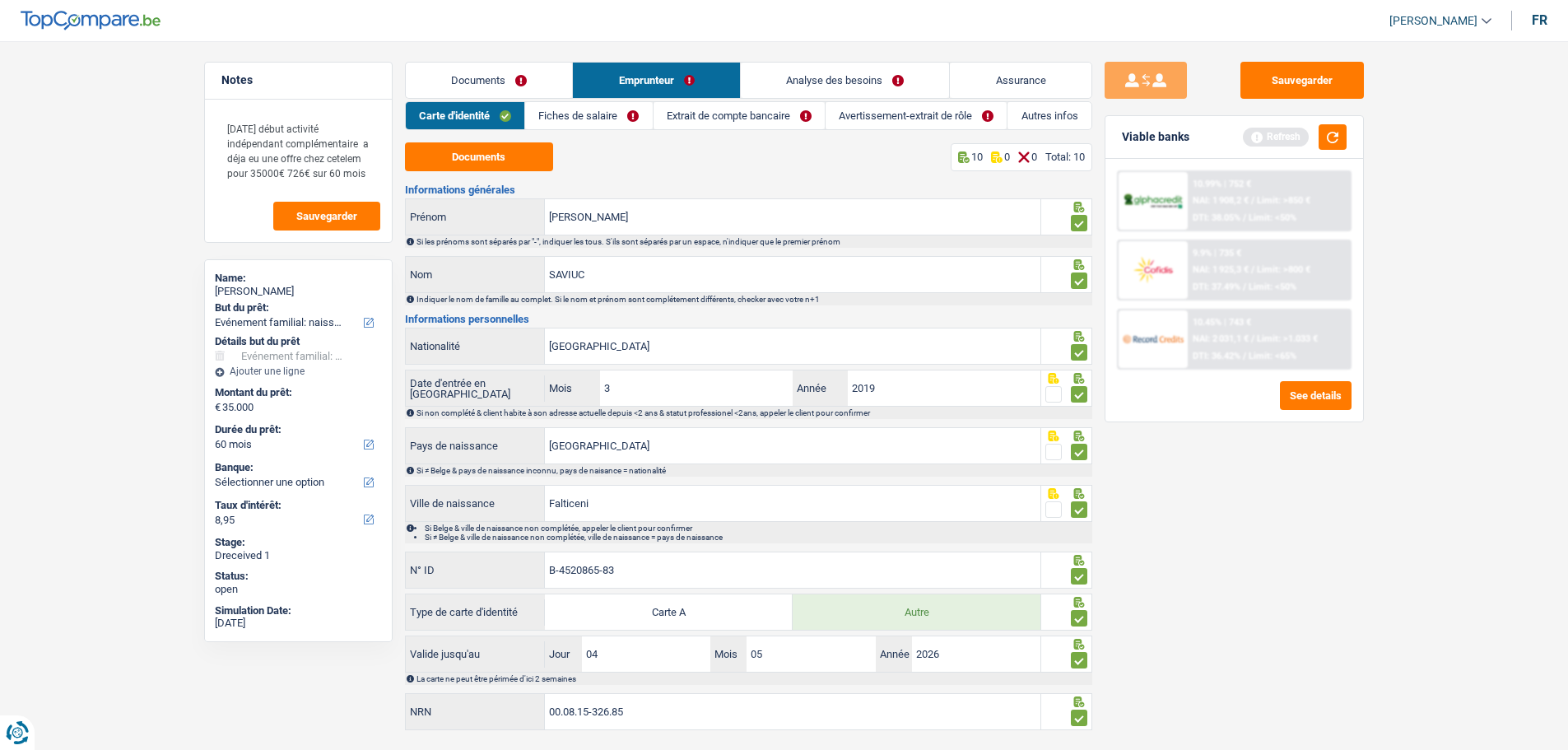 click on "Fiches de salaire" at bounding box center [589, 115] 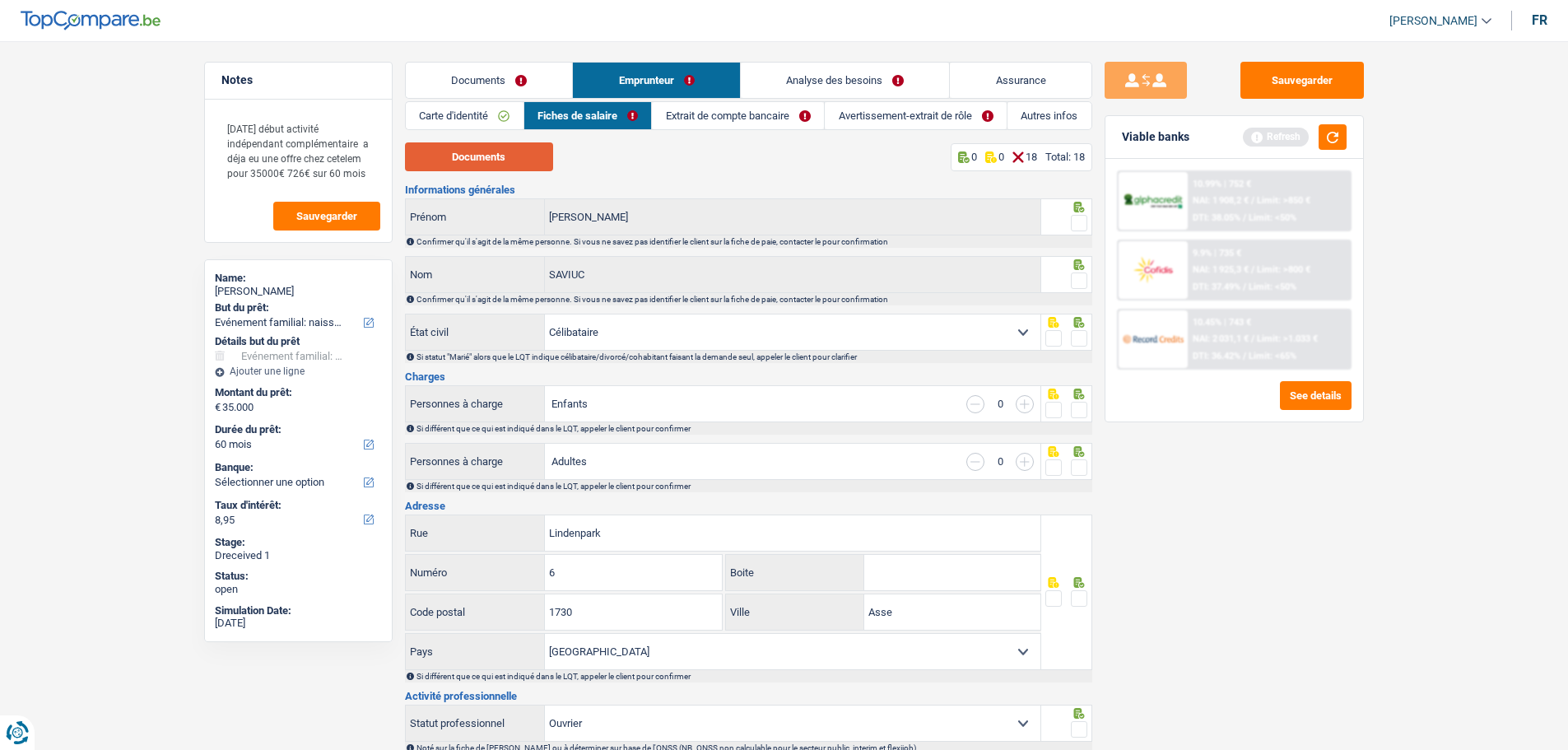 click on "Documents" at bounding box center [479, 156] 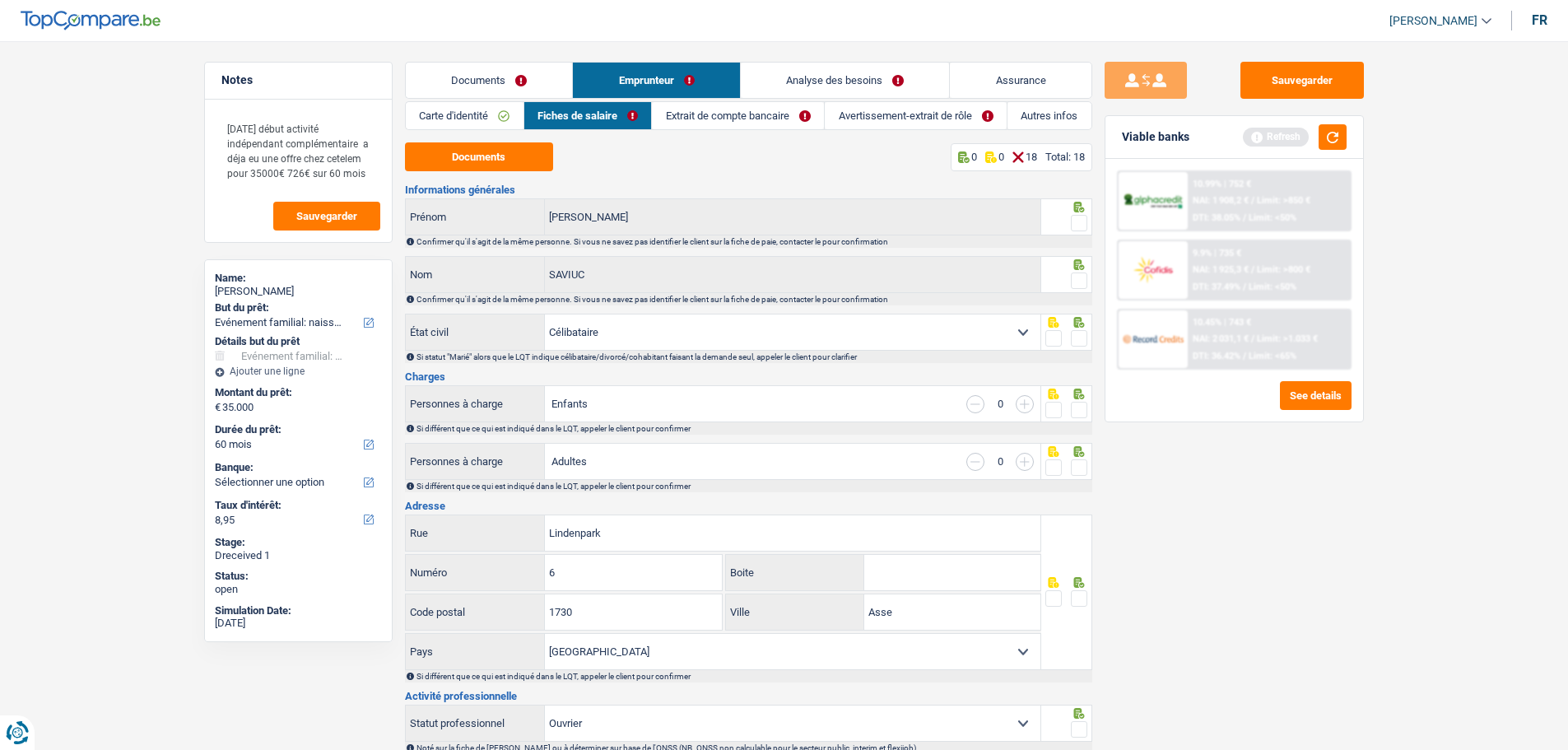 click at bounding box center [1079, 223] 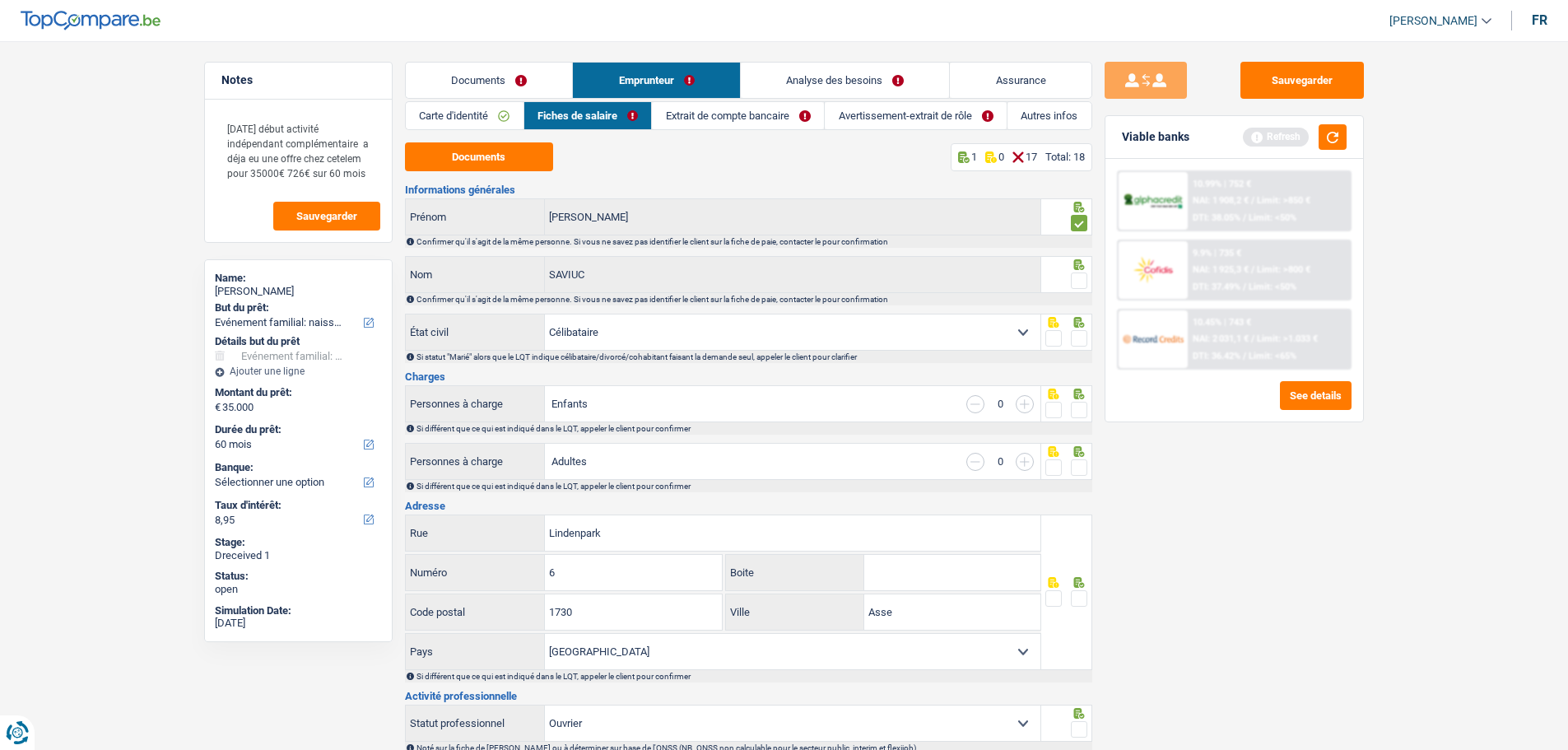 click at bounding box center (1079, 281) 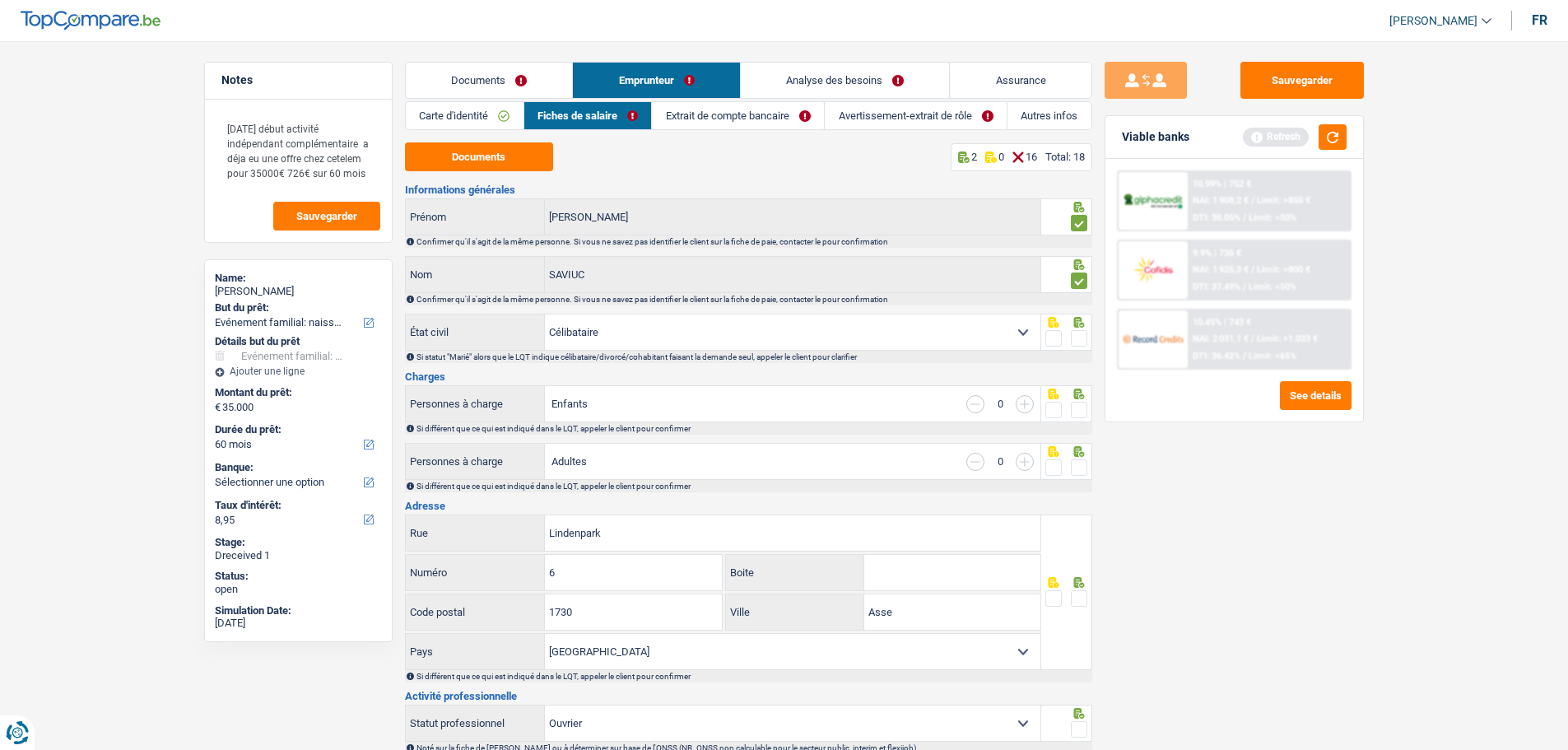 click at bounding box center (1079, 338) 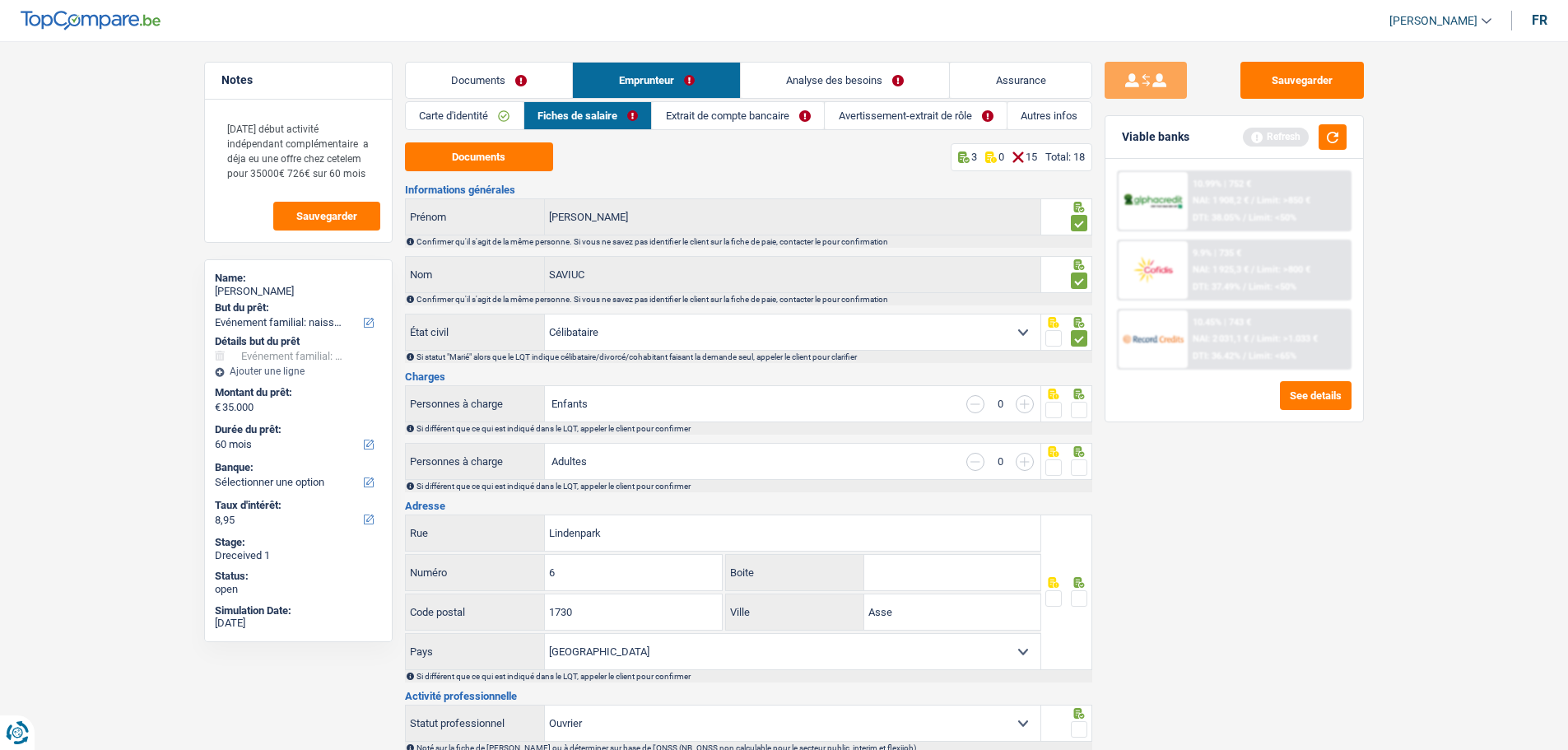click at bounding box center (1079, 410) 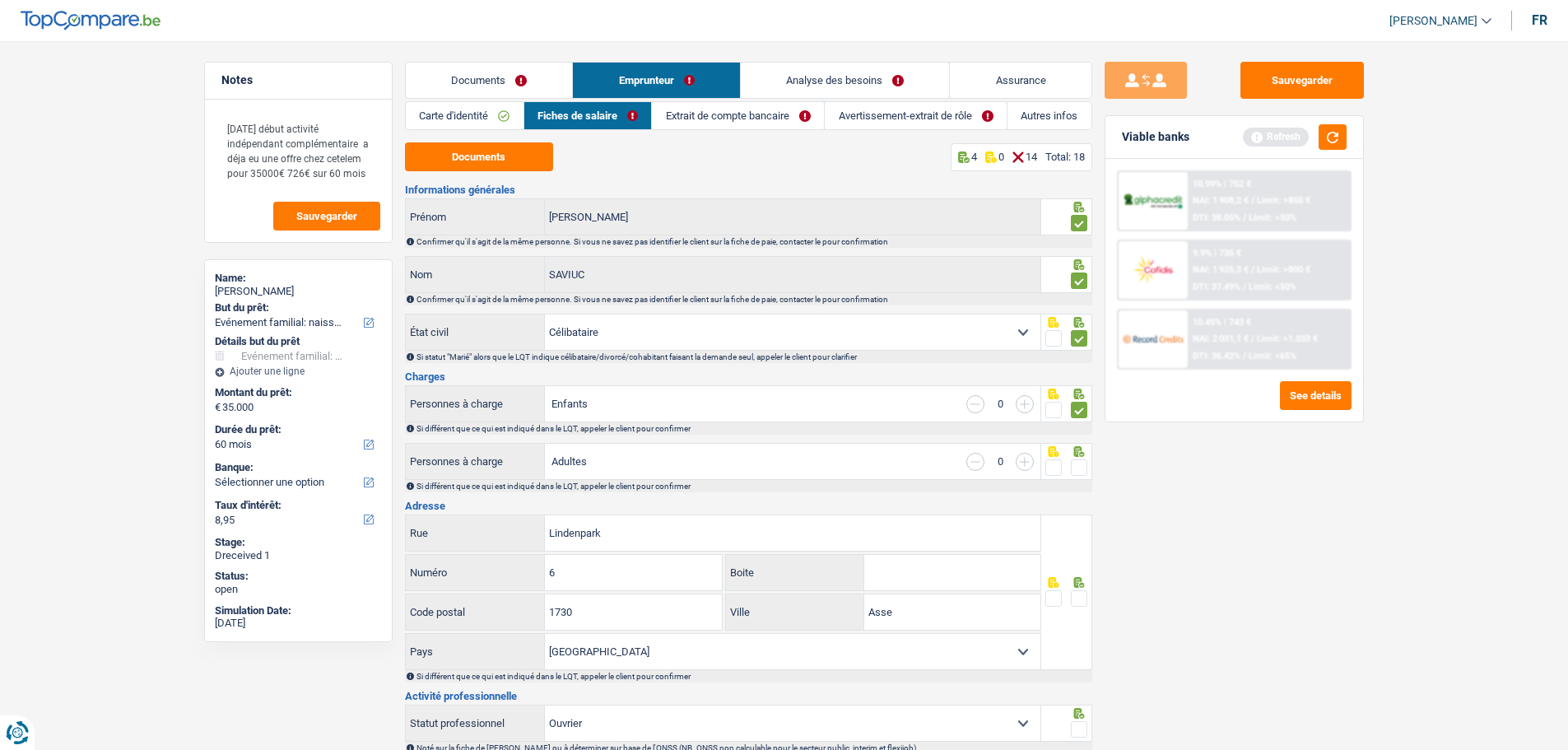 click at bounding box center [1079, 468] 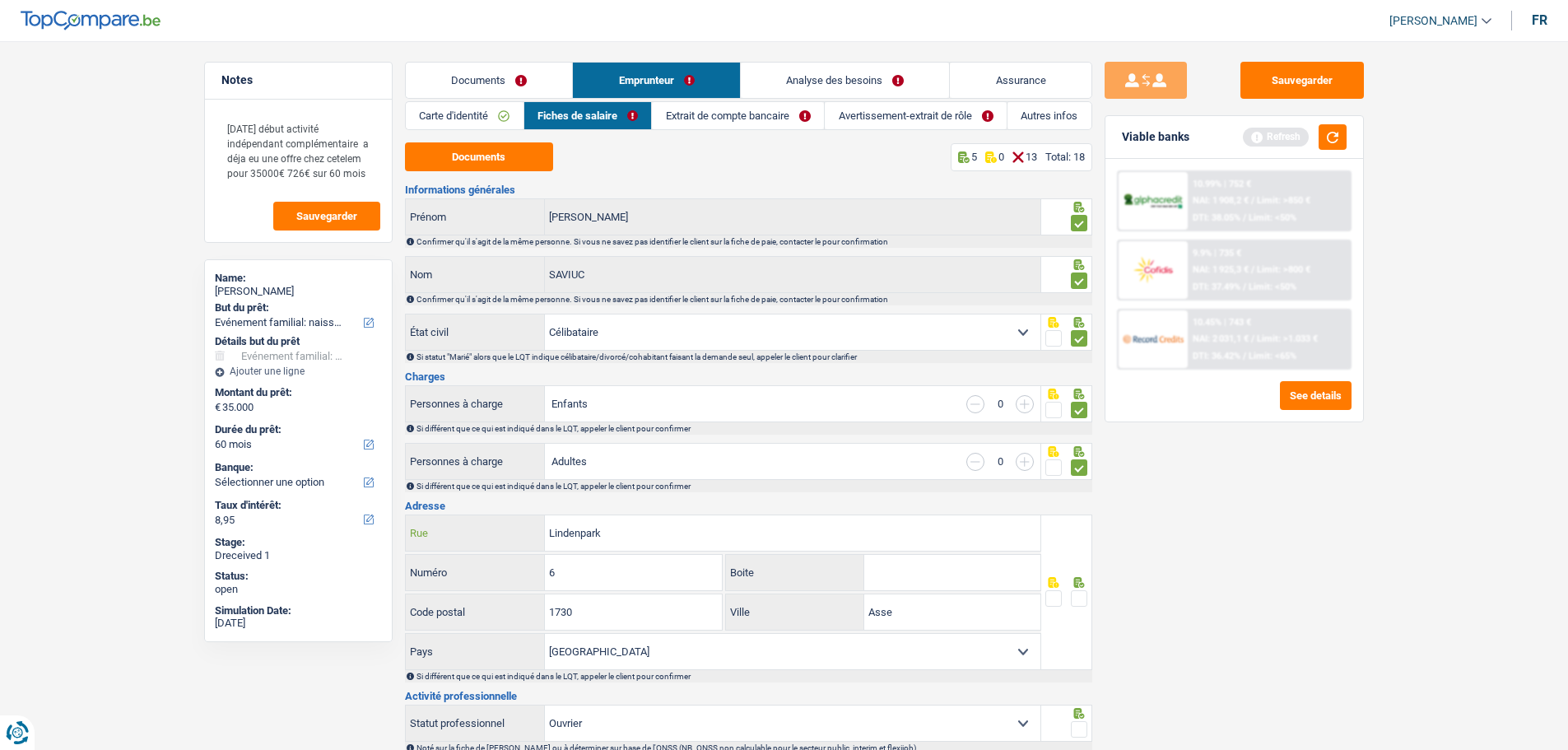 drag, startPoint x: 663, startPoint y: 535, endPoint x: 429, endPoint y: 488, distance: 238.6734 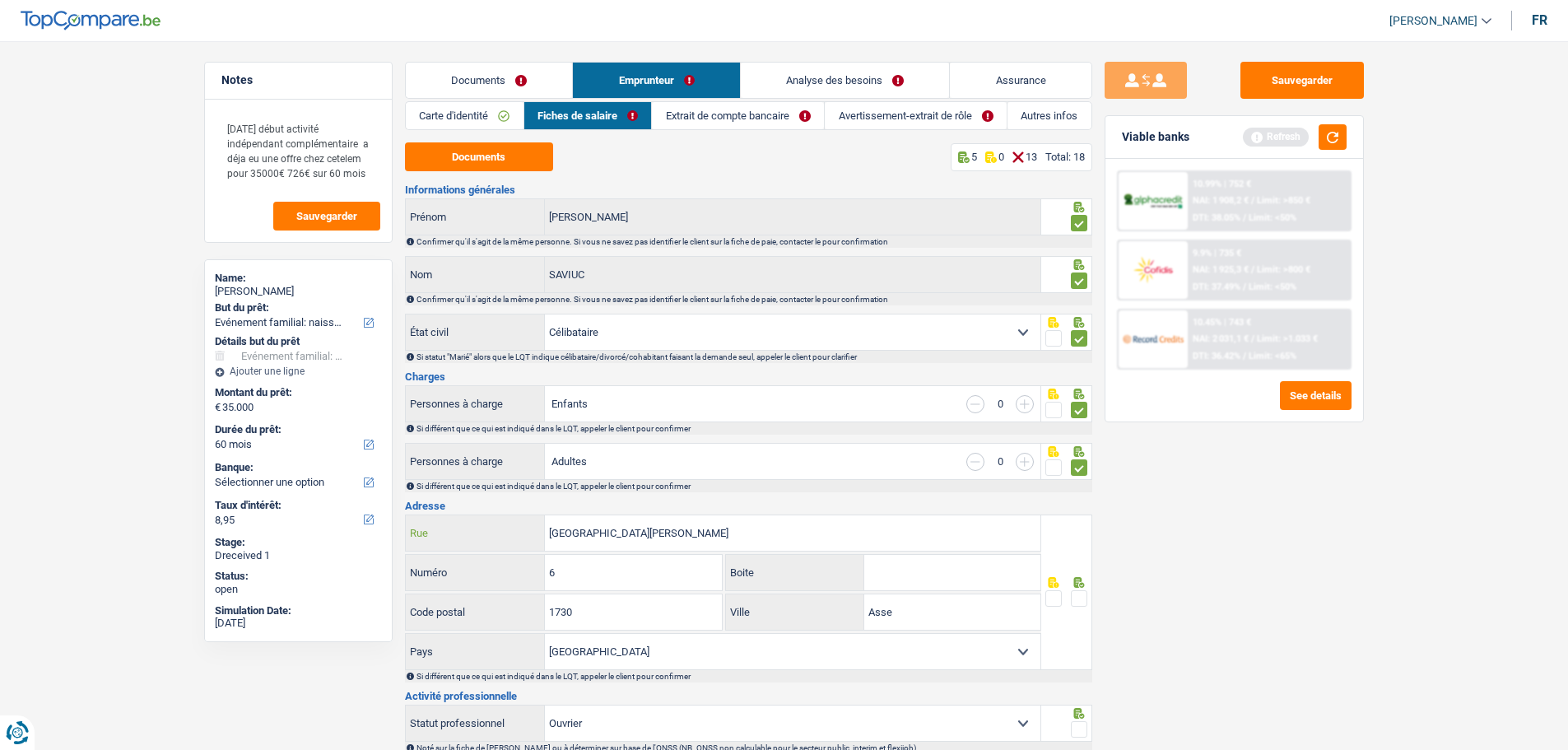 type on "rue de Hendrik de Kosierlaan" 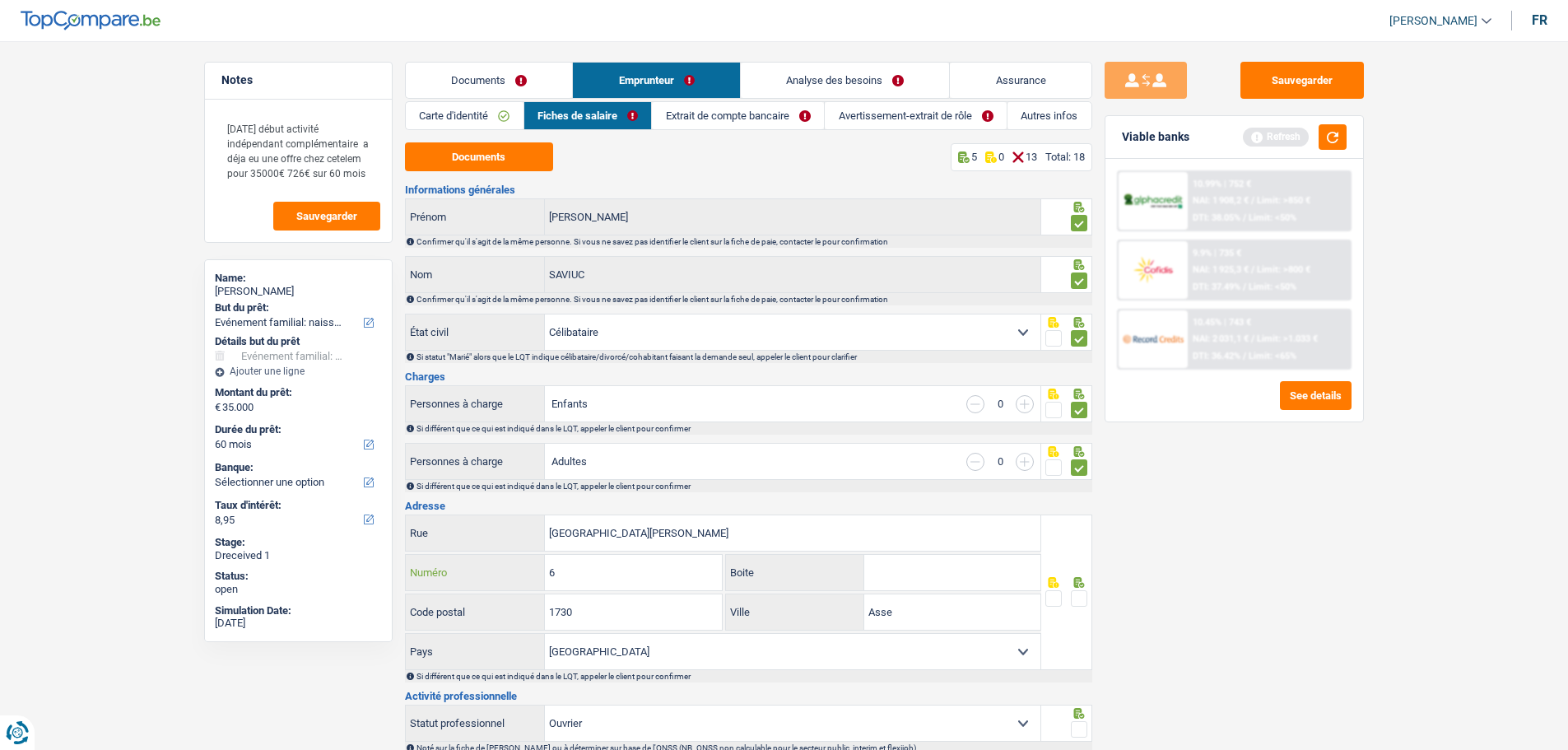 drag, startPoint x: 635, startPoint y: 568, endPoint x: 458, endPoint y: 569, distance: 177.00282 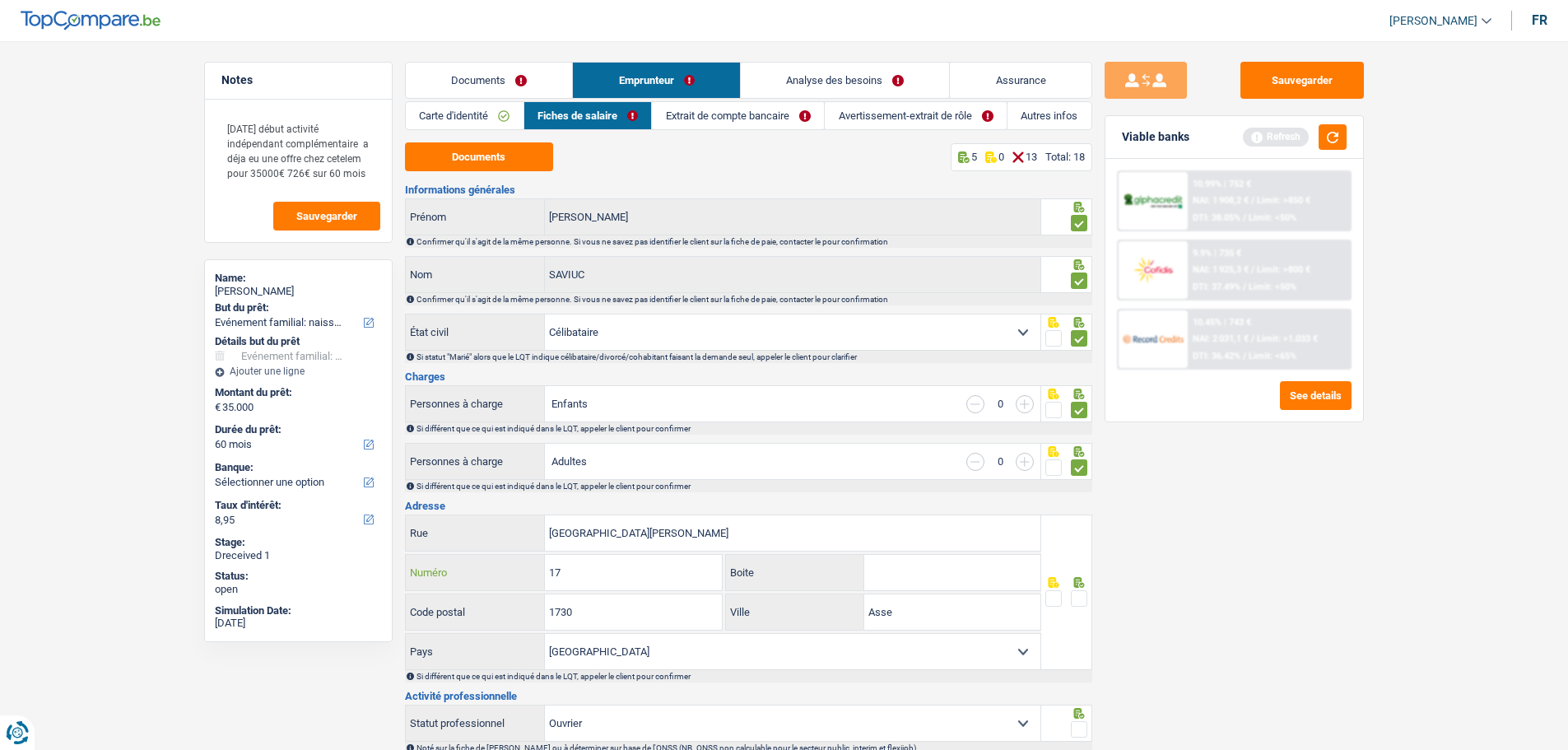 type on "17" 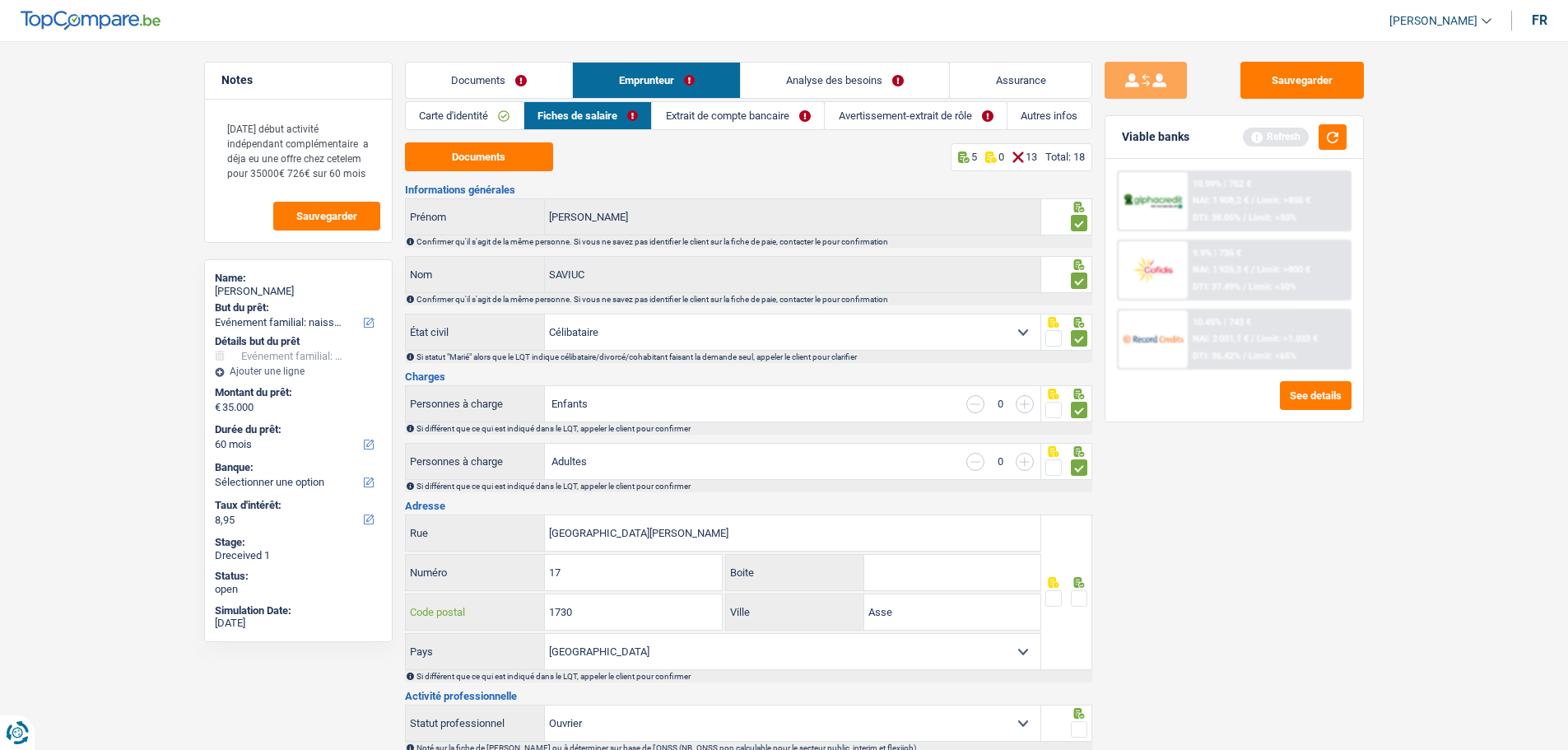 click on "1730" at bounding box center [633, 612] 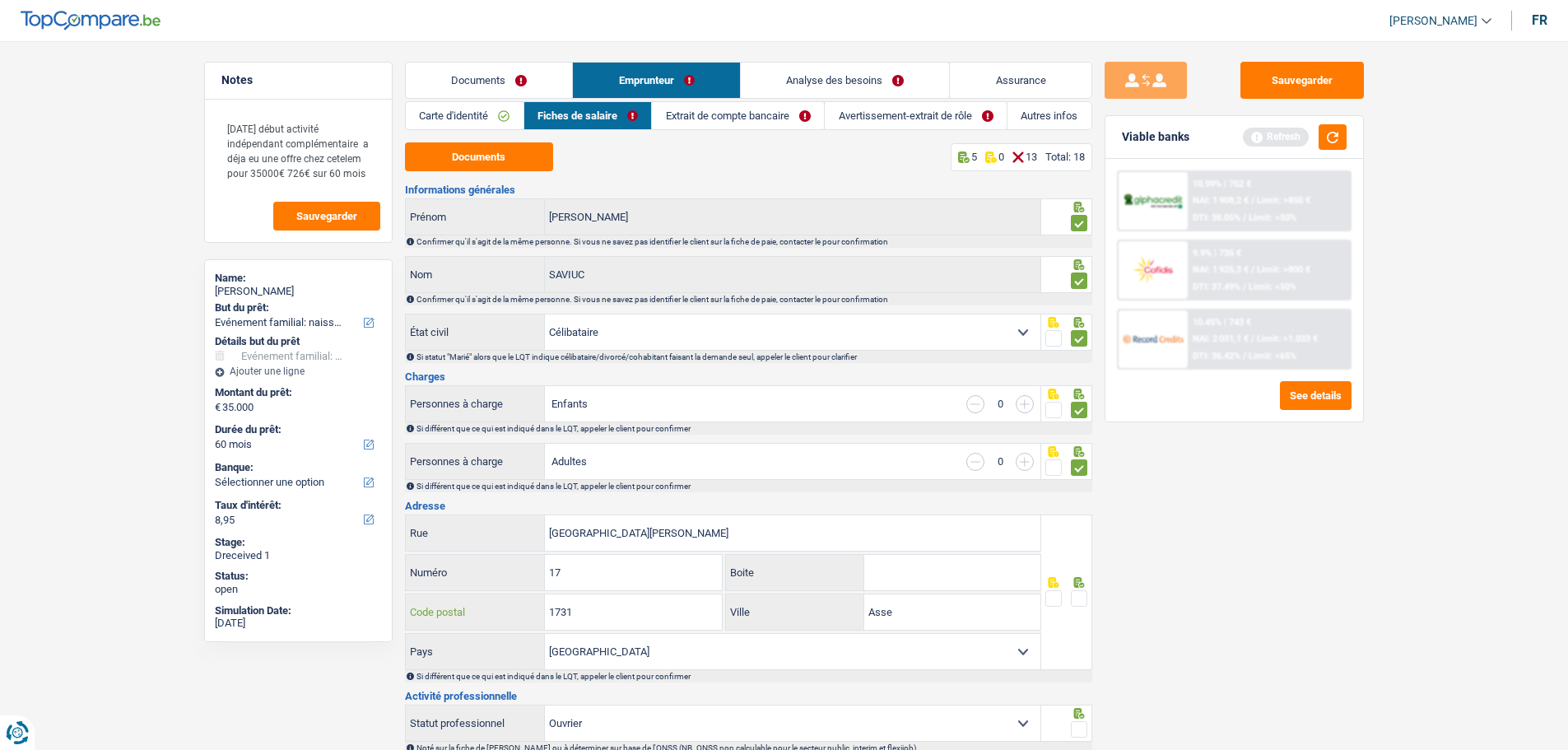type on "1731" 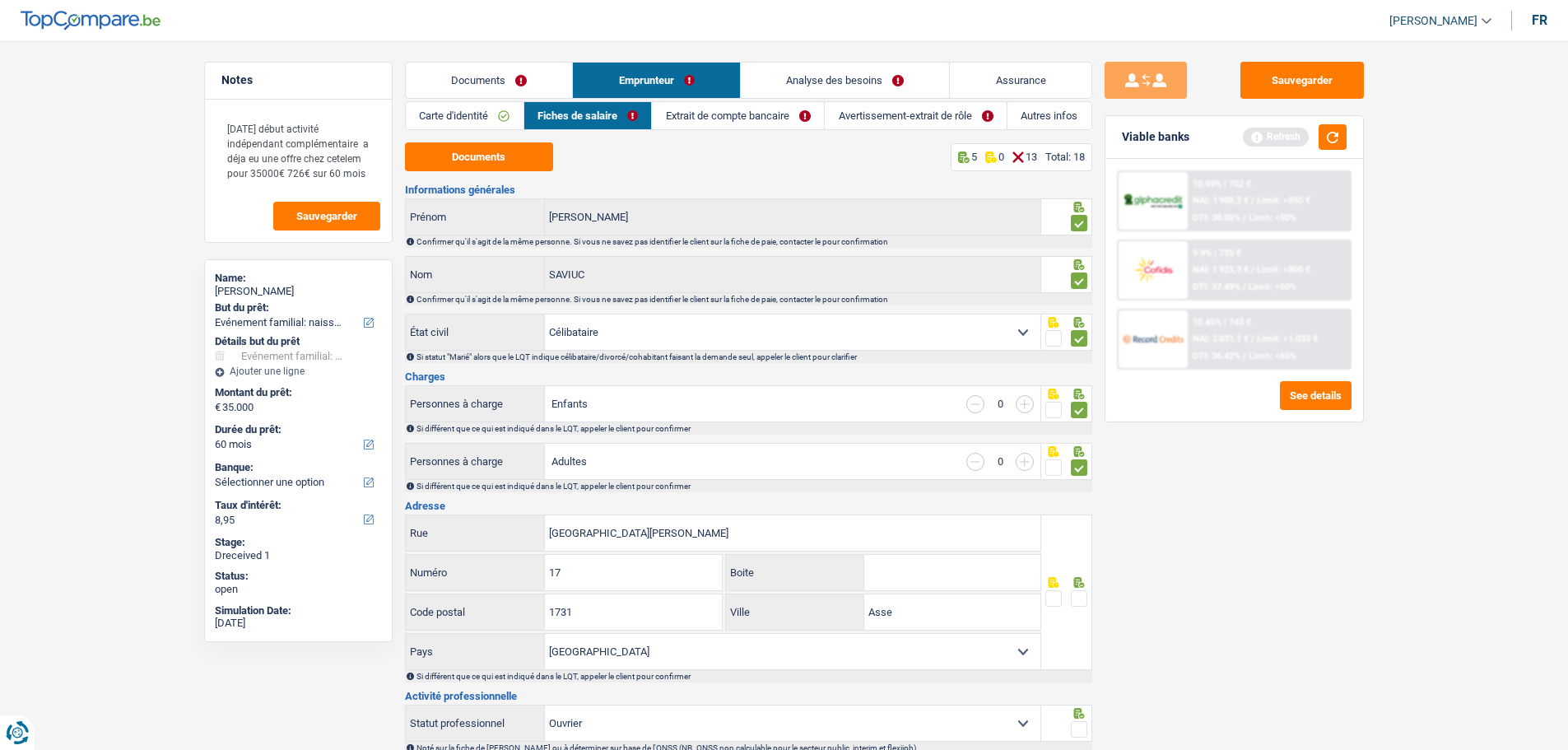 click at bounding box center (1079, 599) 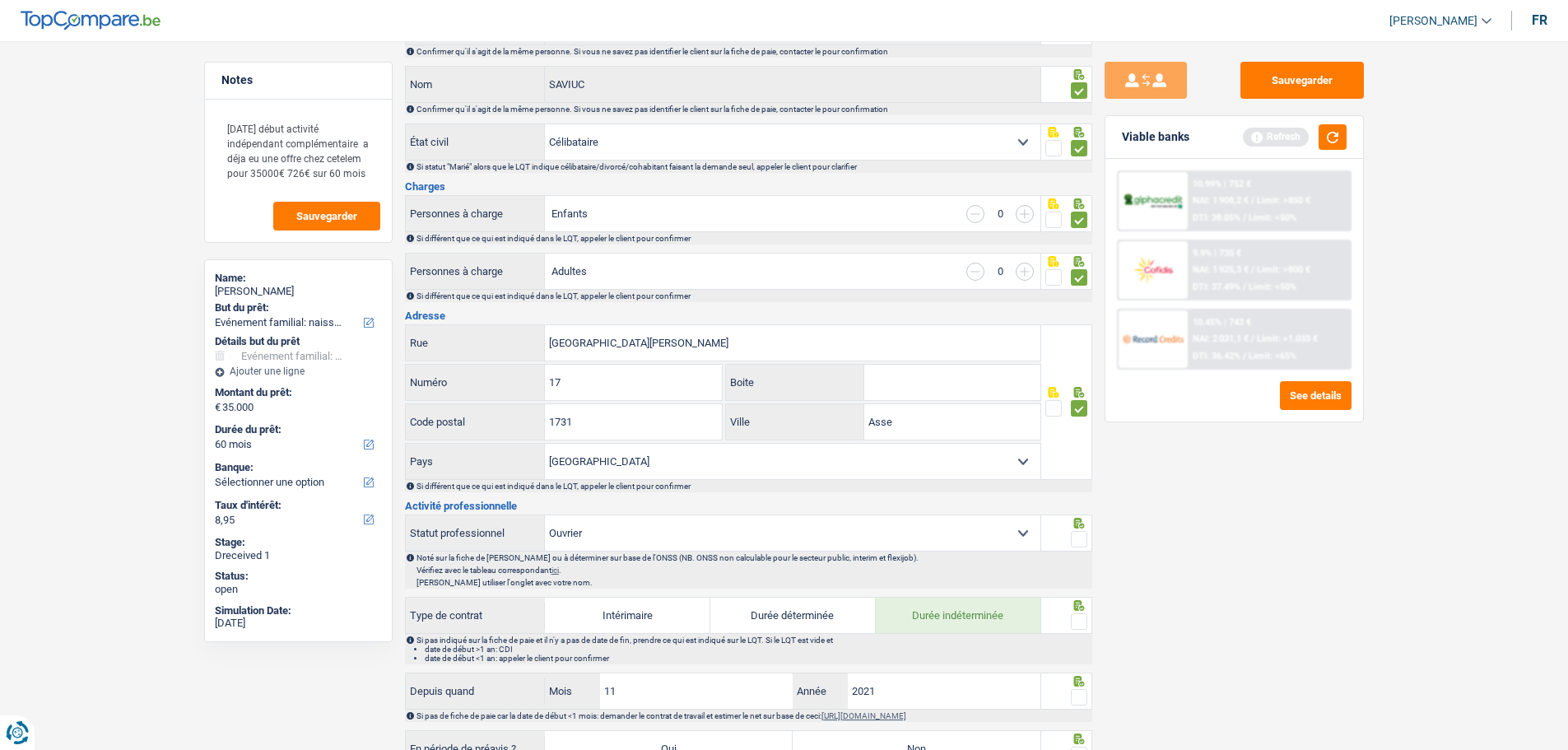 scroll, scrollTop: 247, scrollLeft: 0, axis: vertical 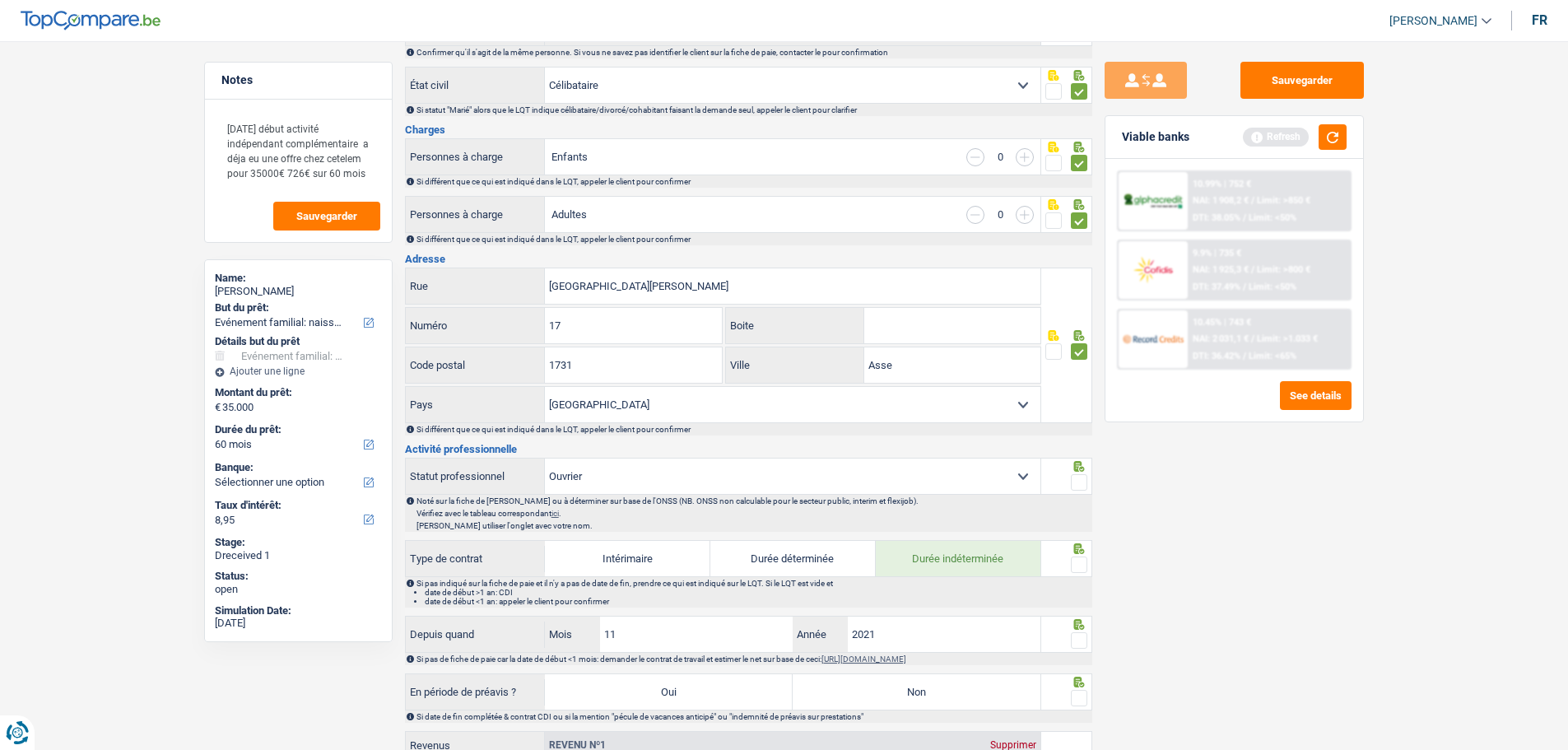 click at bounding box center (1079, 482) 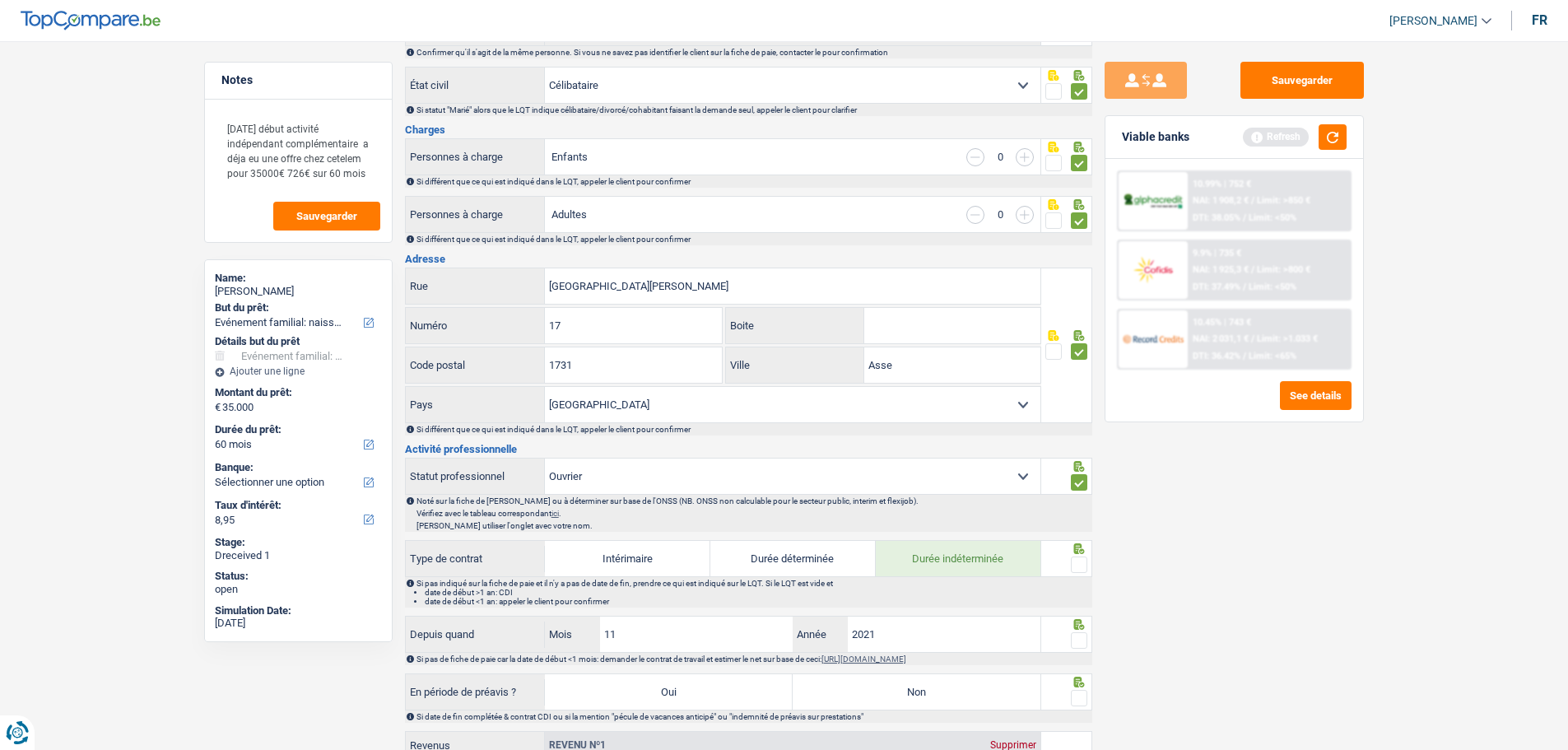 click at bounding box center [1079, 565] 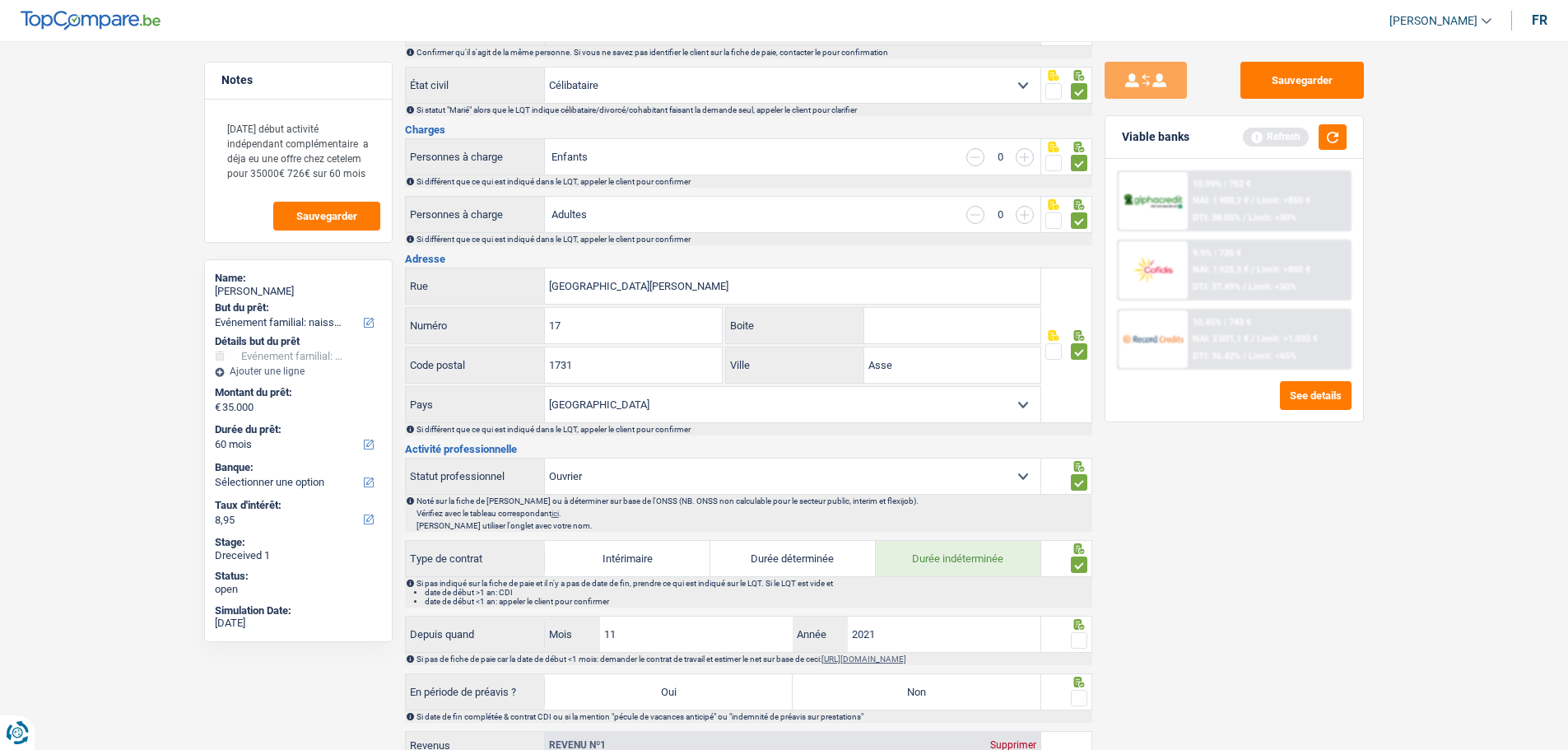 click at bounding box center [1079, 641] 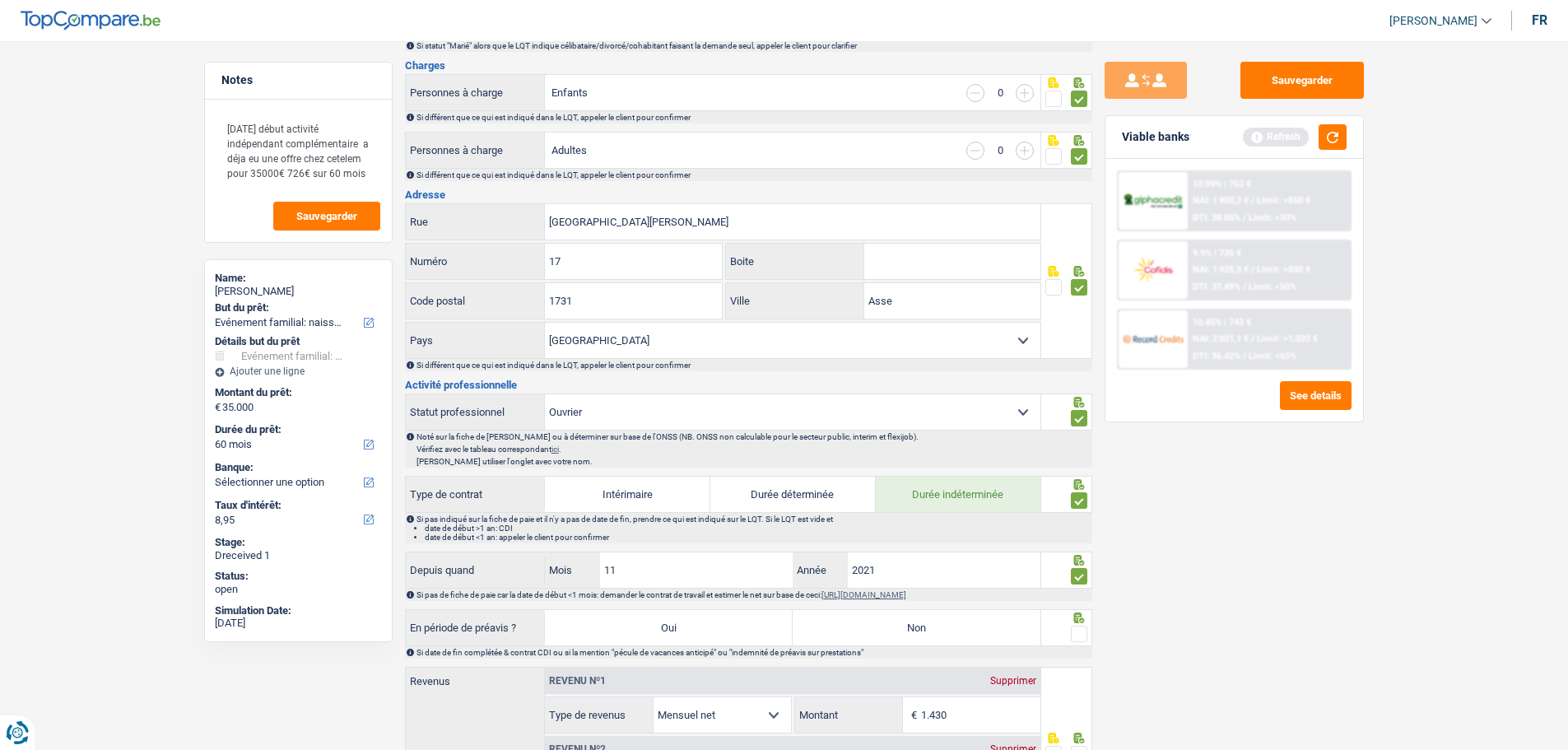 scroll, scrollTop: 412, scrollLeft: 0, axis: vertical 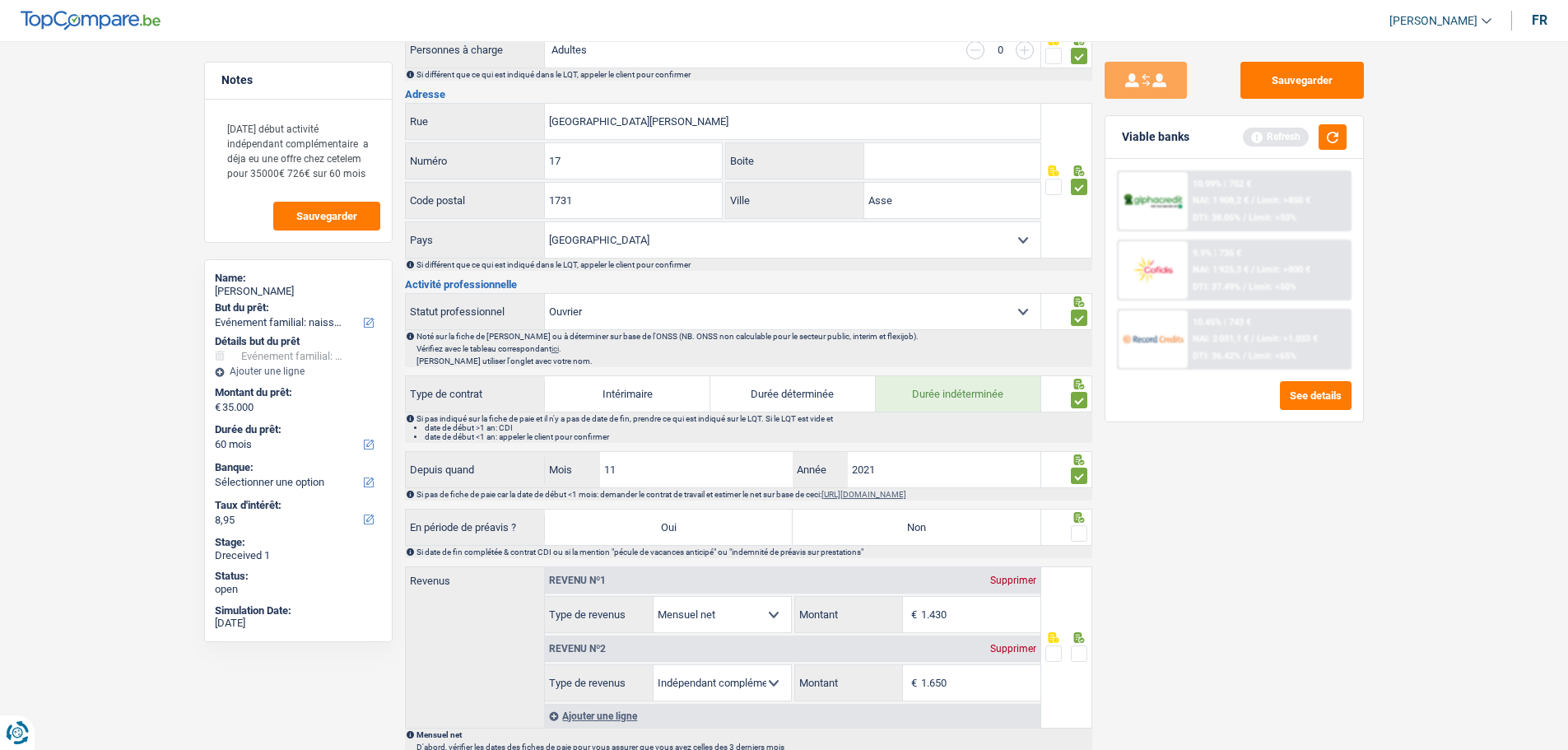 drag, startPoint x: 979, startPoint y: 525, endPoint x: 1012, endPoint y: 529, distance: 33.24154 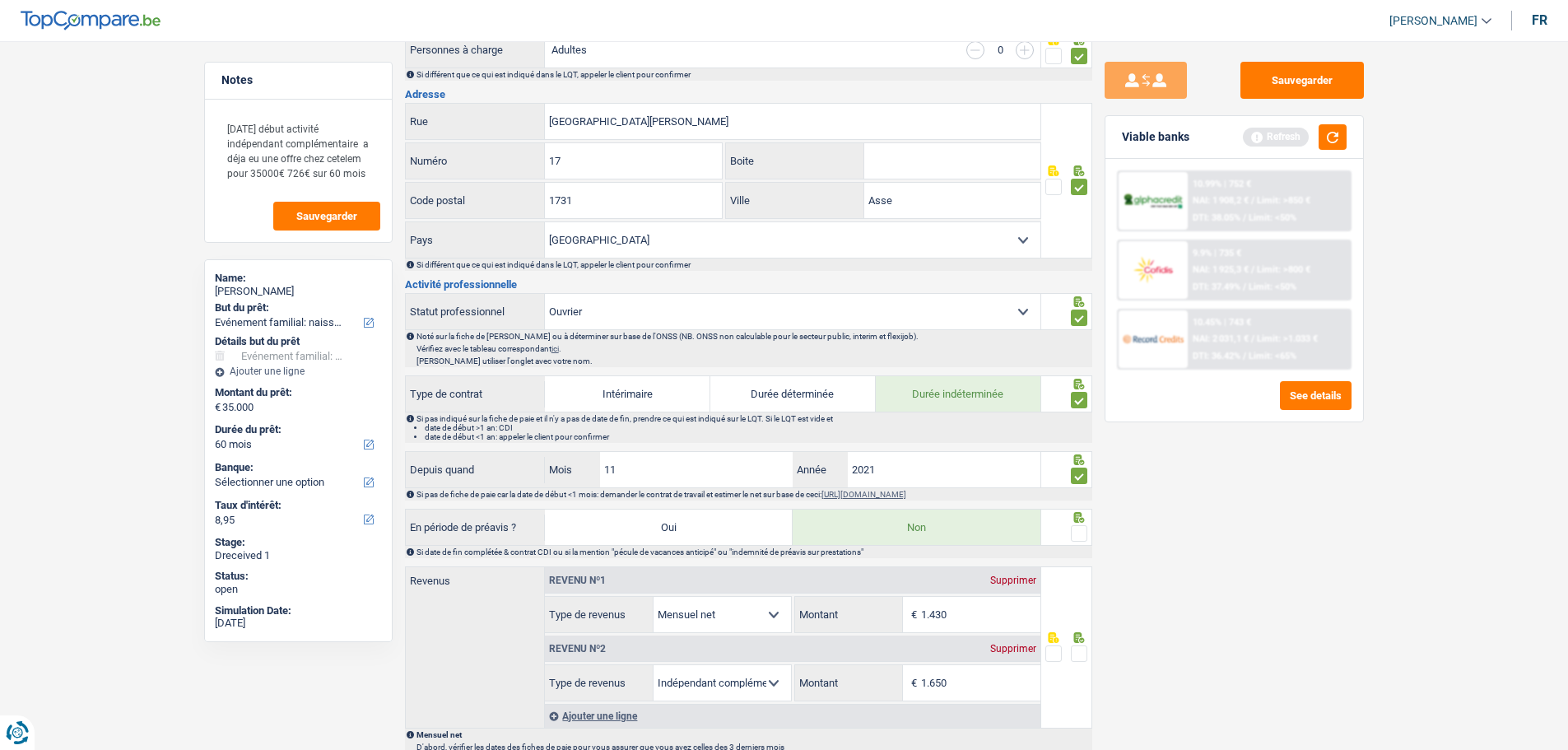 click at bounding box center (1079, 533) 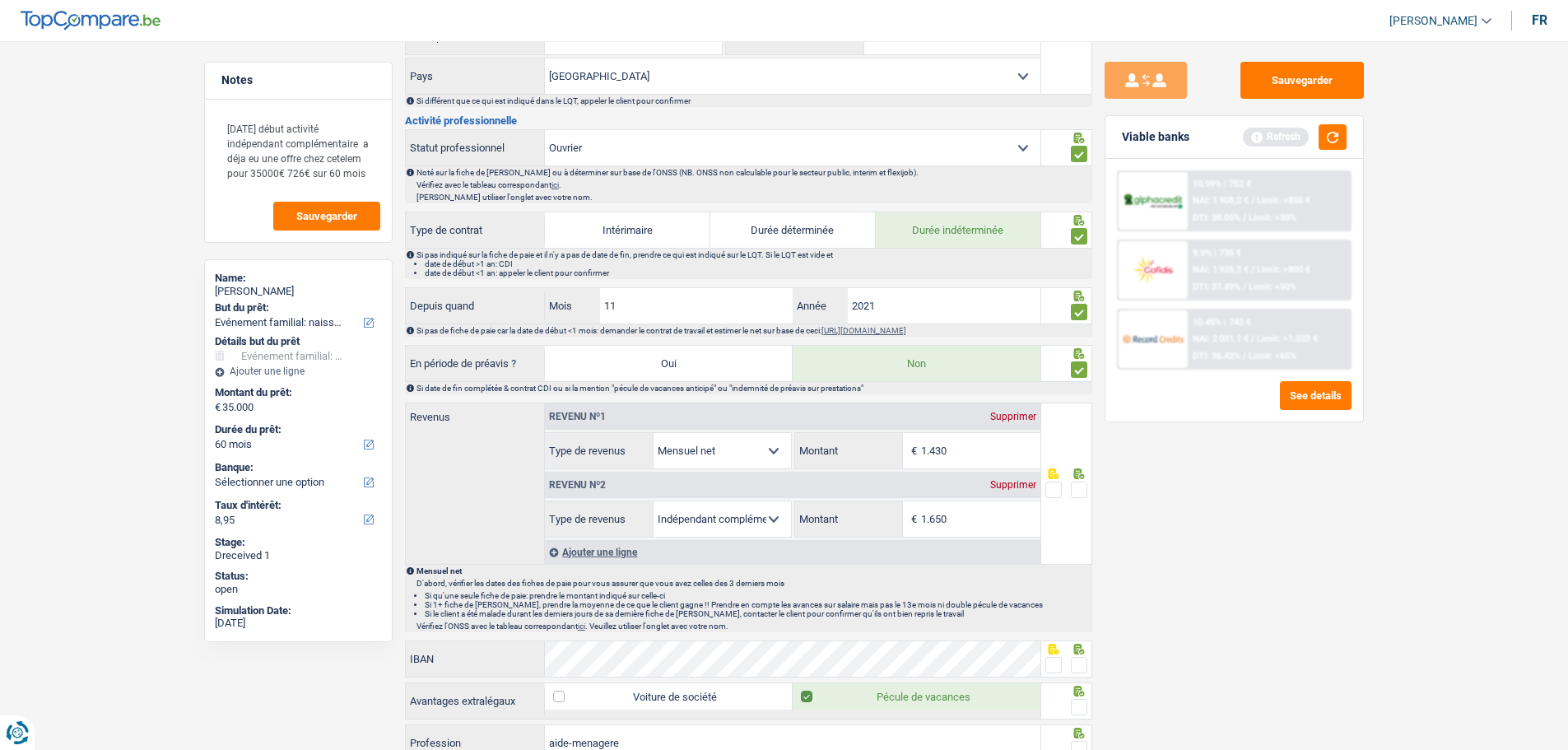 scroll, scrollTop: 576, scrollLeft: 0, axis: vertical 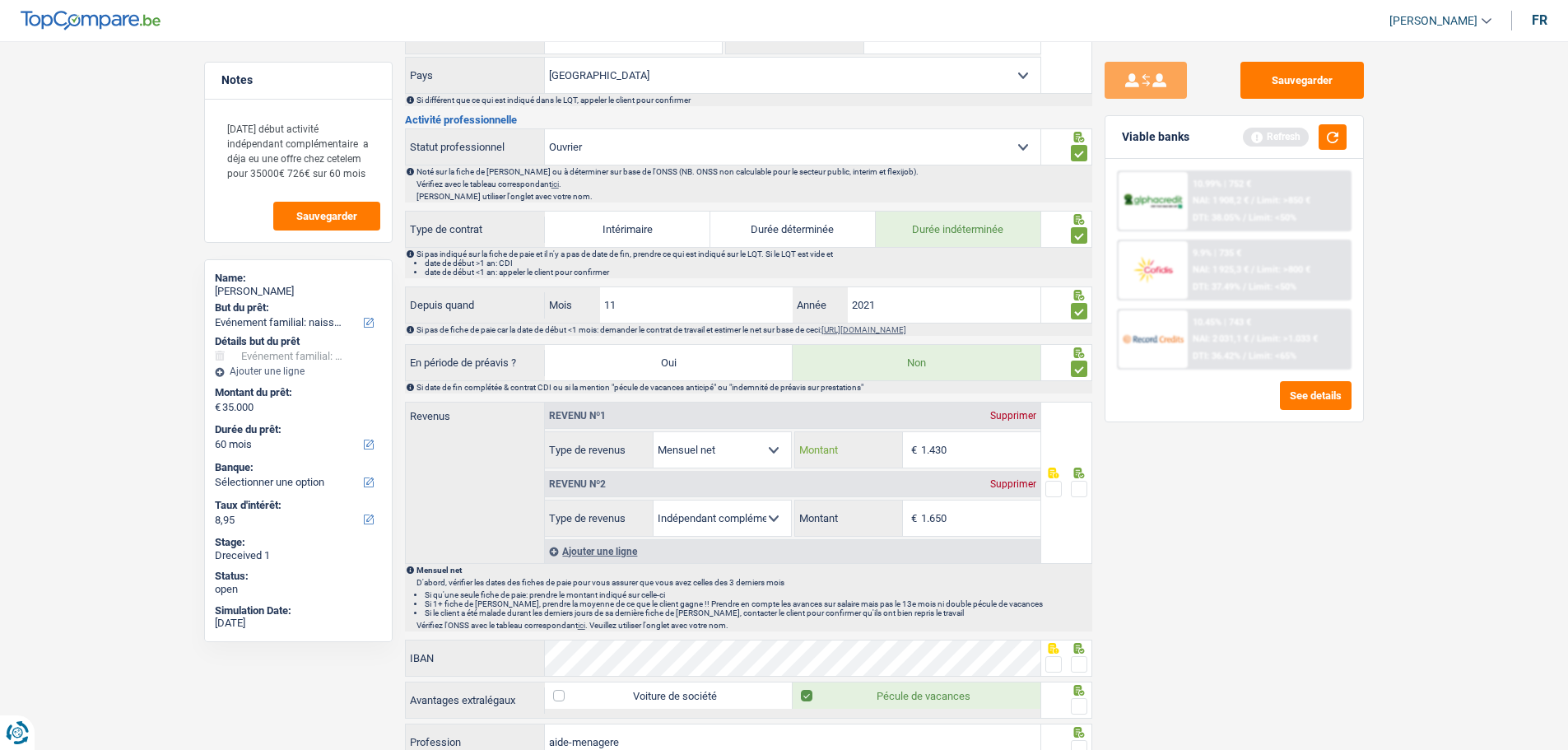 click on "1.430" at bounding box center (980, 450) 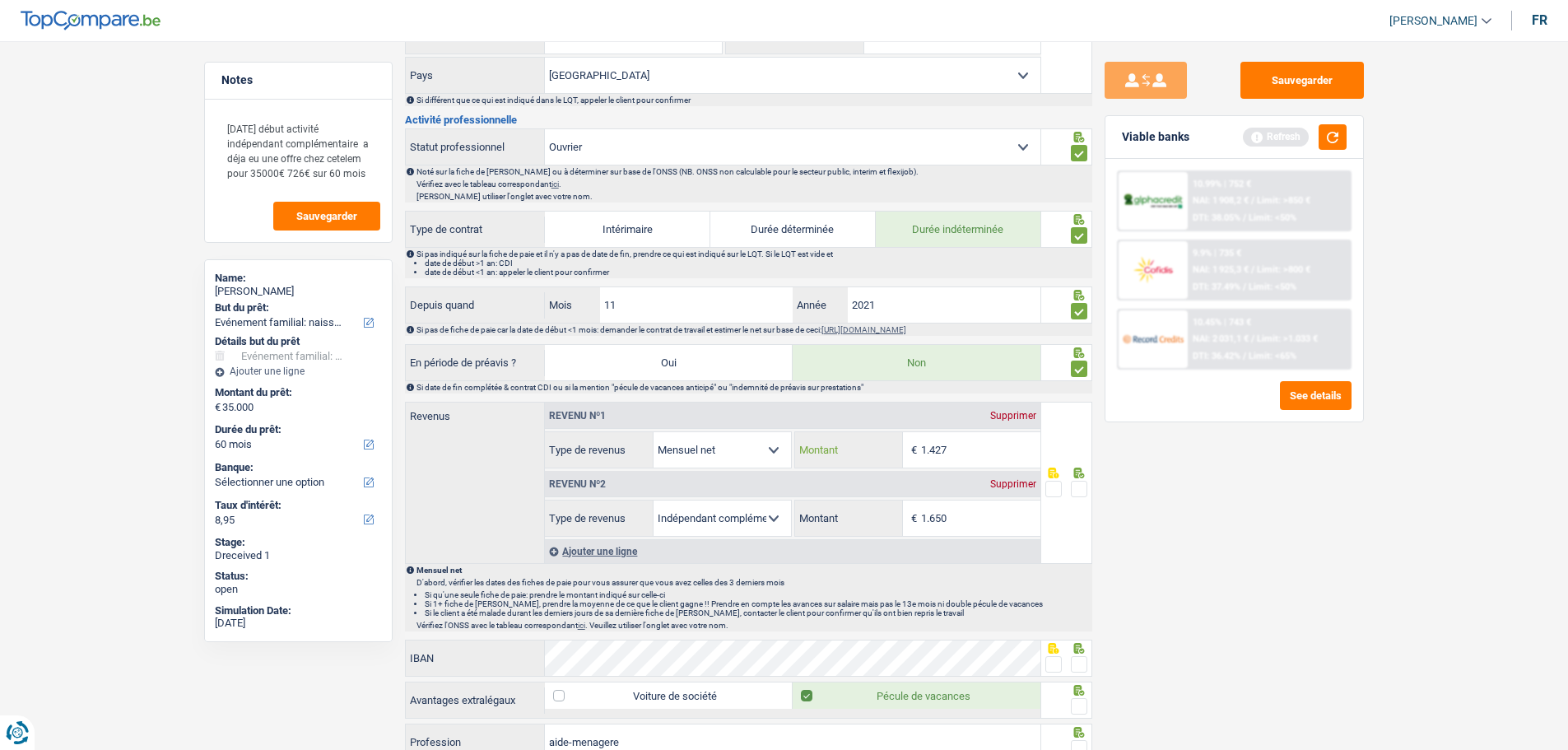 type on "1.427" 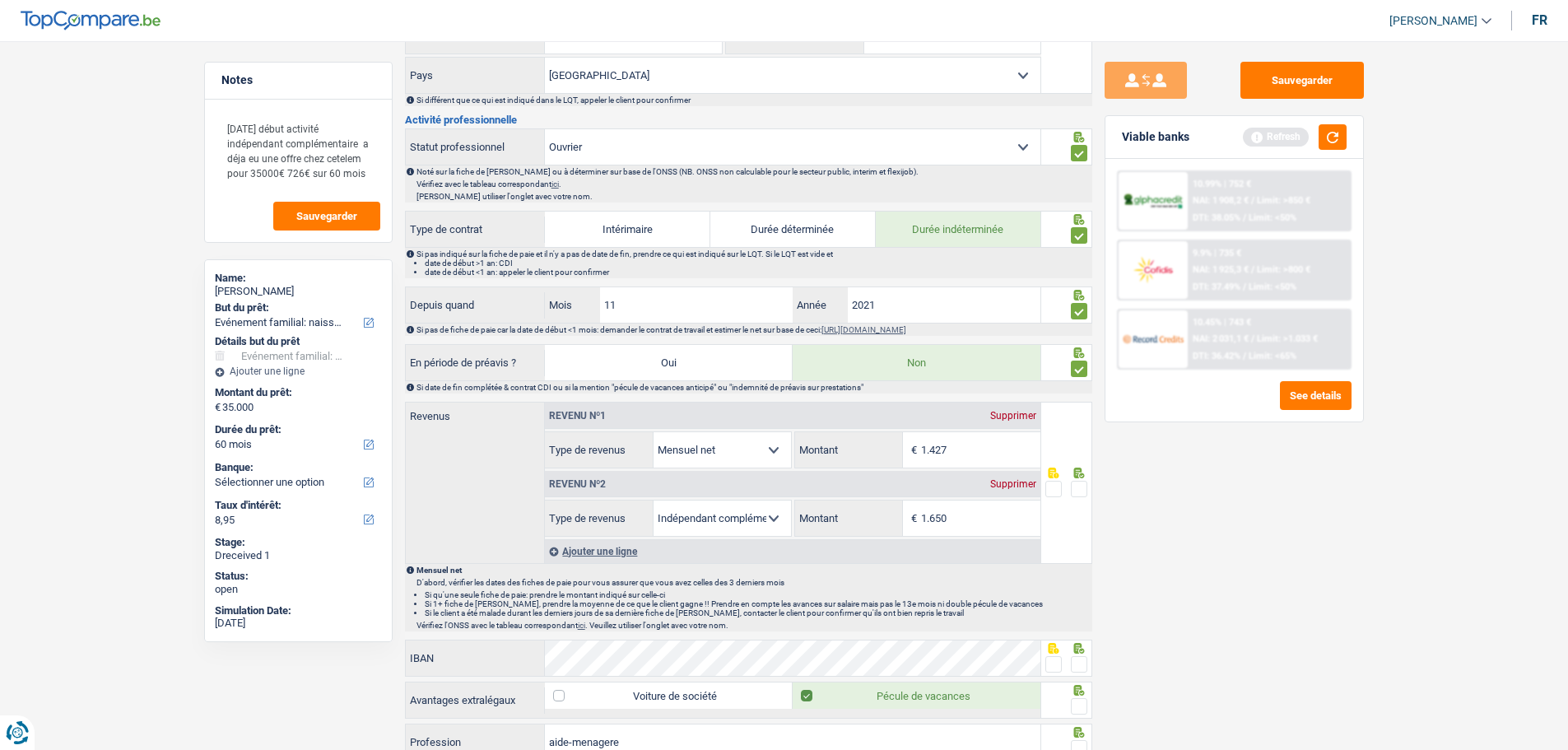 click at bounding box center (1079, 489) 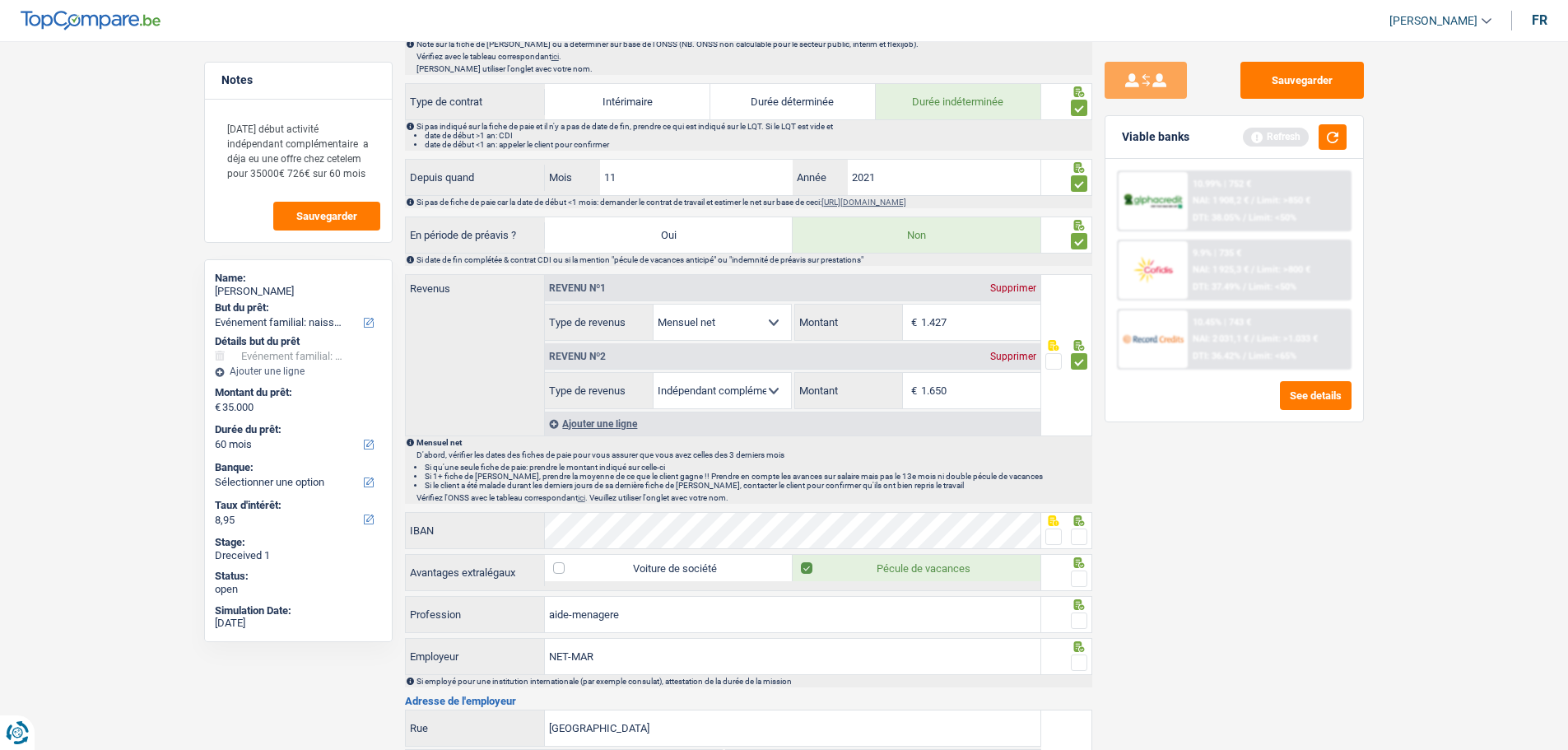scroll, scrollTop: 741, scrollLeft: 0, axis: vertical 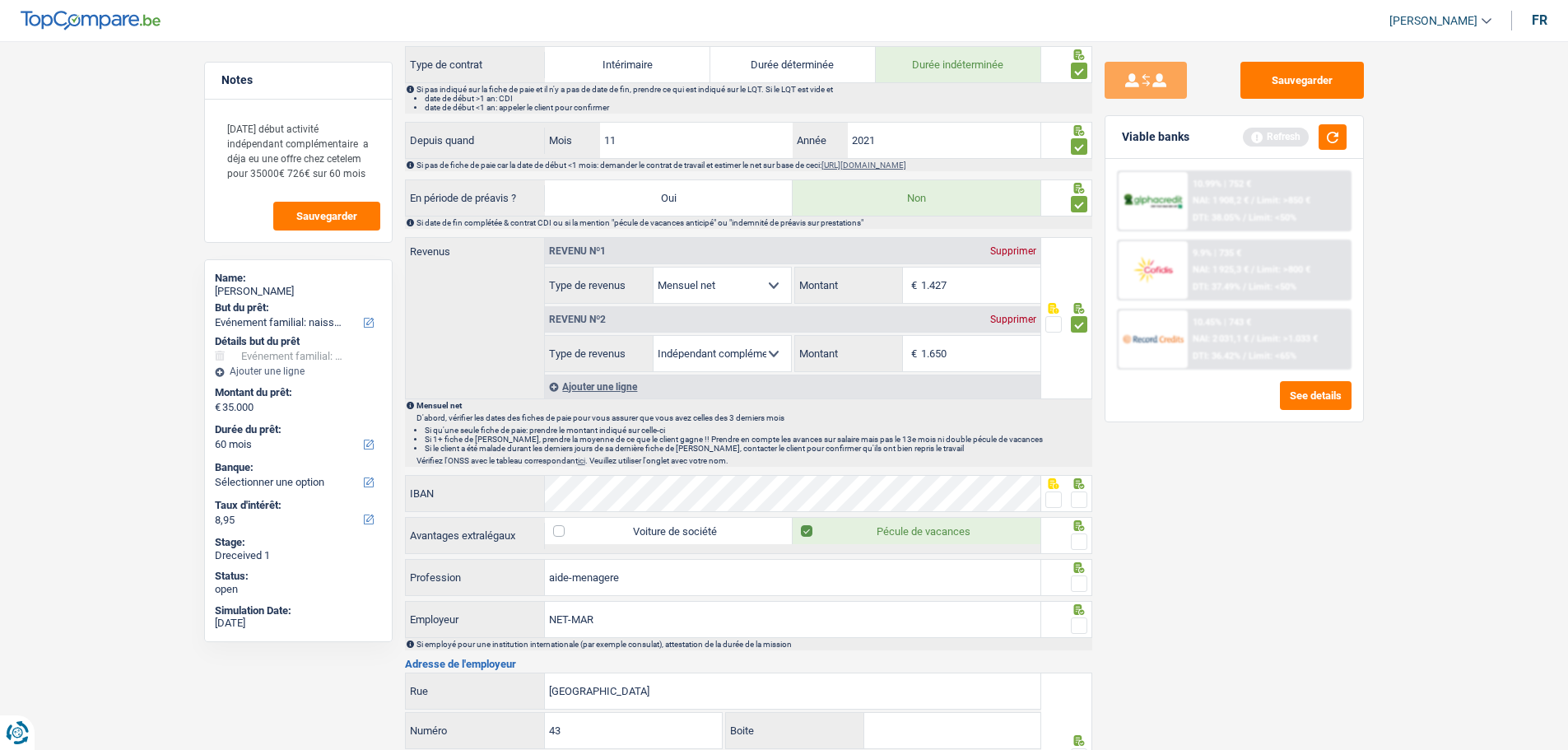 click at bounding box center [1054, 500] 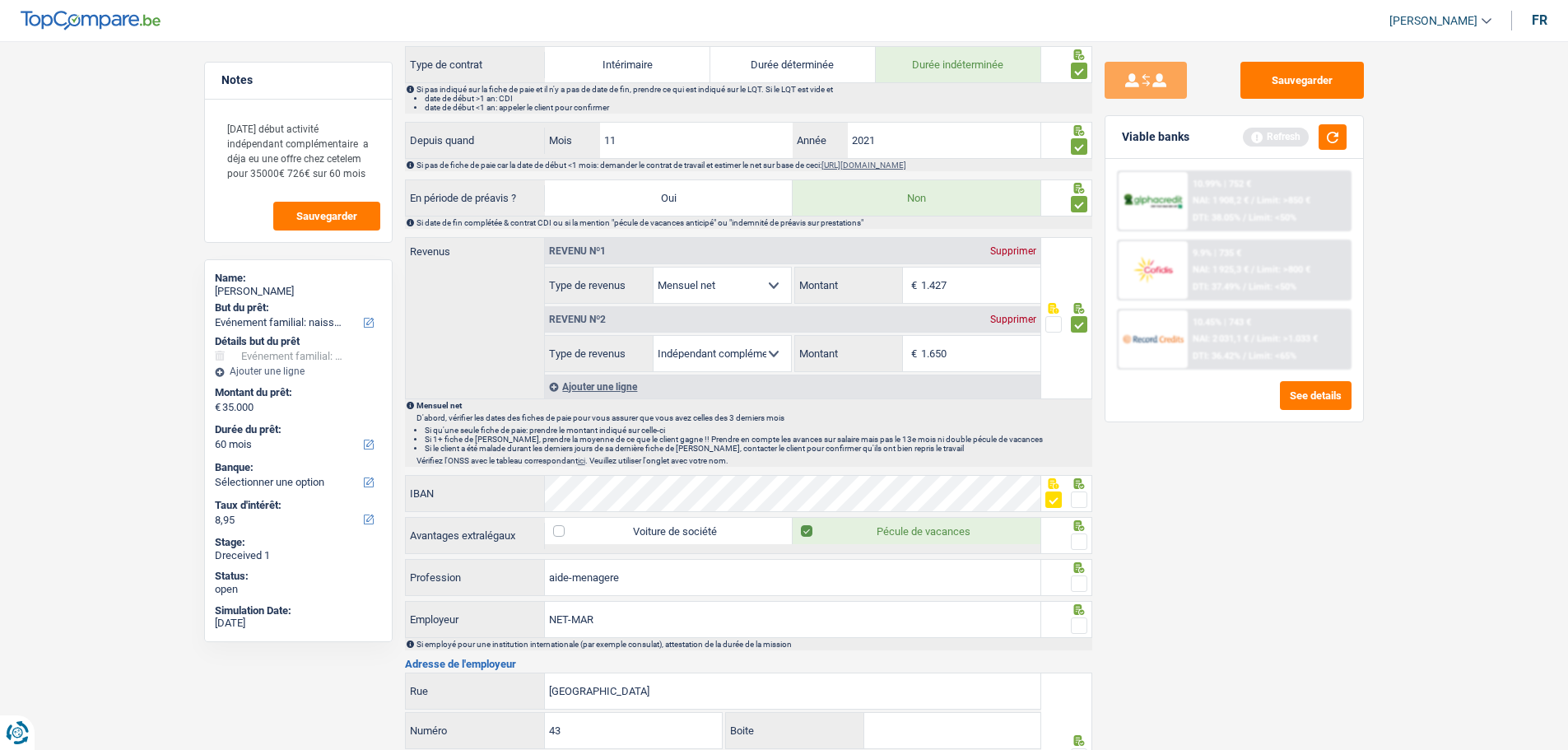 click at bounding box center (1079, 542) 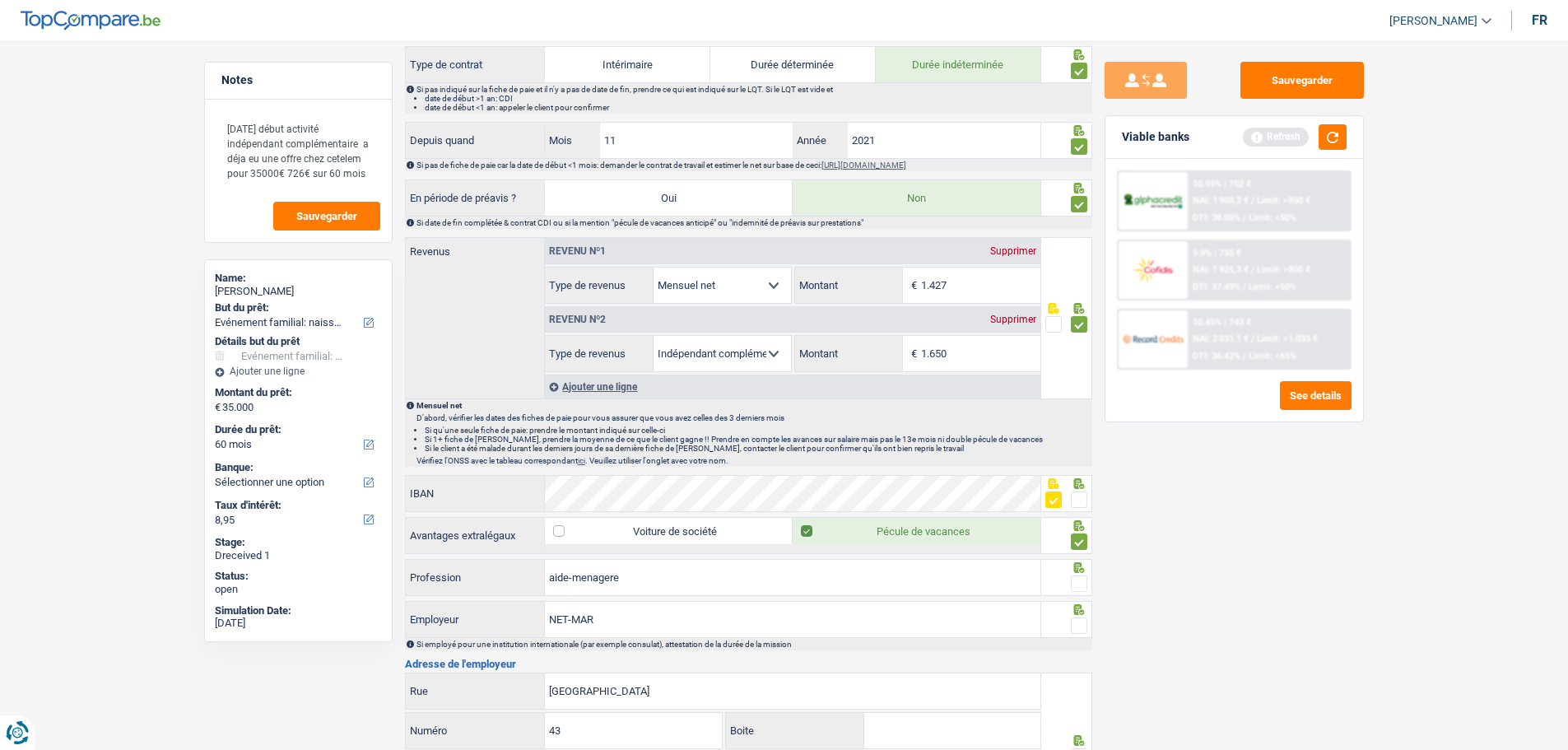 drag, startPoint x: 1081, startPoint y: 569, endPoint x: 1081, endPoint y: 598, distance: 29 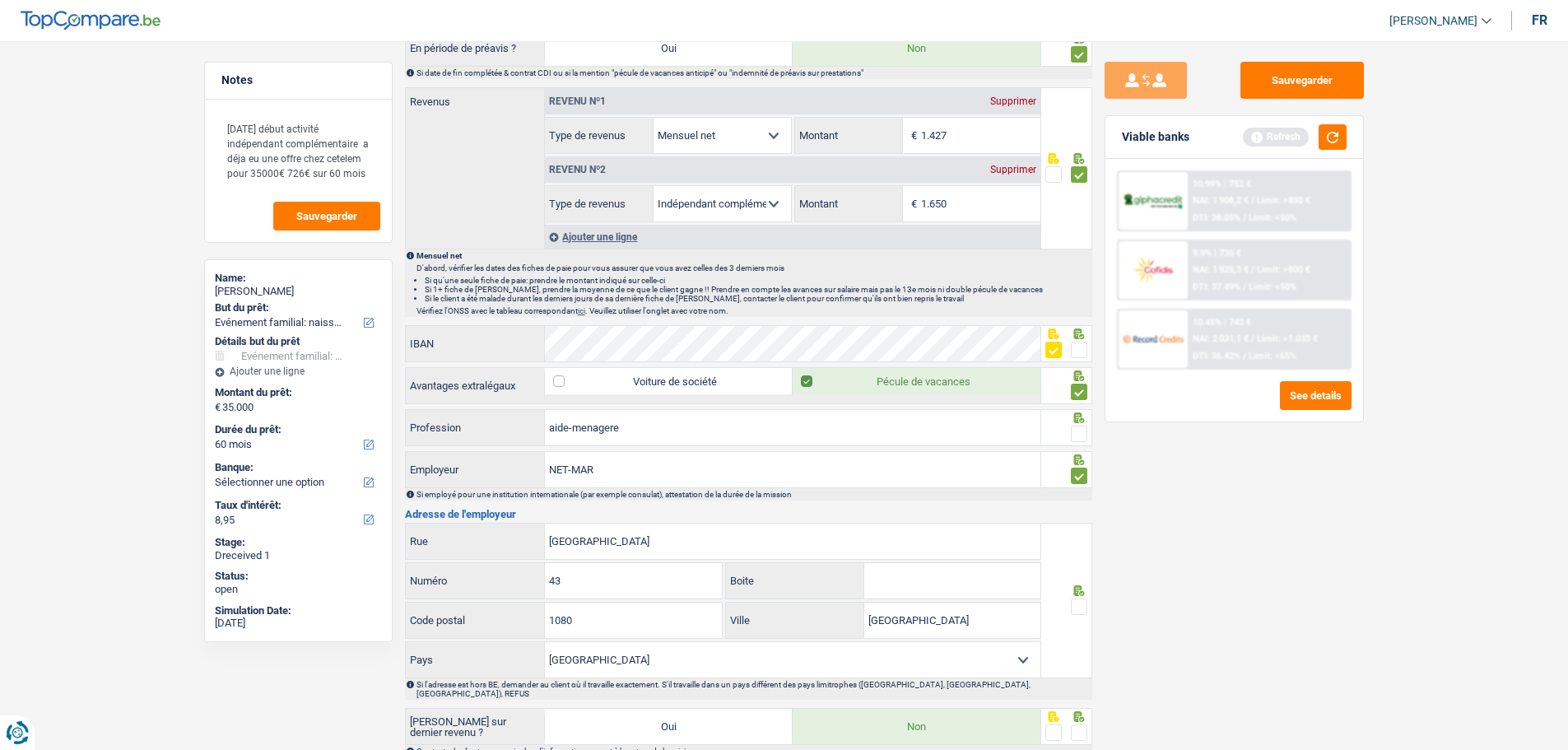 scroll, scrollTop: 906, scrollLeft: 0, axis: vertical 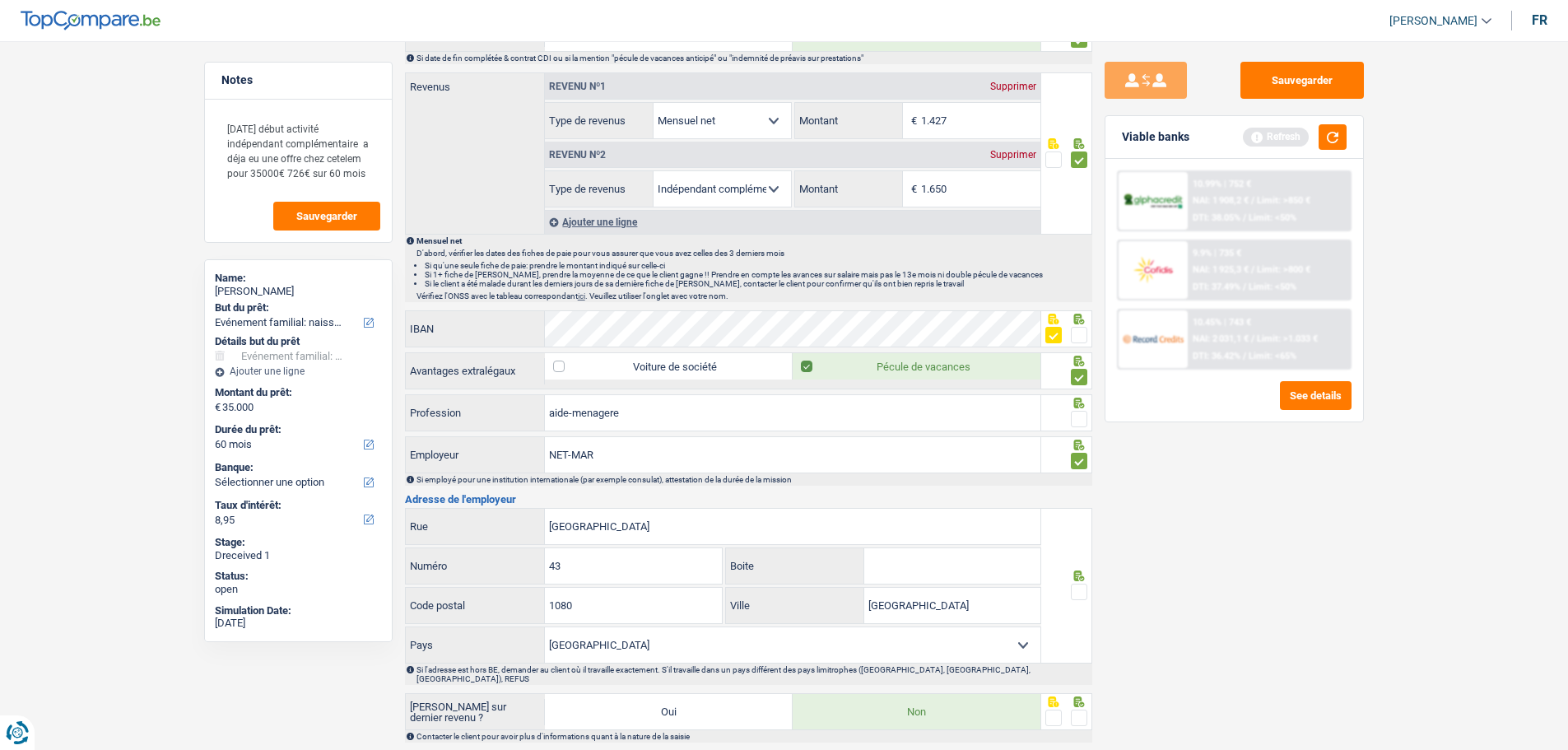 click at bounding box center (1079, 592) 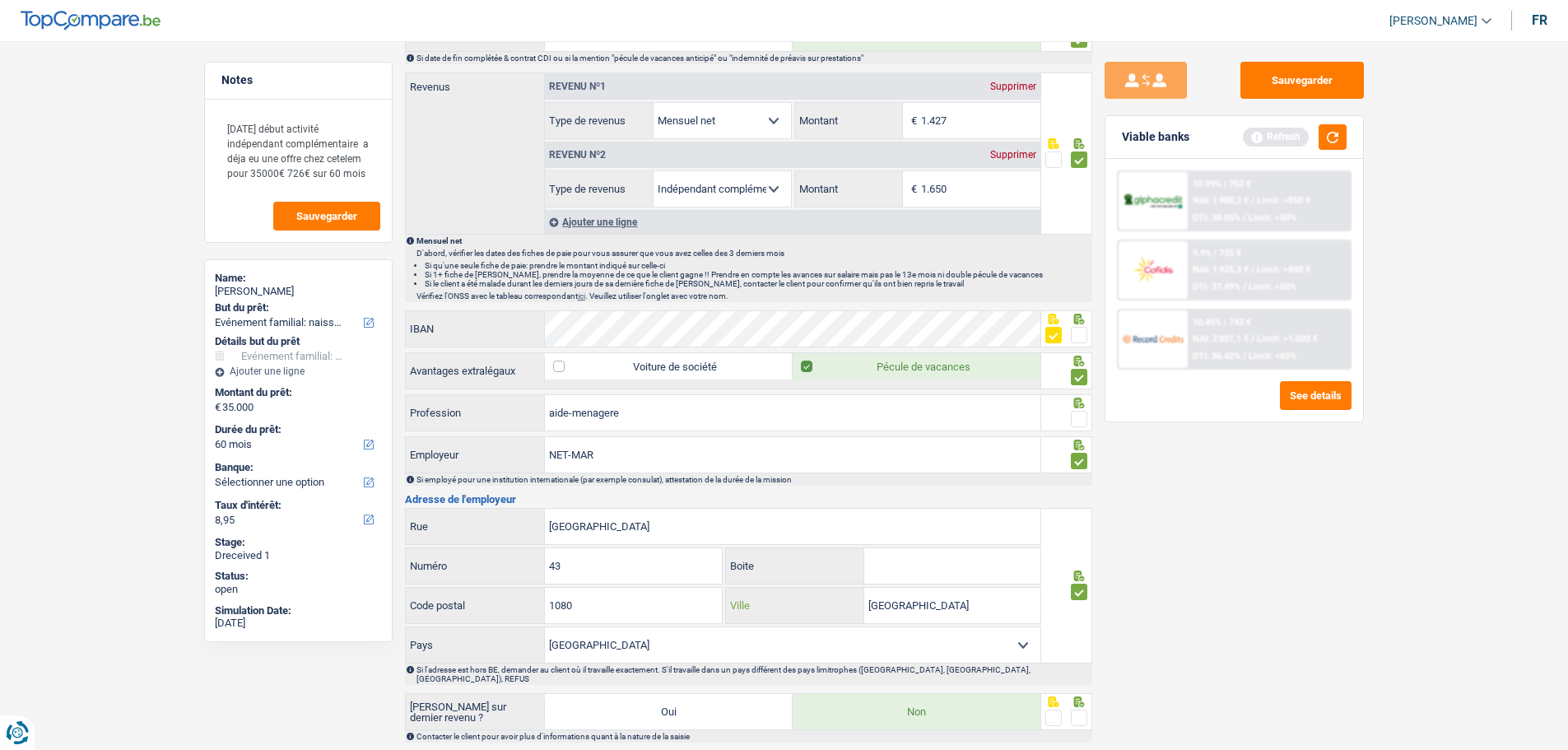 drag, startPoint x: 1017, startPoint y: 603, endPoint x: 730, endPoint y: 603, distance: 287 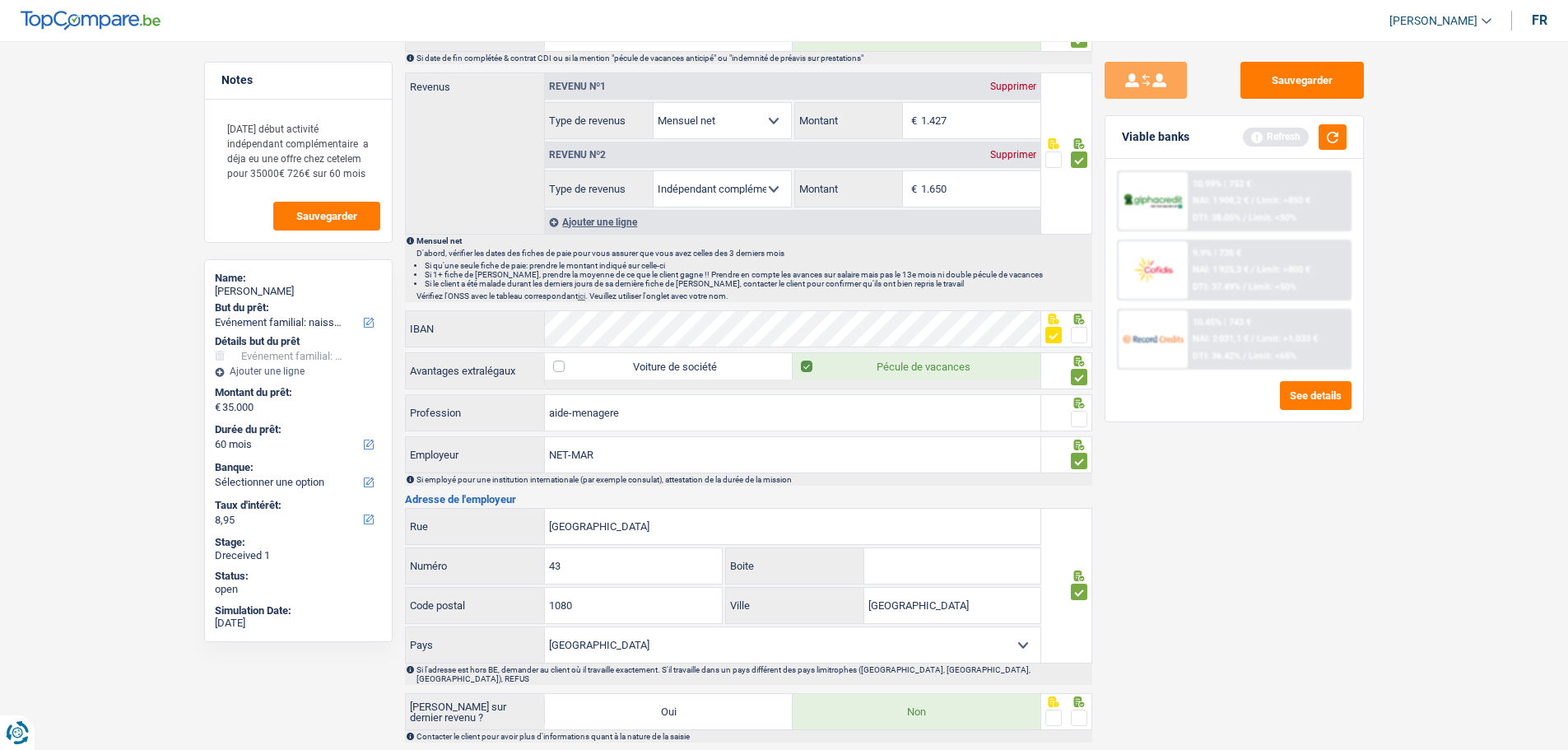 click at bounding box center [1079, 718] 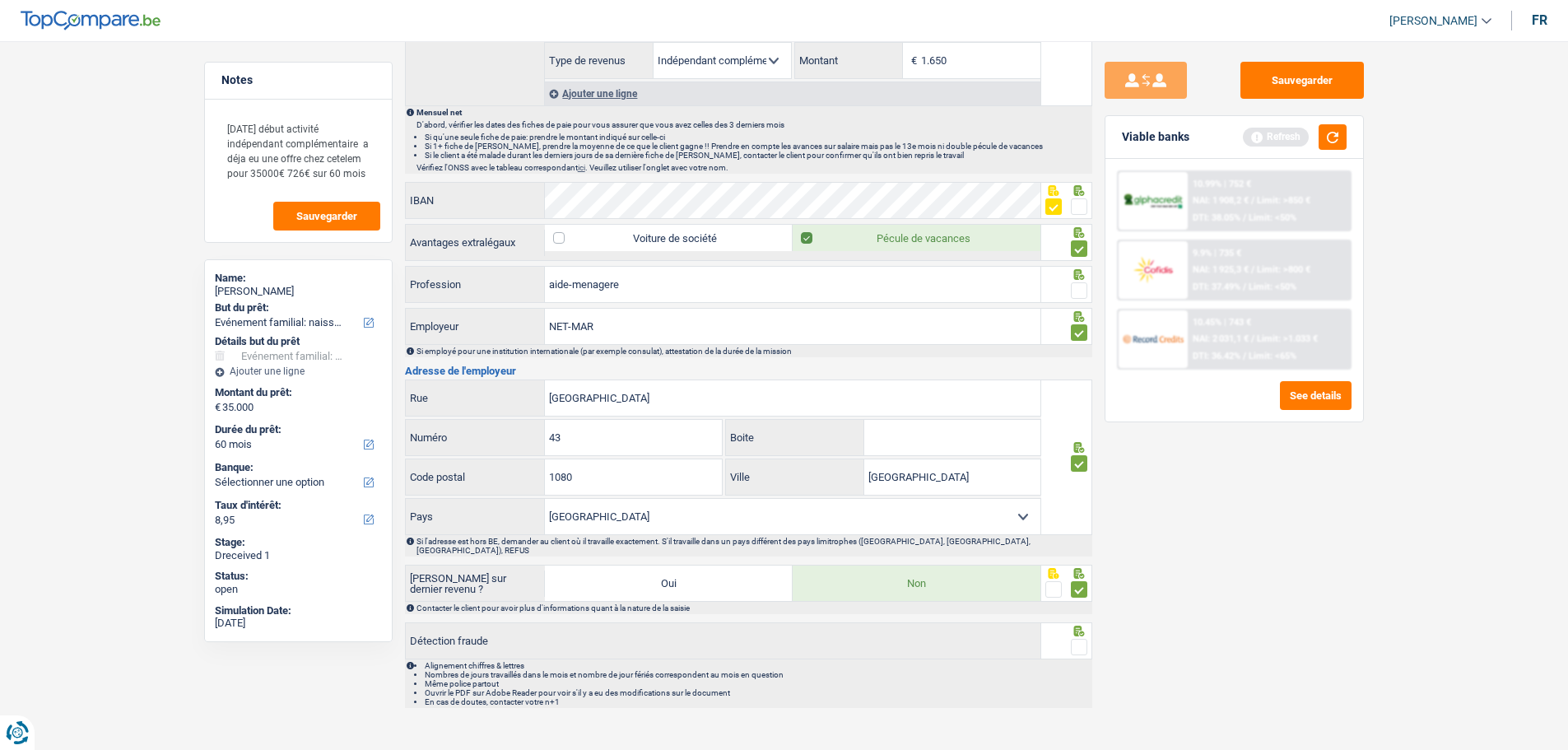 scroll, scrollTop: 1037, scrollLeft: 0, axis: vertical 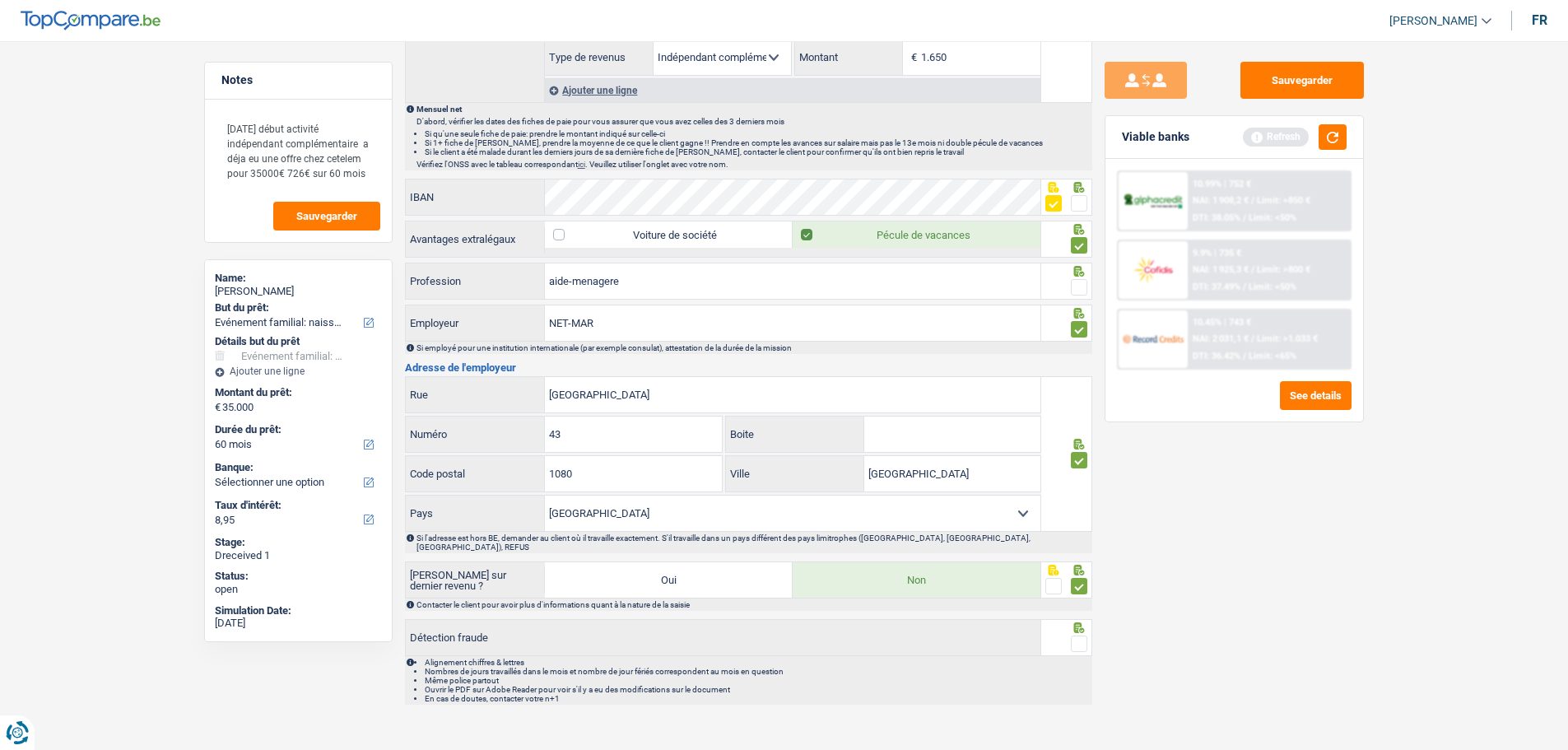 click at bounding box center (1079, 644) 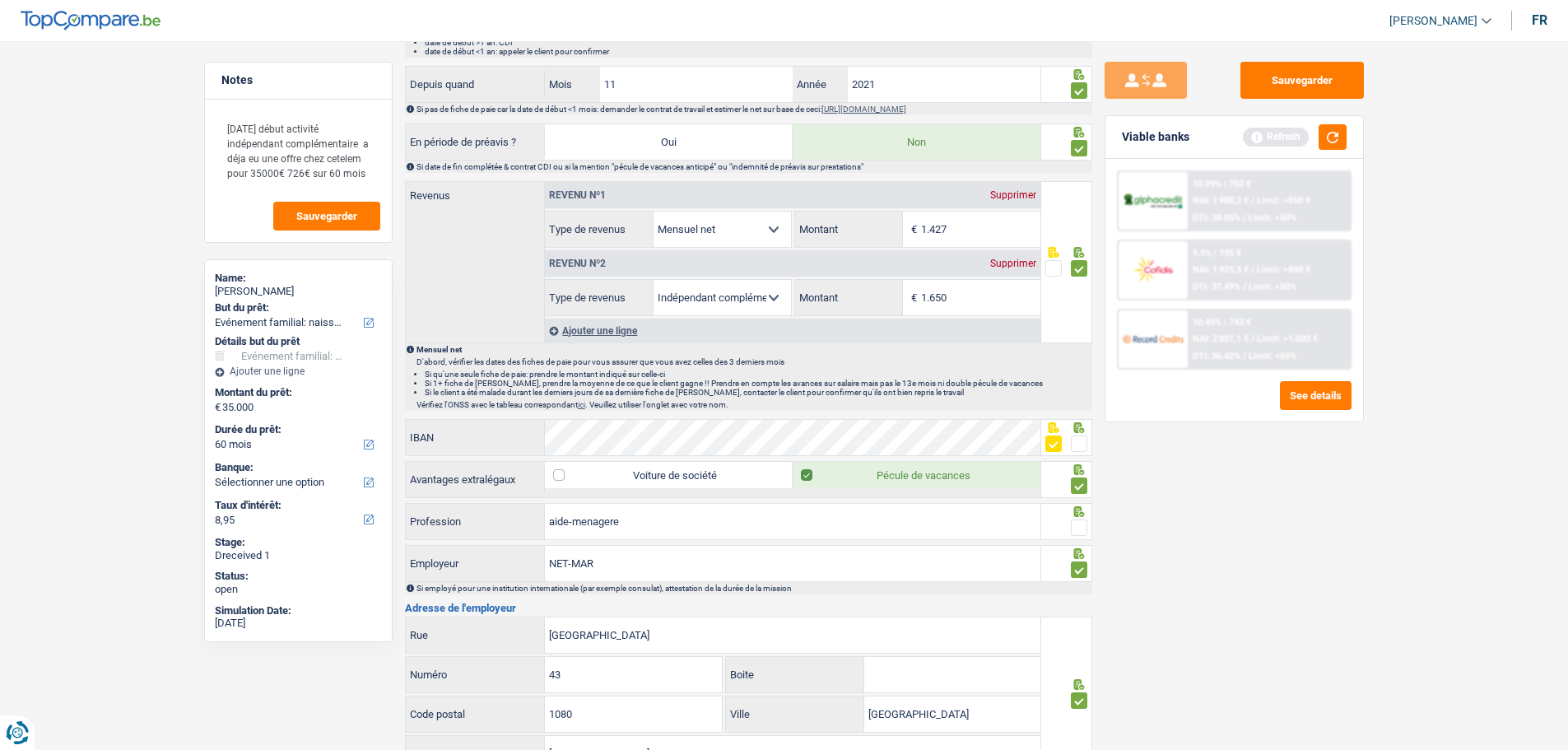 scroll, scrollTop: 823, scrollLeft: 0, axis: vertical 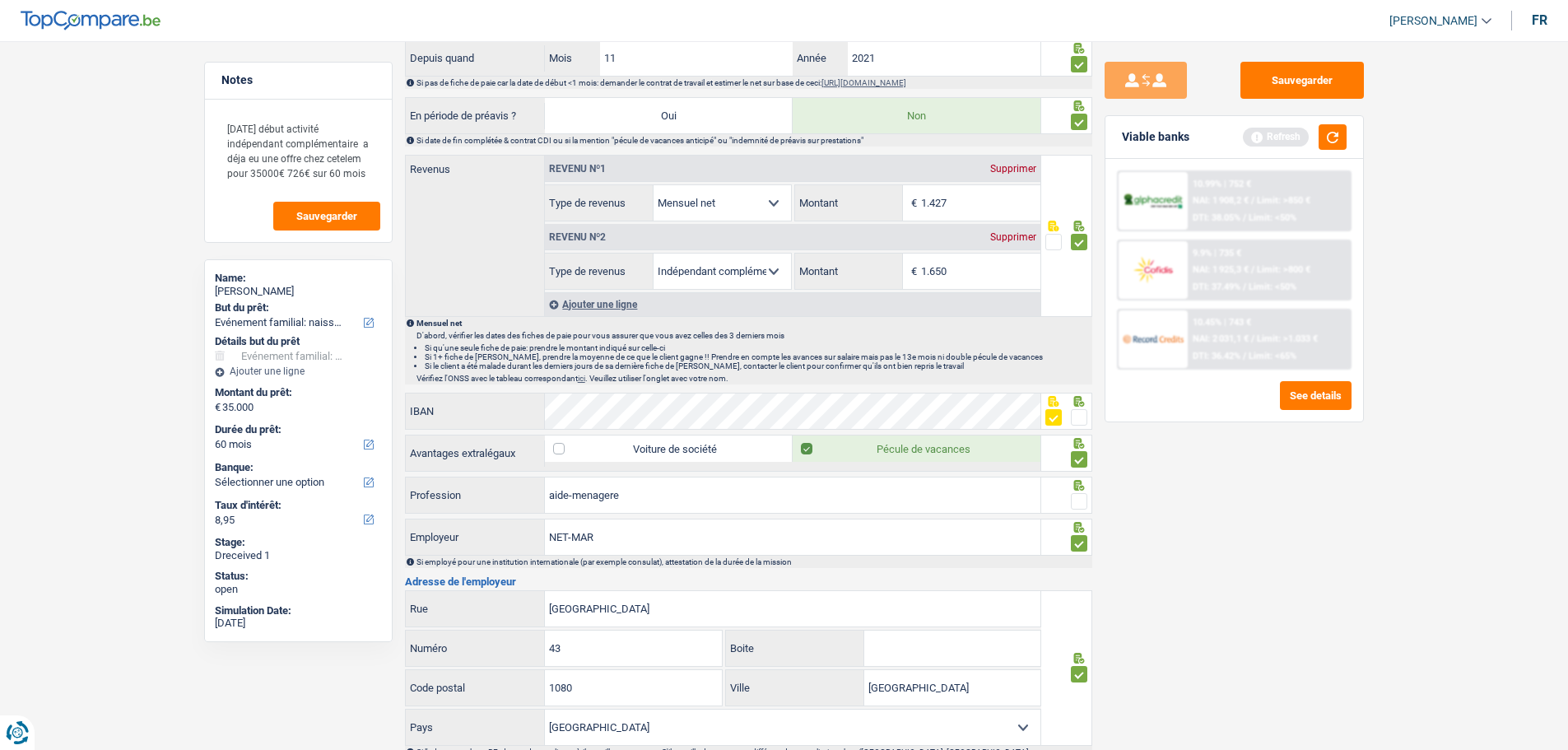 click at bounding box center (1079, 501) 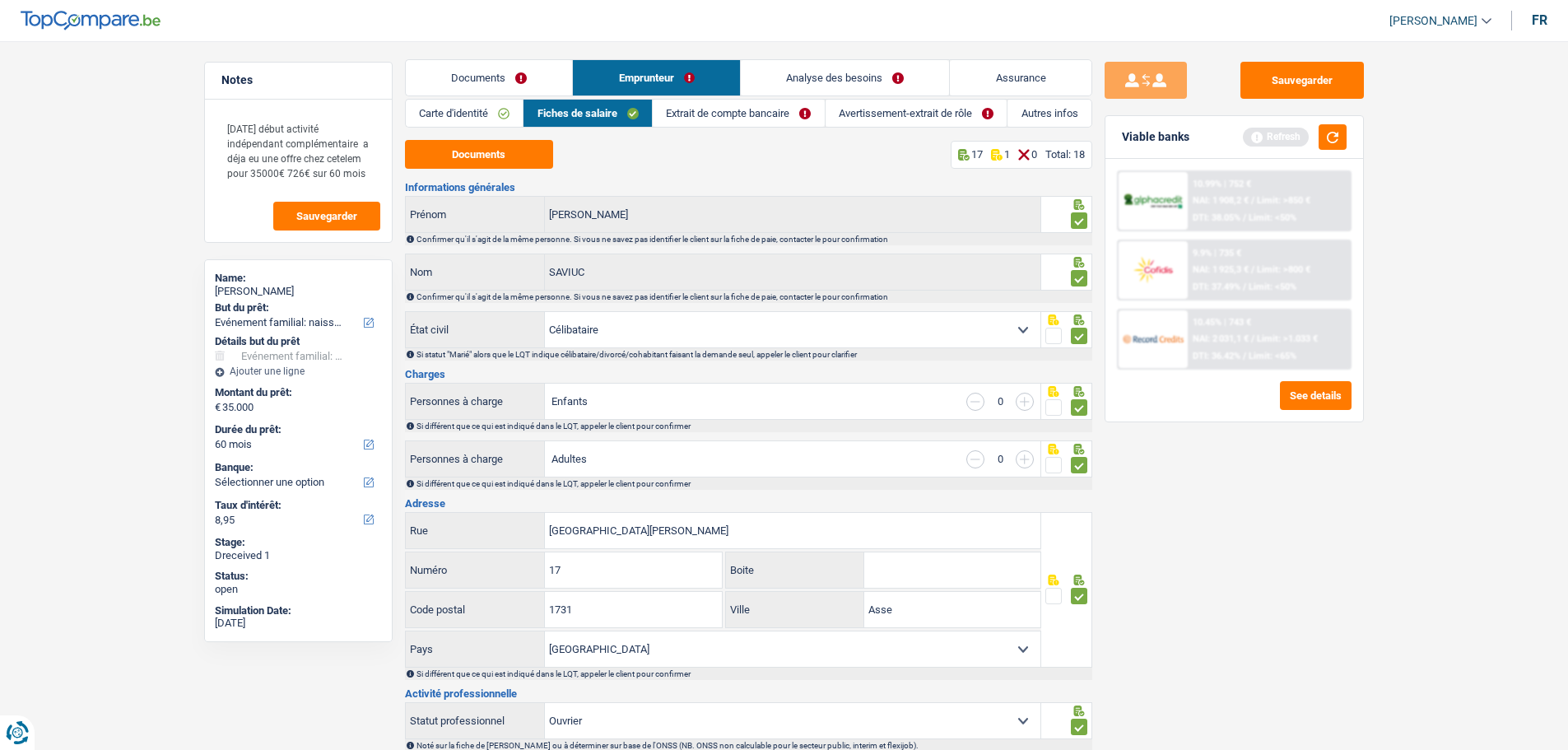 scroll, scrollTop: 0, scrollLeft: 0, axis: both 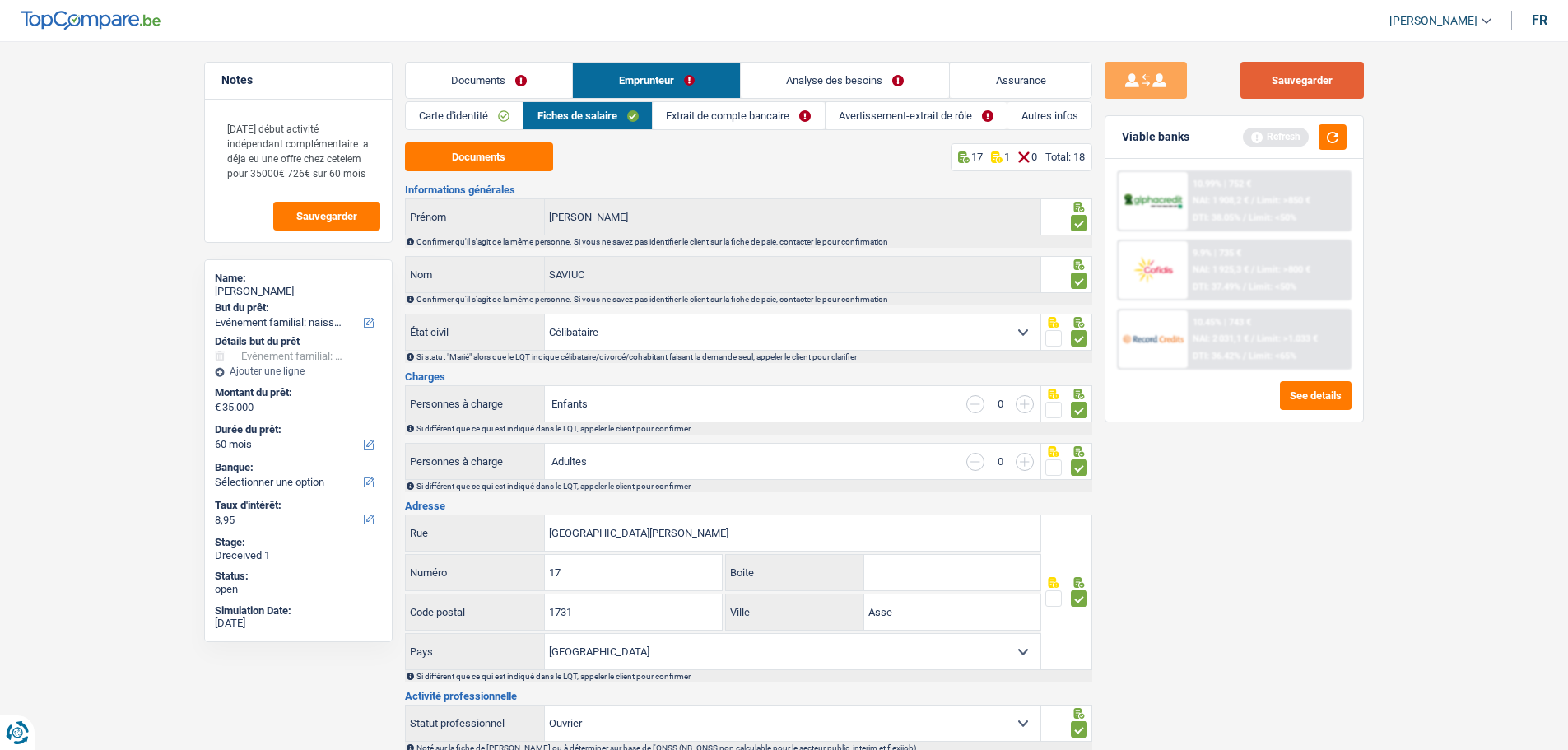 click on "Sauvegarder" at bounding box center [1302, 80] 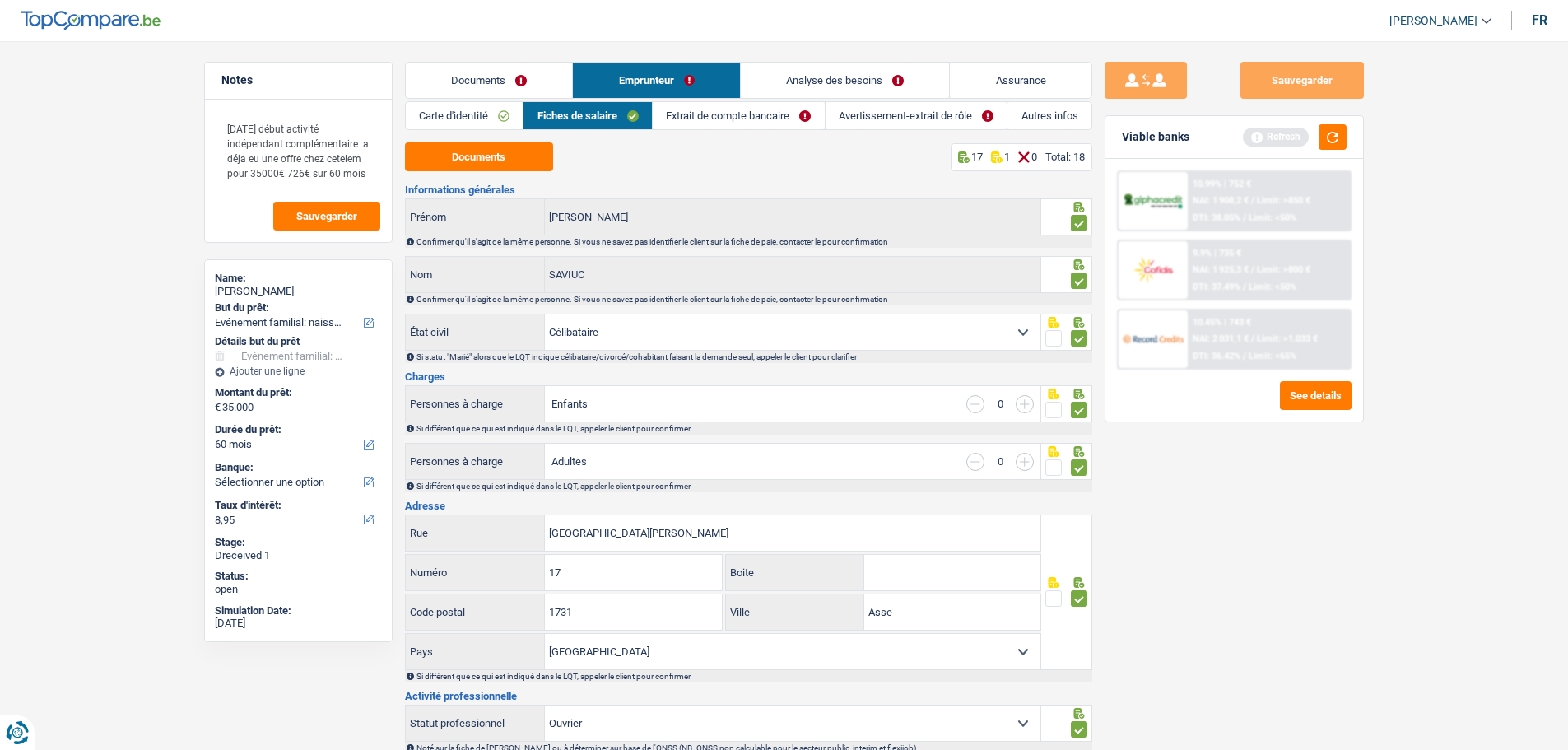 click on "Extrait de compte bancaire" at bounding box center (738, 115) 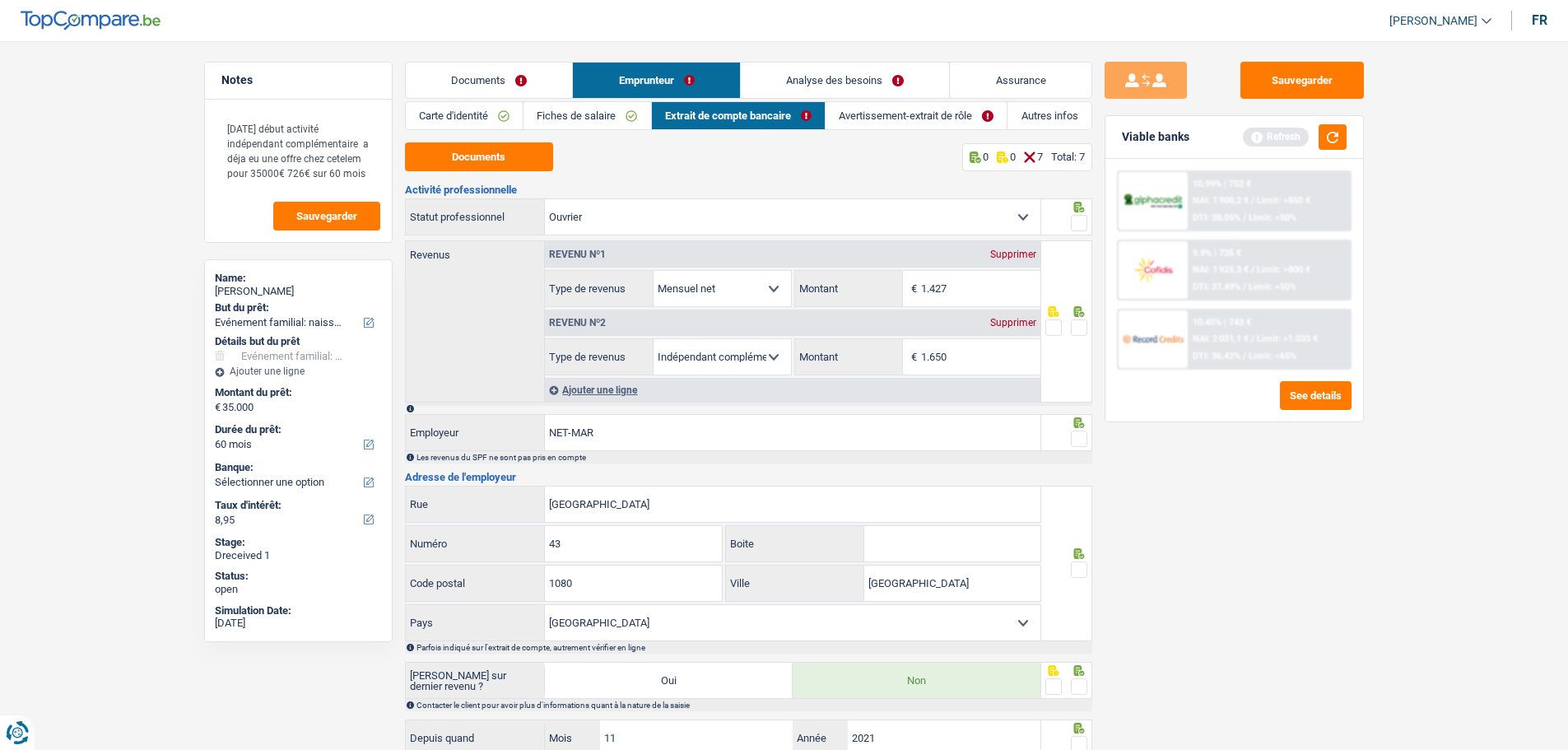 click on "Extrait de compte bancaire" at bounding box center [738, 115] 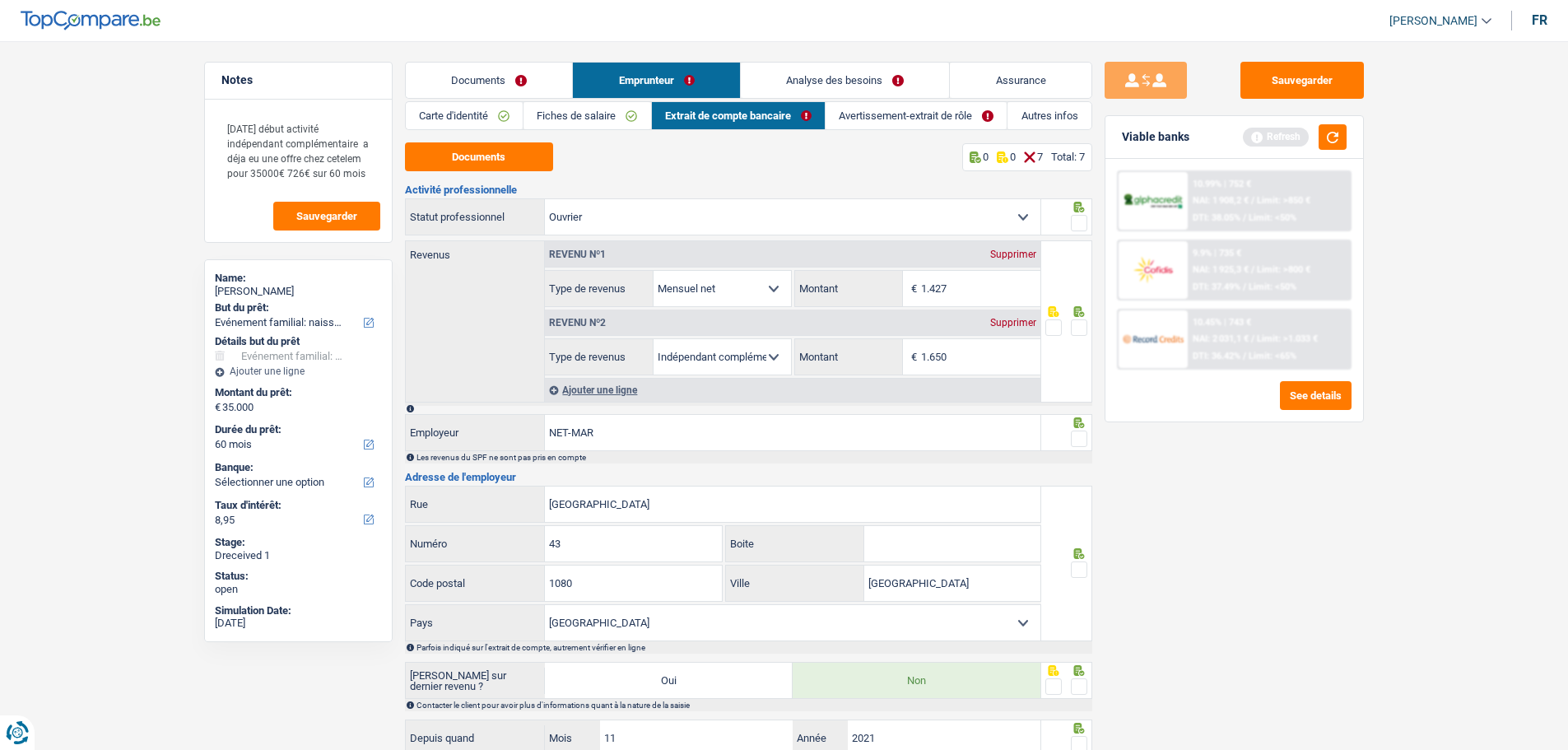 click on "Extrait de compte bancaire" at bounding box center (738, 115) 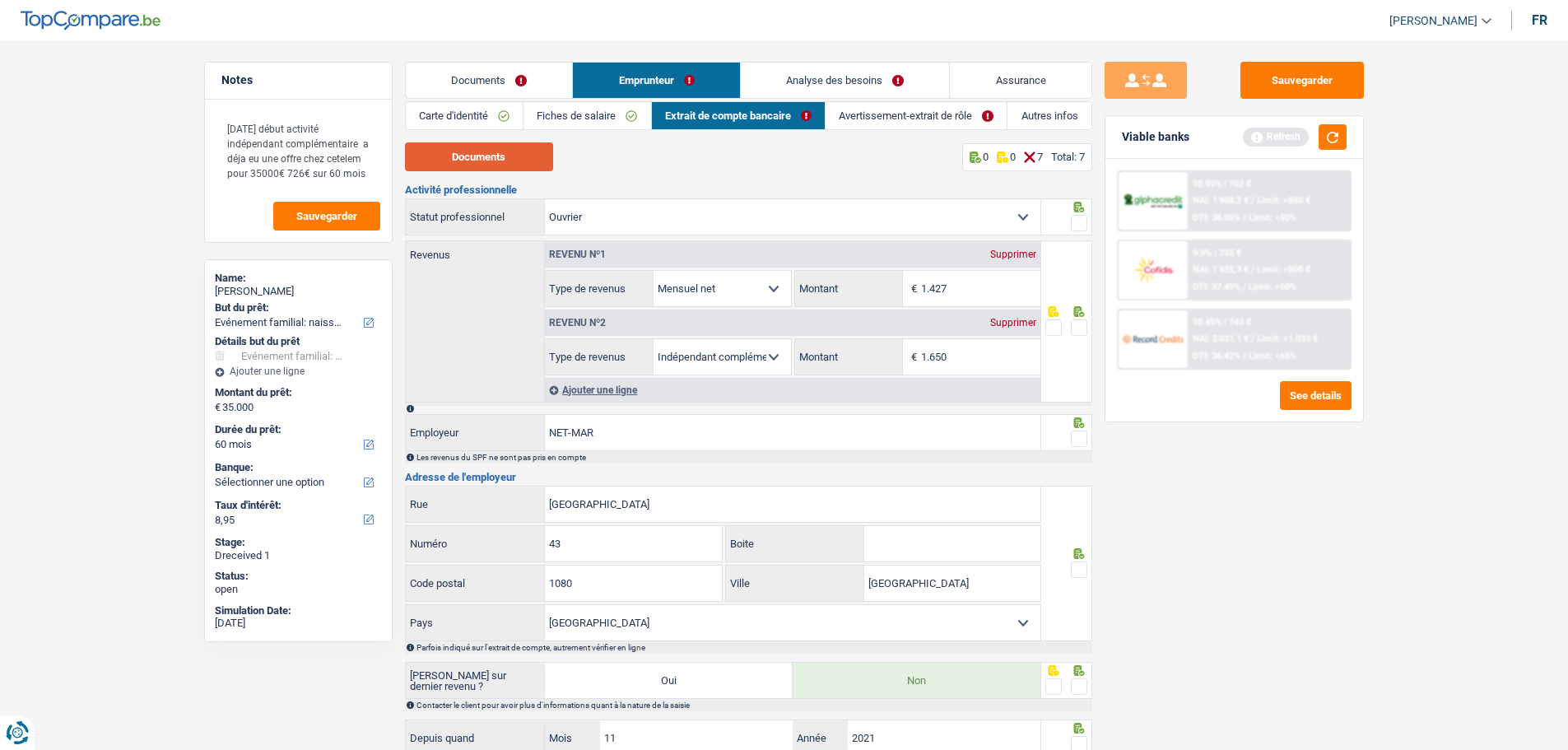 click on "Documents" at bounding box center [479, 156] 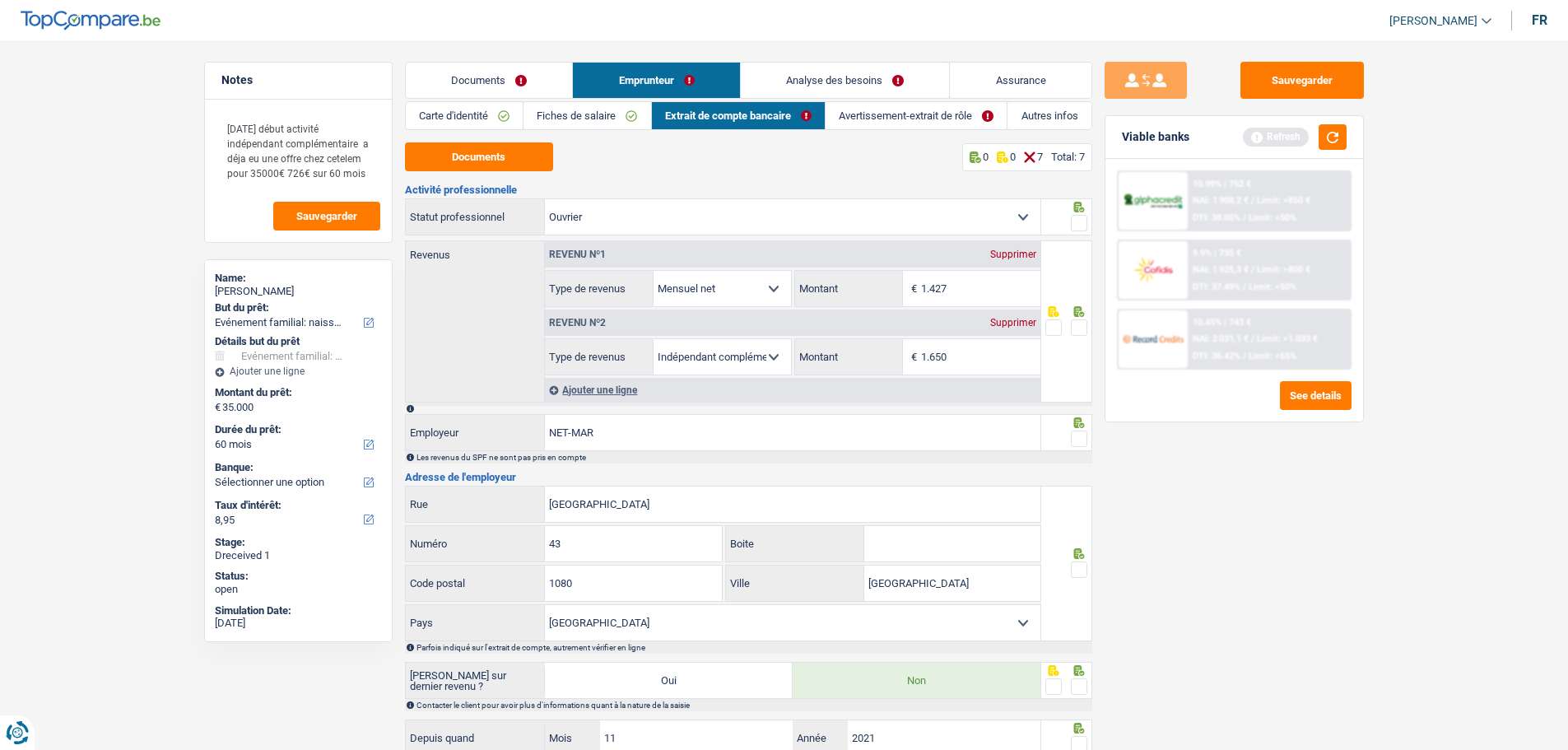 click at bounding box center [1079, 328] 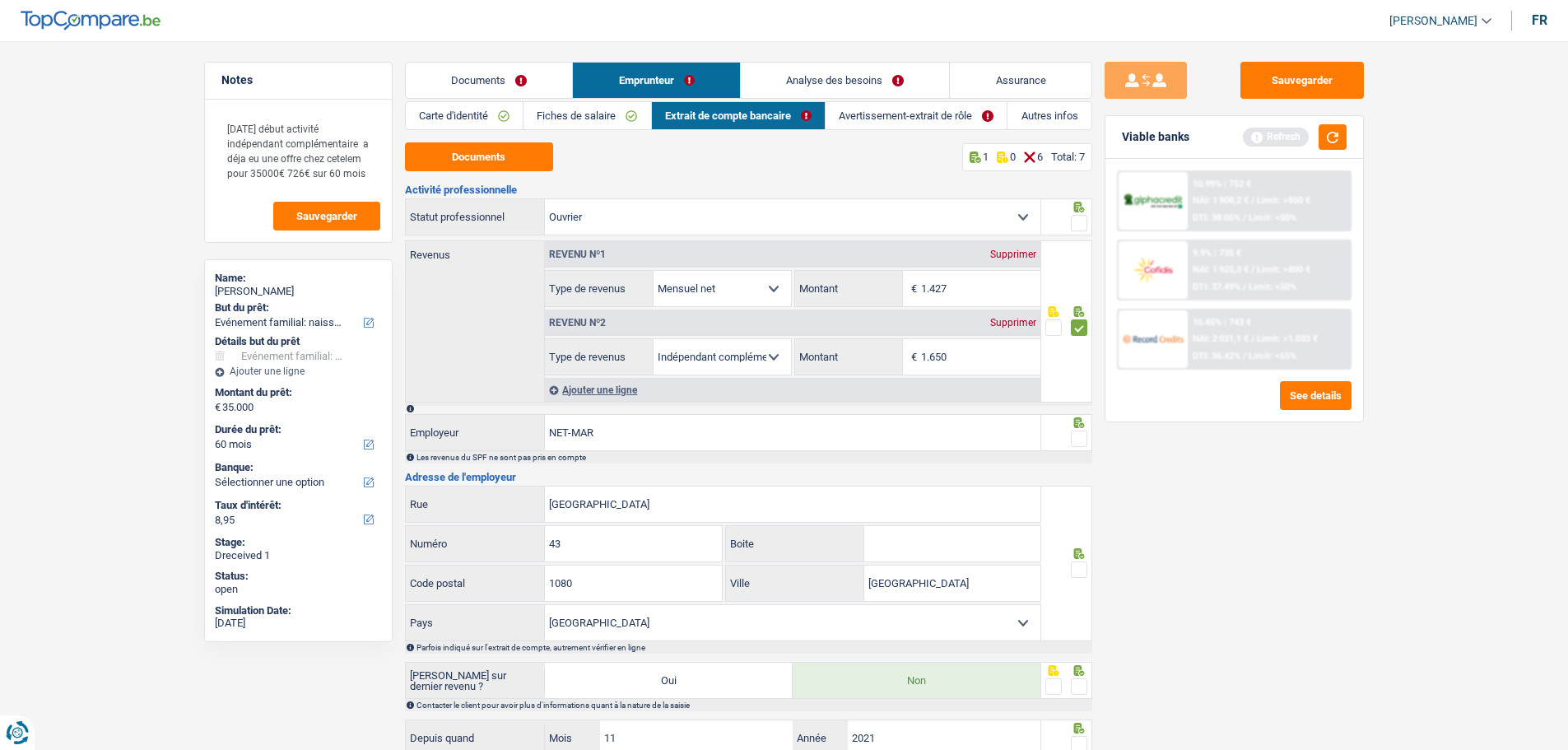 click at bounding box center [1079, 439] 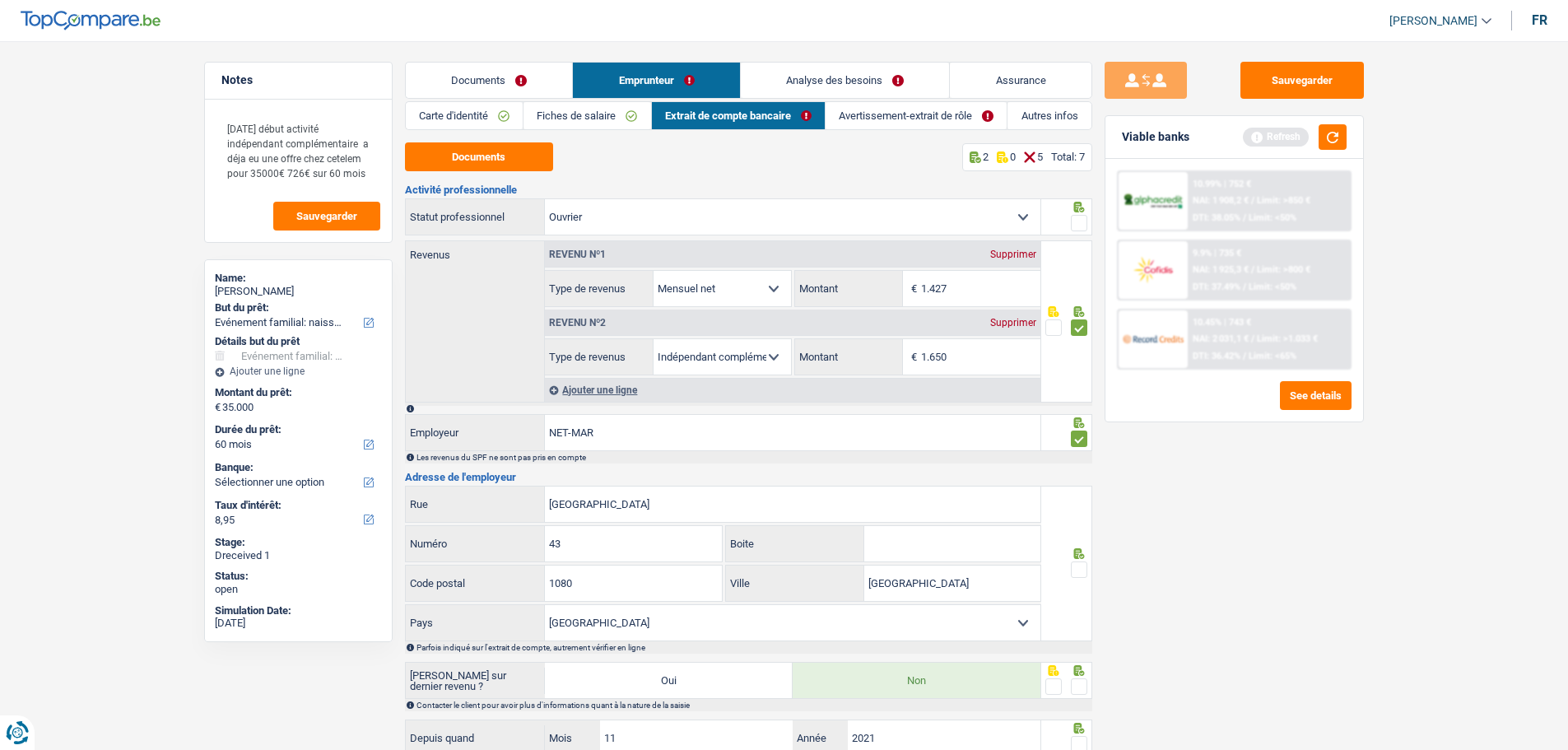 click at bounding box center (1079, 570) 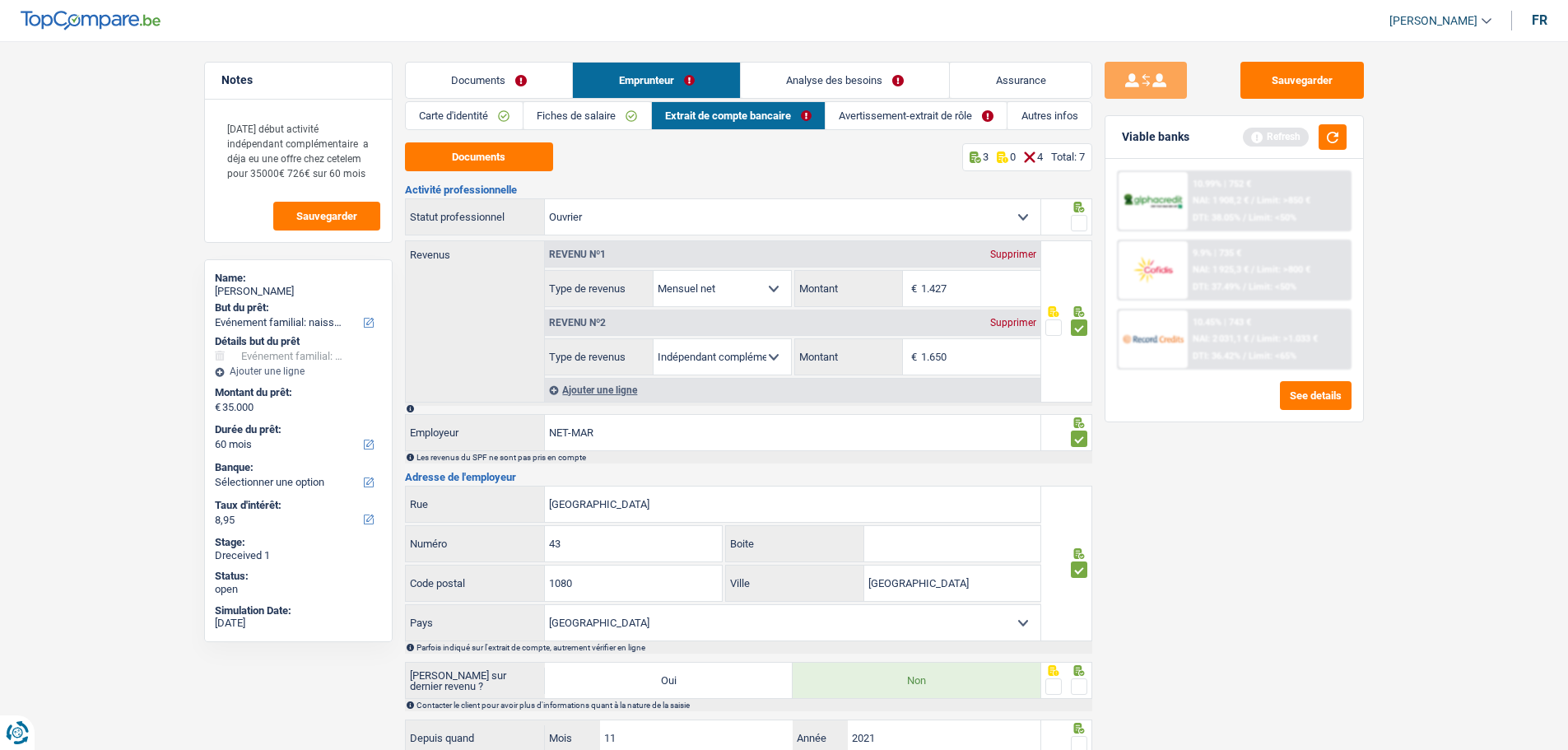 click at bounding box center [1079, 687] 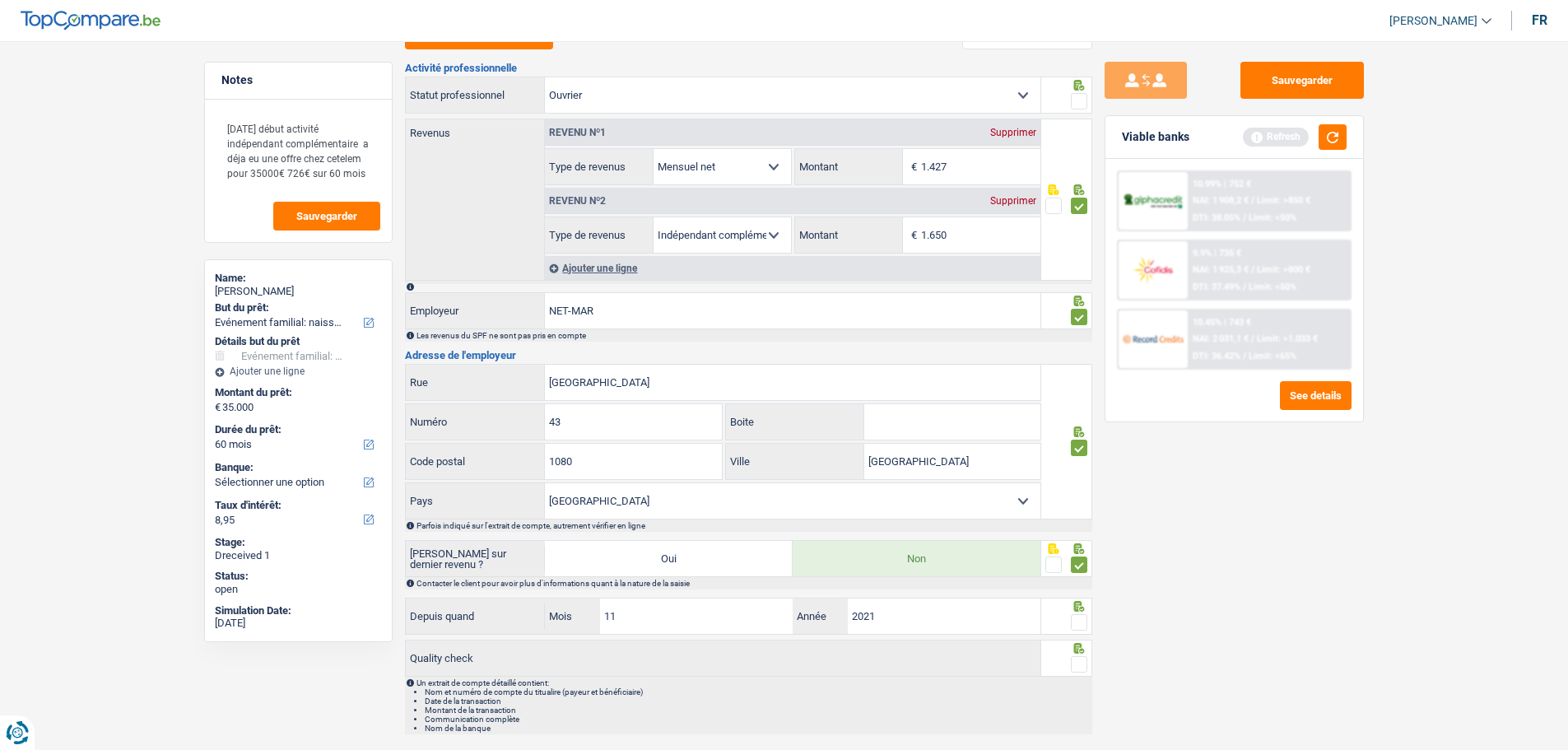 scroll, scrollTop: 161, scrollLeft: 0, axis: vertical 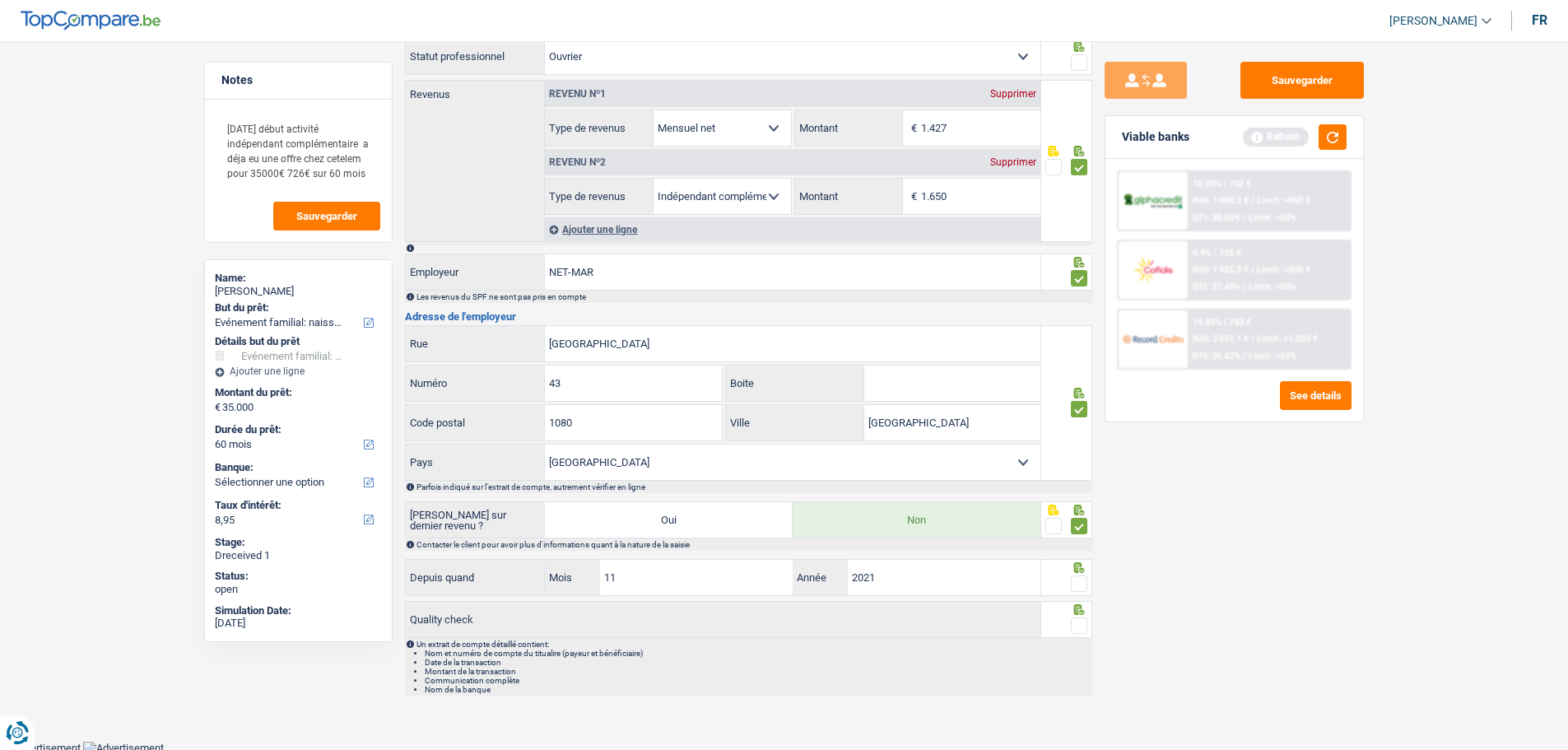click at bounding box center (1079, 584) 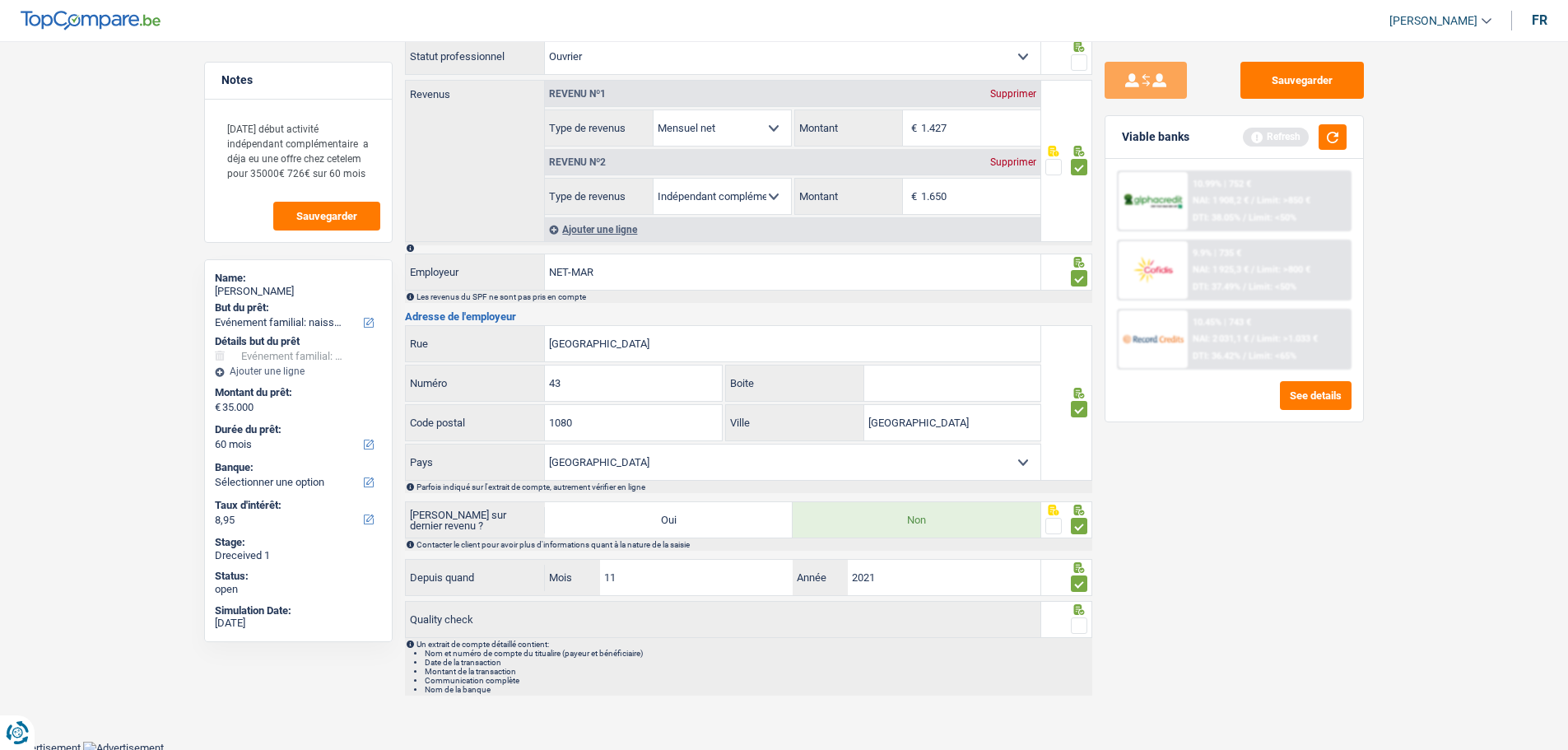 click at bounding box center [1079, 626] 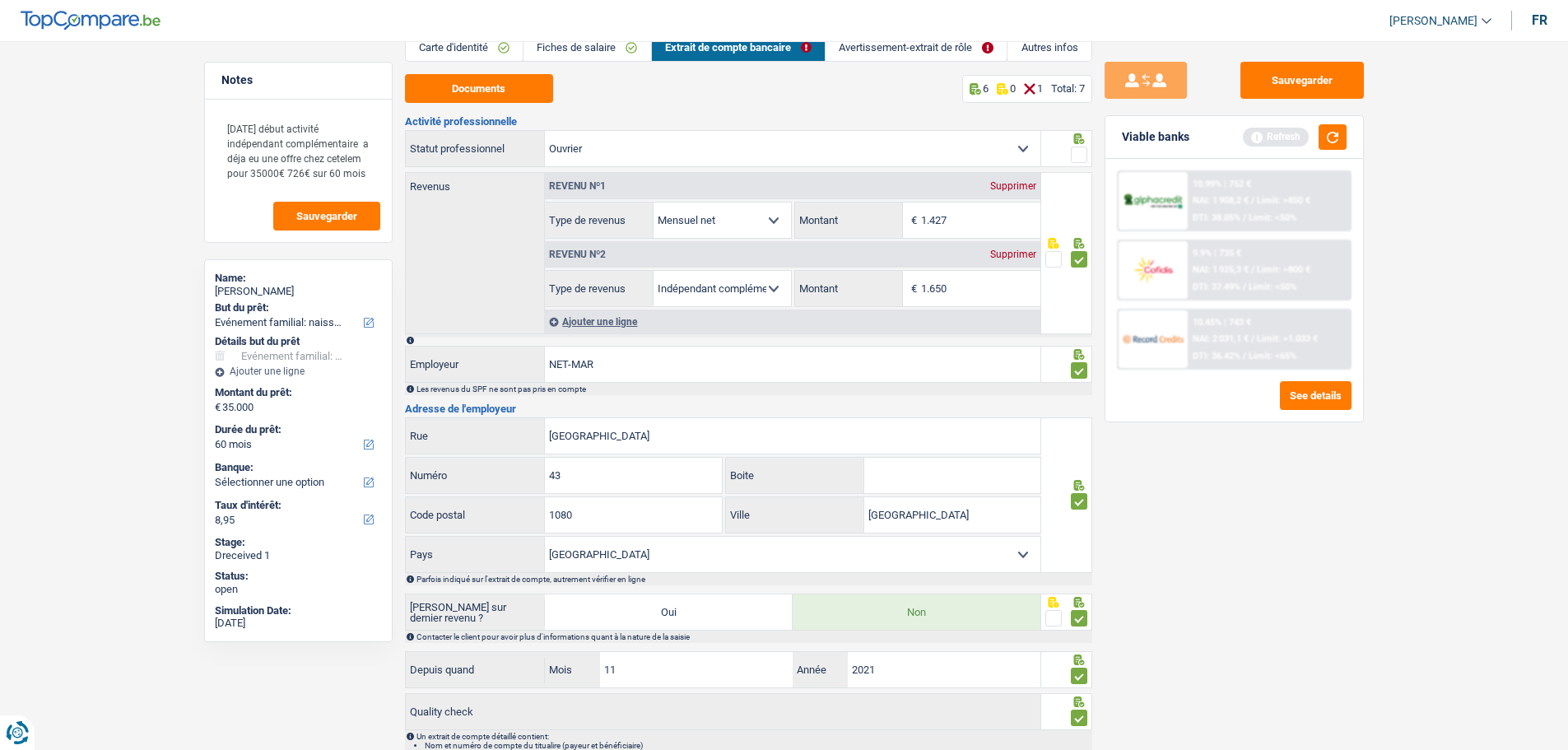 scroll, scrollTop: 0, scrollLeft: 0, axis: both 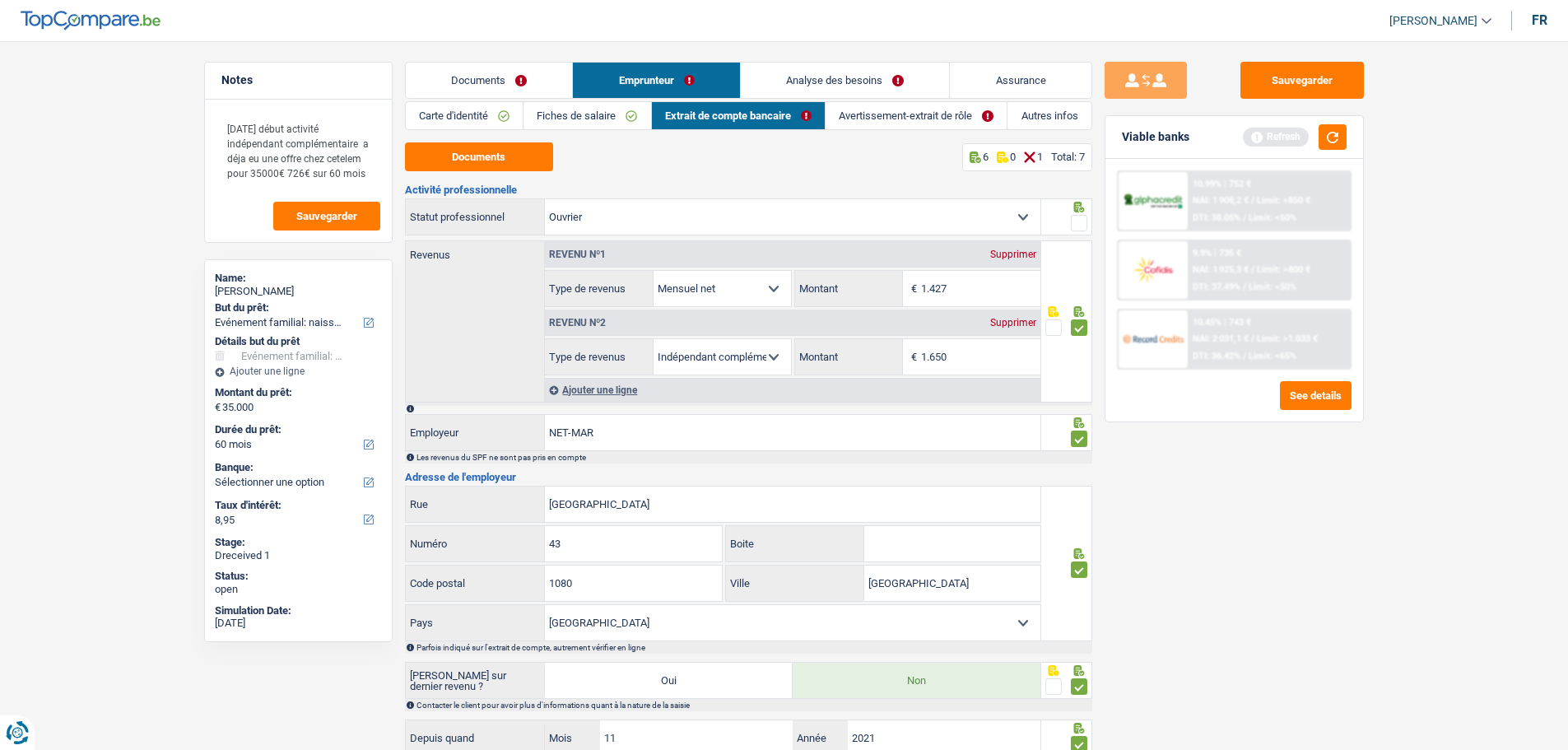 click at bounding box center (1079, 223) 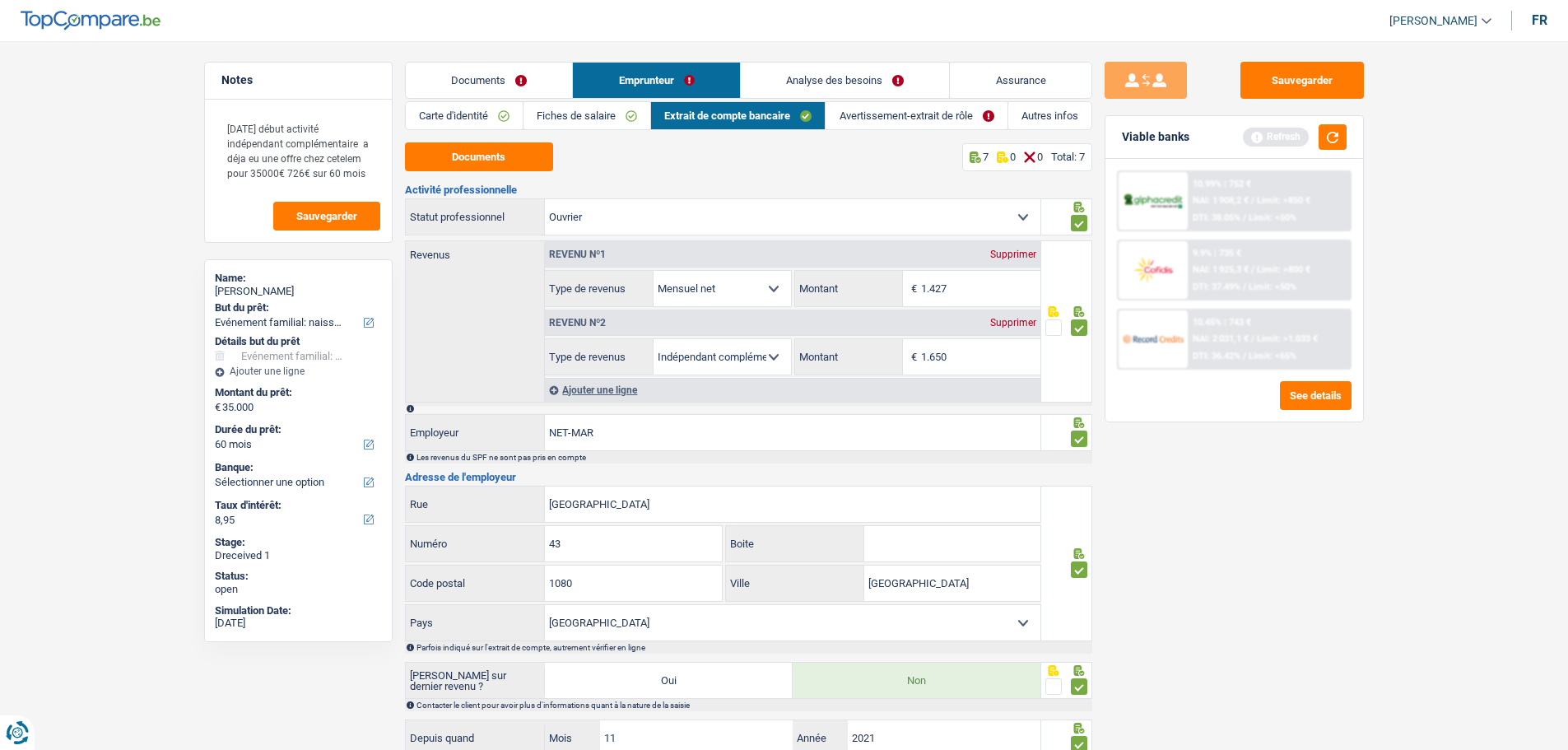 click on "Avertissement-extrait de rôle" at bounding box center [916, 115] 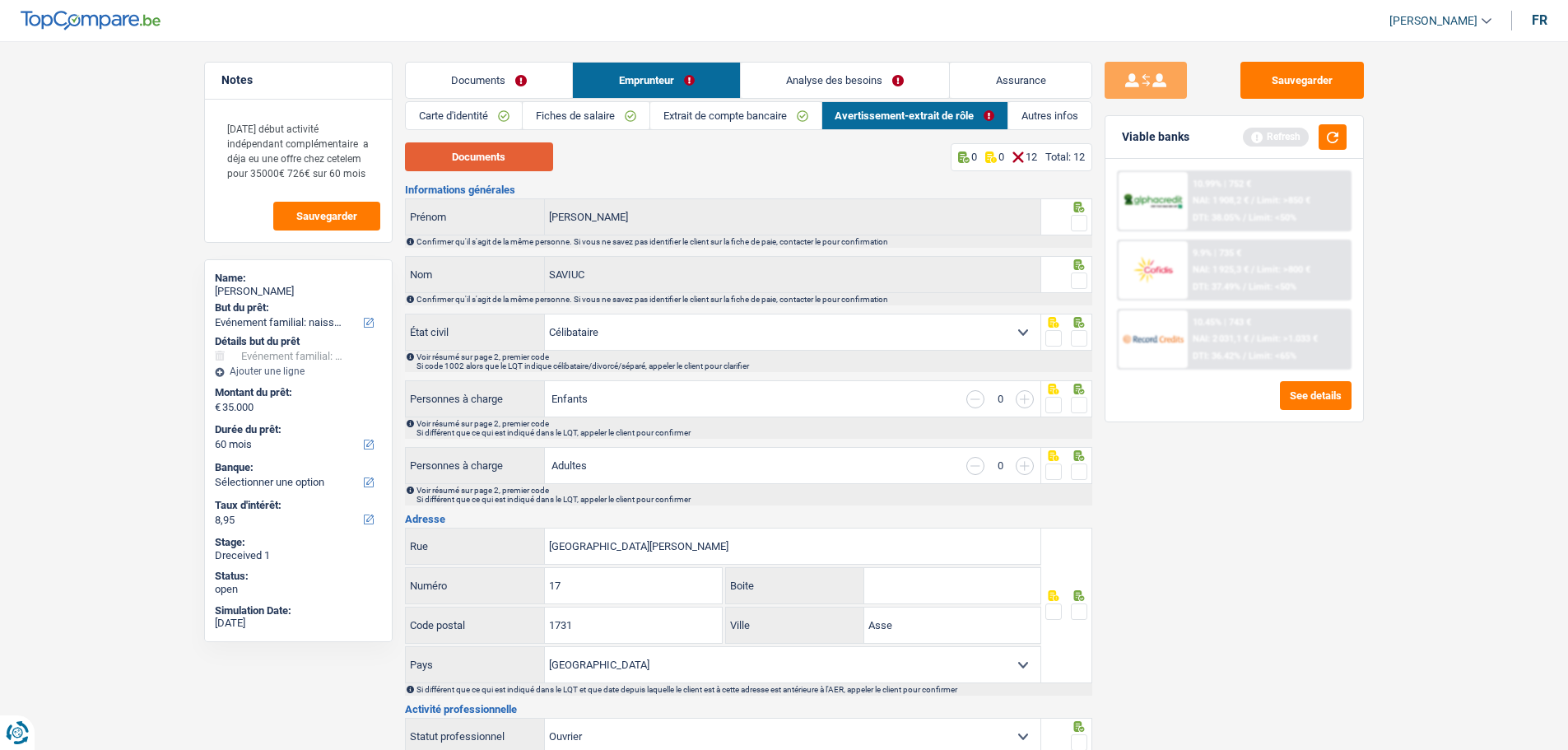 click on "Documents" at bounding box center (479, 156) 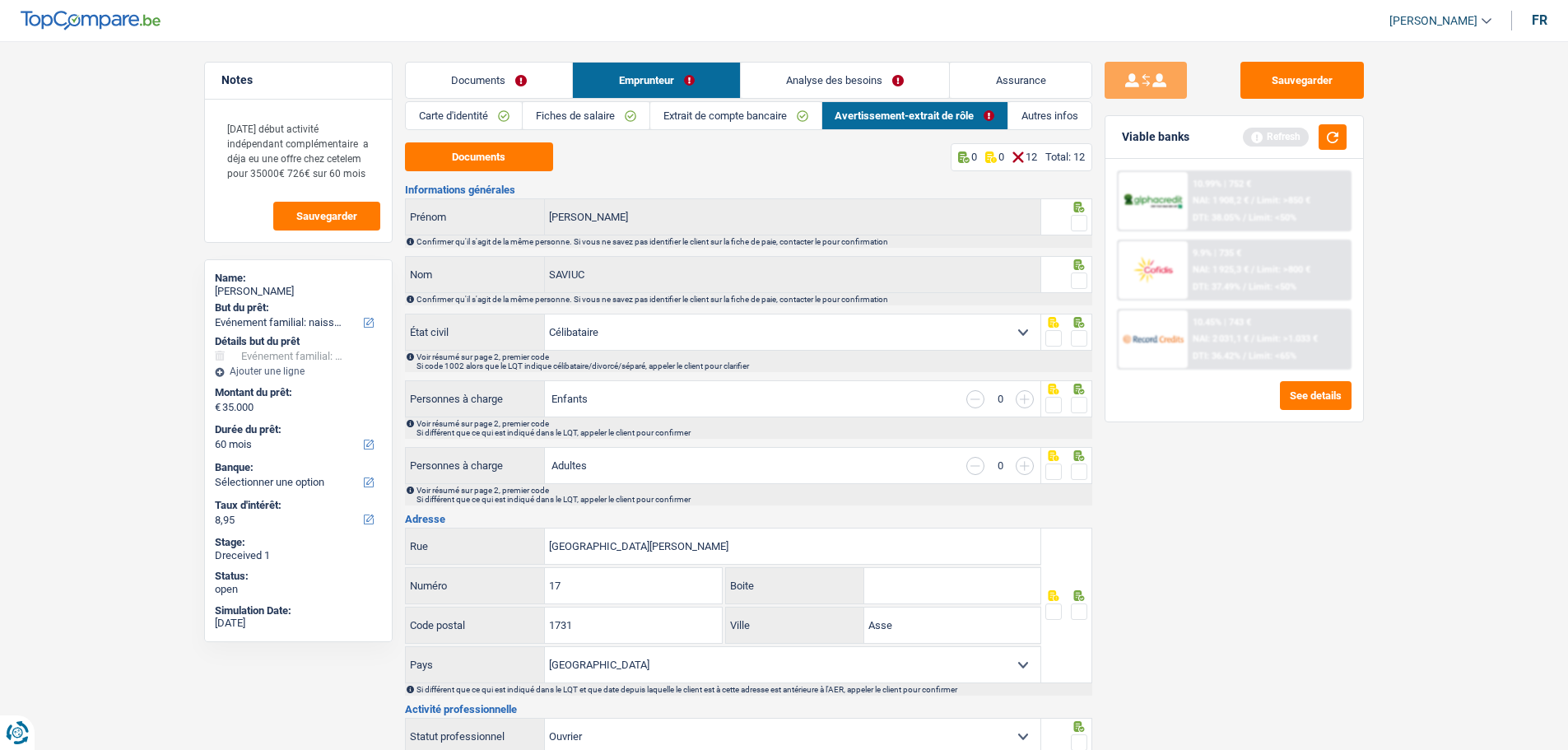click at bounding box center [1079, 223] 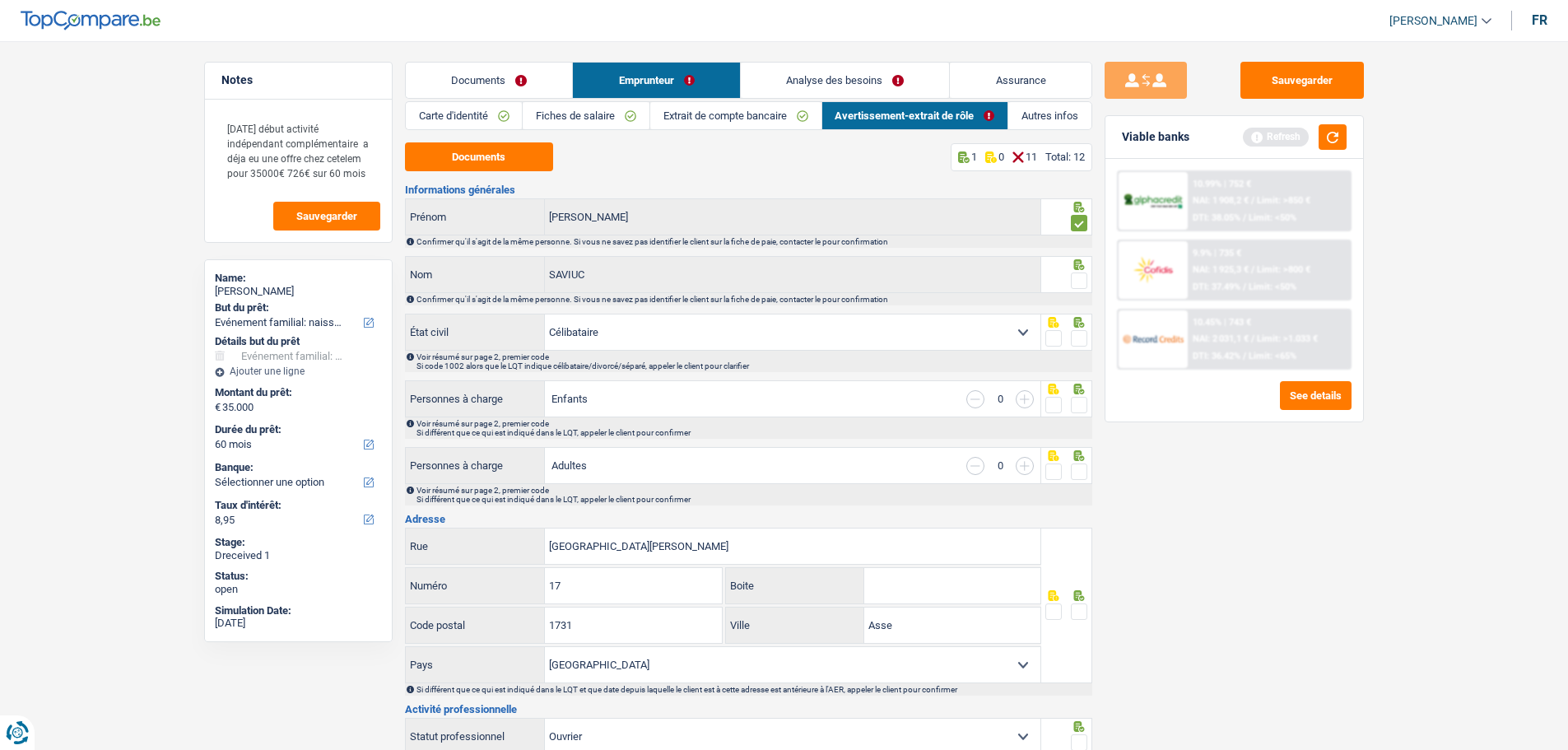 click at bounding box center (1079, 281) 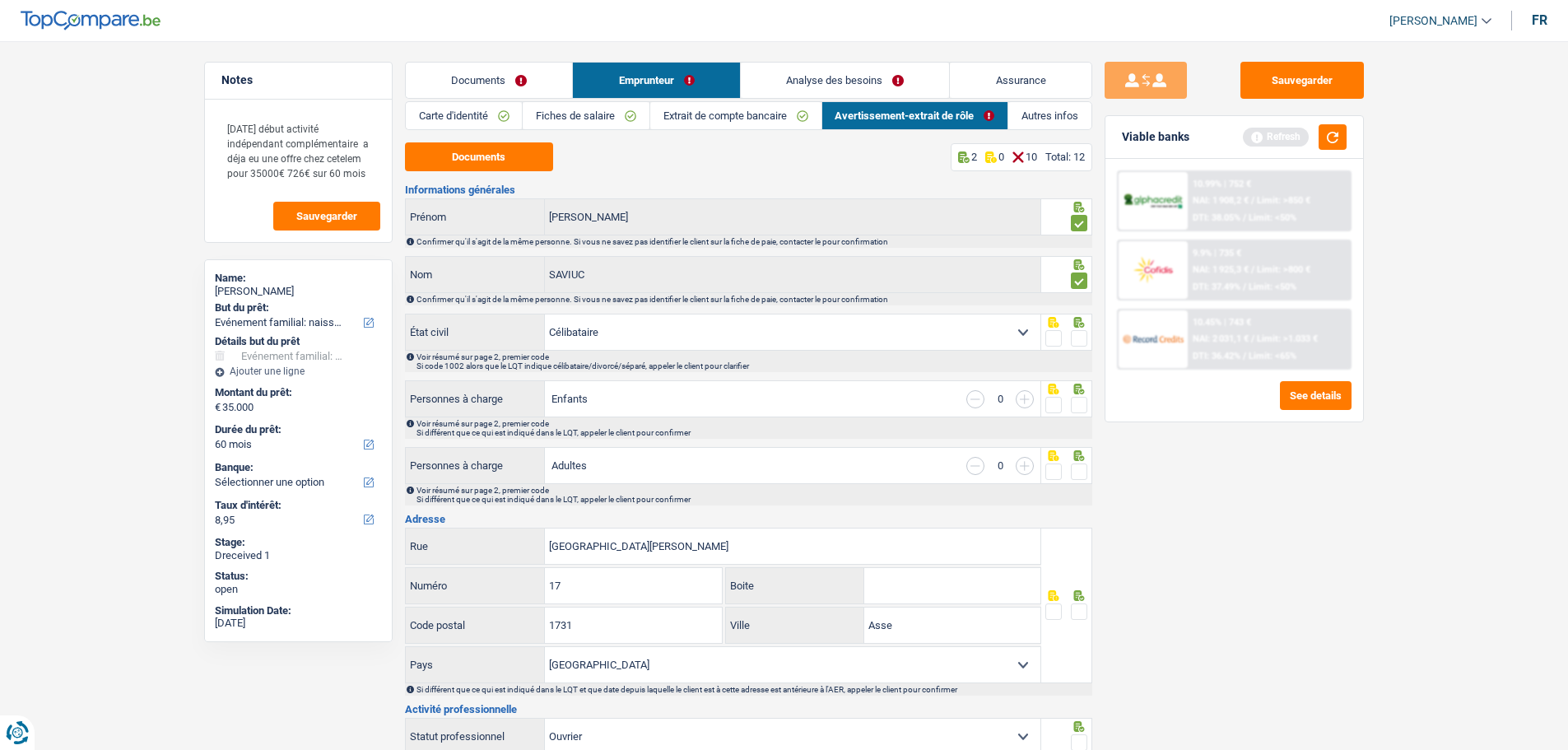 click on "Sauvegarder
Viable banks
Refresh
10.99% | 752 €
NAI: 1 908,2 €
/
Limit: >850 €
DTI: 38.05%
/
Limit: <50%
9.9% | 735 €
NAI: 1 925,3 €
/
Limit: >800 €
DTI: 37.49%
/
Limit: <50%
/       /" at bounding box center [1234, 390] 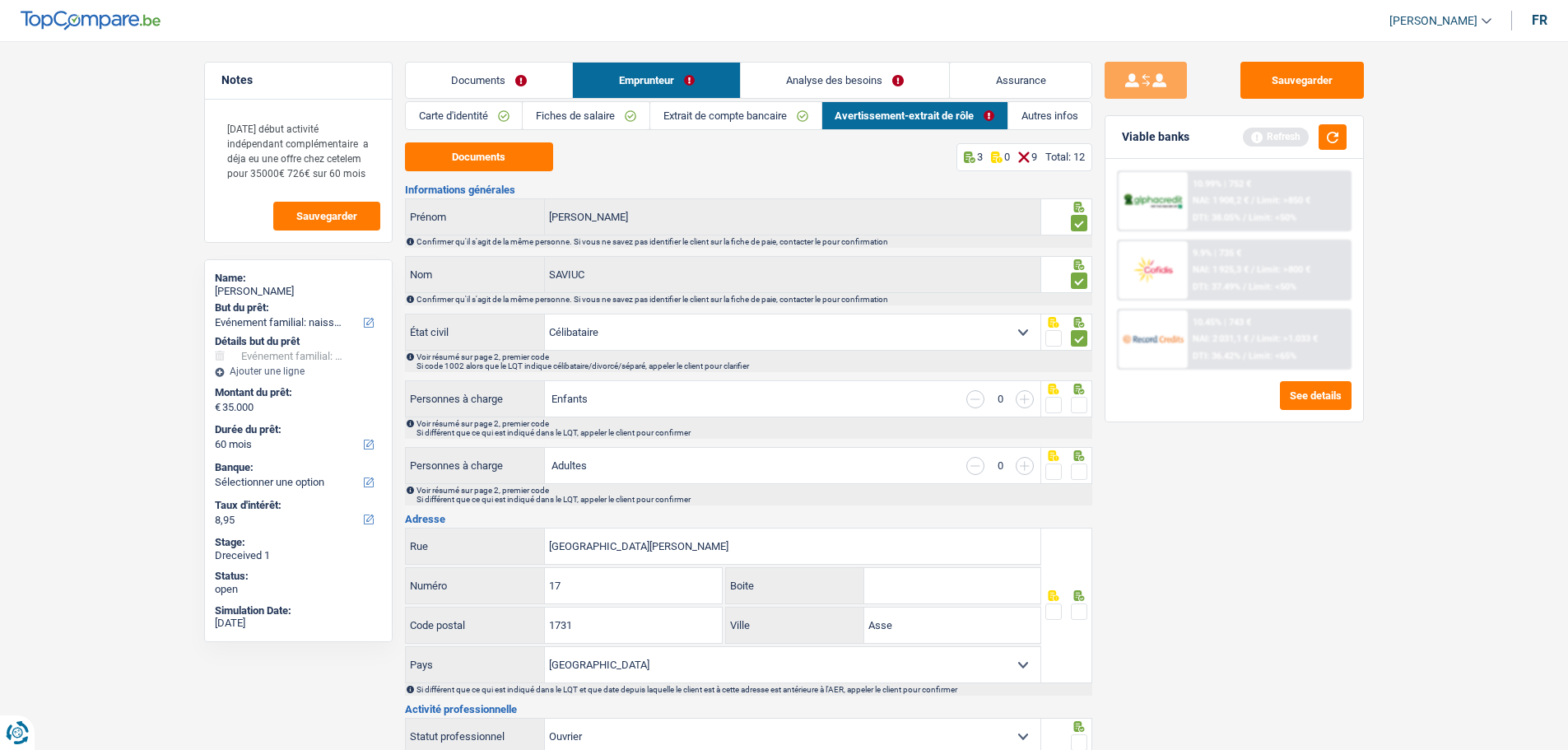 click at bounding box center (1079, 405) 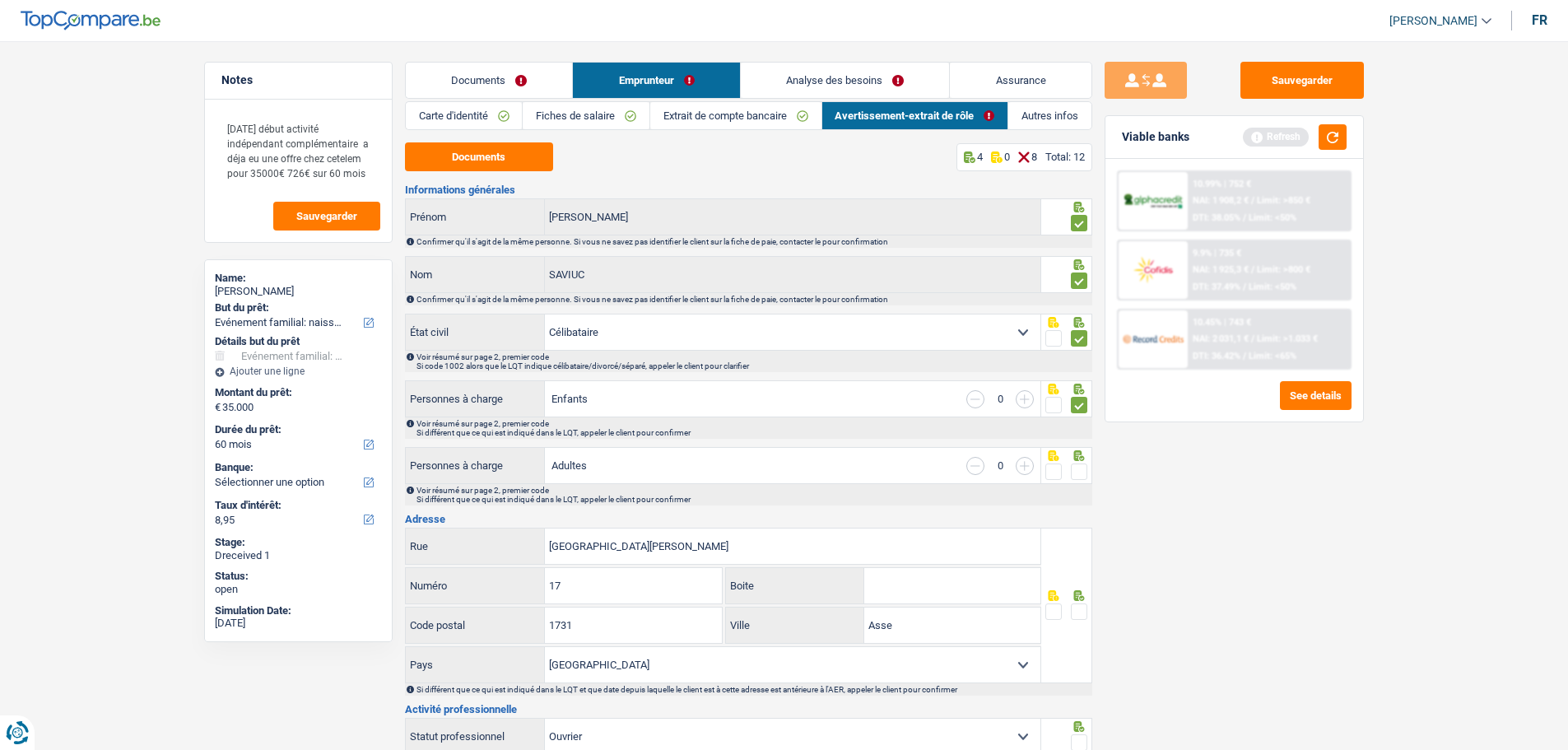 click at bounding box center (1079, 472) 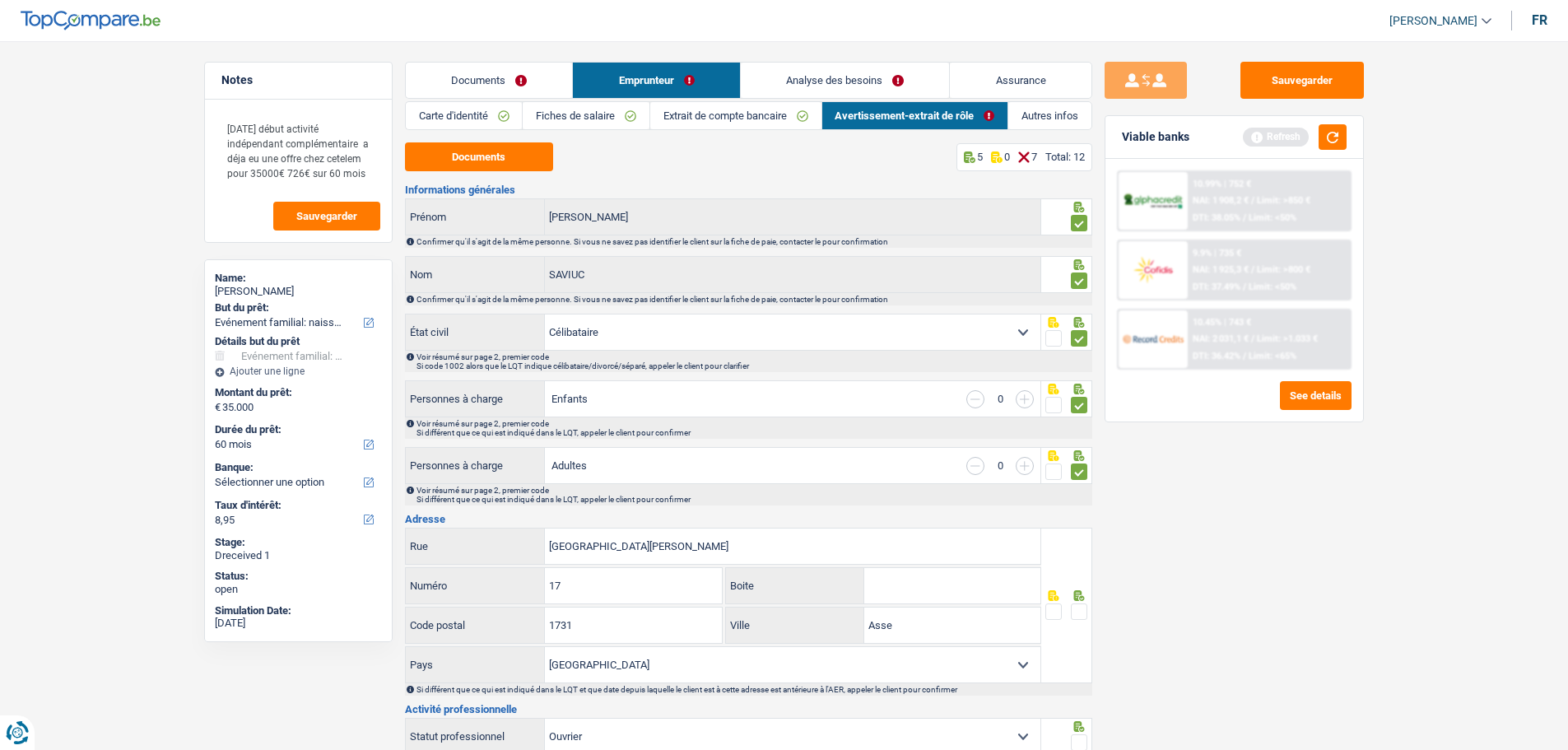click at bounding box center [1079, 612] 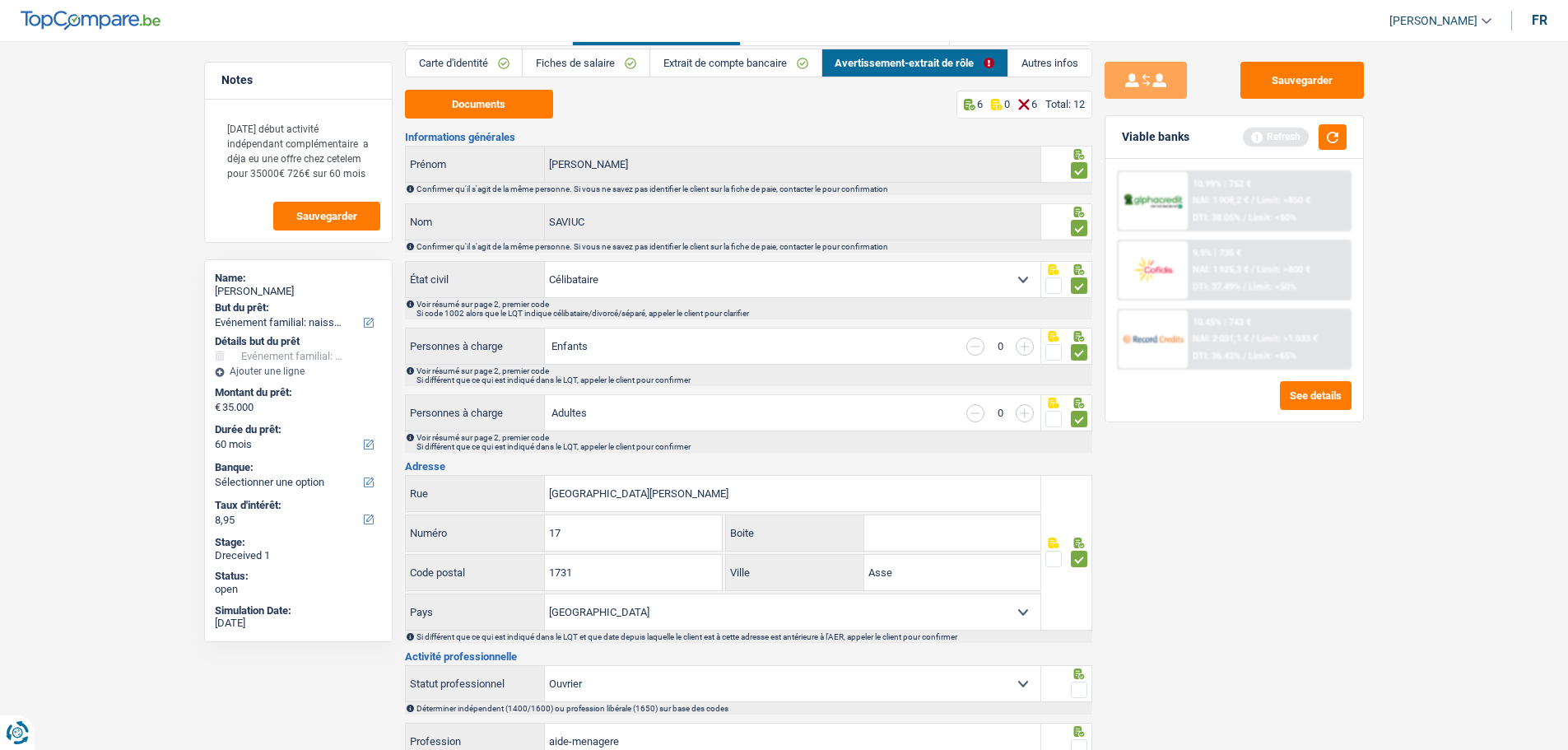 scroll, scrollTop: 247, scrollLeft: 0, axis: vertical 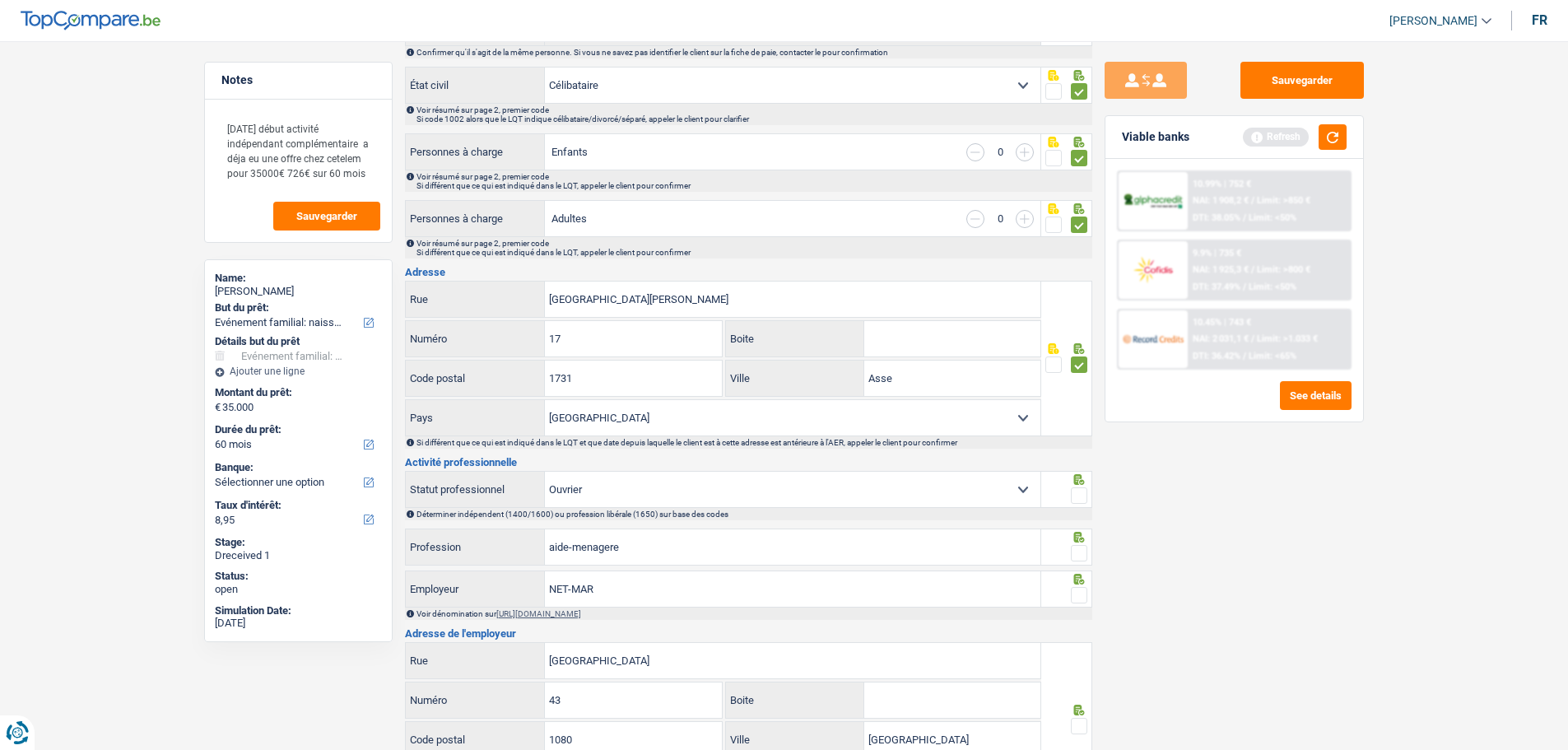 drag, startPoint x: 1082, startPoint y: 489, endPoint x: 1072, endPoint y: 535, distance: 47.07441 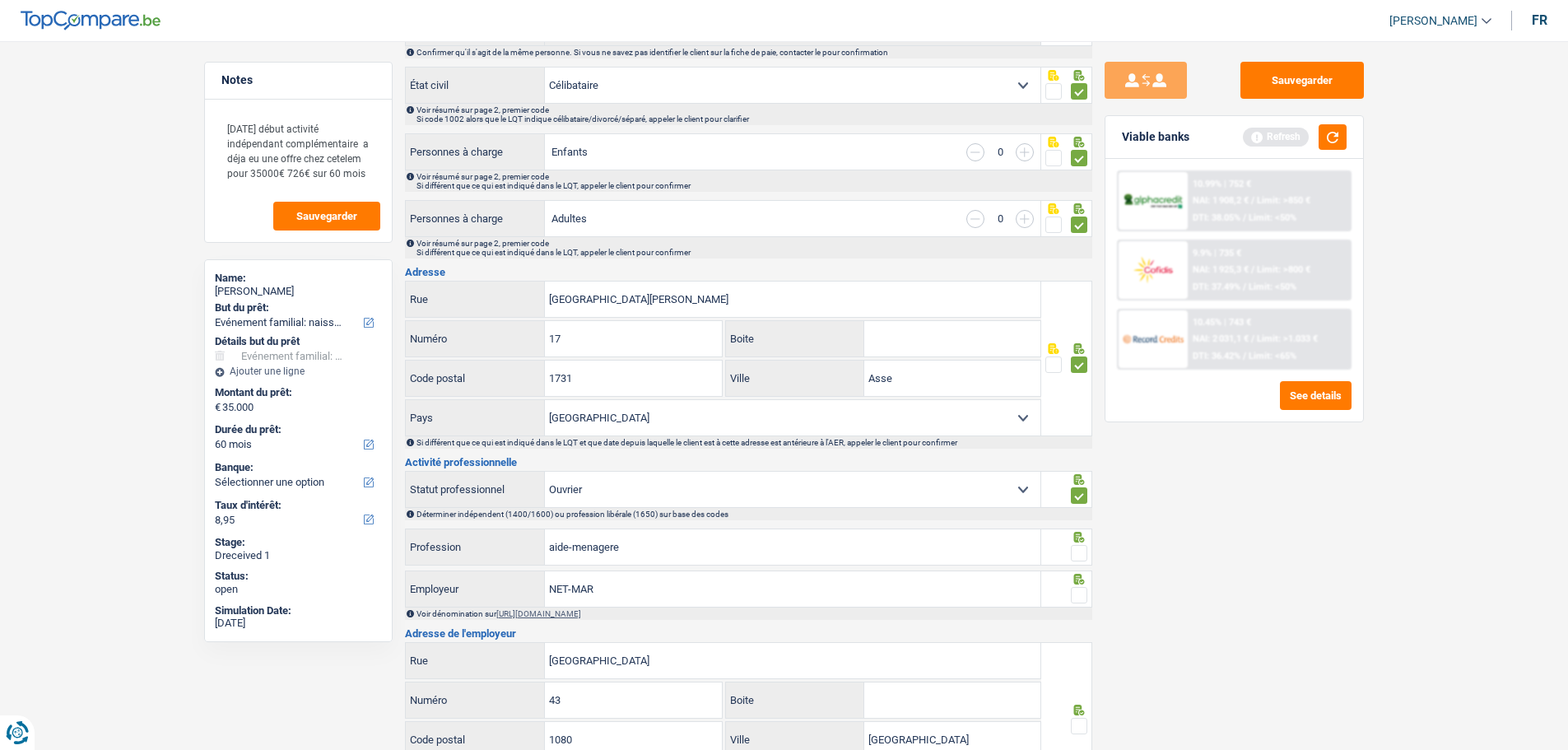 drag, startPoint x: 1073, startPoint y: 553, endPoint x: 1082, endPoint y: 589, distance: 37.107951 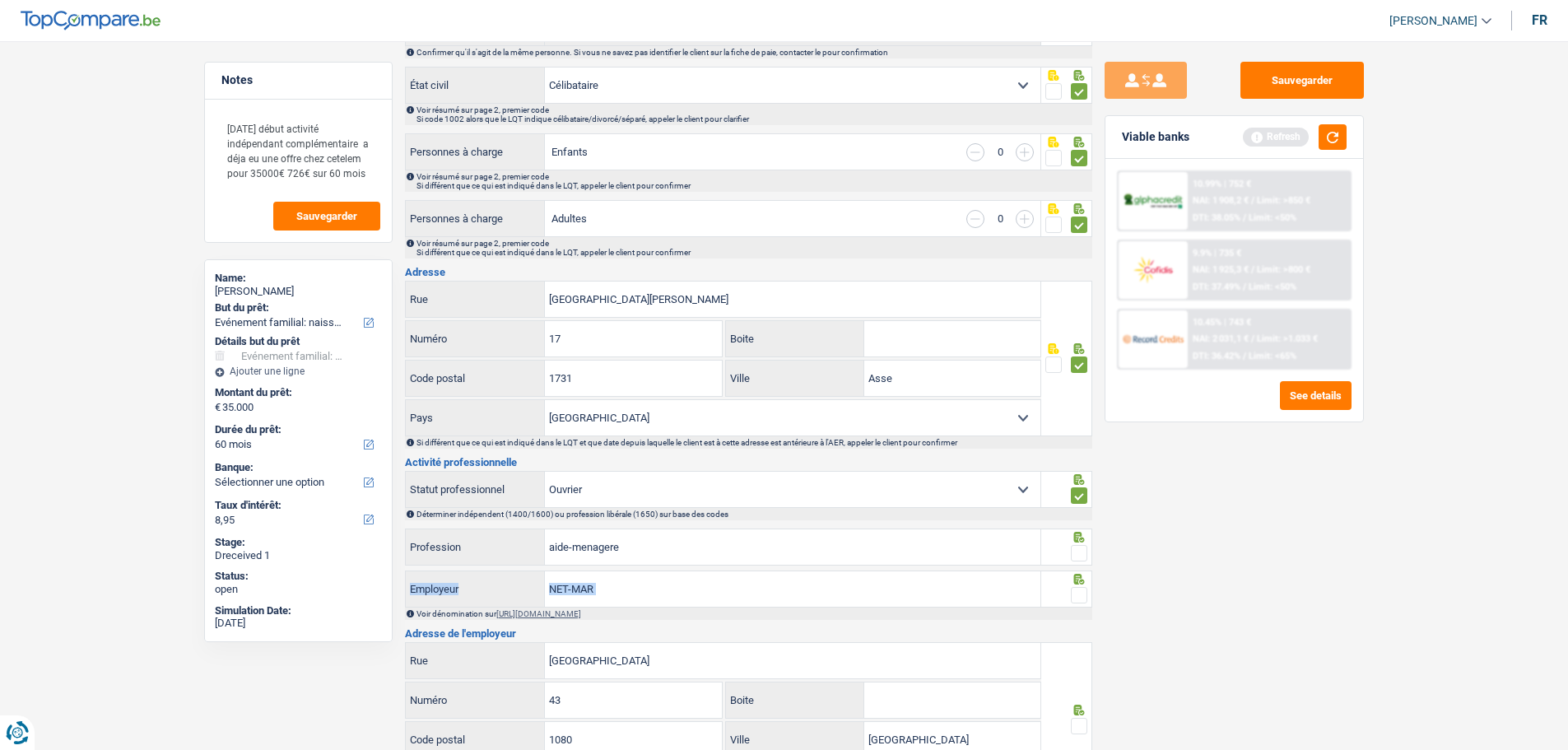 click at bounding box center [1079, 595] 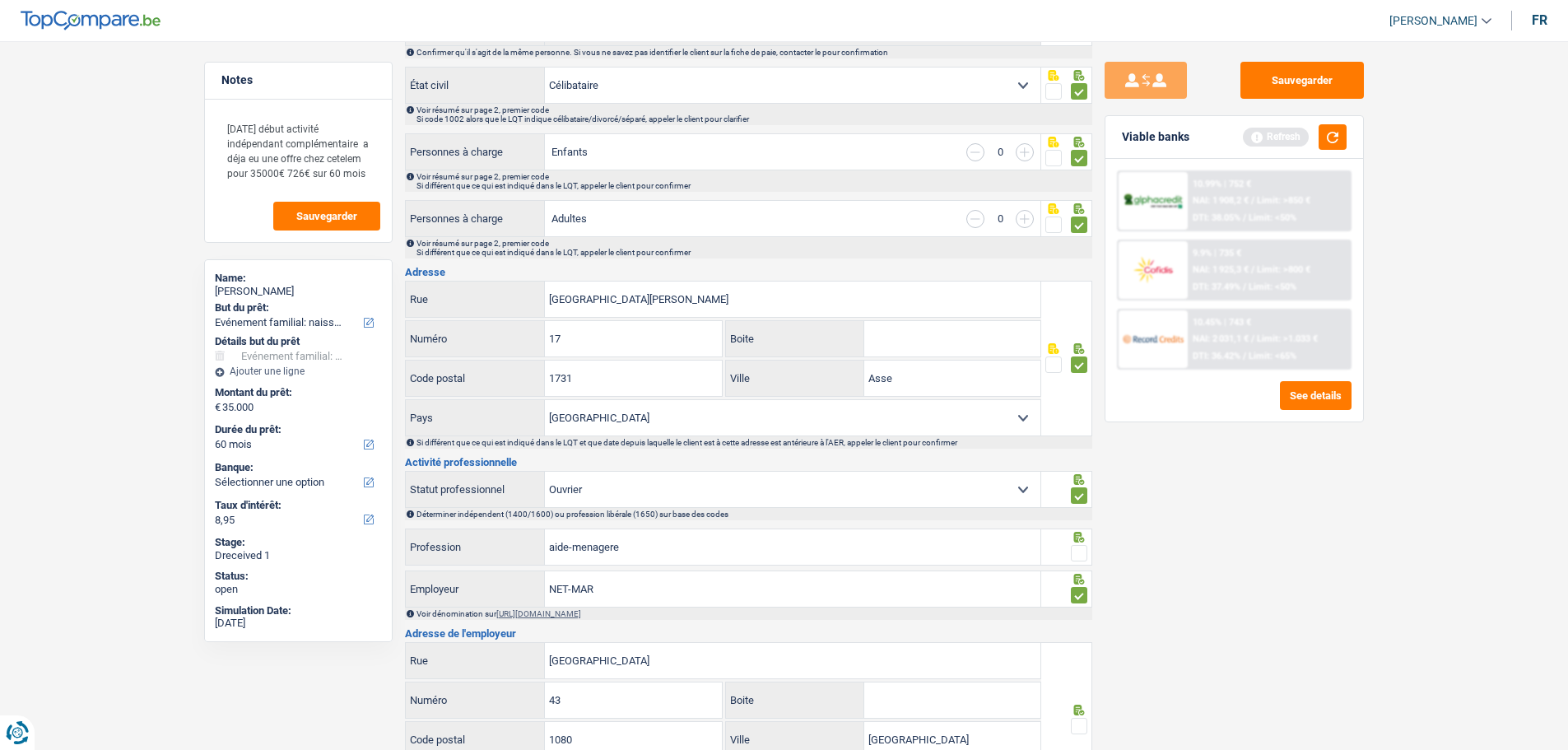 click at bounding box center [1079, 553] 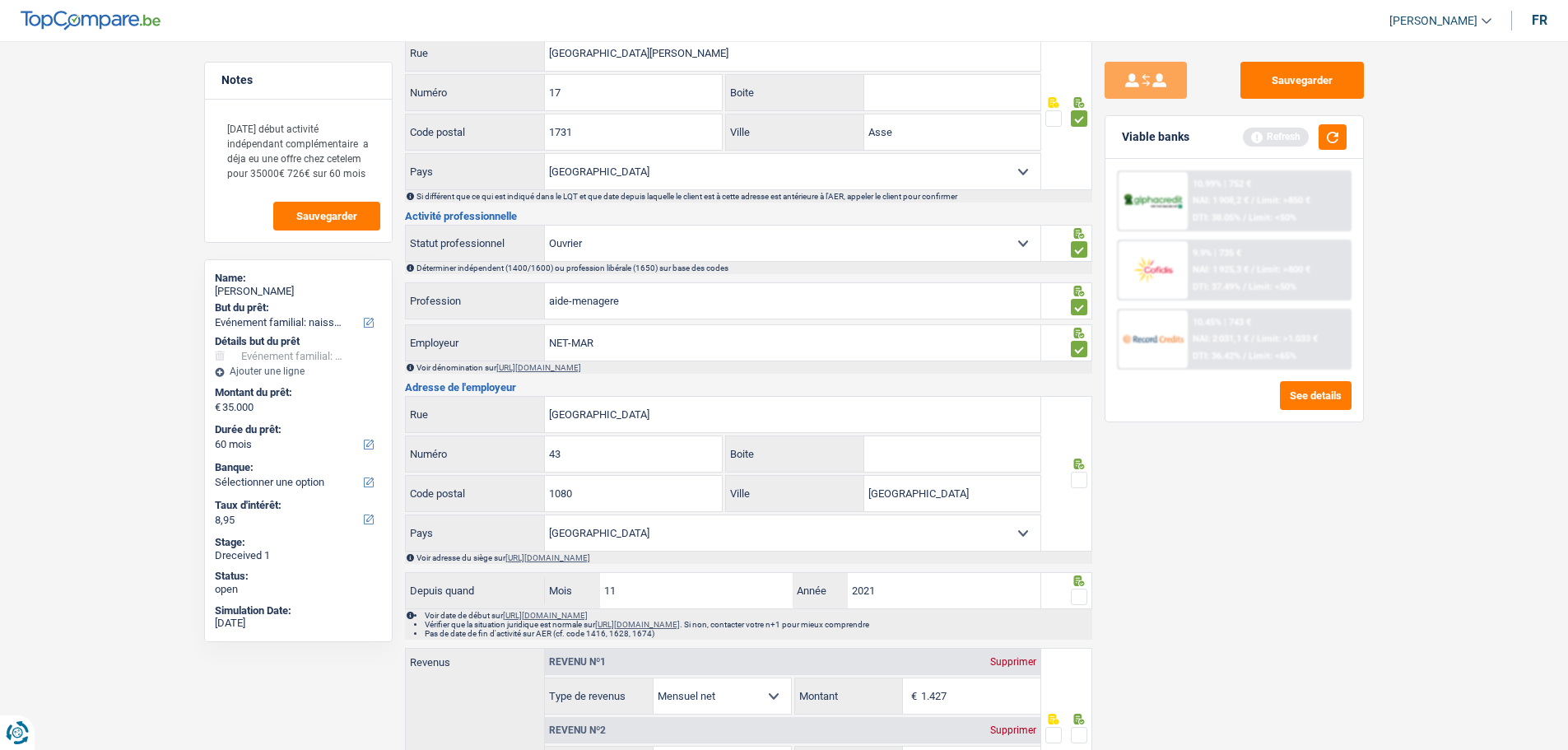 scroll, scrollTop: 494, scrollLeft: 0, axis: vertical 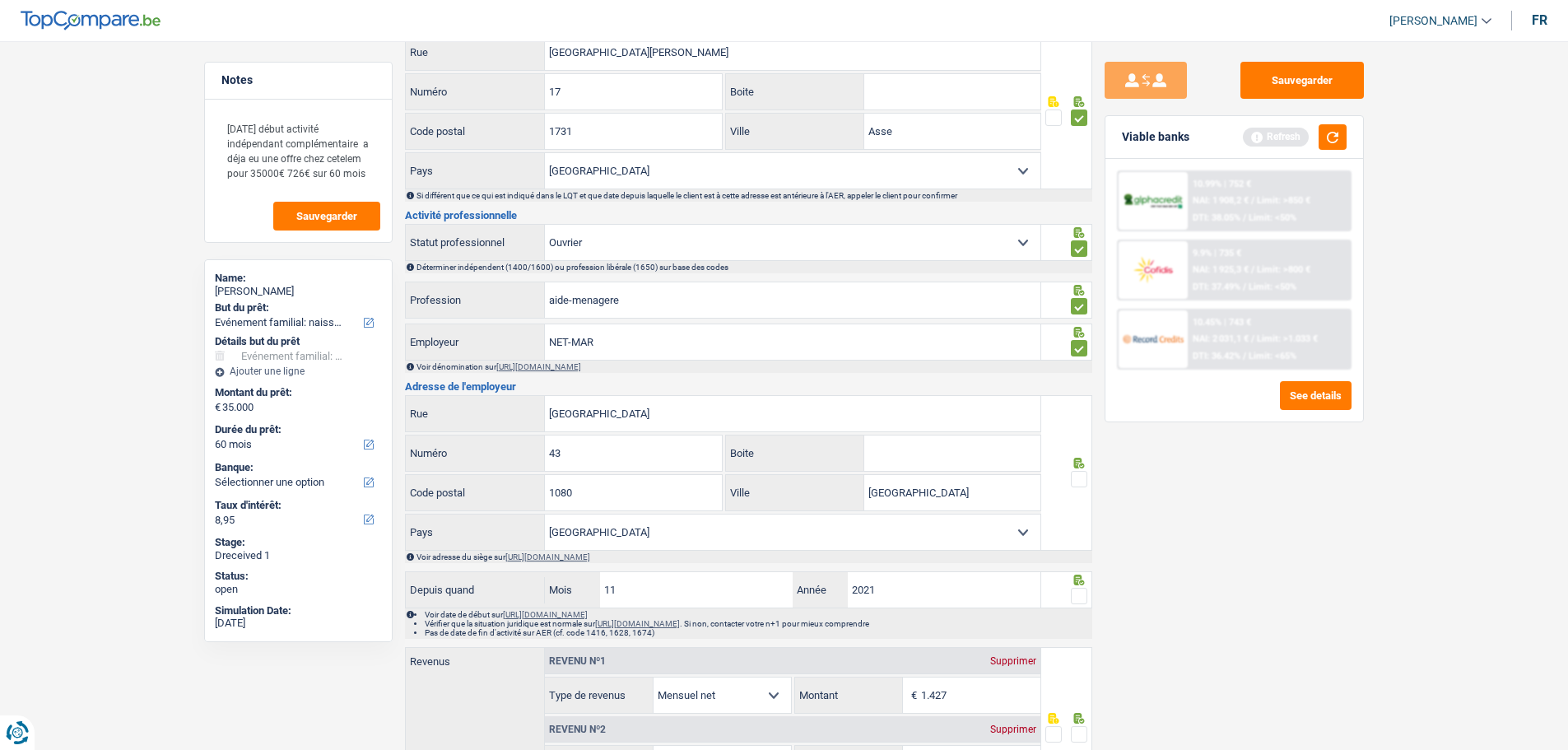 click at bounding box center [1079, 479] 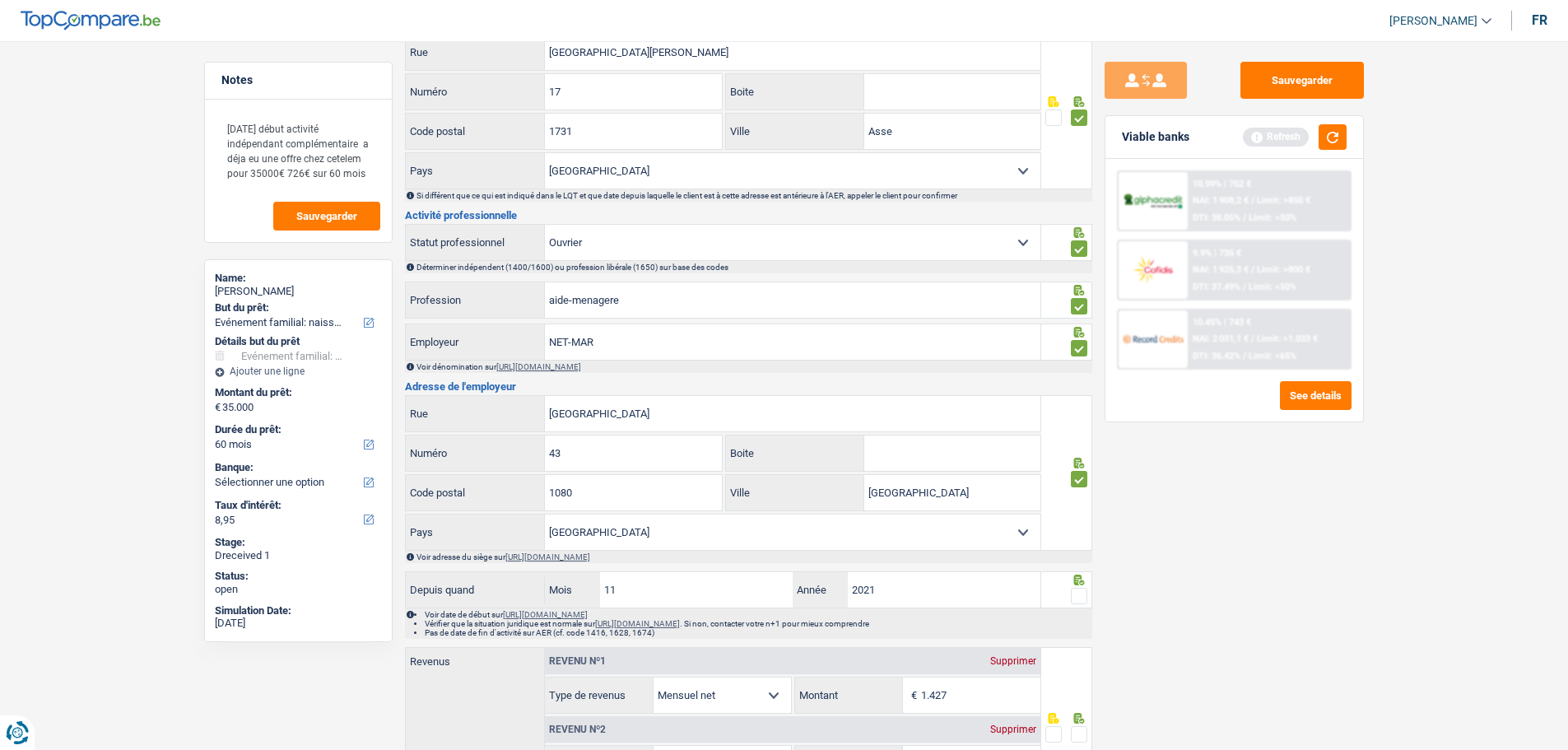 click at bounding box center [1079, 596] 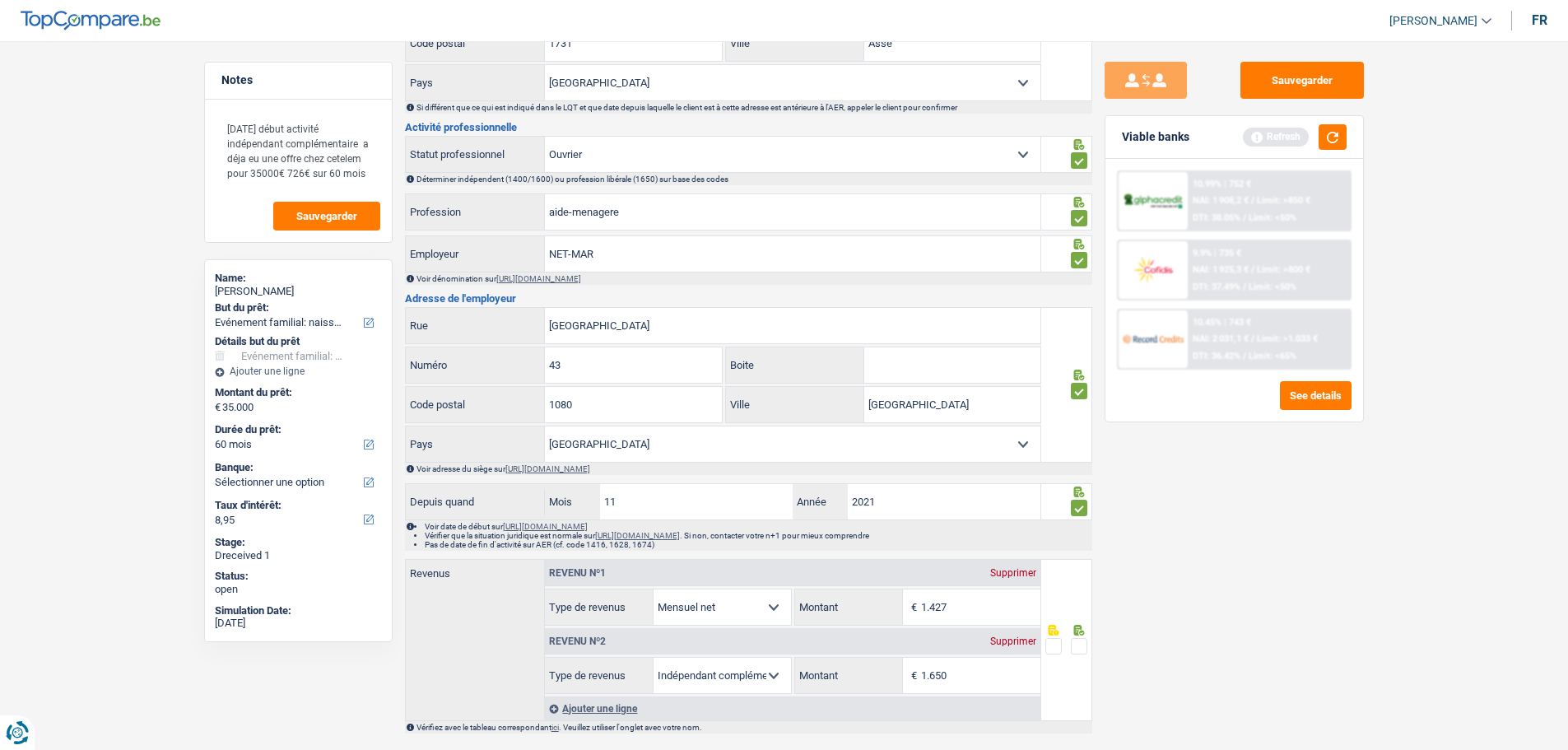 scroll, scrollTop: 620, scrollLeft: 0, axis: vertical 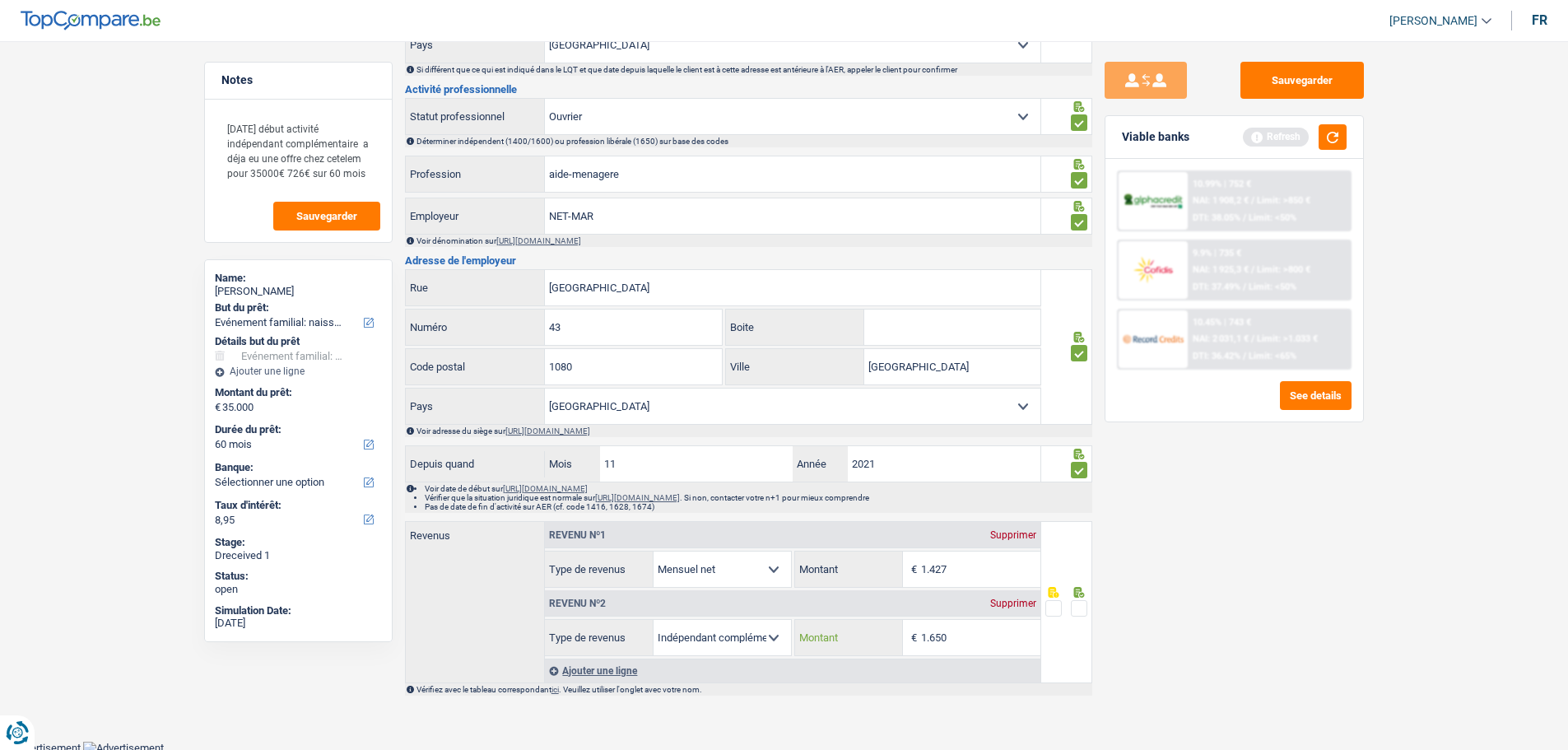 drag, startPoint x: 966, startPoint y: 637, endPoint x: 879, endPoint y: 622, distance: 88.28363 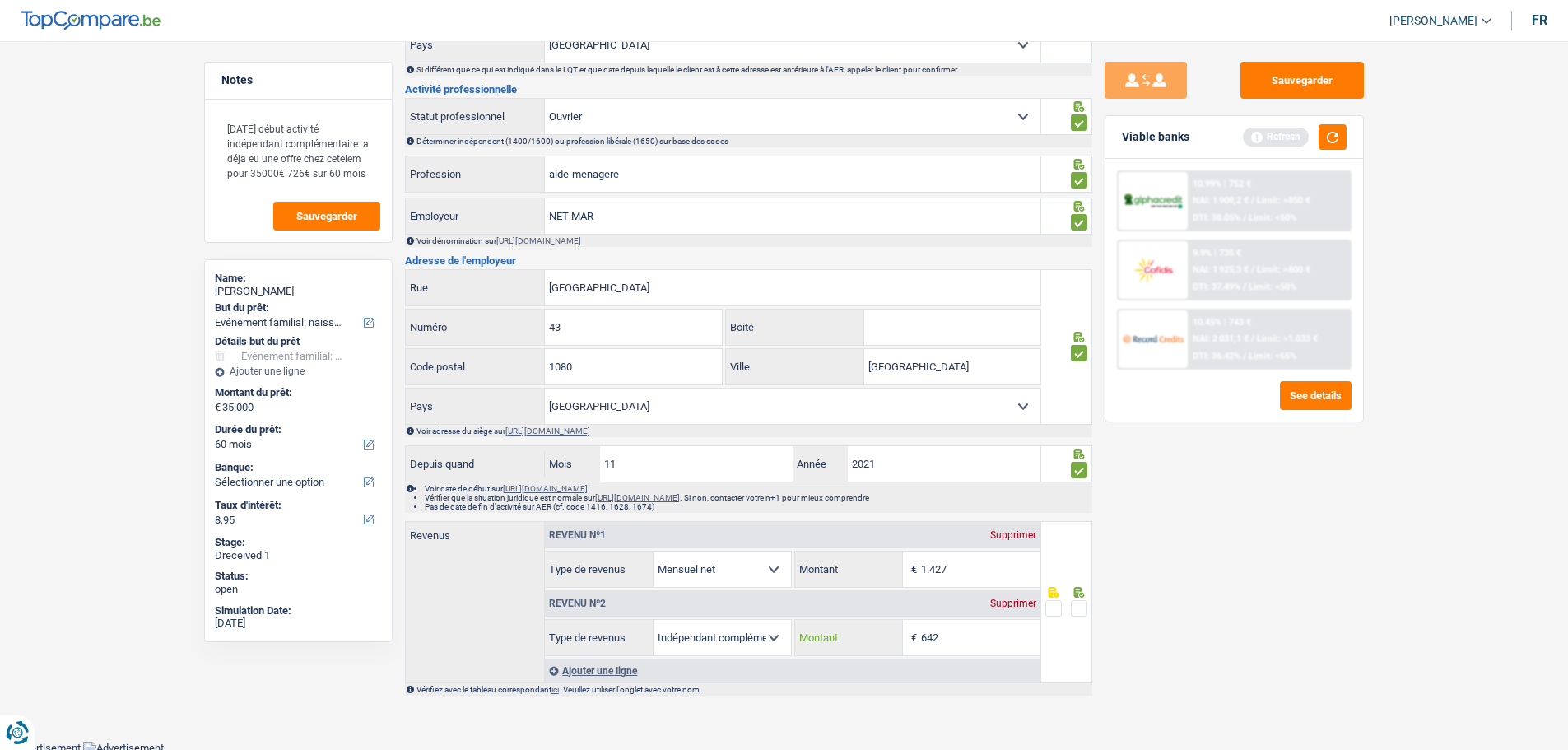 type on "642" 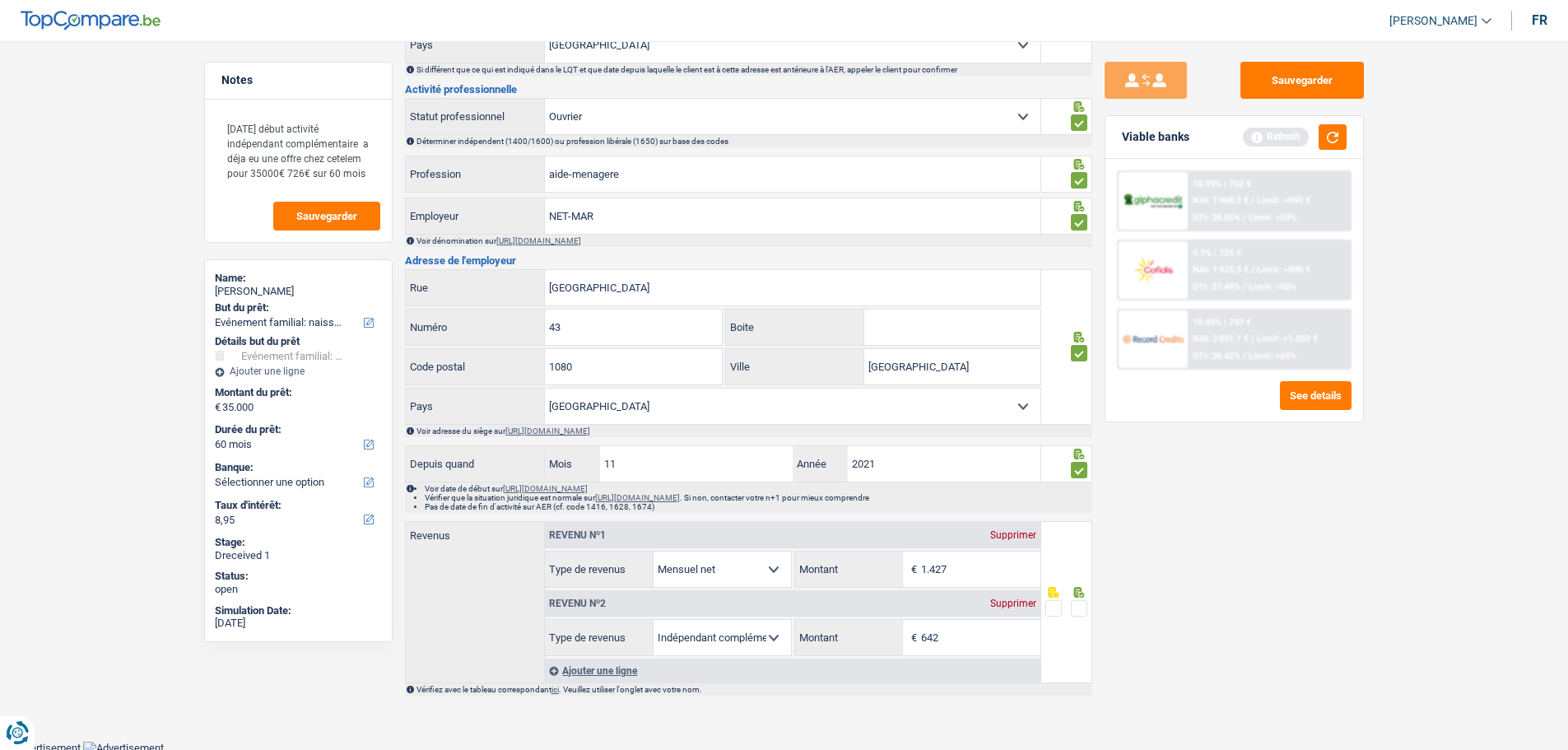 click at bounding box center (1079, 608) 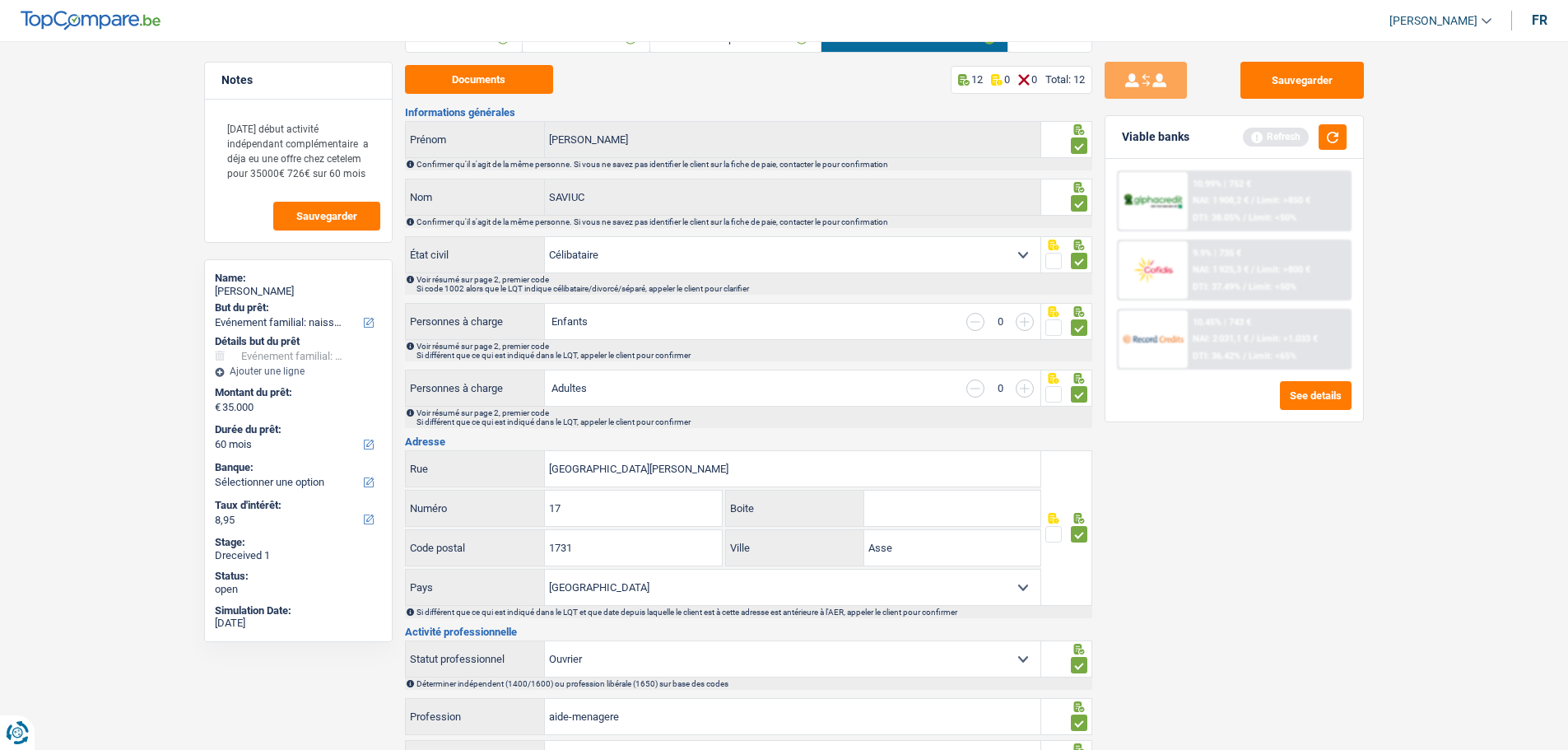 scroll, scrollTop: 0, scrollLeft: 0, axis: both 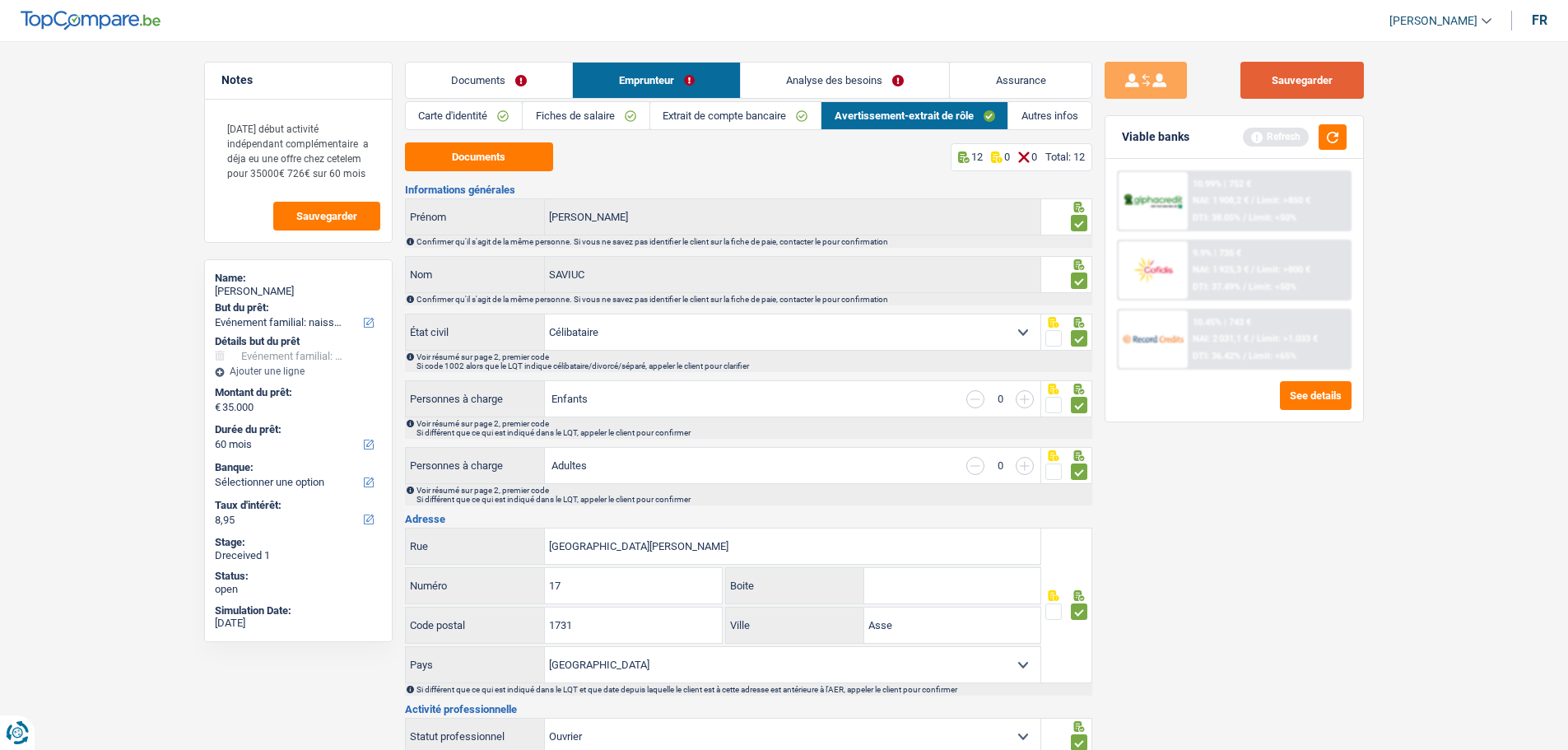 click on "Sauvegarder" at bounding box center (1302, 80) 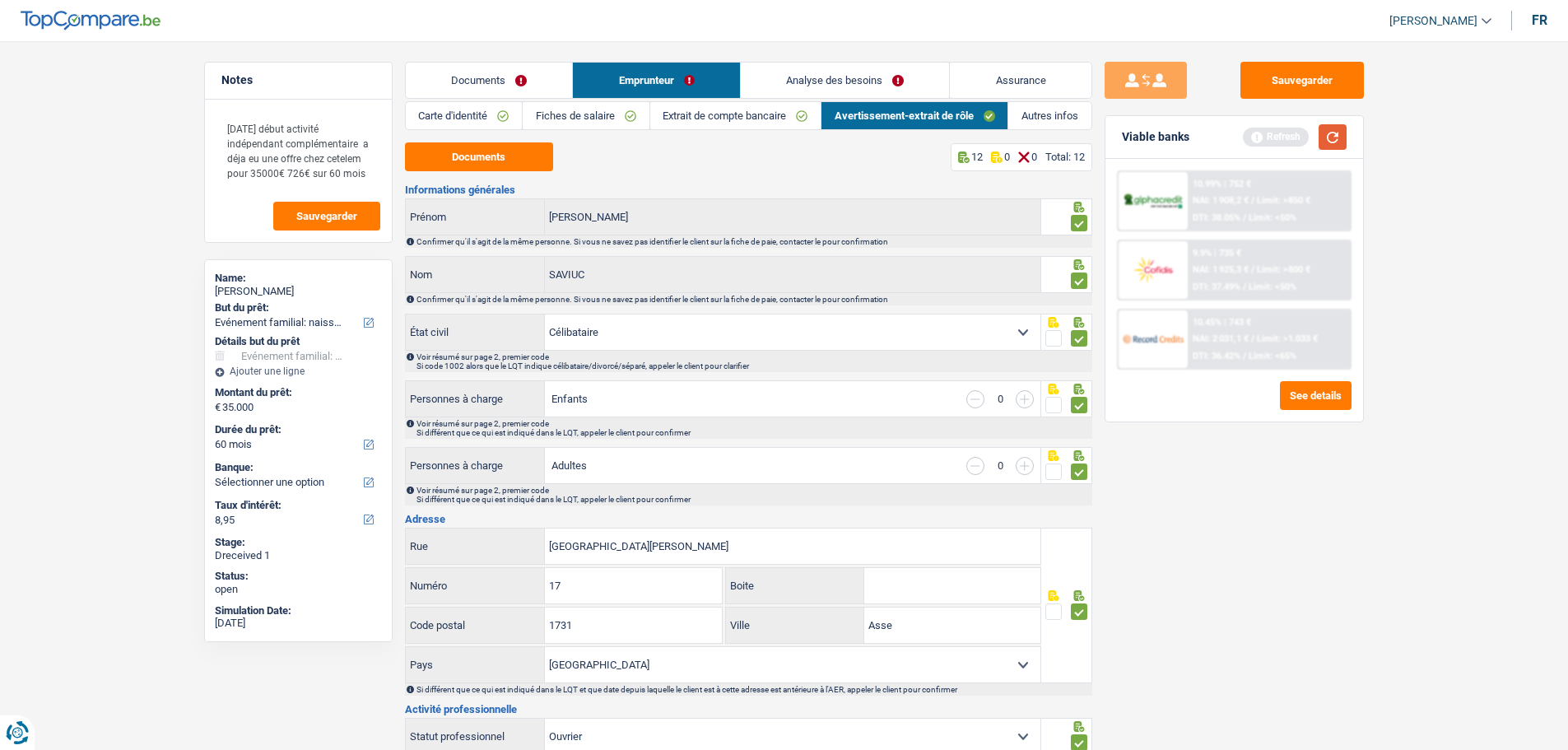 click at bounding box center [1333, 137] 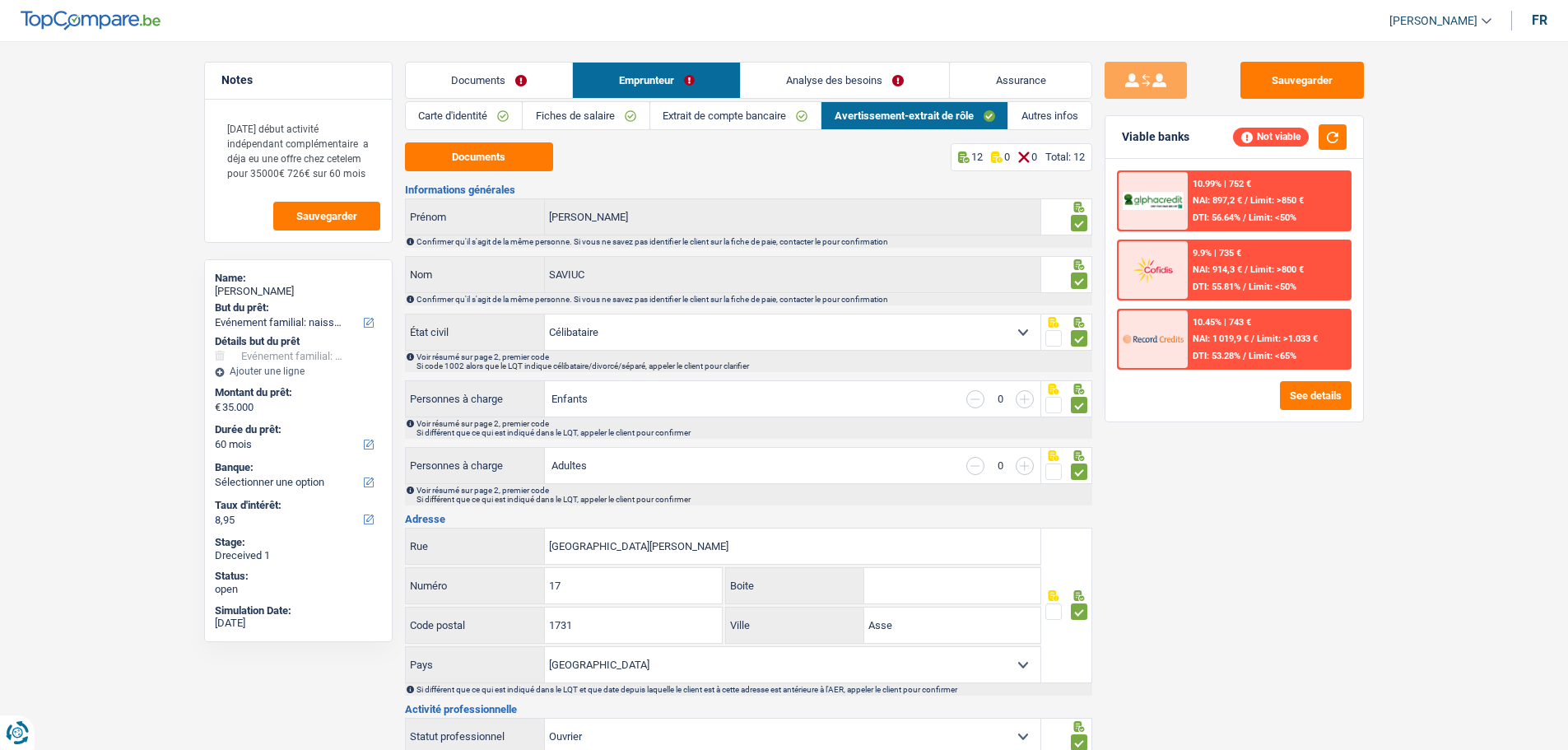 click on "Autres infos" at bounding box center (1049, 115) 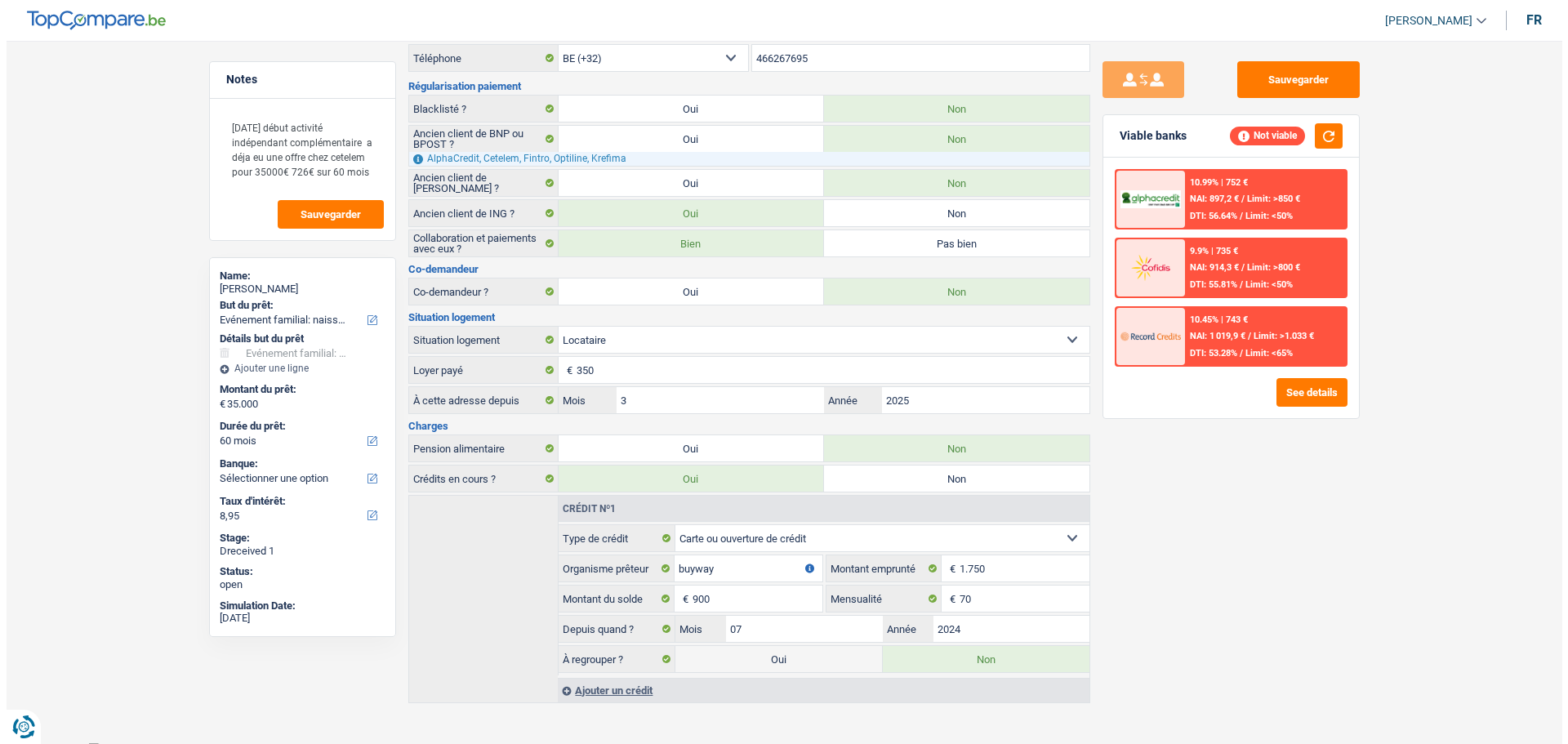 scroll, scrollTop: 145, scrollLeft: 0, axis: vertical 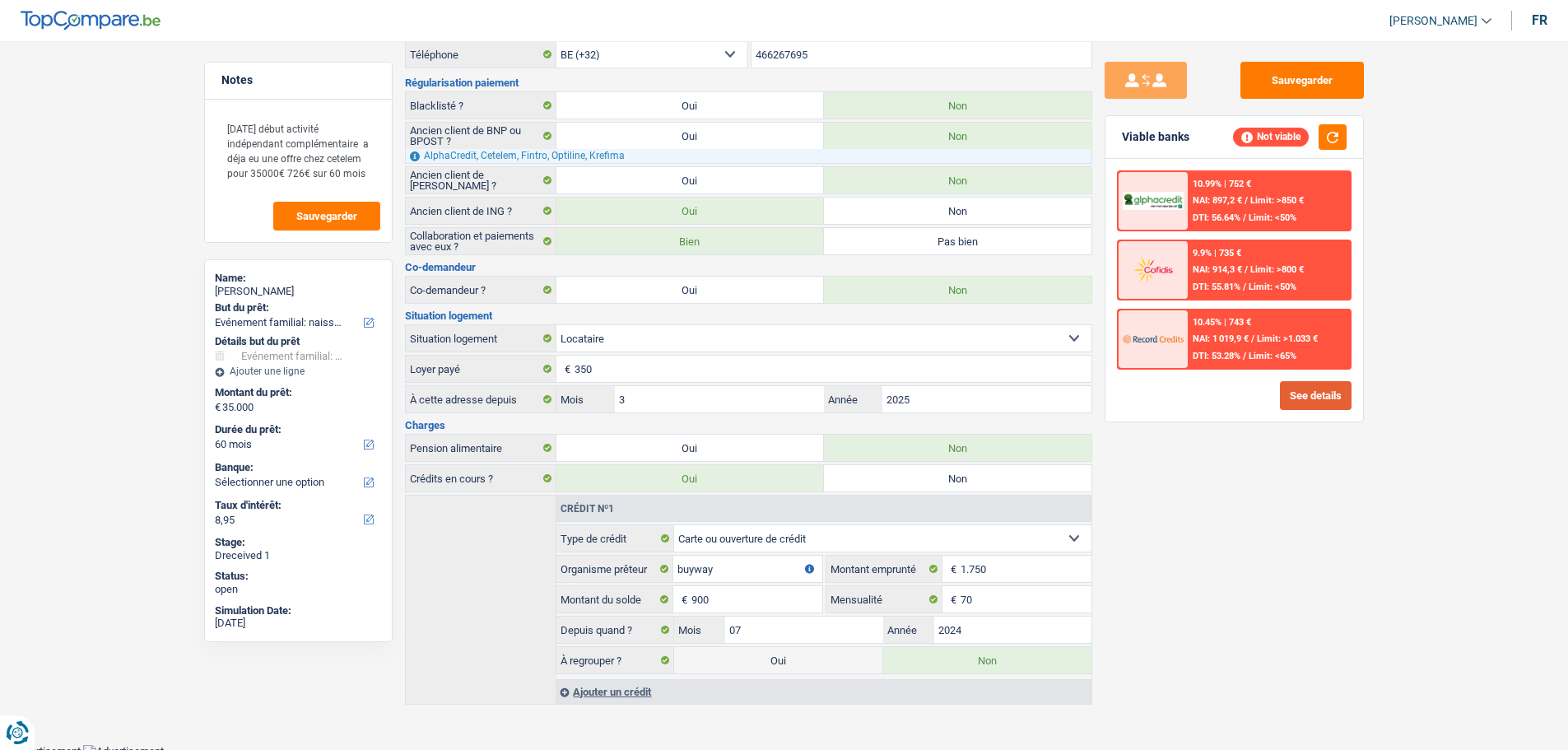 click on "See details" at bounding box center [1315, 395] 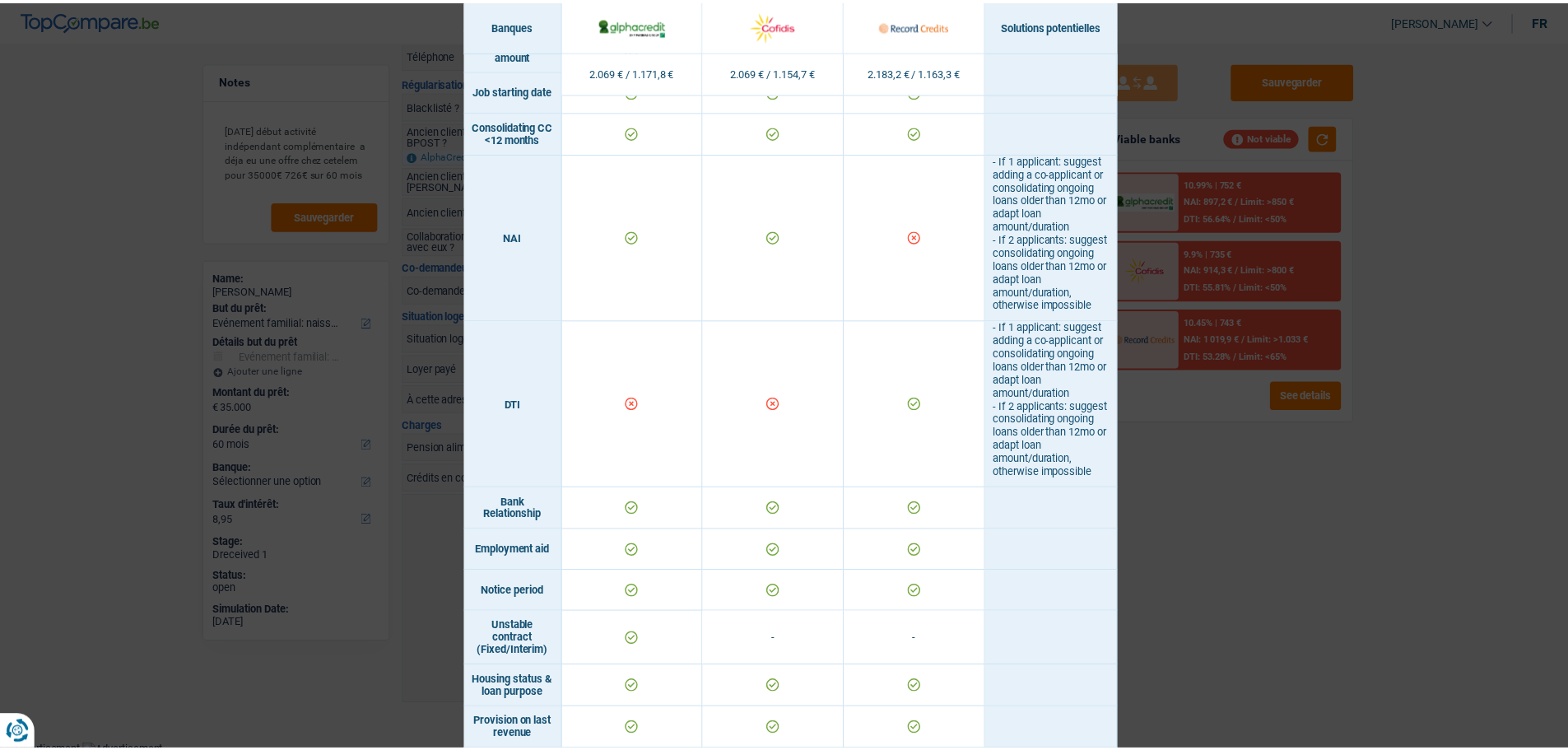 scroll, scrollTop: 576, scrollLeft: 0, axis: vertical 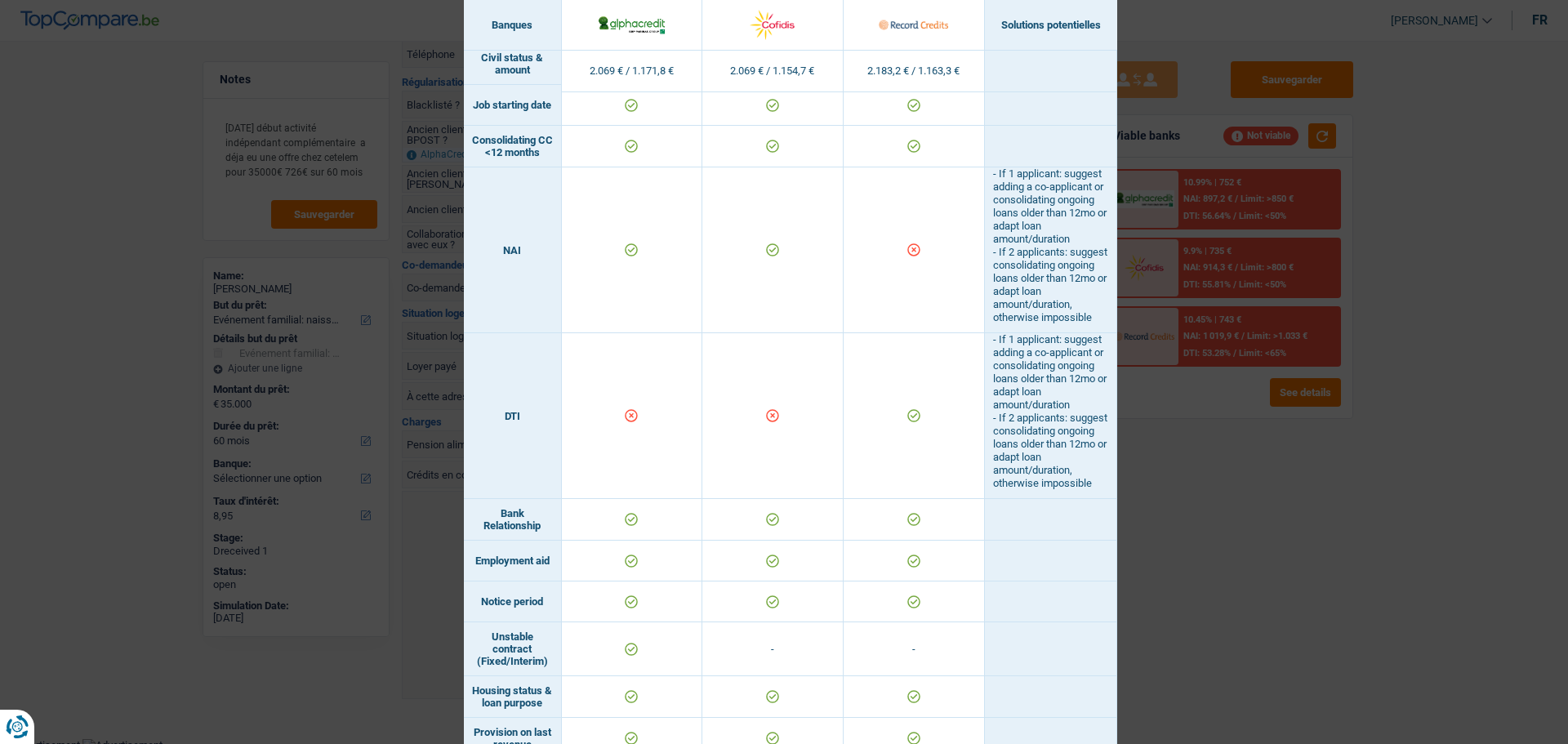 click on "Banks conditions ×
Banques
Solutions potentielles
Revenus / Charges
2.069 € / 1.171,8 €
2.069 € / 1.154,7 €
2.183,2 € / 1.163,3 €
Professional activity
ID card type
Min. revenue" at bounding box center [784, 372] 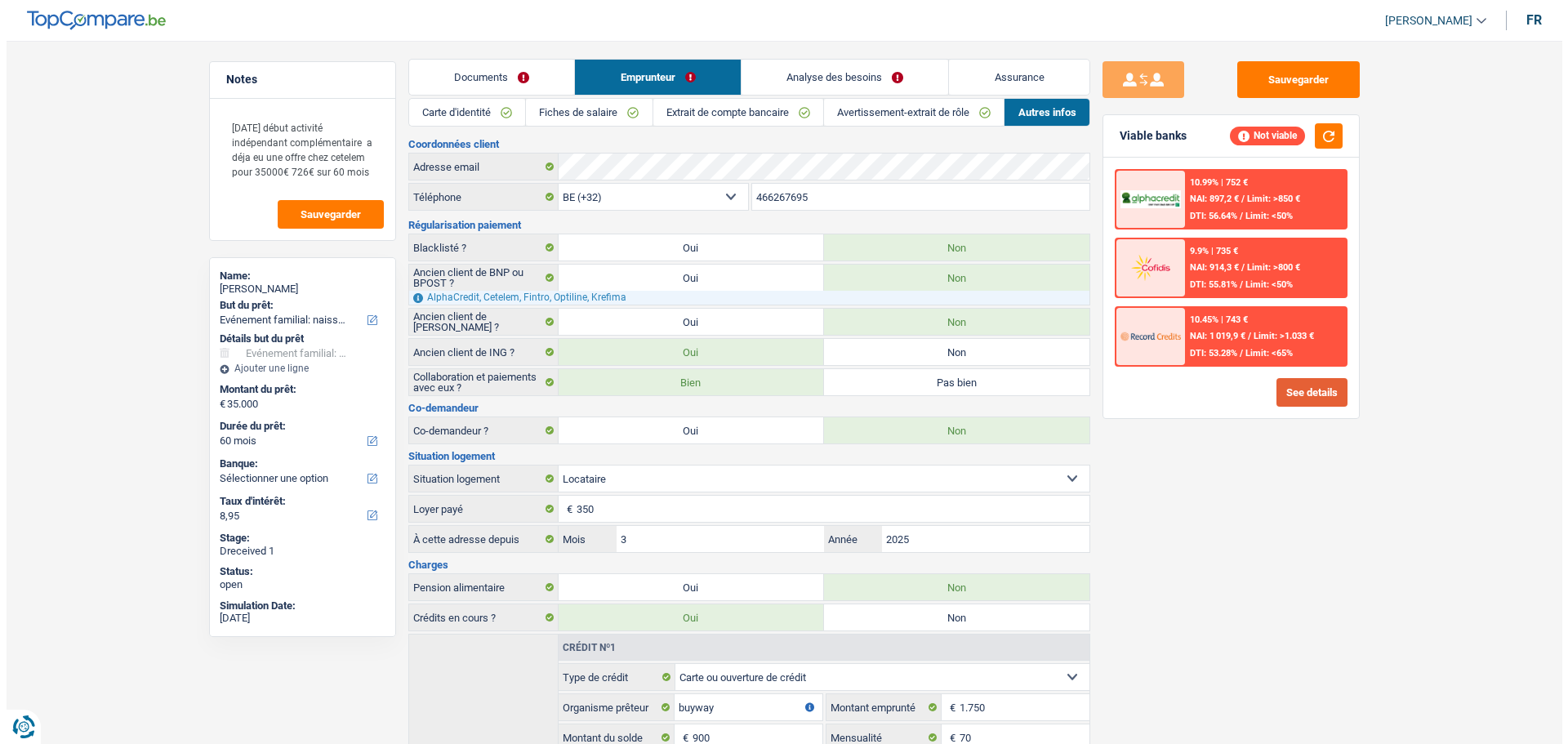 scroll, scrollTop: 0, scrollLeft: 0, axis: both 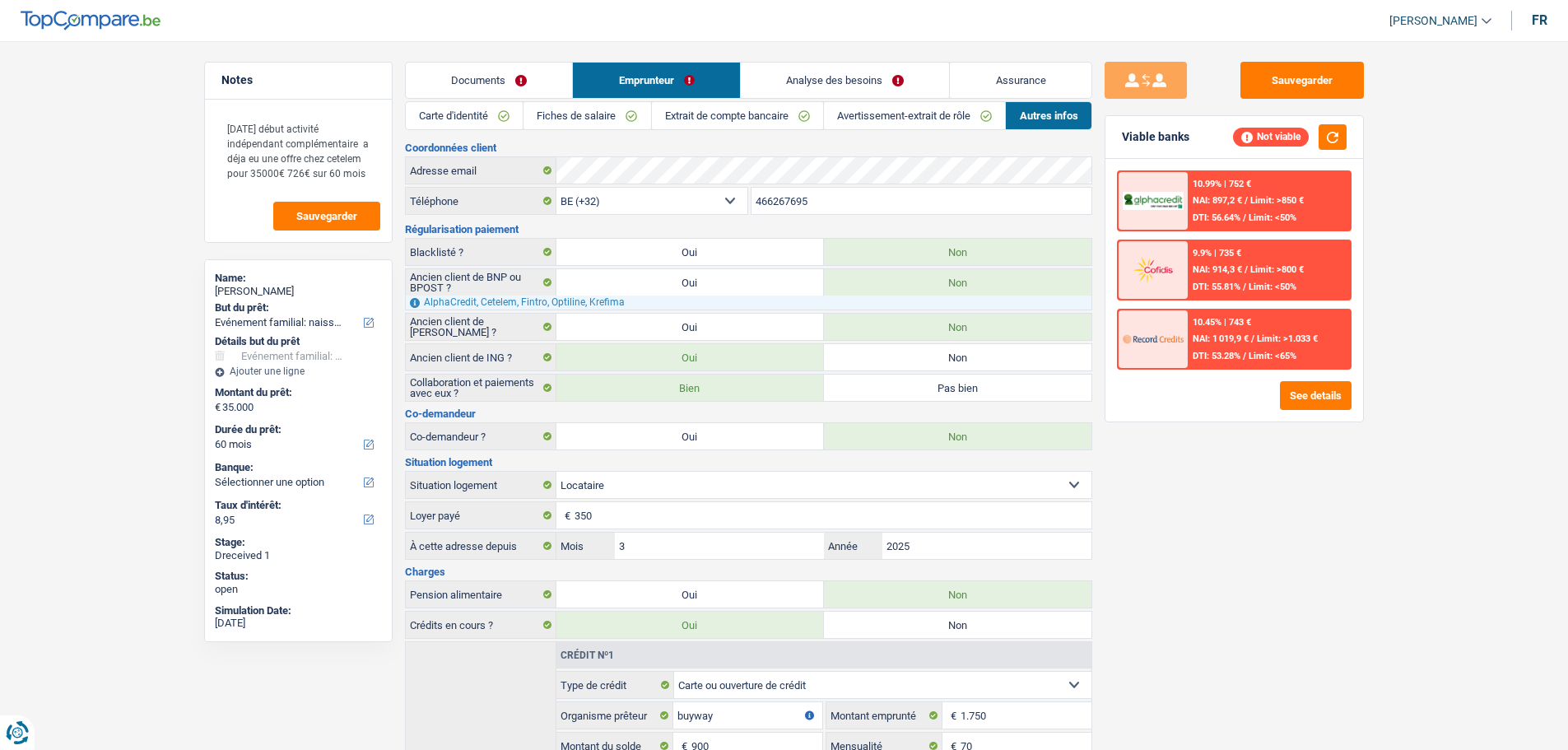 click on "Analyse des besoins" at bounding box center [845, 80] 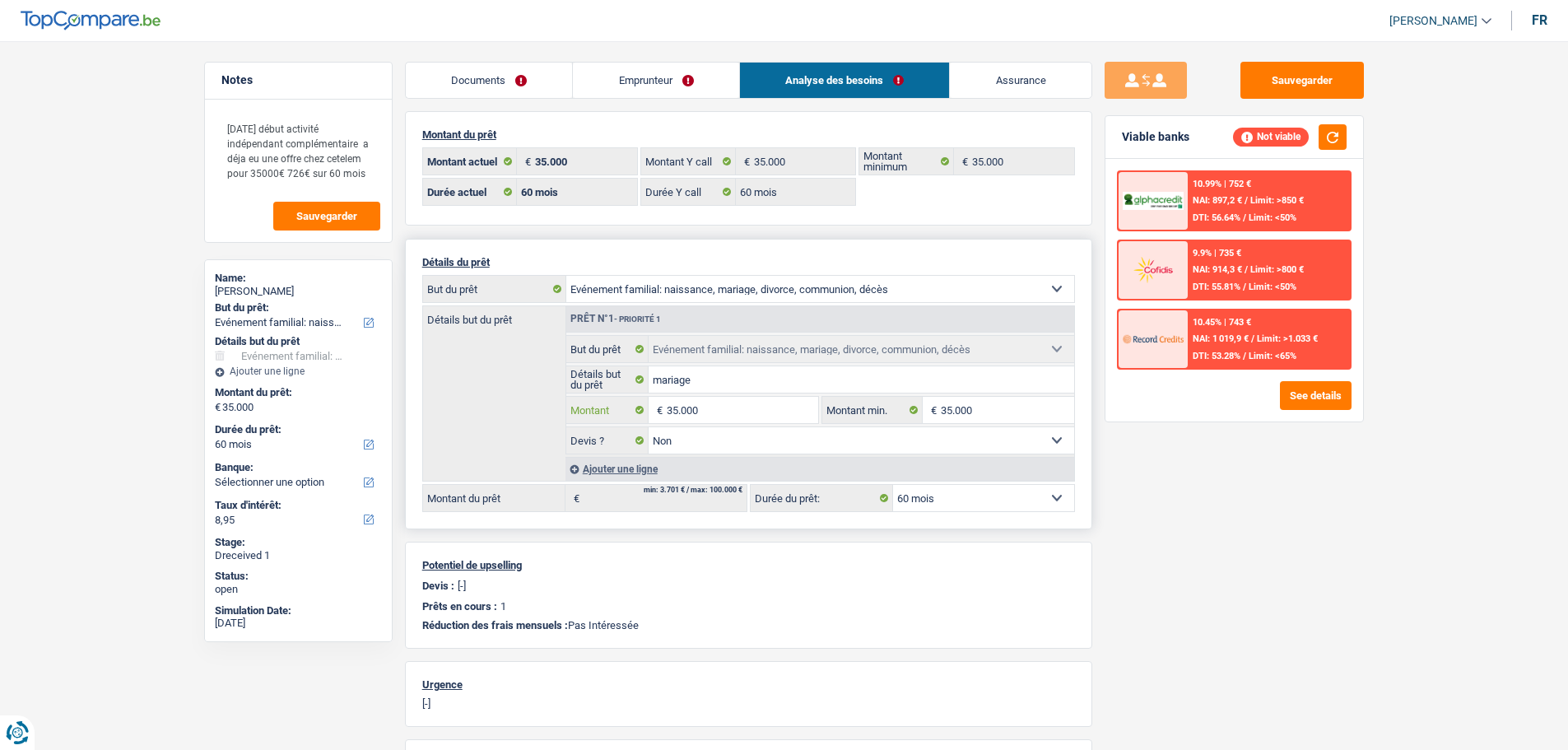 click on "35.000" at bounding box center (742, 410) 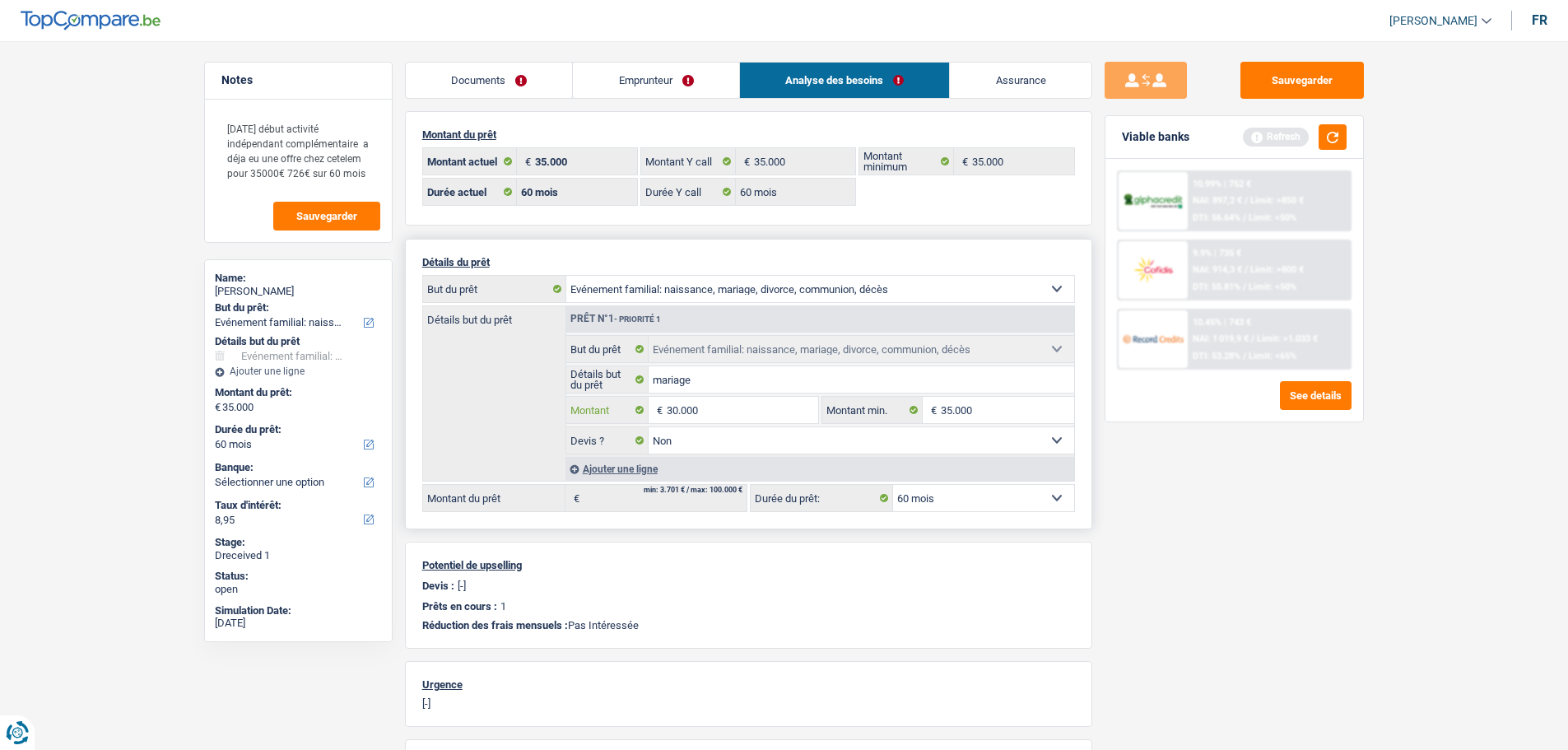 type on "30.000" 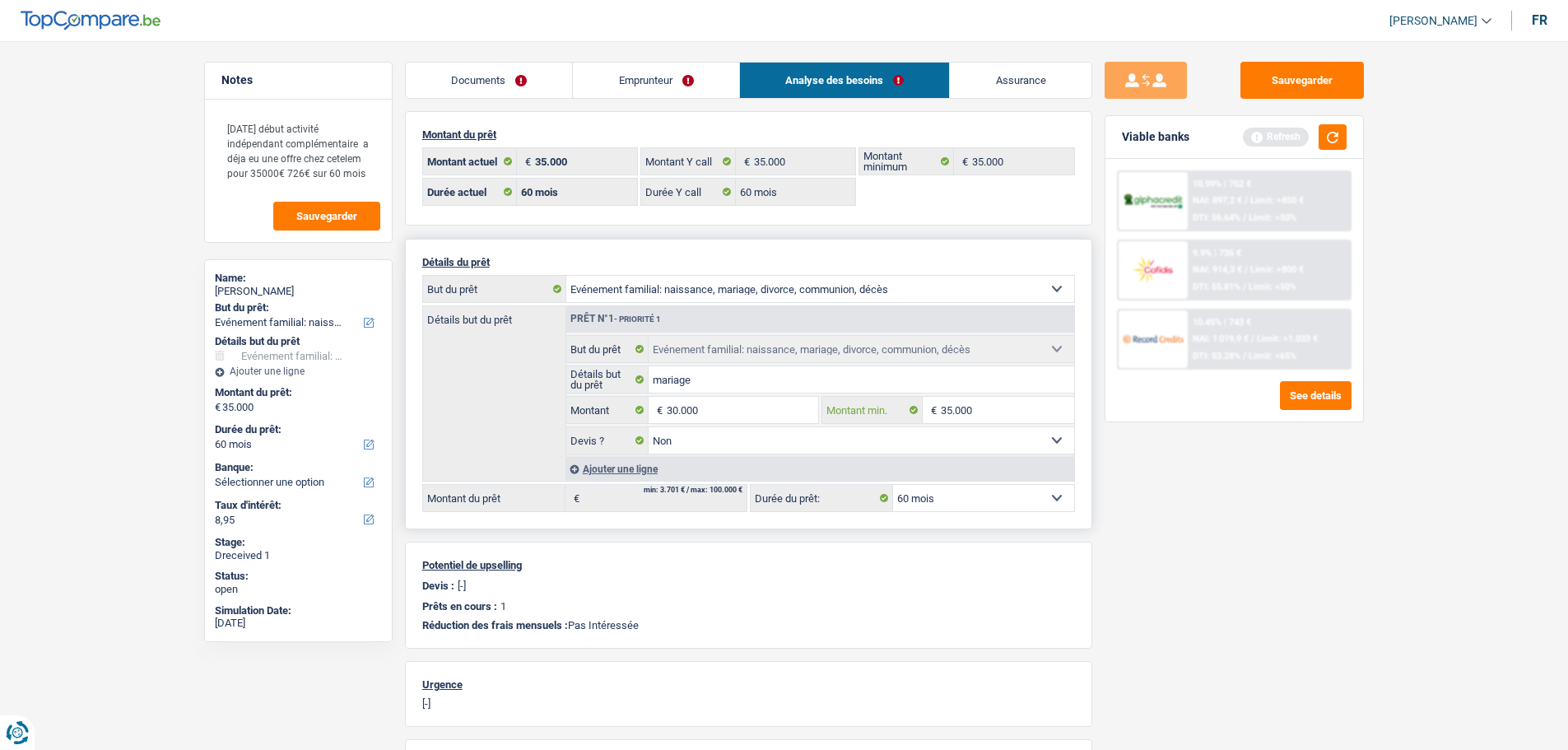 type on "30.000" 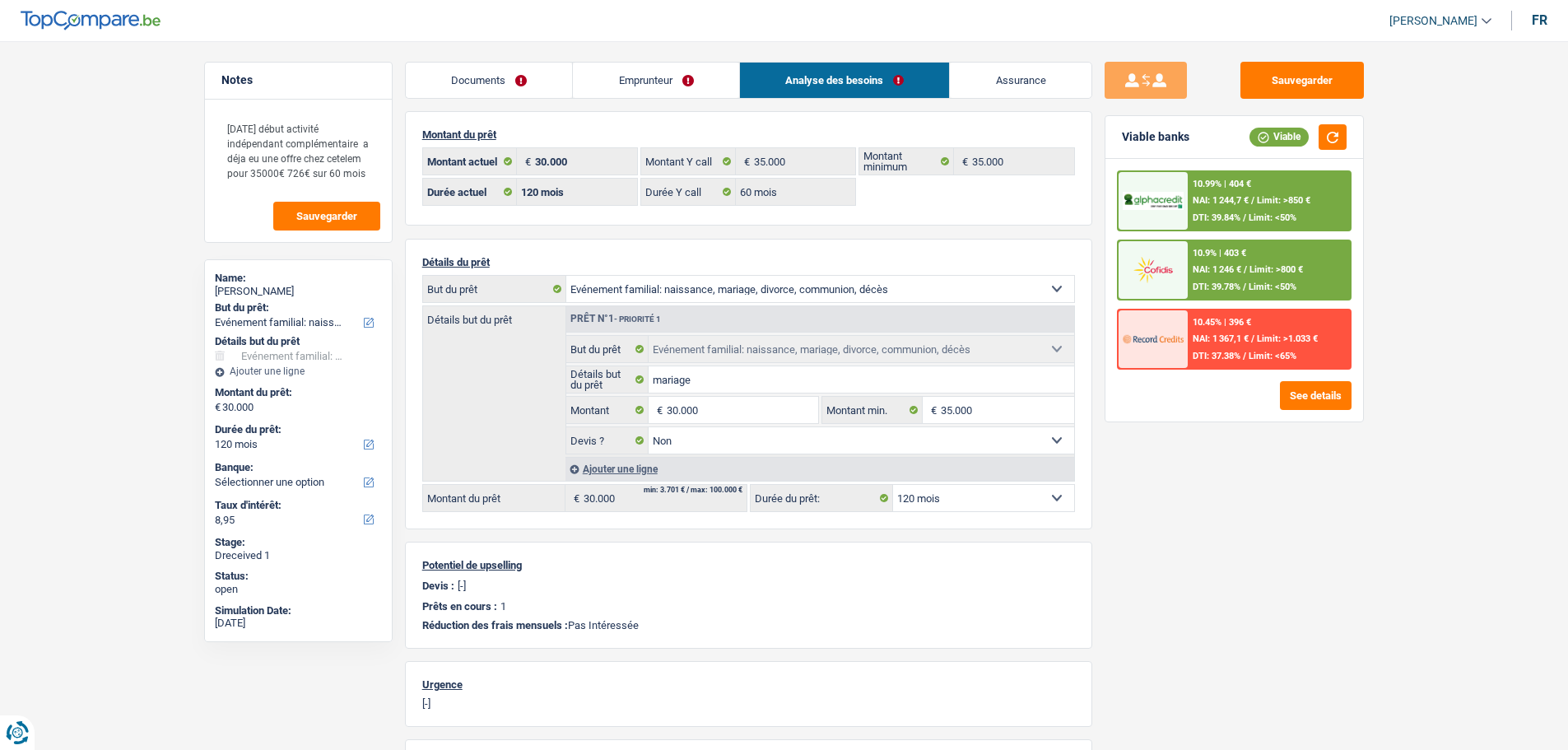 click on "Limit: >850 €" at bounding box center [1283, 200] 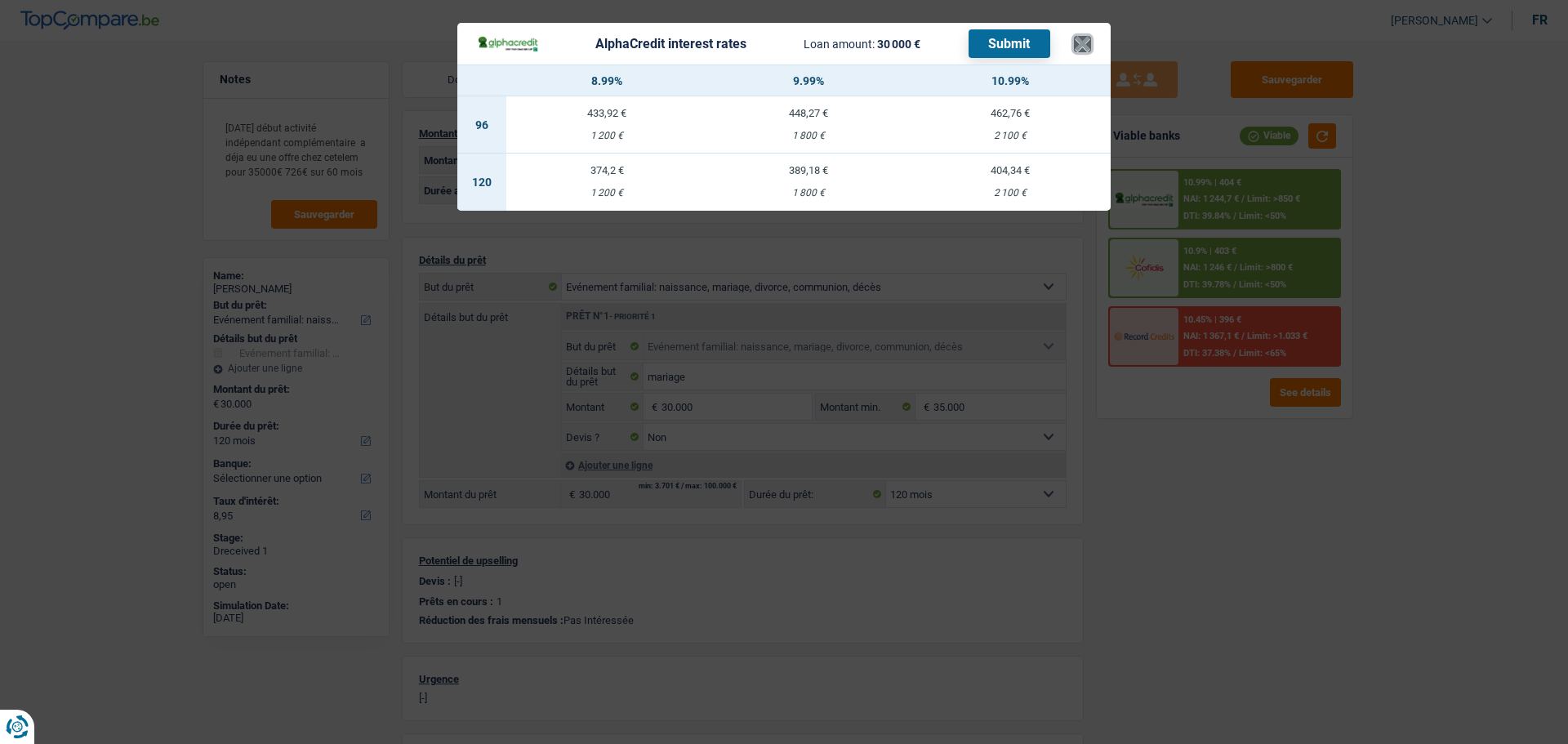 click on "×" at bounding box center [1082, 44] 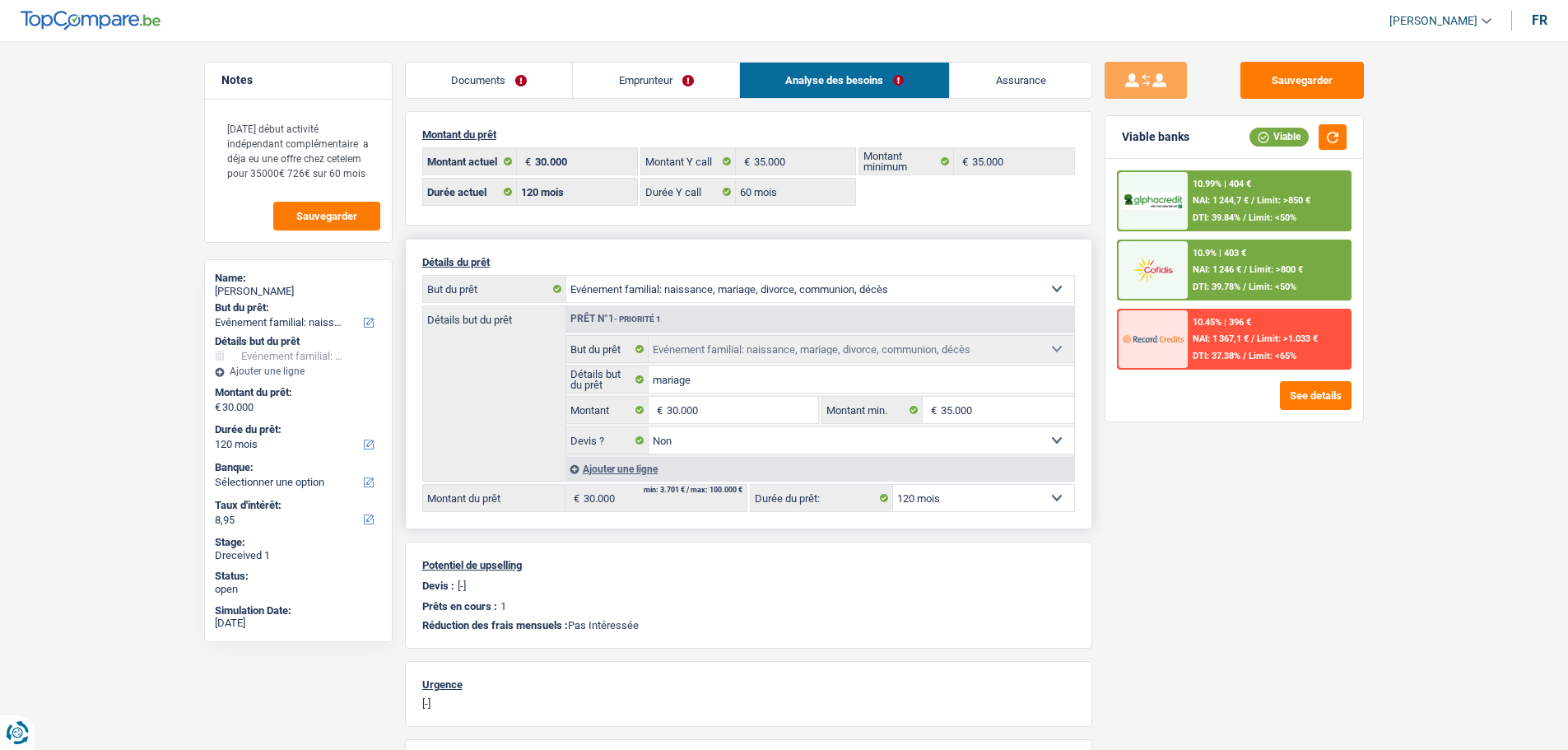click on "12 mois 18 mois 24 mois 30 mois 36 mois 42 mois 48 mois 60 mois 72 mois 84 mois 96 mois 120 mois
Sélectionner une option" at bounding box center [984, 498] 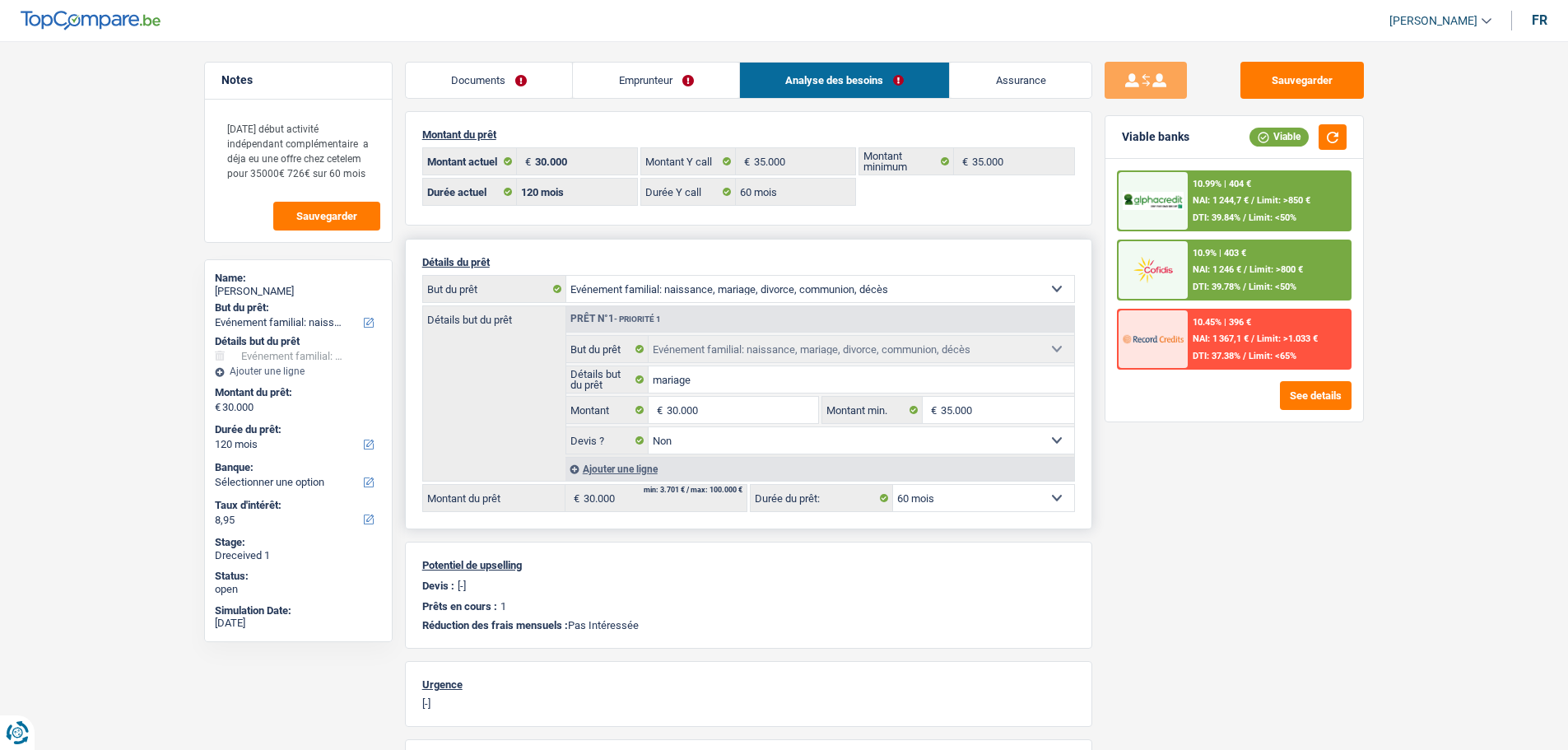 click on "12 mois 18 mois 24 mois 30 mois 36 mois 42 mois 48 mois 60 mois 72 mois 84 mois 96 mois 120 mois
Sélectionner une option" at bounding box center (984, 498) 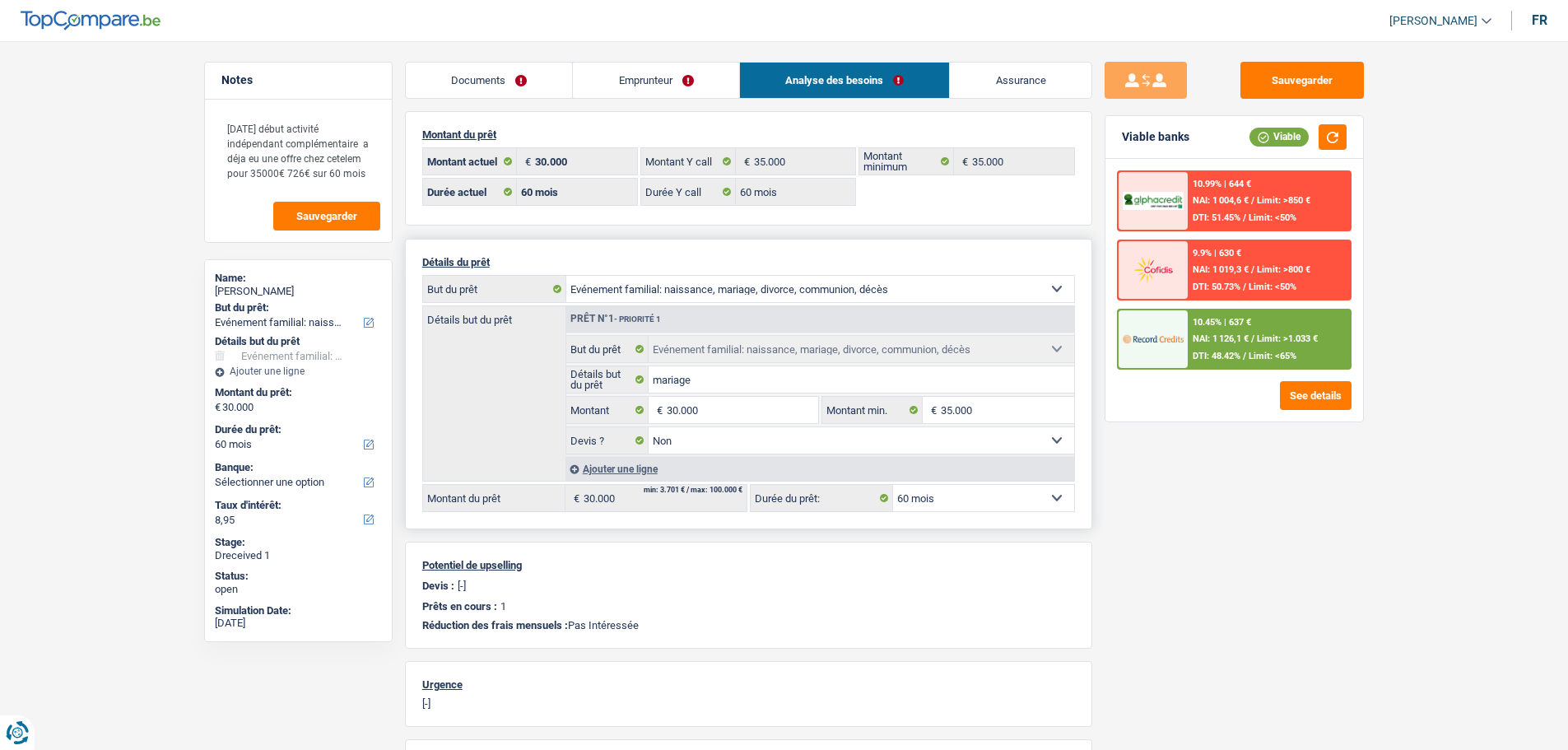 click on "12 mois 18 mois 24 mois 30 mois 36 mois 42 mois 48 mois 60 mois 72 mois 84 mois 96 mois 120 mois
Sélectionner une option" at bounding box center [984, 498] 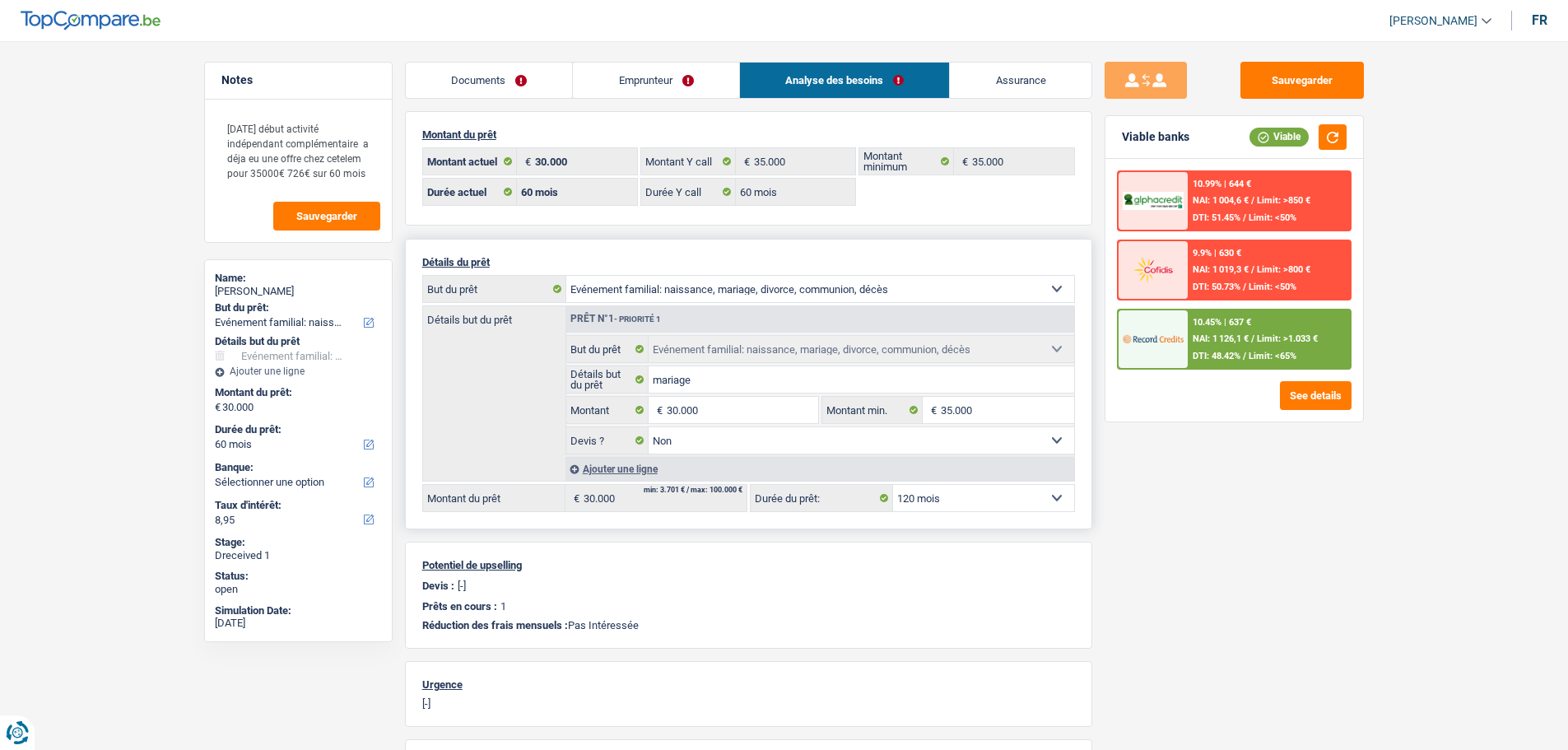 click on "12 mois 18 mois 24 mois 30 mois 36 mois 42 mois 48 mois 60 mois 72 mois 84 mois 96 mois 120 mois
Sélectionner une option" at bounding box center [984, 498] 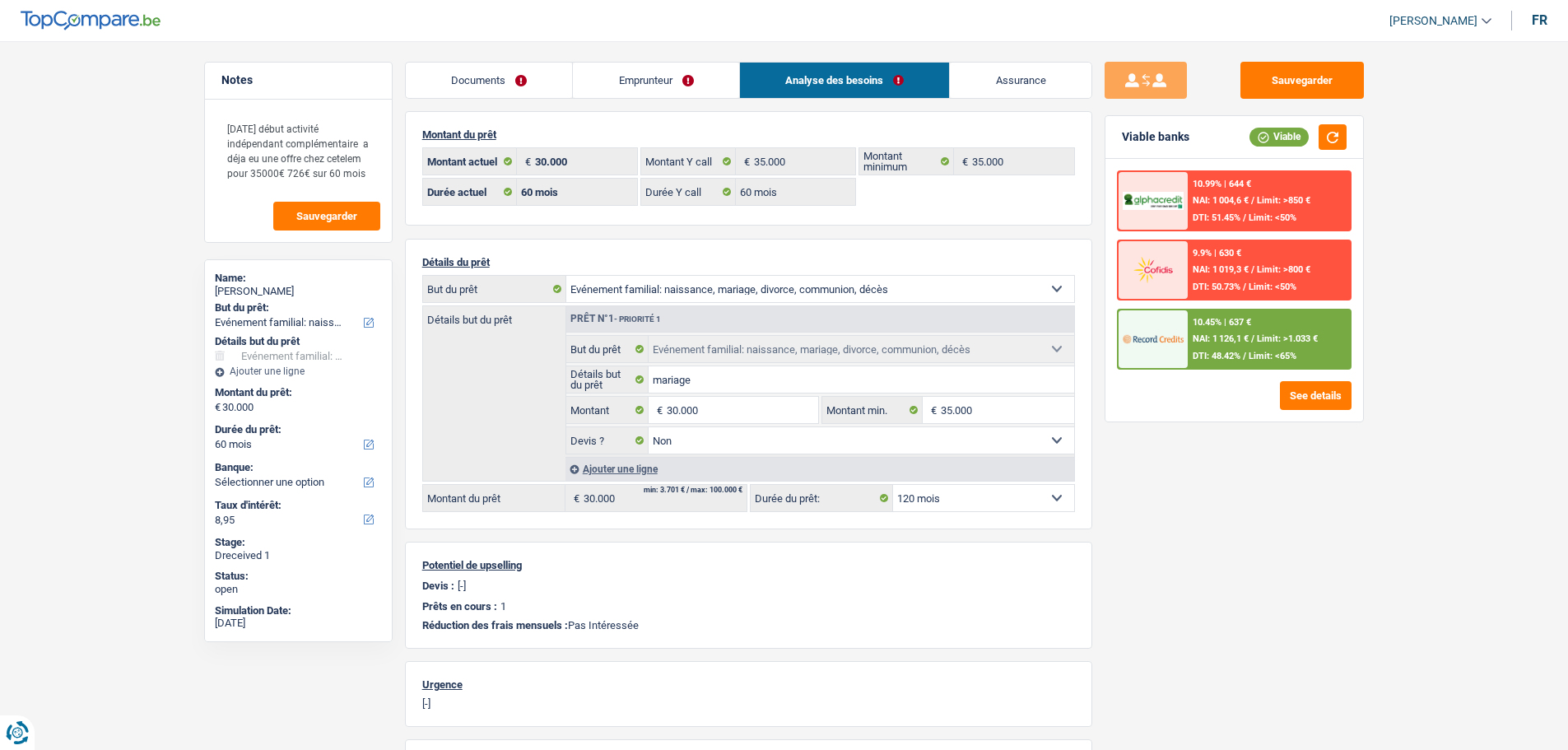 select on "120" 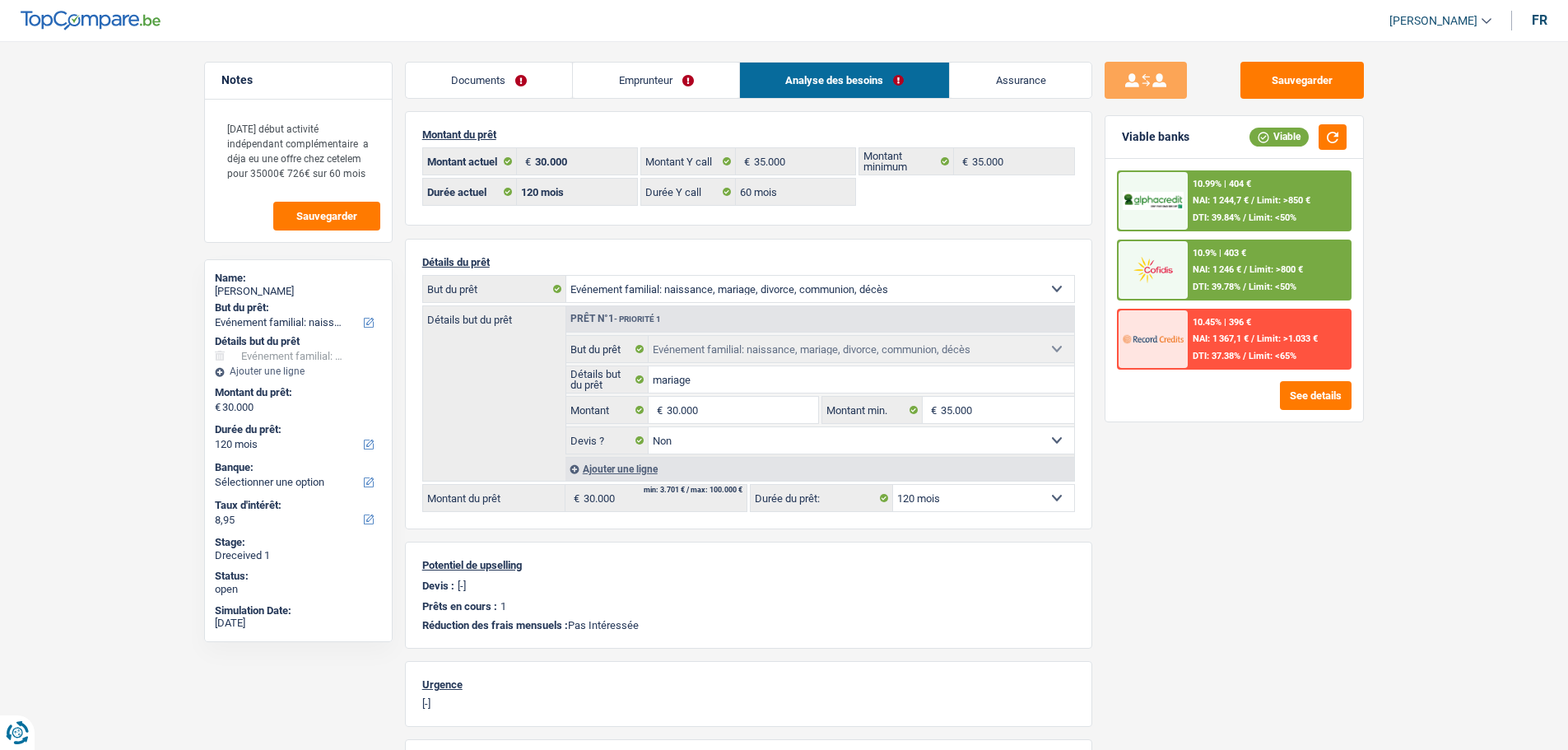 click on "10.99% | 404 €
NAI: 1 244,7 €
/
Limit: >850 €
DTI: 39.84%
/
Limit: <50%" at bounding box center [1268, 201] 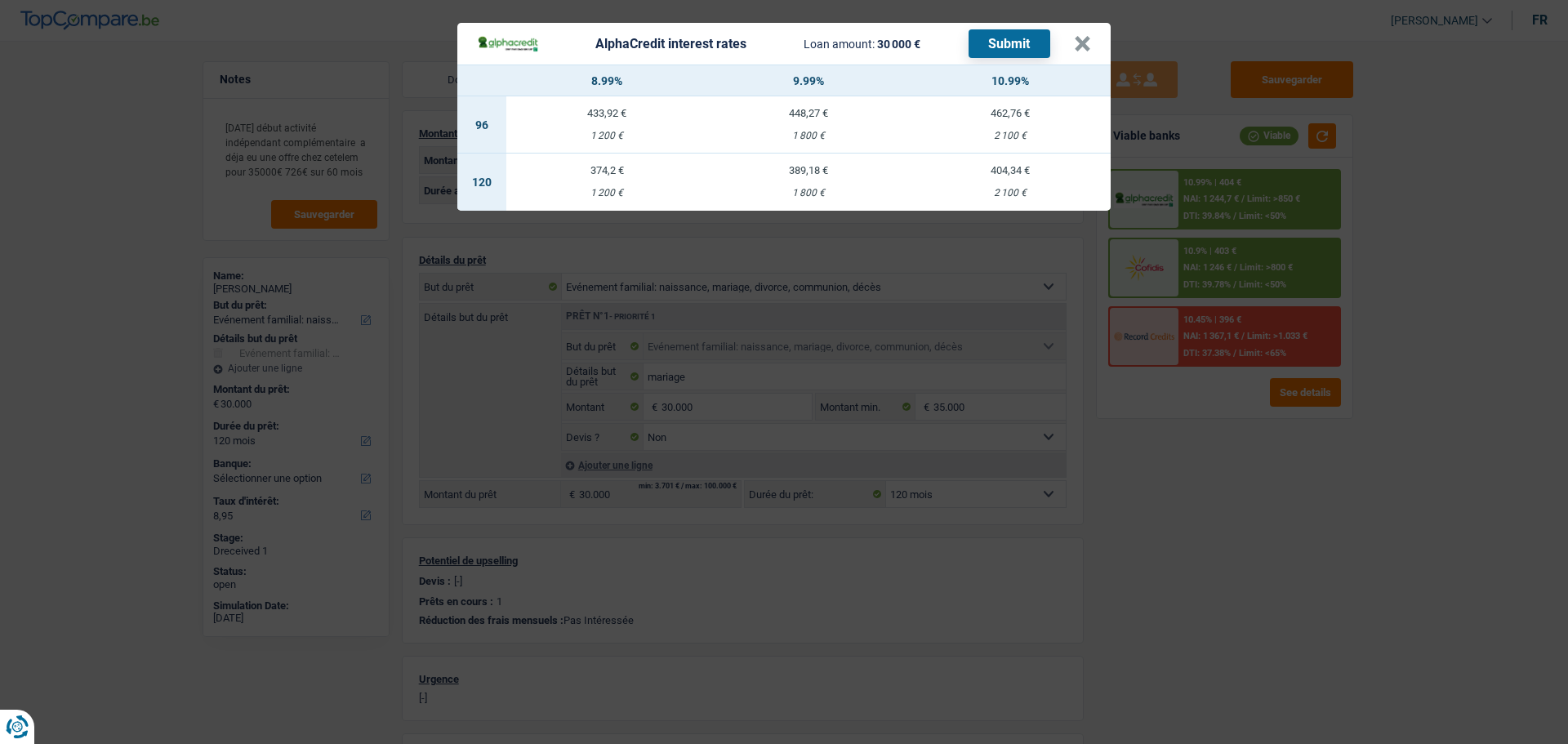 click on "1 200 €" at bounding box center [607, 193] 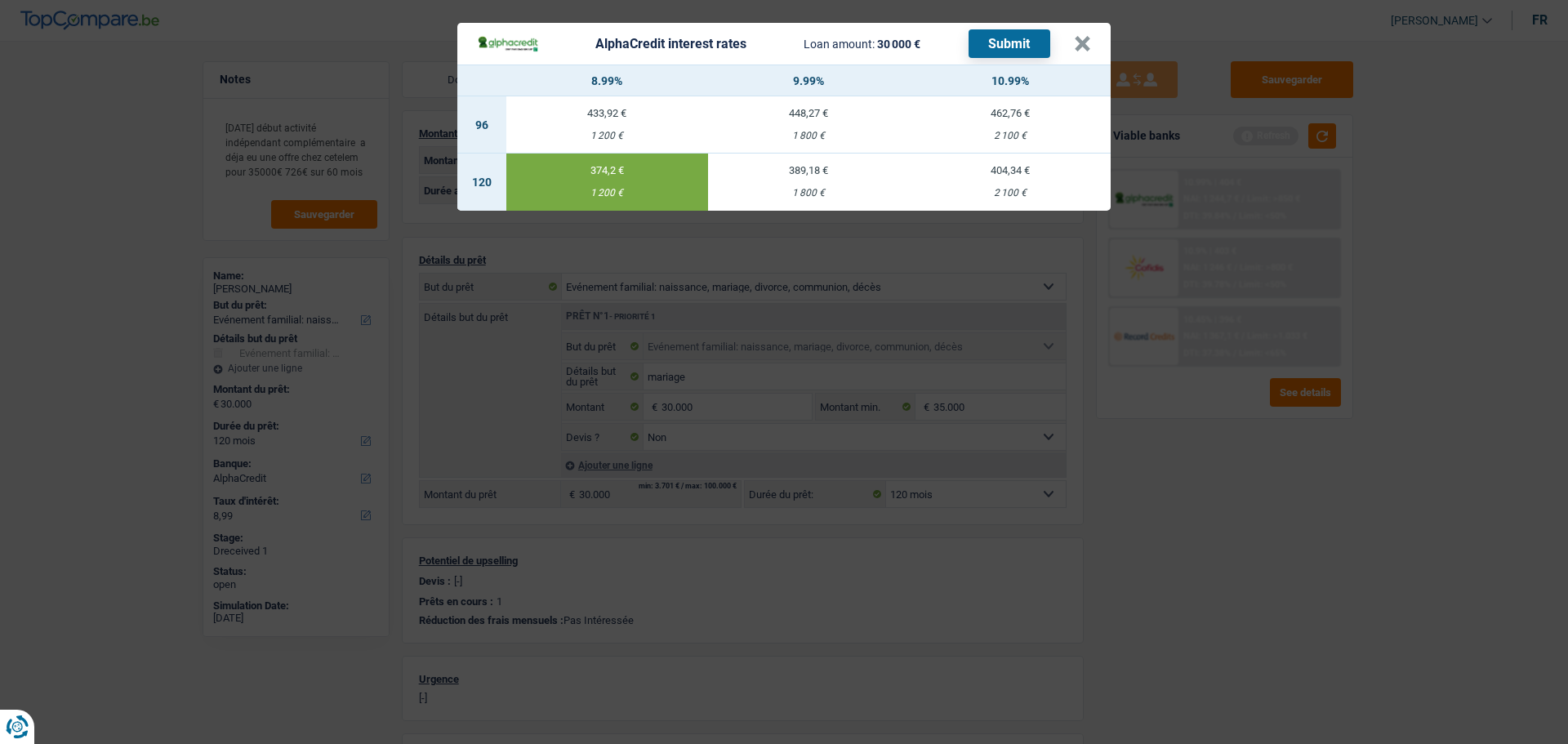 click on "Submit" at bounding box center (1009, 43) 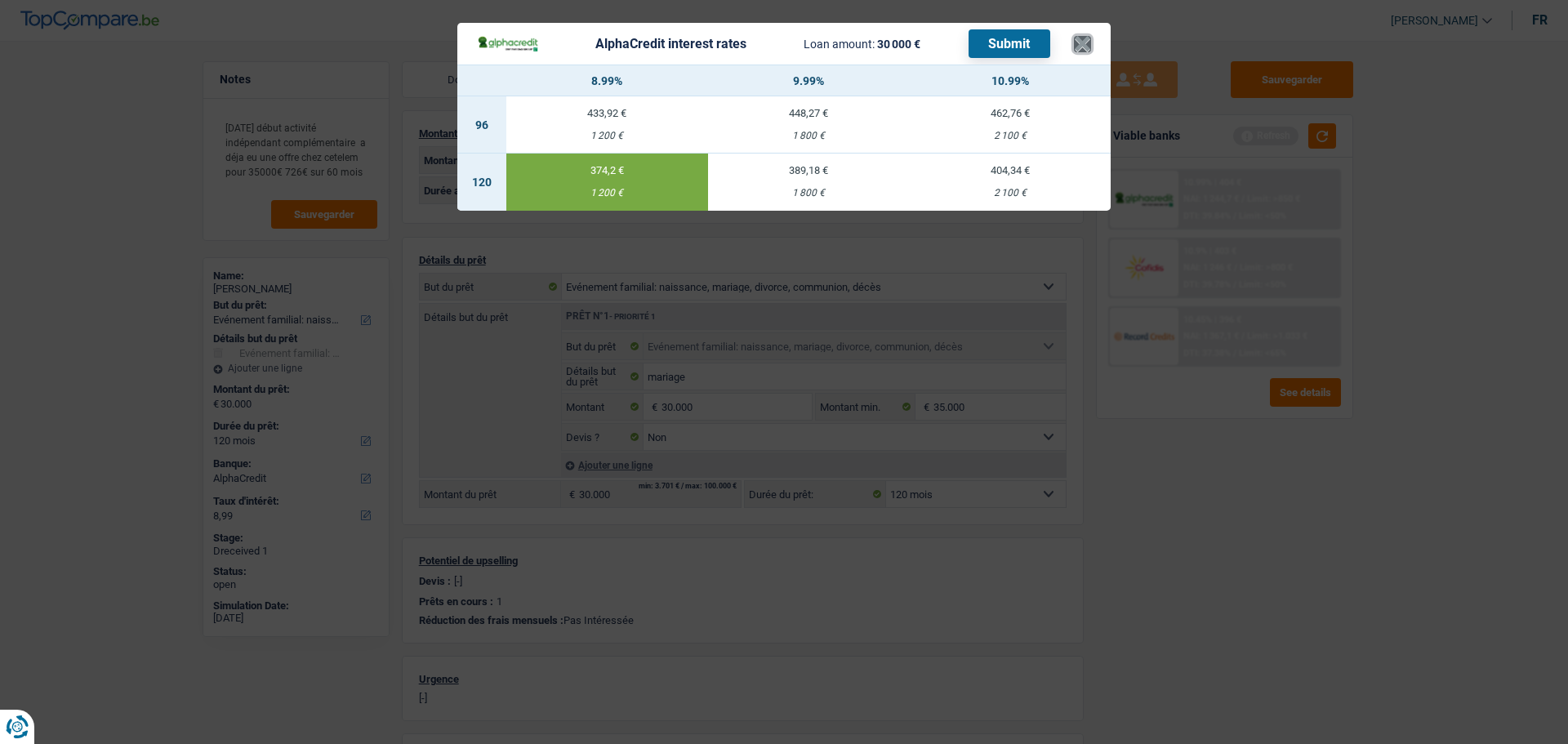 click on "×" at bounding box center (1082, 44) 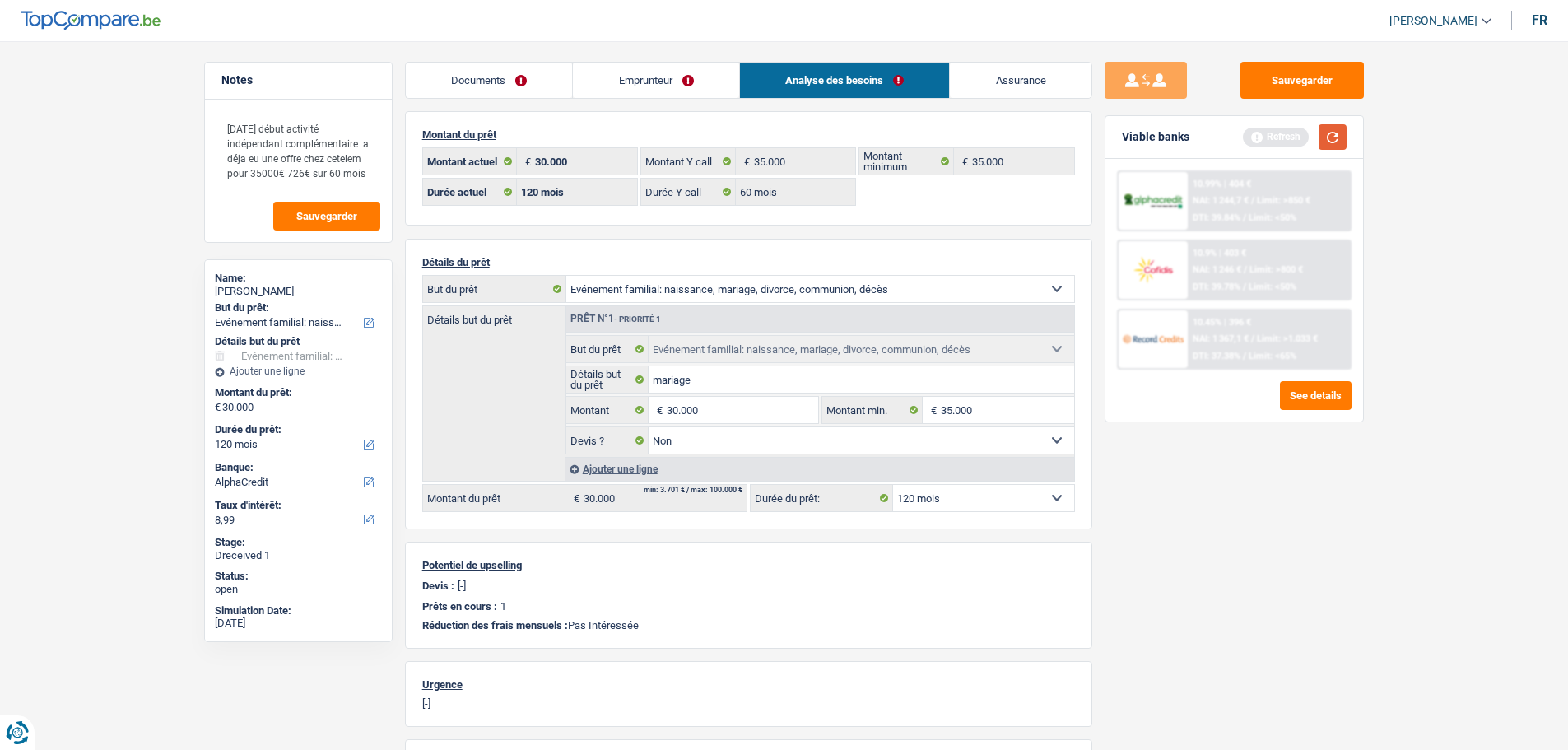 click at bounding box center [1333, 137] 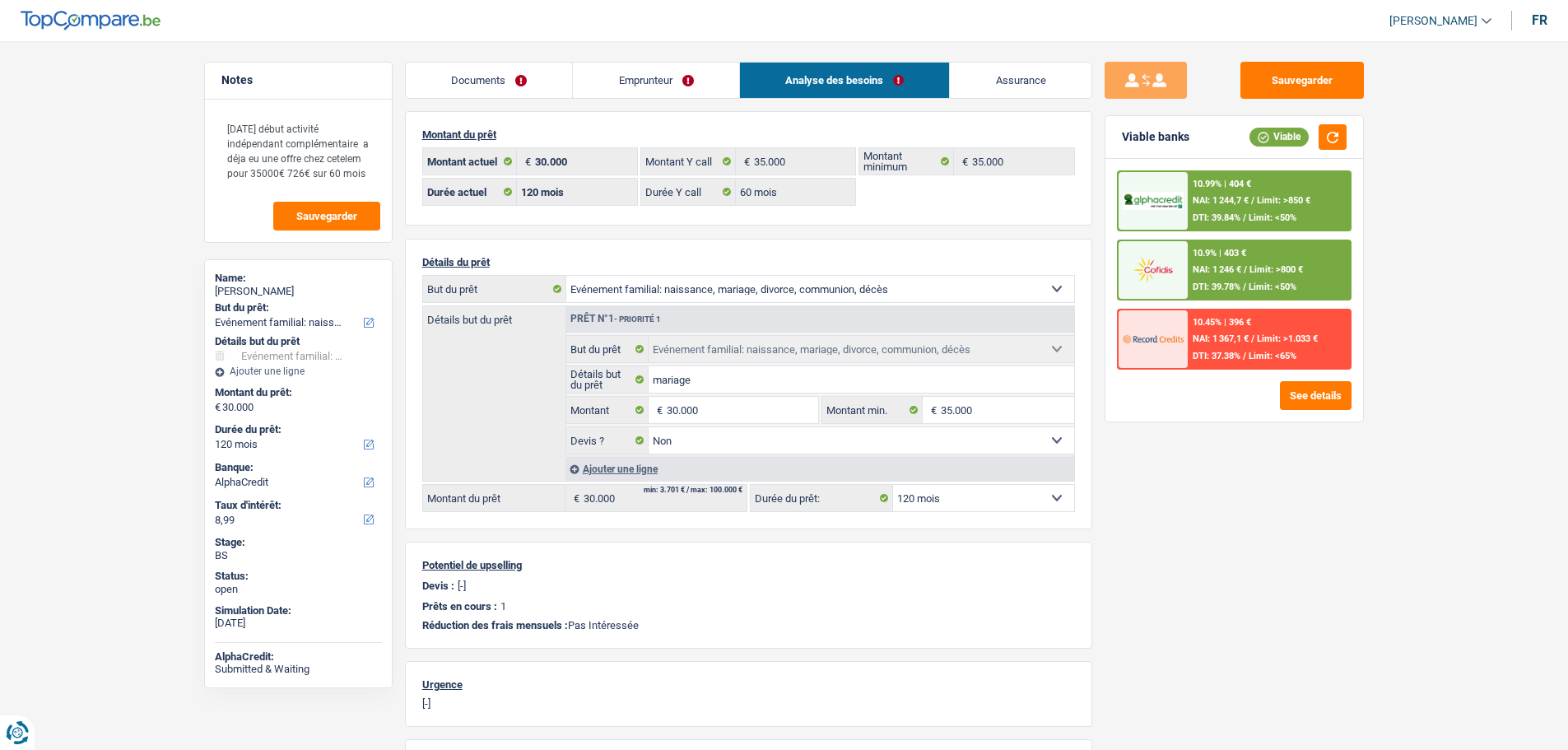 click on "10.9% | 403 €
NAI: 1 246 €
/
Limit: >800 €
DTI: 39.78%
/
Limit: <50%" at bounding box center [1268, 270] 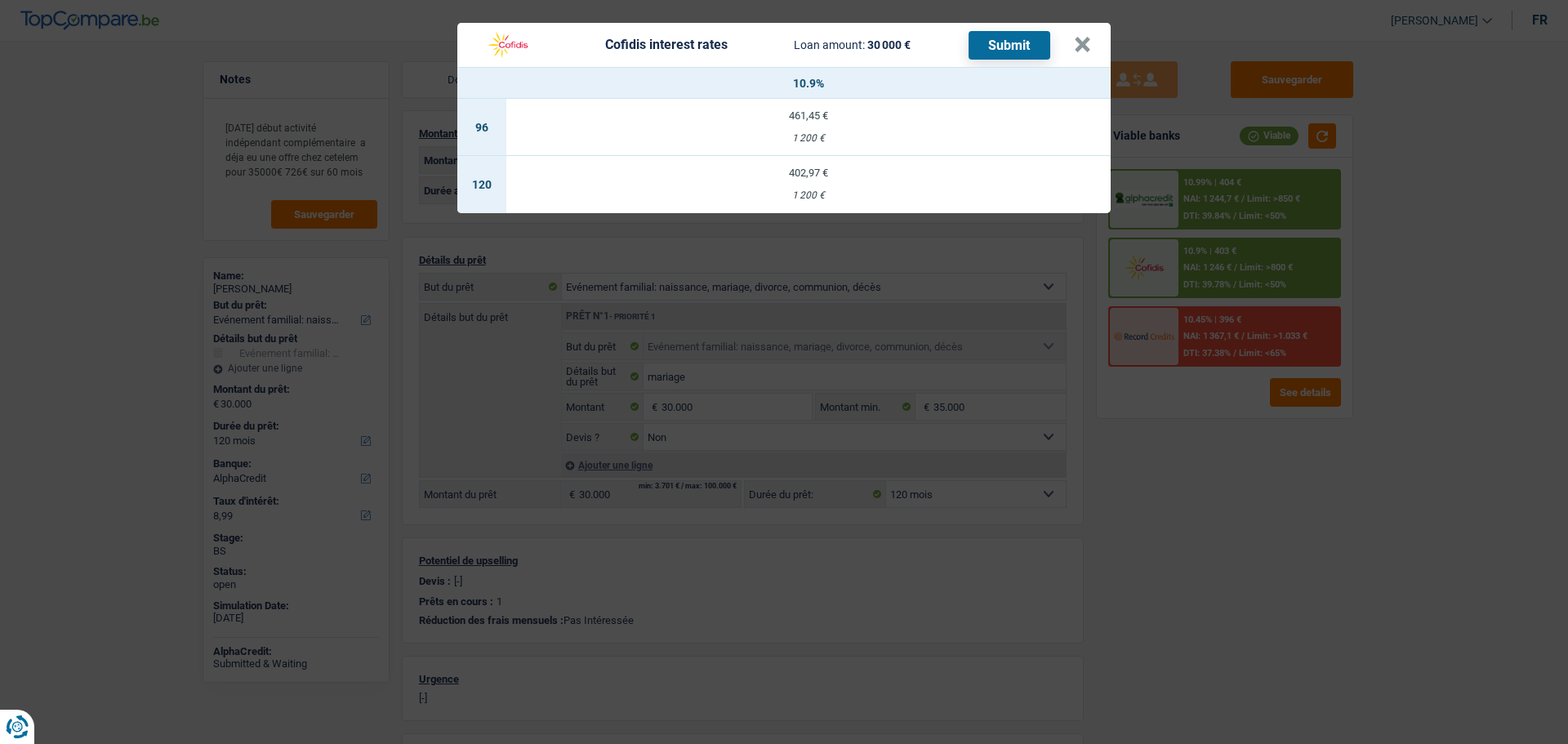 click on "1 200 €" at bounding box center [808, 195] 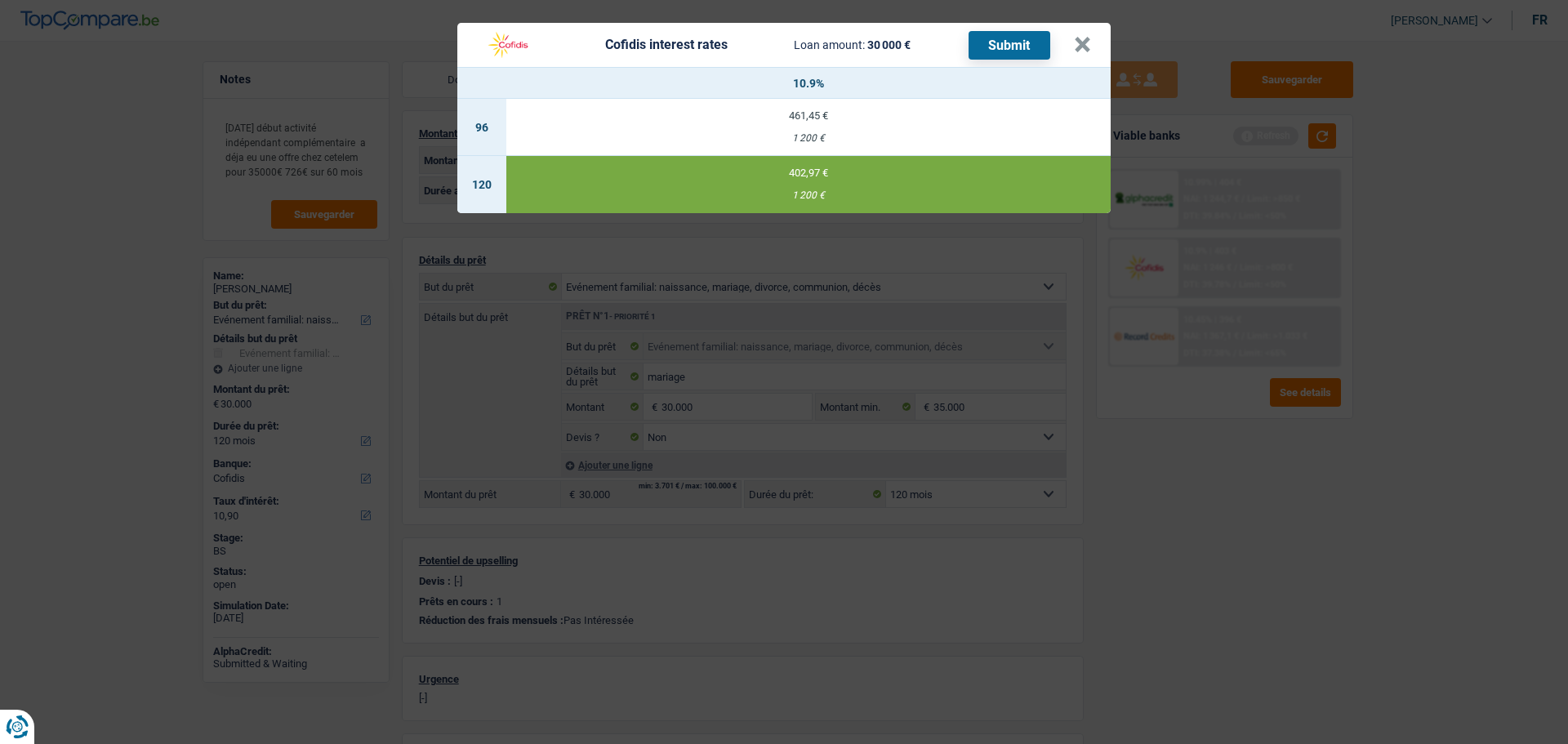 click on "Submit" at bounding box center (1009, 45) 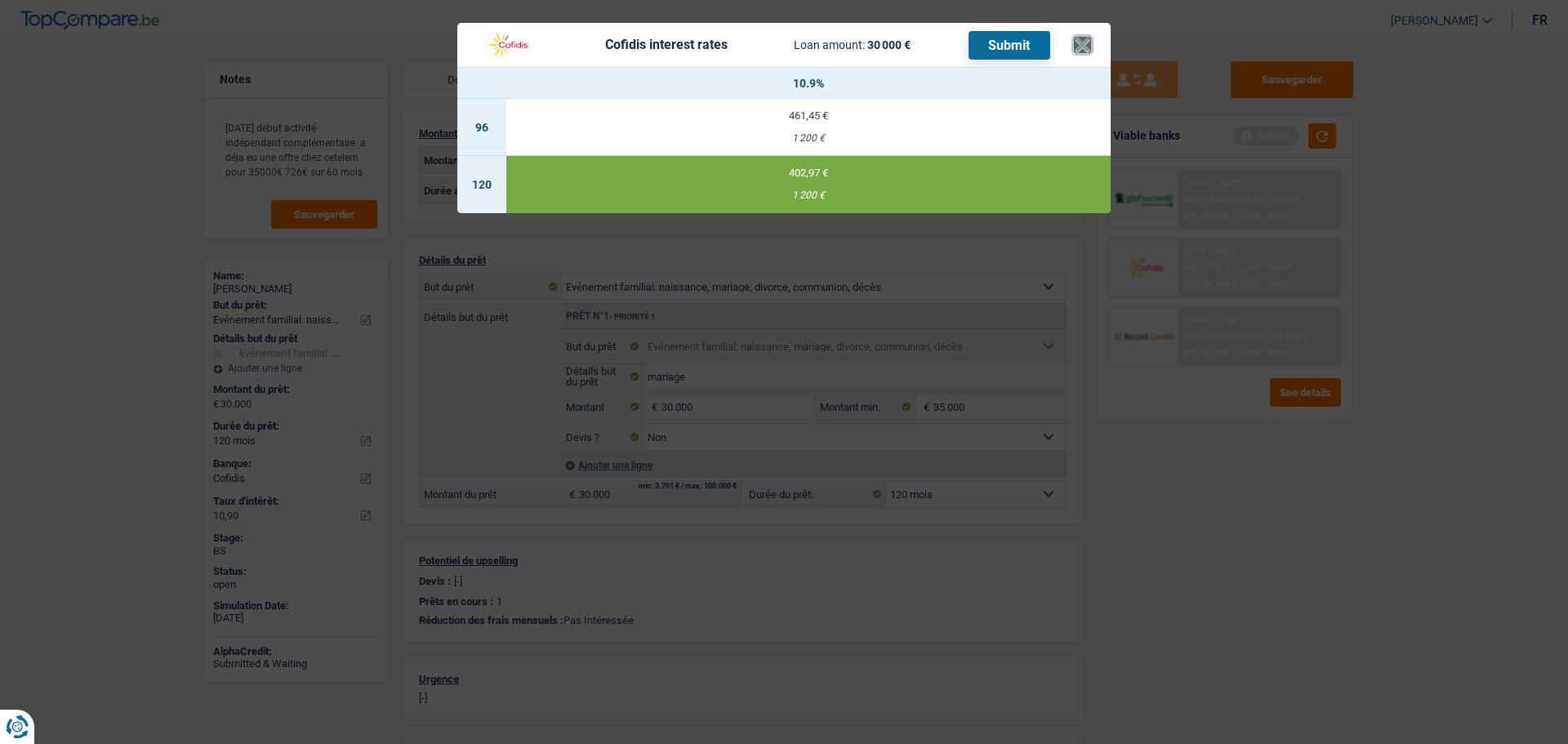 click on "×" at bounding box center [1082, 45] 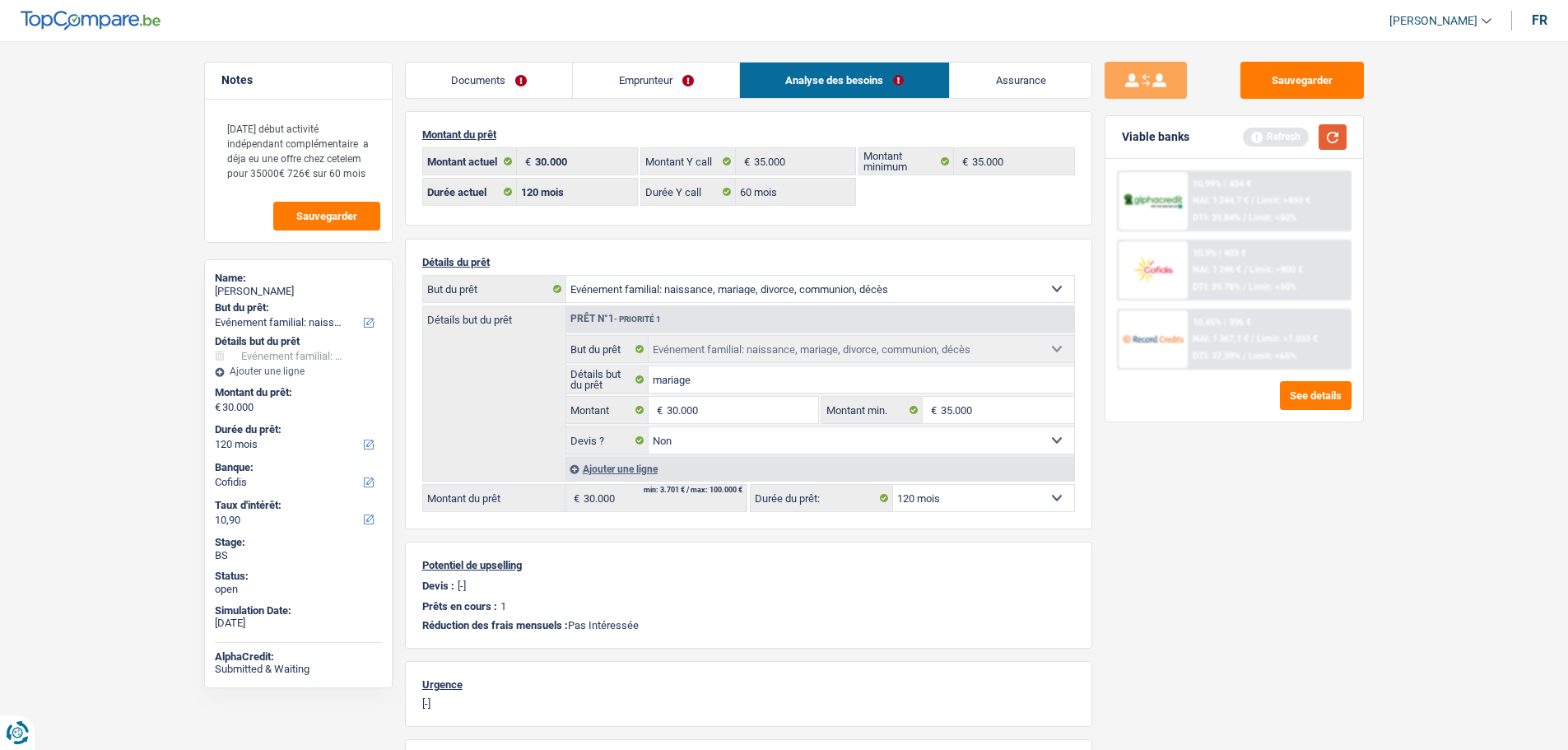click at bounding box center [1333, 137] 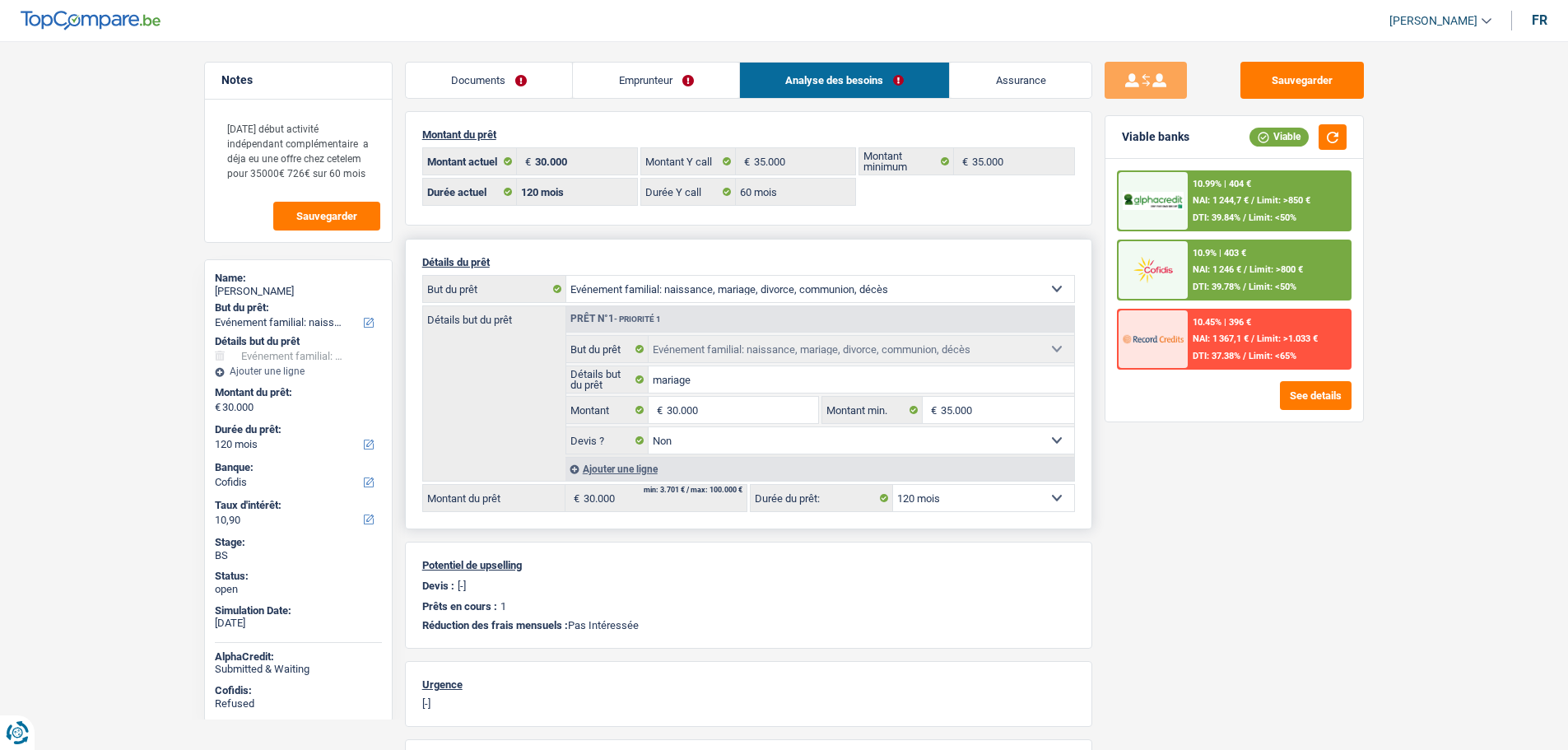 click on "12 mois 18 mois 24 mois 30 mois 36 mois 42 mois 48 mois 60 mois 72 mois 84 mois 96 mois 120 mois
Sélectionner une option" at bounding box center [984, 498] 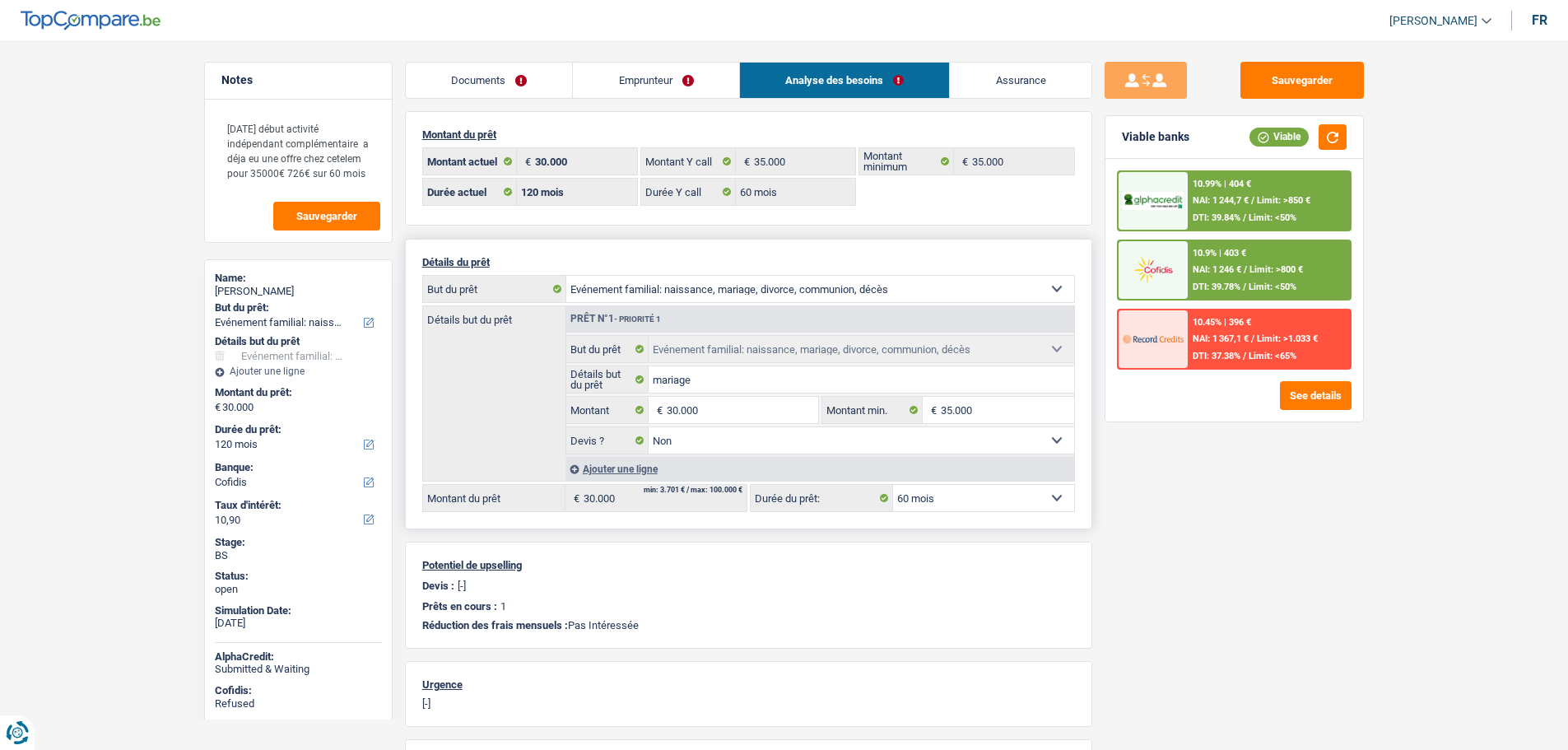 click on "12 mois 18 mois 24 mois 30 mois 36 mois 42 mois 48 mois 60 mois 72 mois 84 mois 96 mois 120 mois
Sélectionner une option" at bounding box center (984, 498) 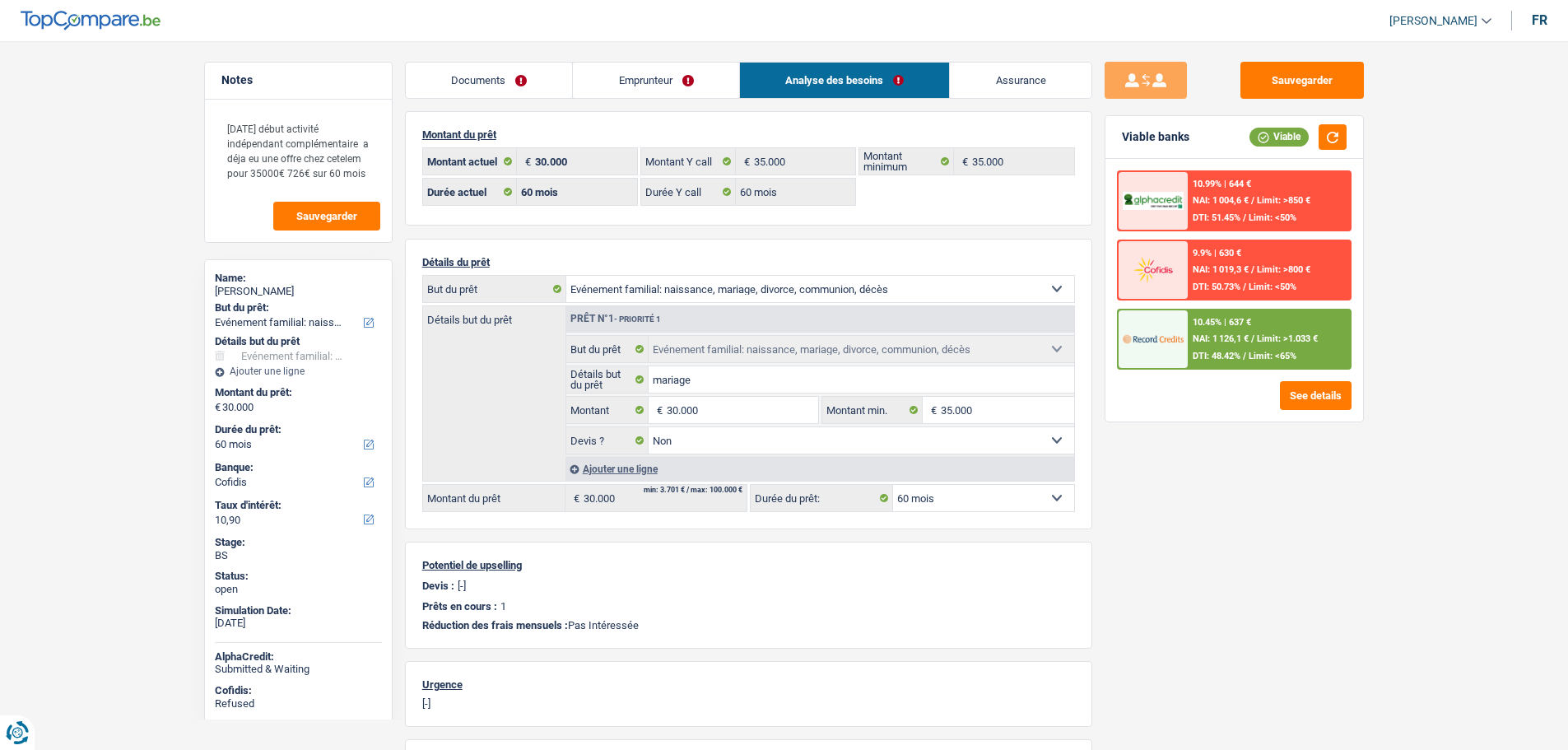 click on "10.45% | 637 €
NAI: 1 126,1 €
/
Limit: >1.033 €
DTI: 48.42%
/
Limit: <65%" at bounding box center (1268, 339) 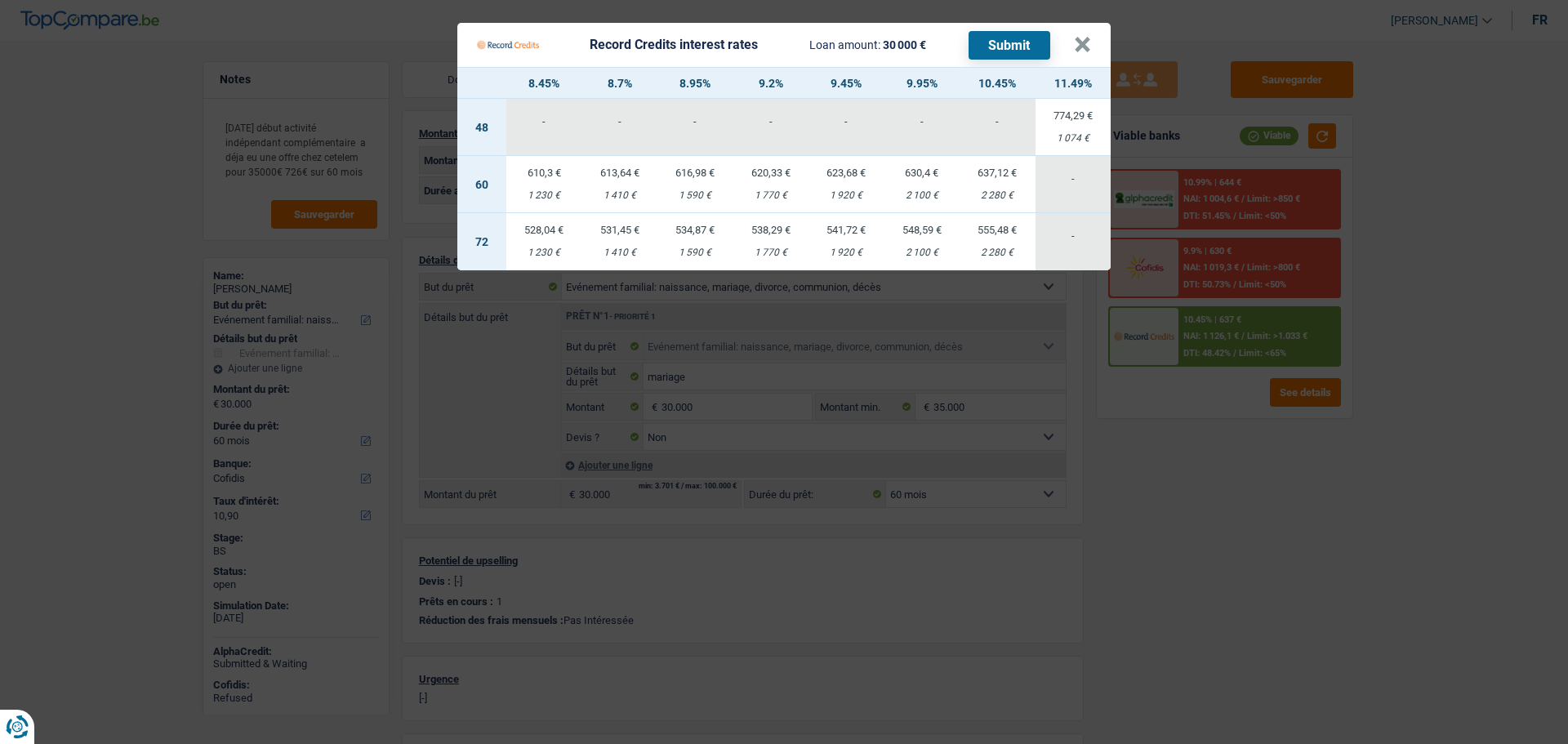 click on "616,98 €
1 590 €" at bounding box center (695, 185) 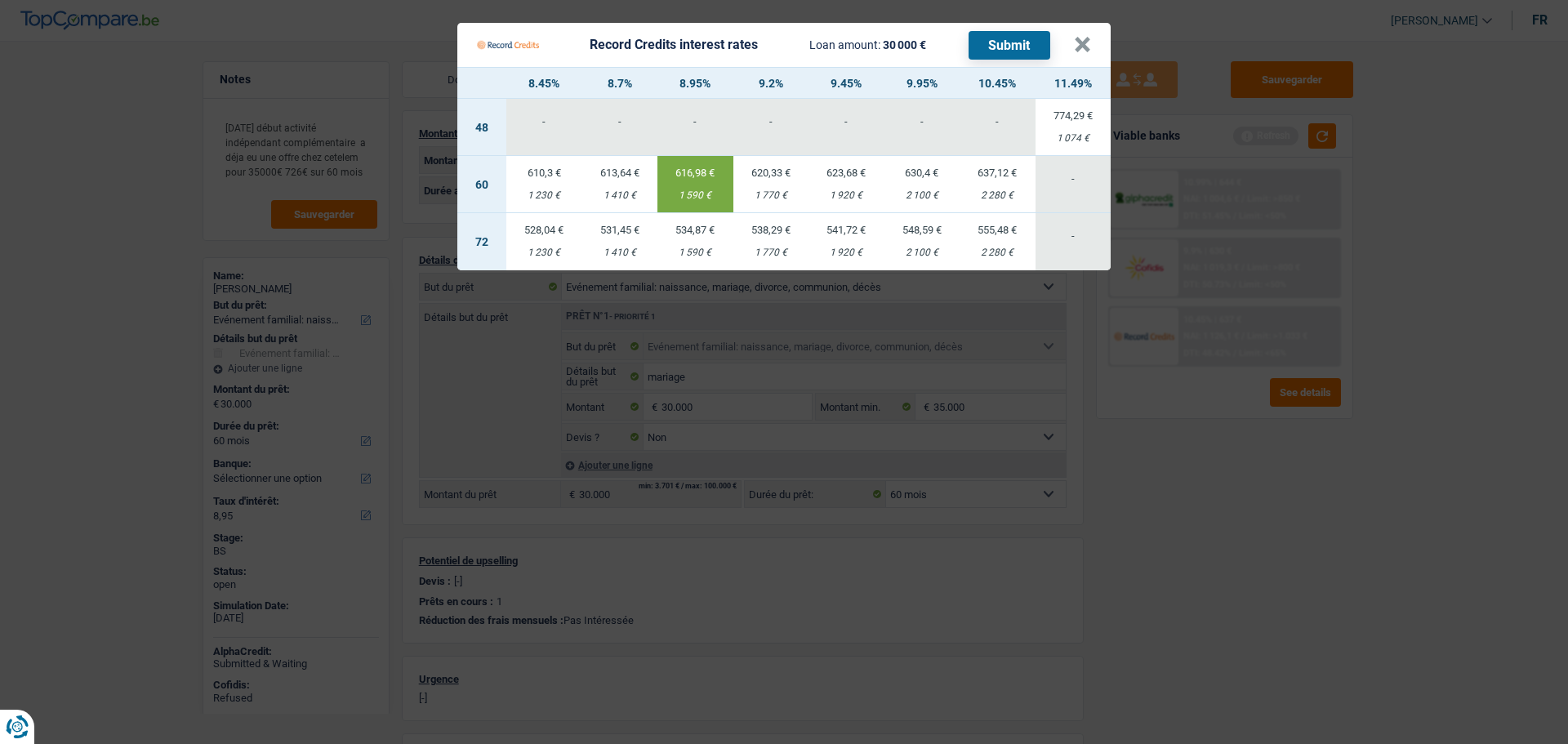 click on "Submit" at bounding box center [1009, 45] 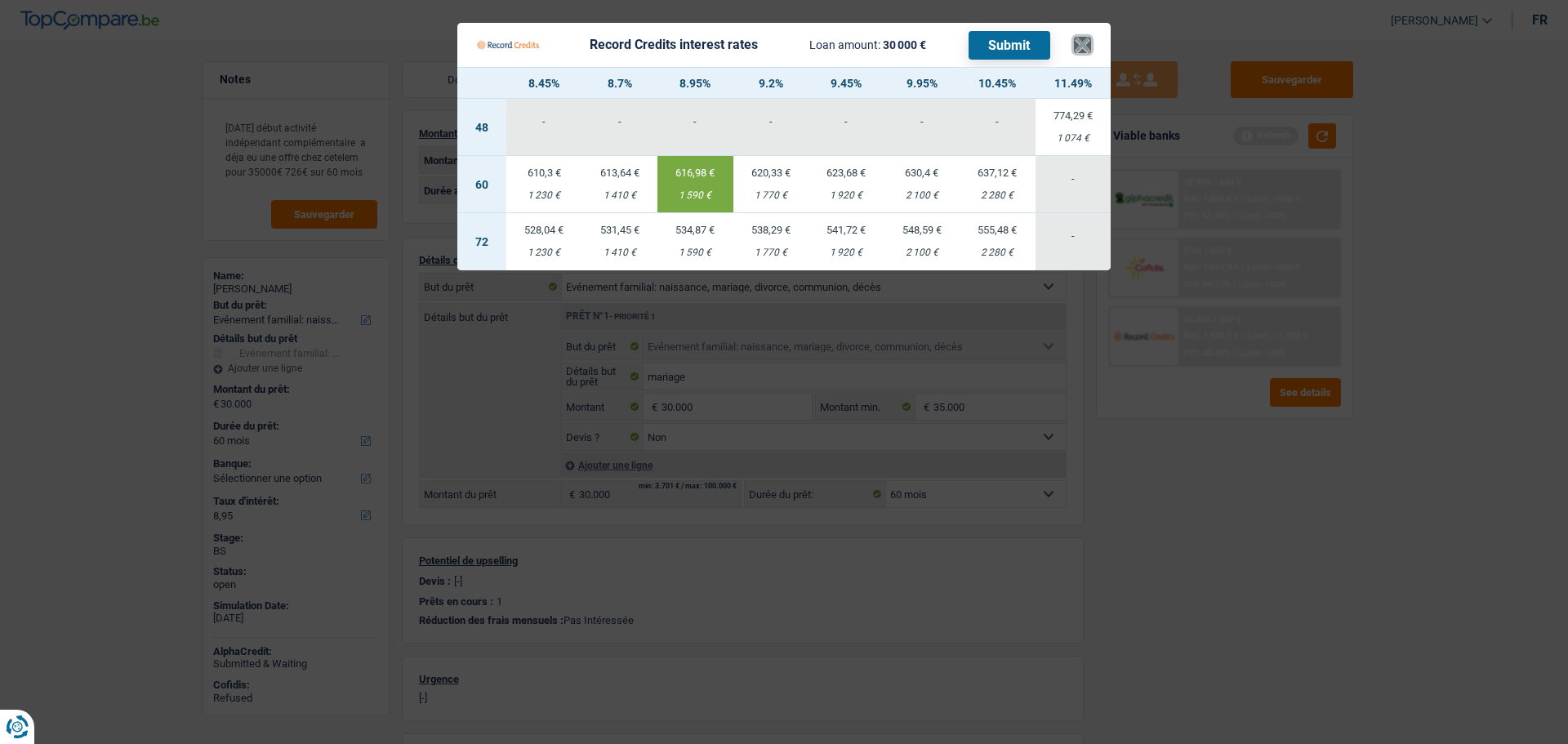 click on "×" at bounding box center (1082, 45) 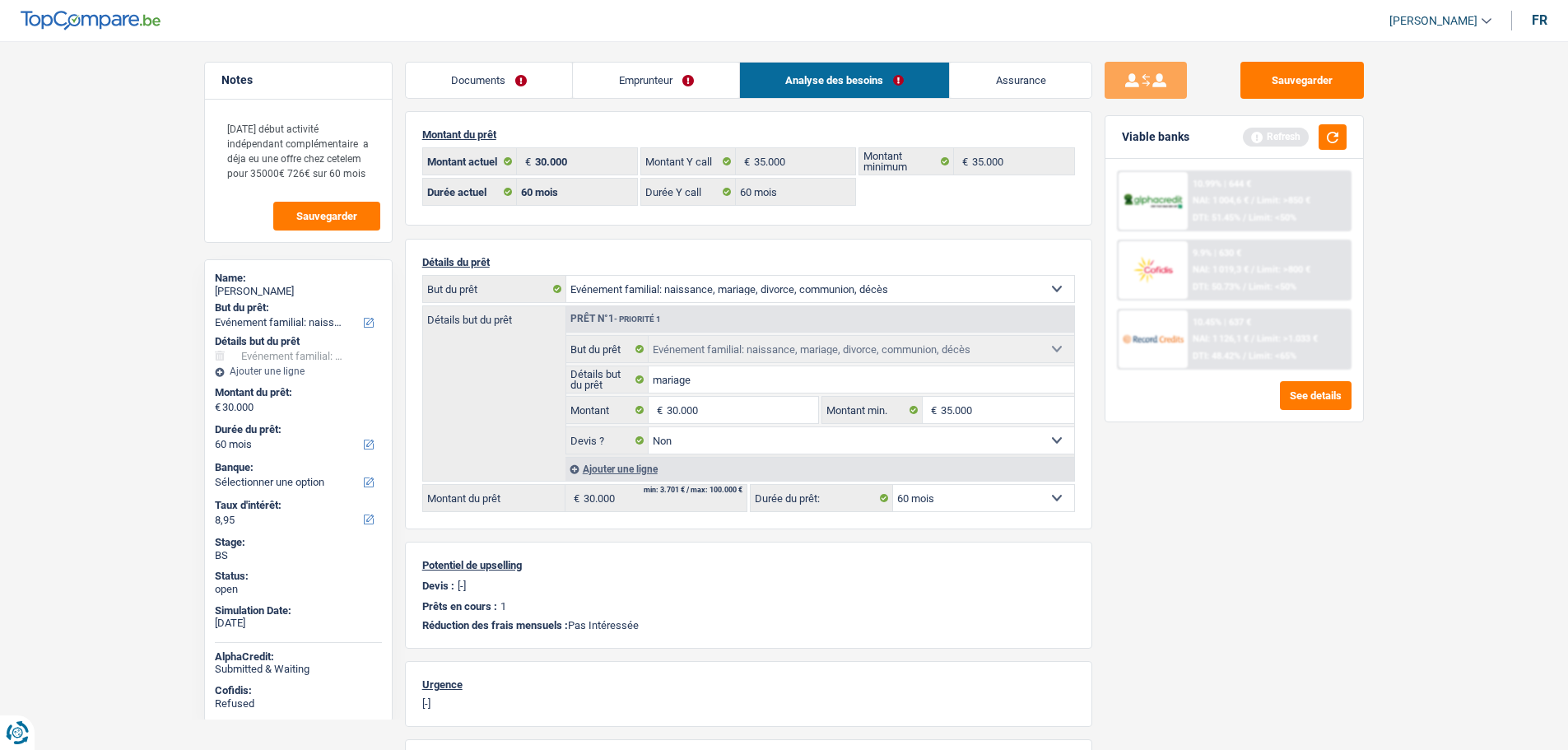 click on "Documents" at bounding box center (489, 80) 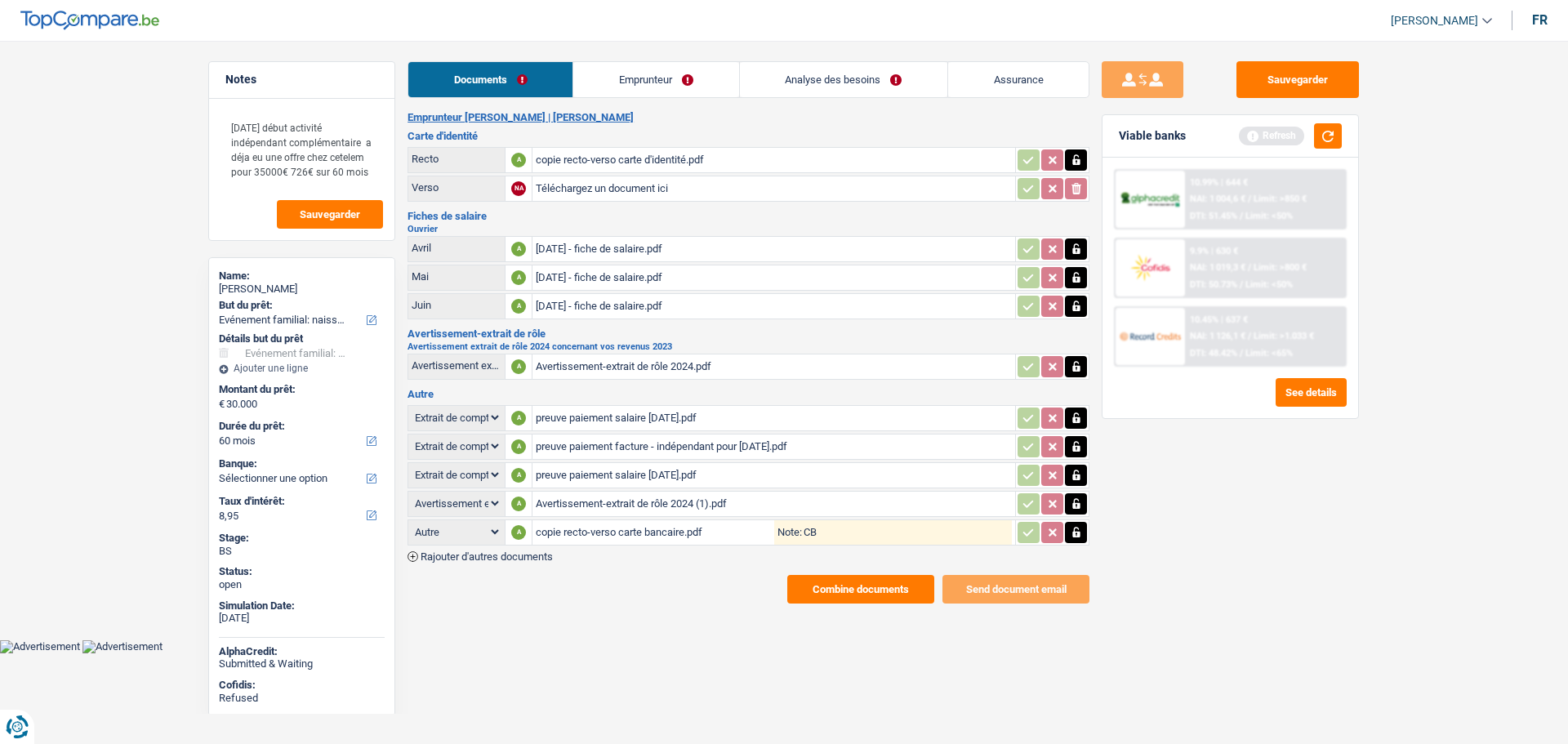 click on "Combine documents" at bounding box center (861, 589) 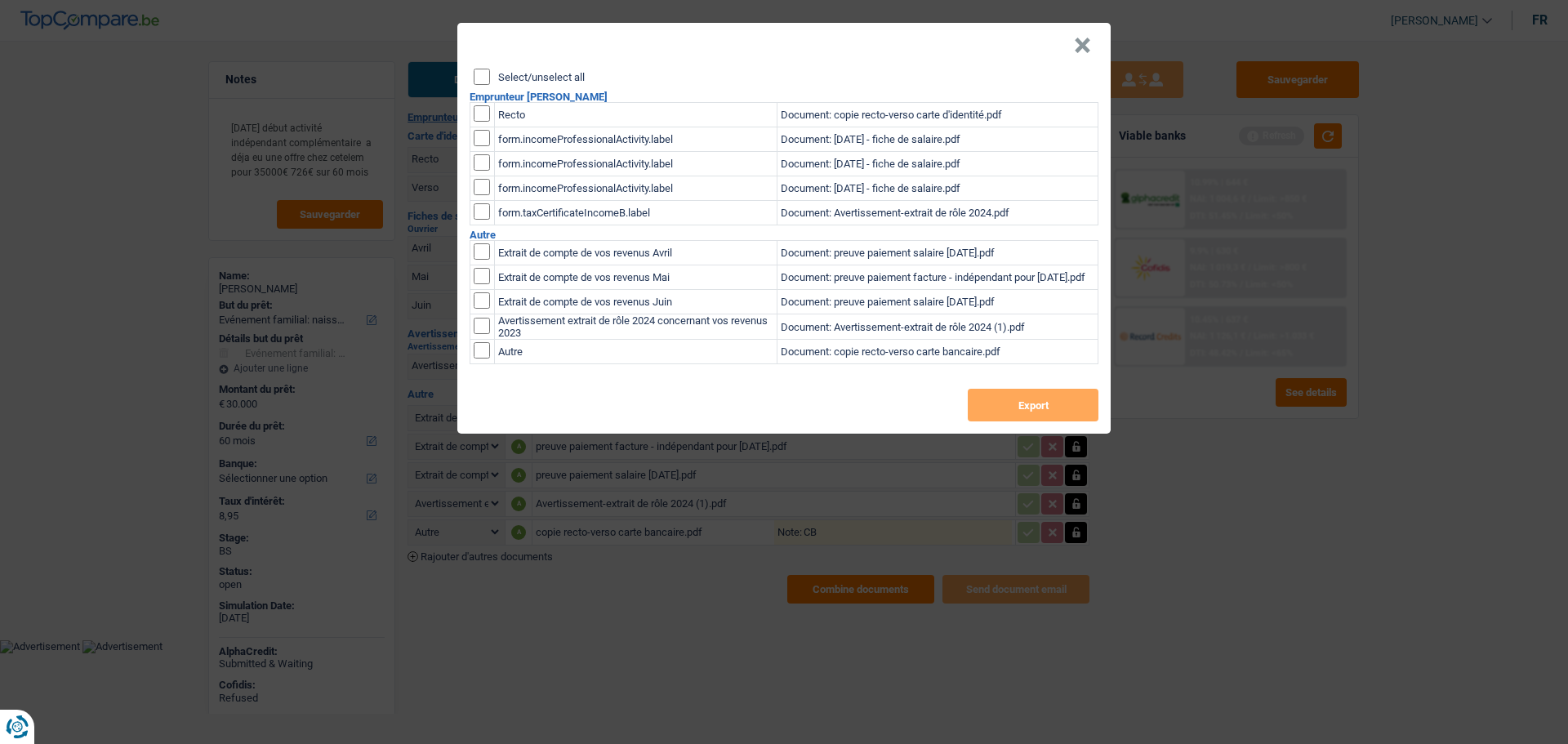 click on "Select/unselect all" at bounding box center (482, 77) 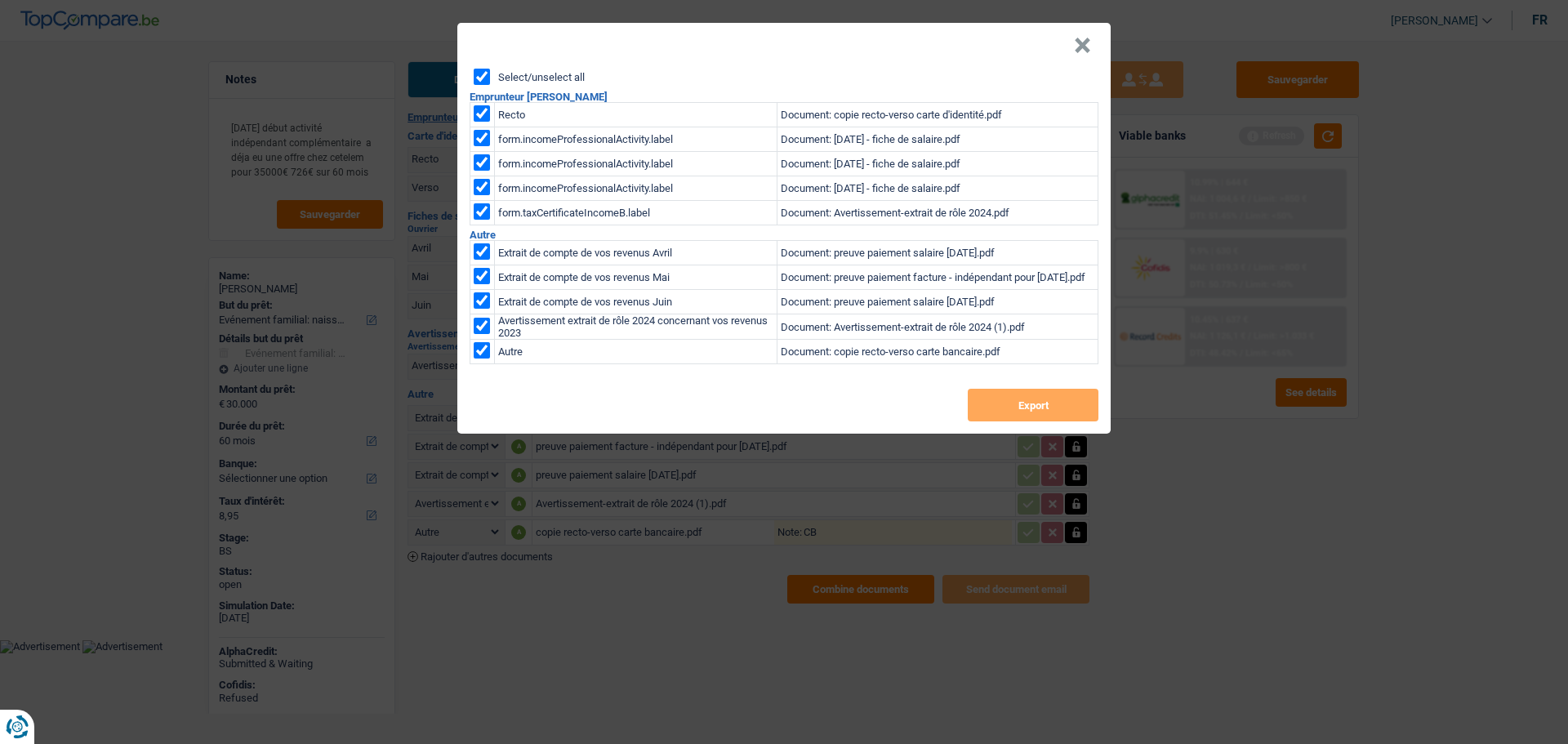 checkbox on "true" 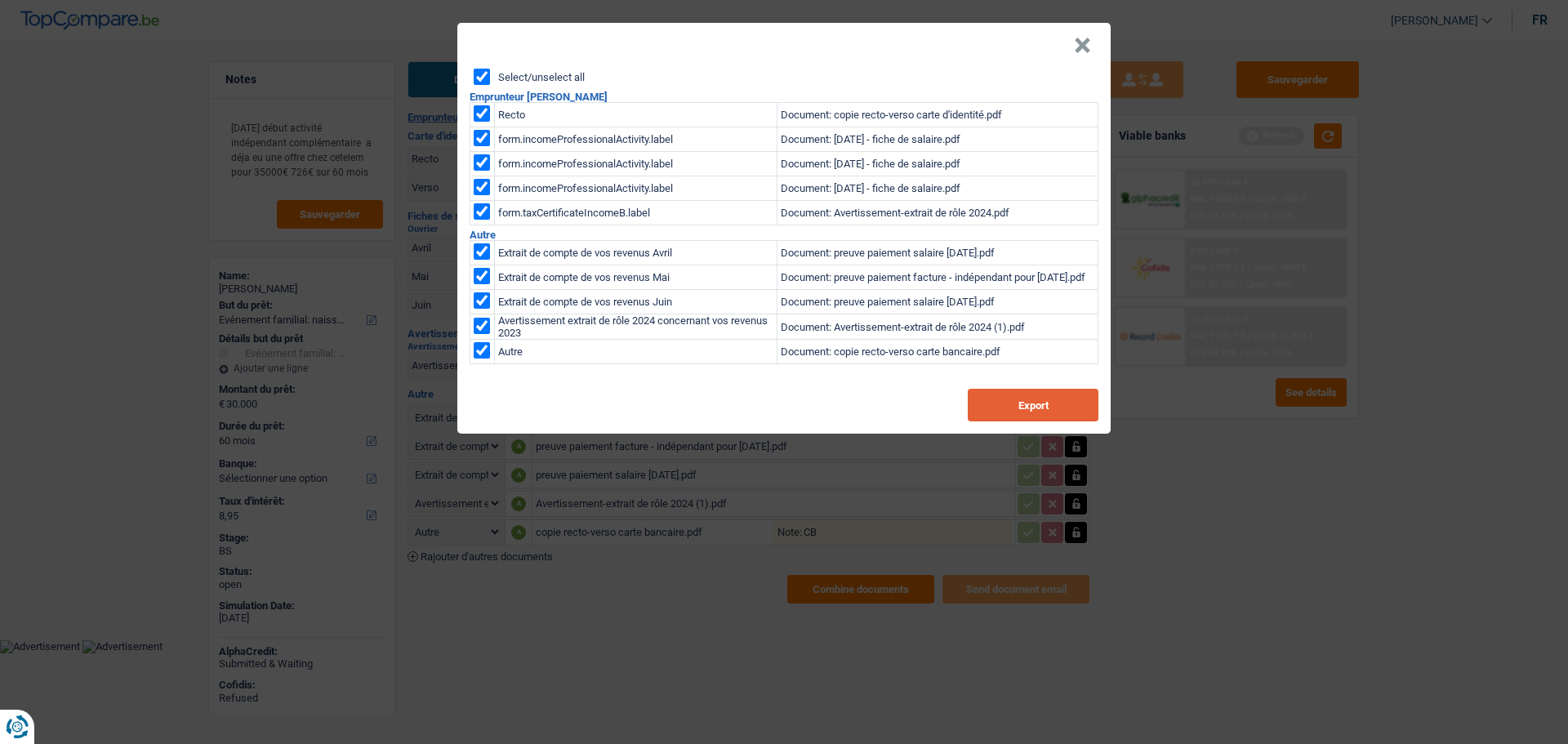 click on "Export" at bounding box center [1033, 405] 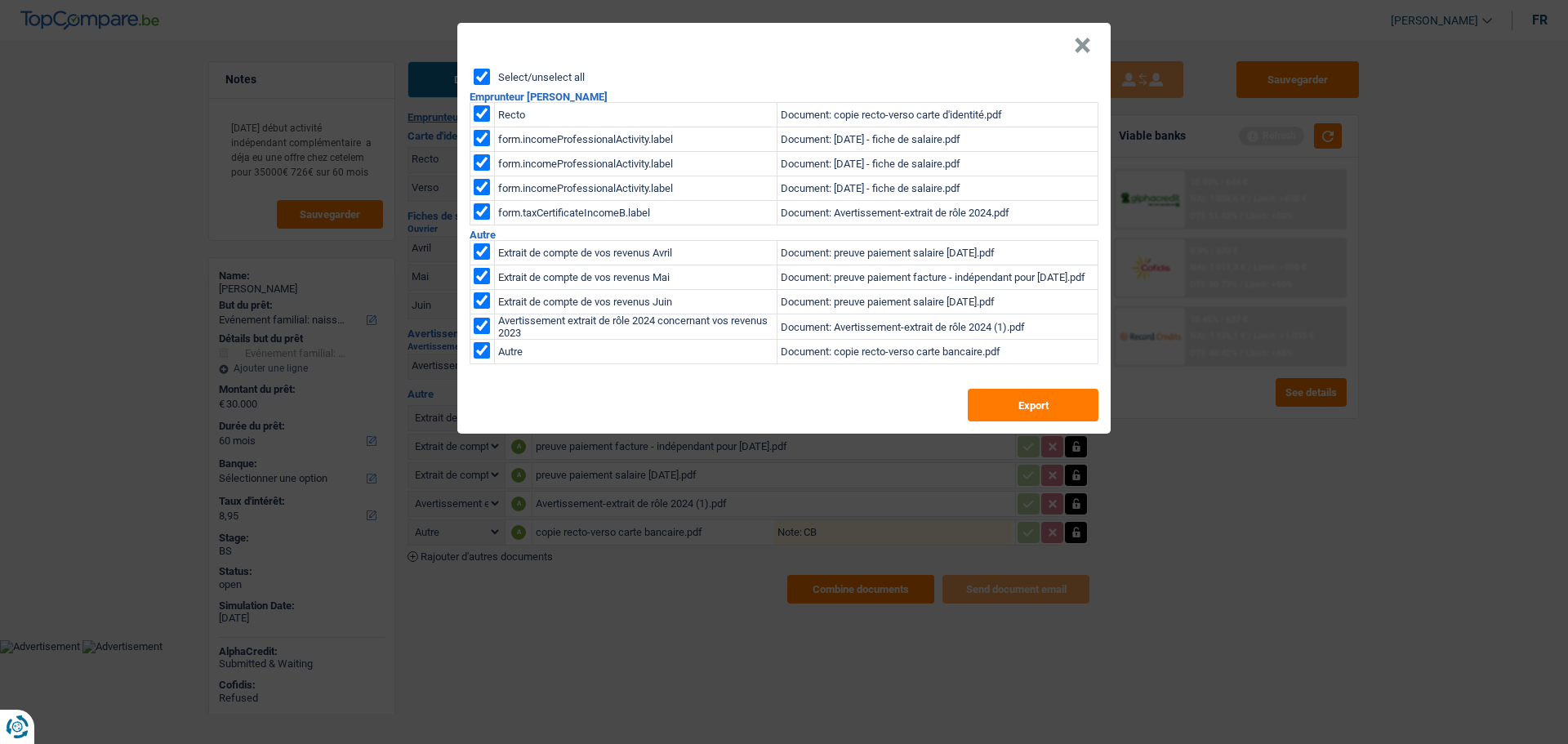 click on "×" at bounding box center (1082, 46) 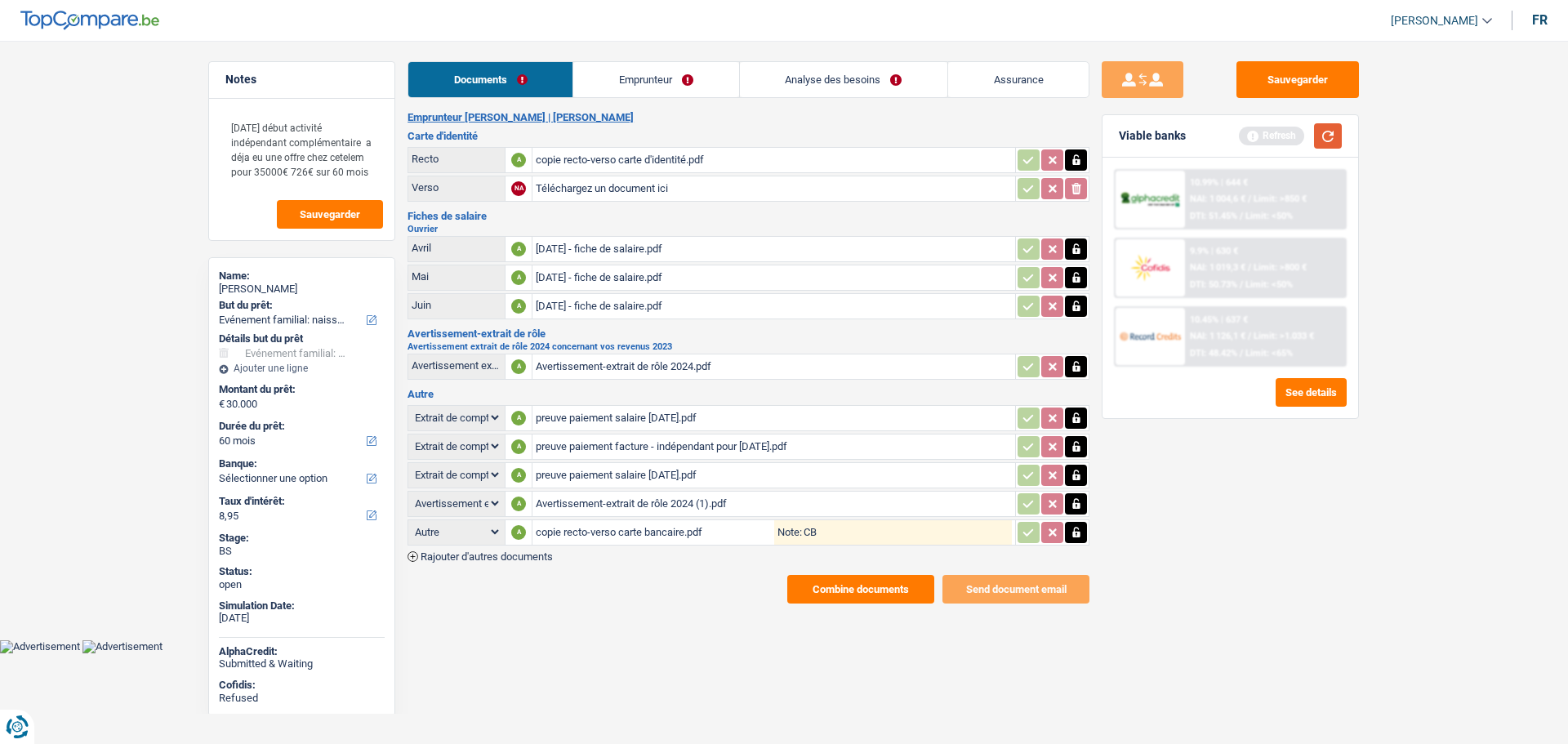 click at bounding box center (1328, 136) 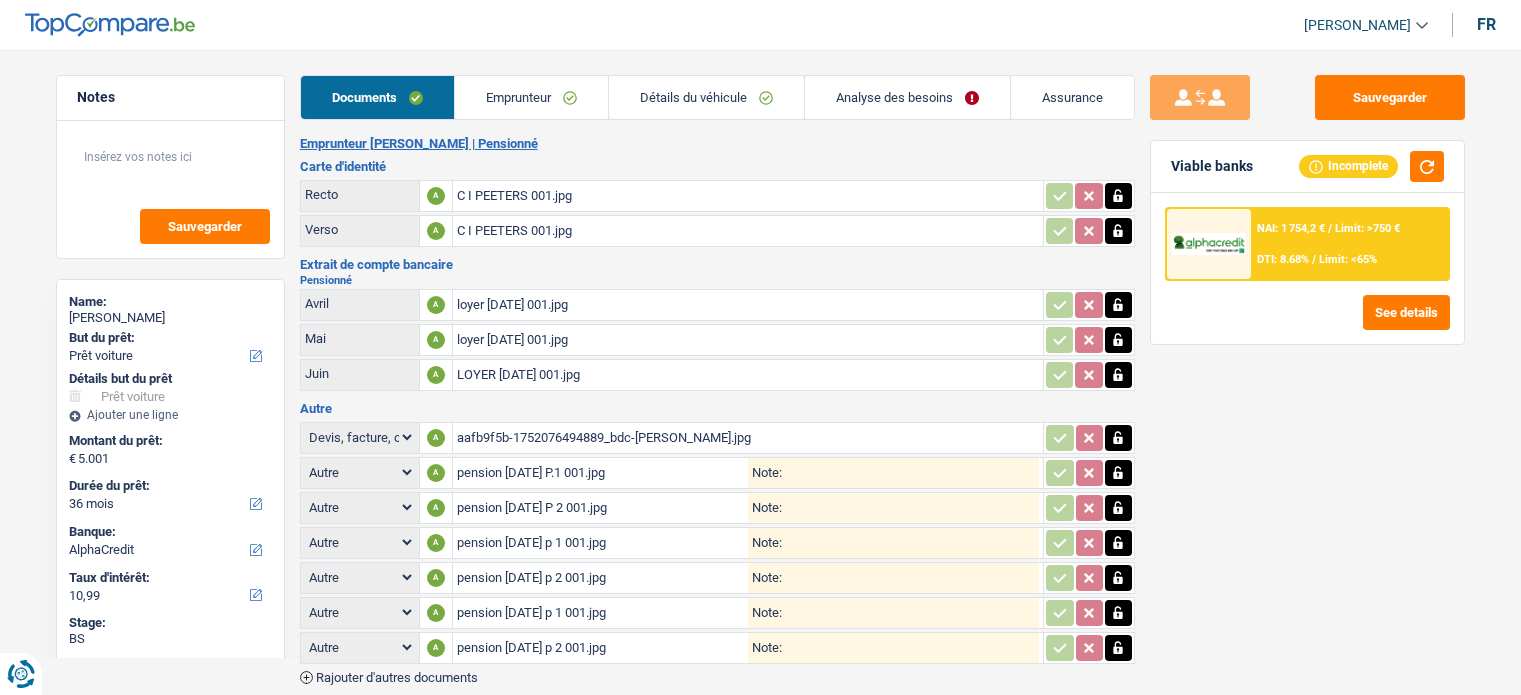 select on "car" 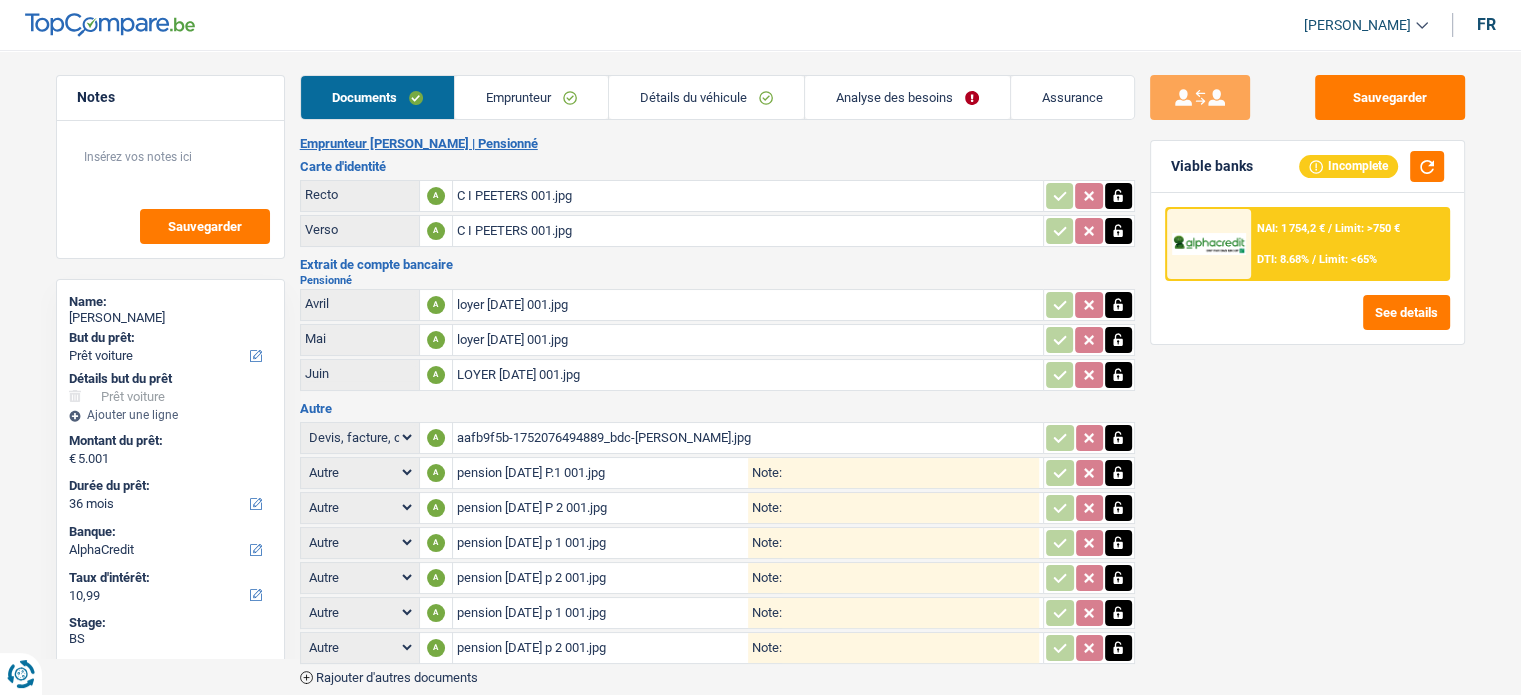 scroll, scrollTop: 0, scrollLeft: 0, axis: both 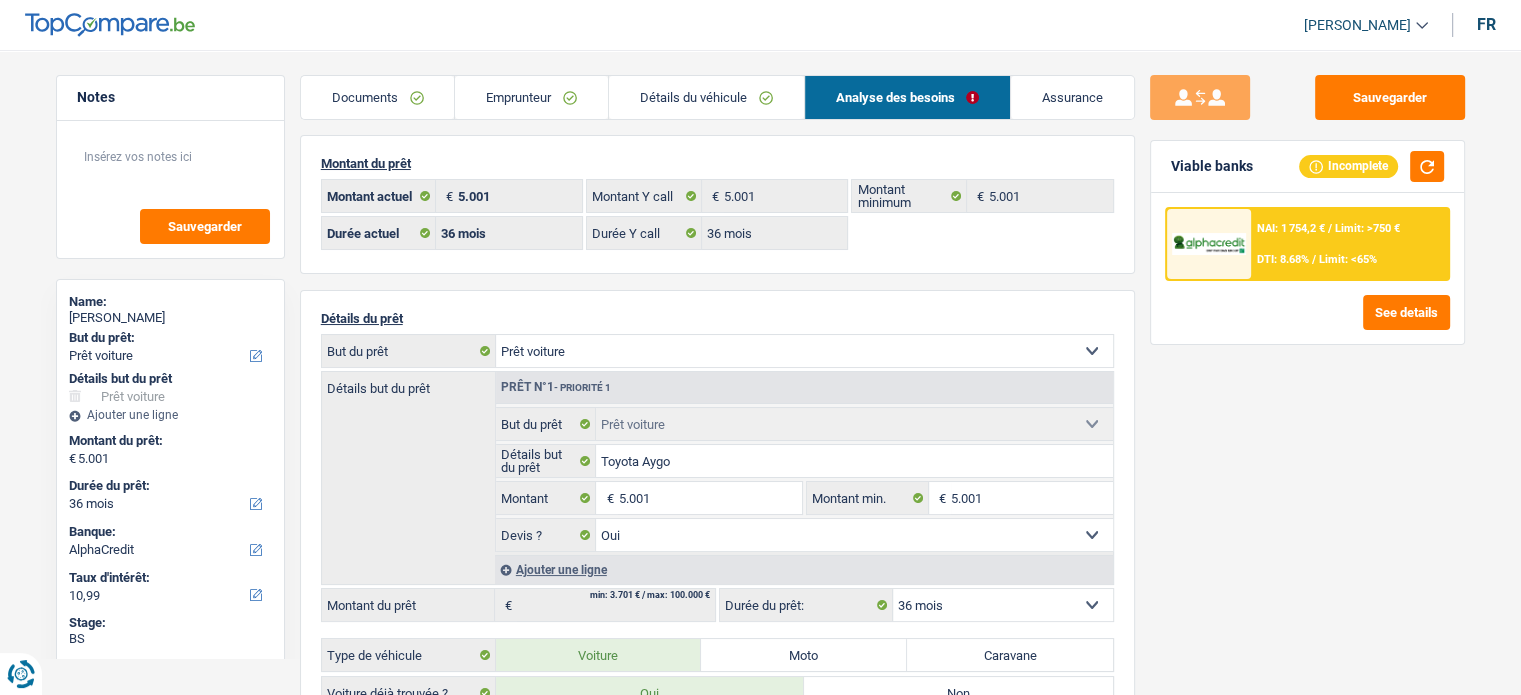 click on "Limit: >750 €" at bounding box center (1367, 228) 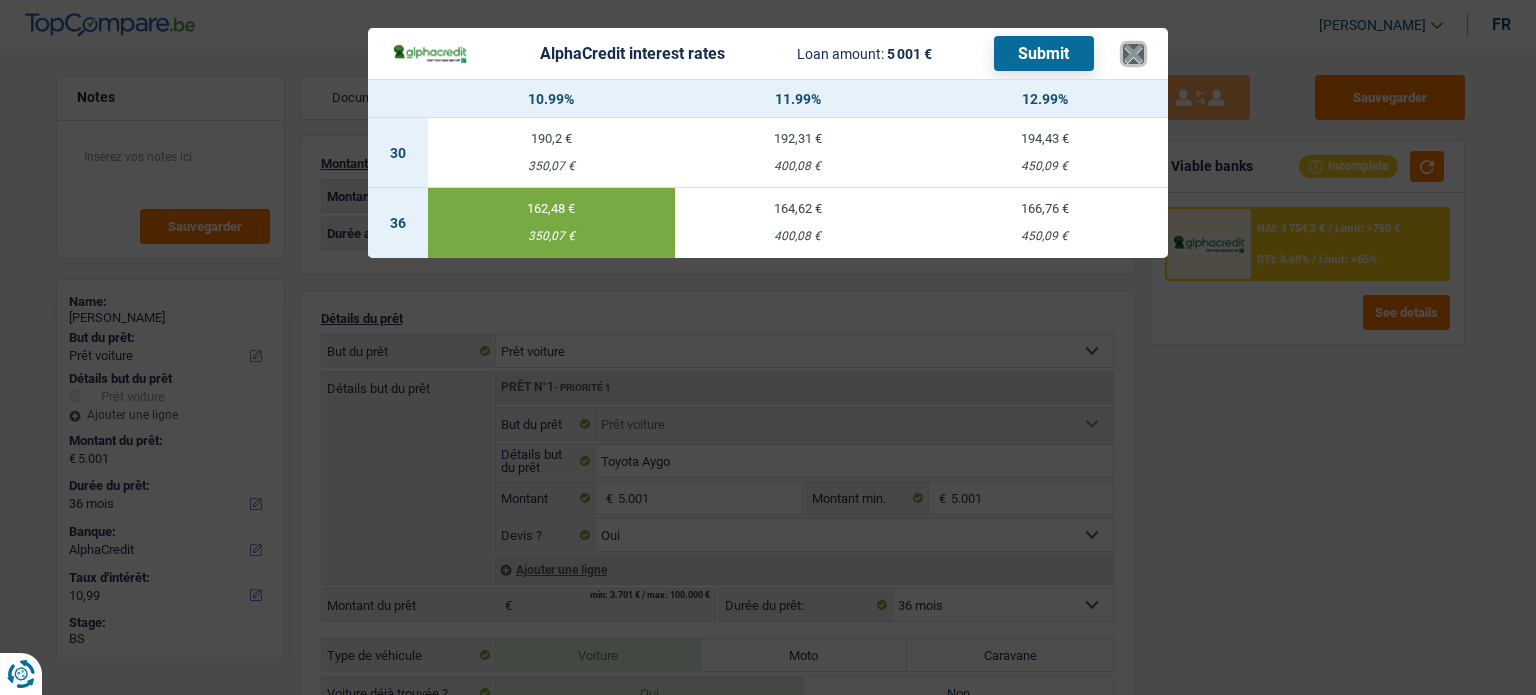 click on "×" at bounding box center [1133, 54] 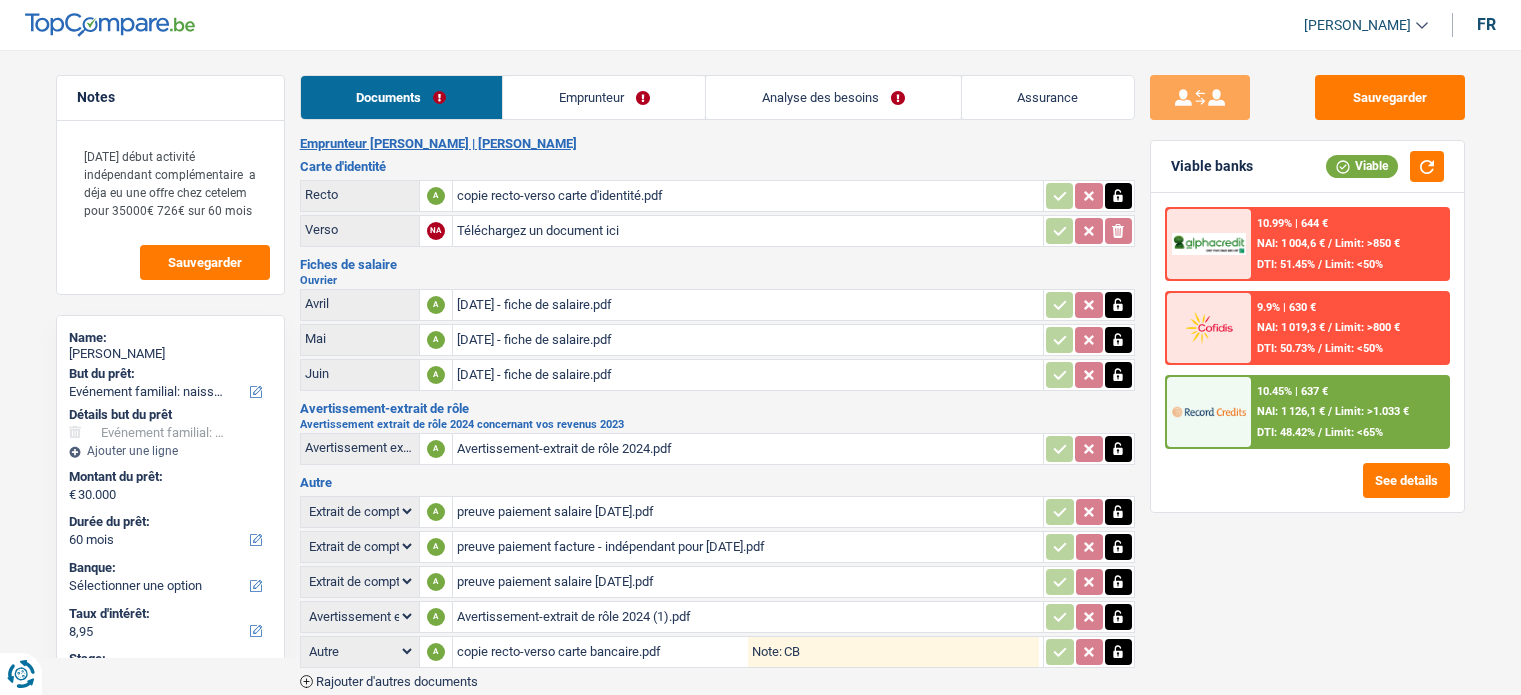select on "familyEvent" 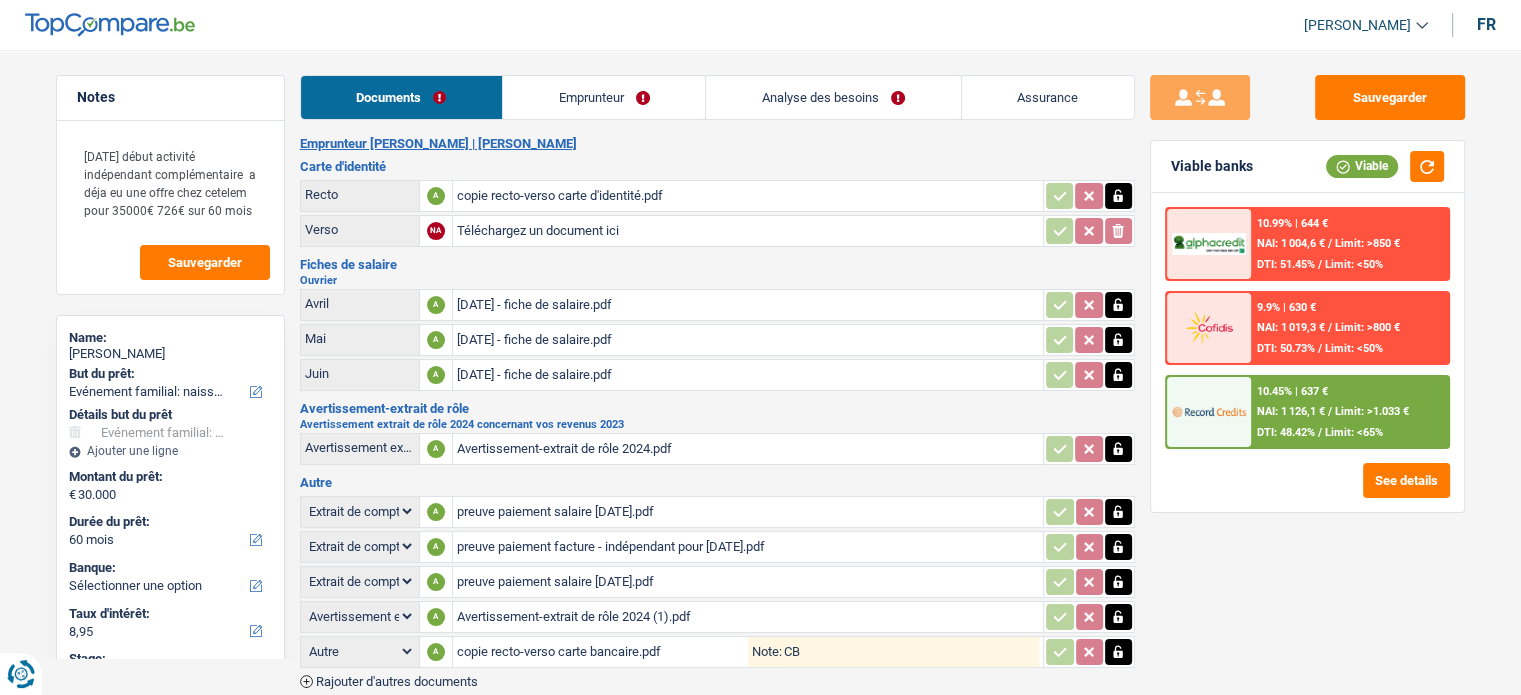 scroll, scrollTop: 0, scrollLeft: 0, axis: both 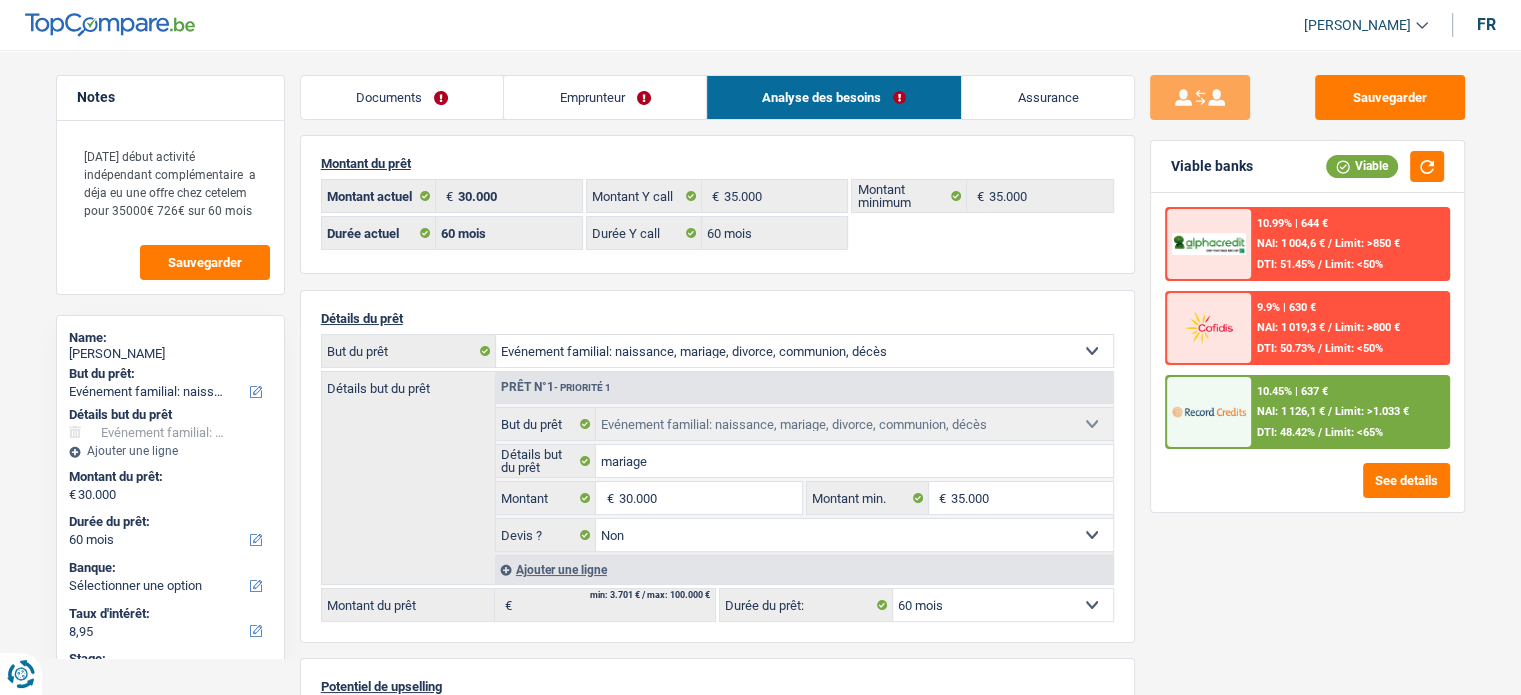 click on "Emprunteur" at bounding box center [605, 97] 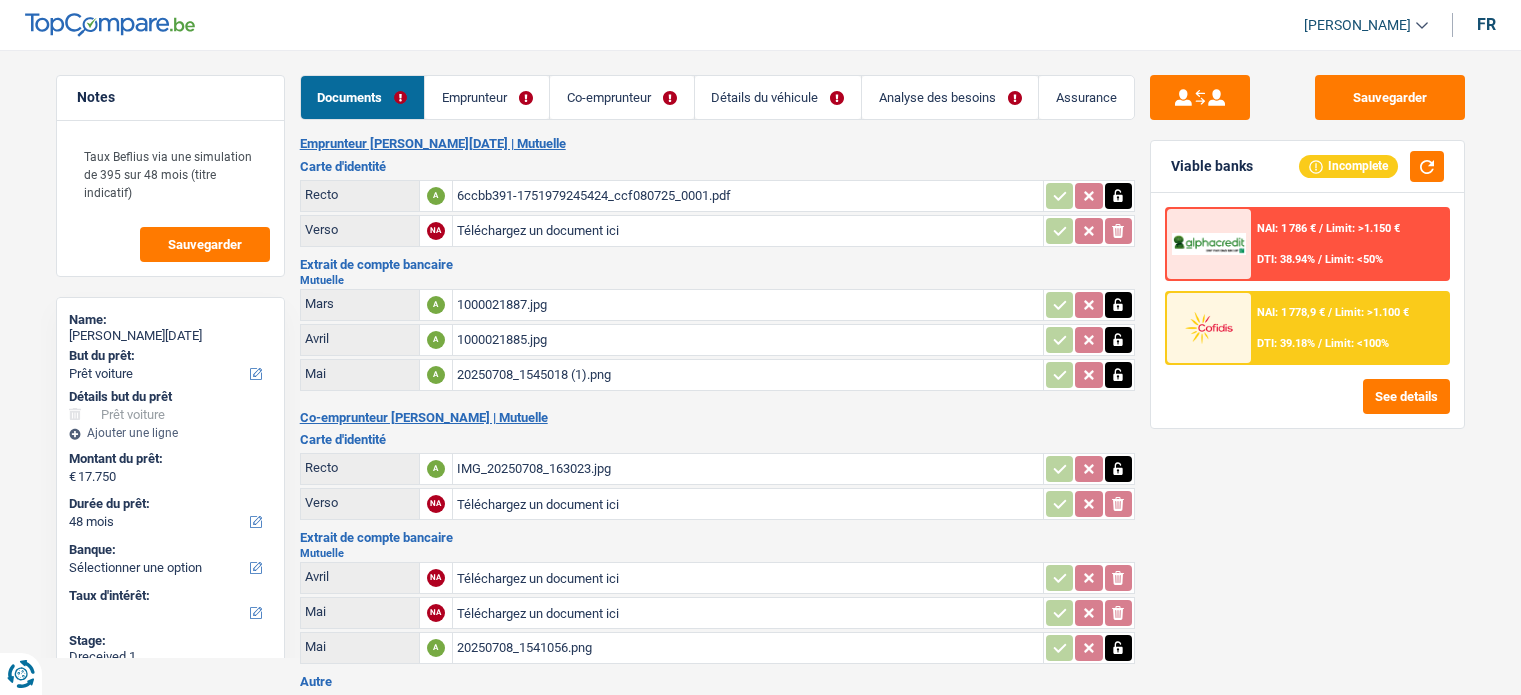 select on "car" 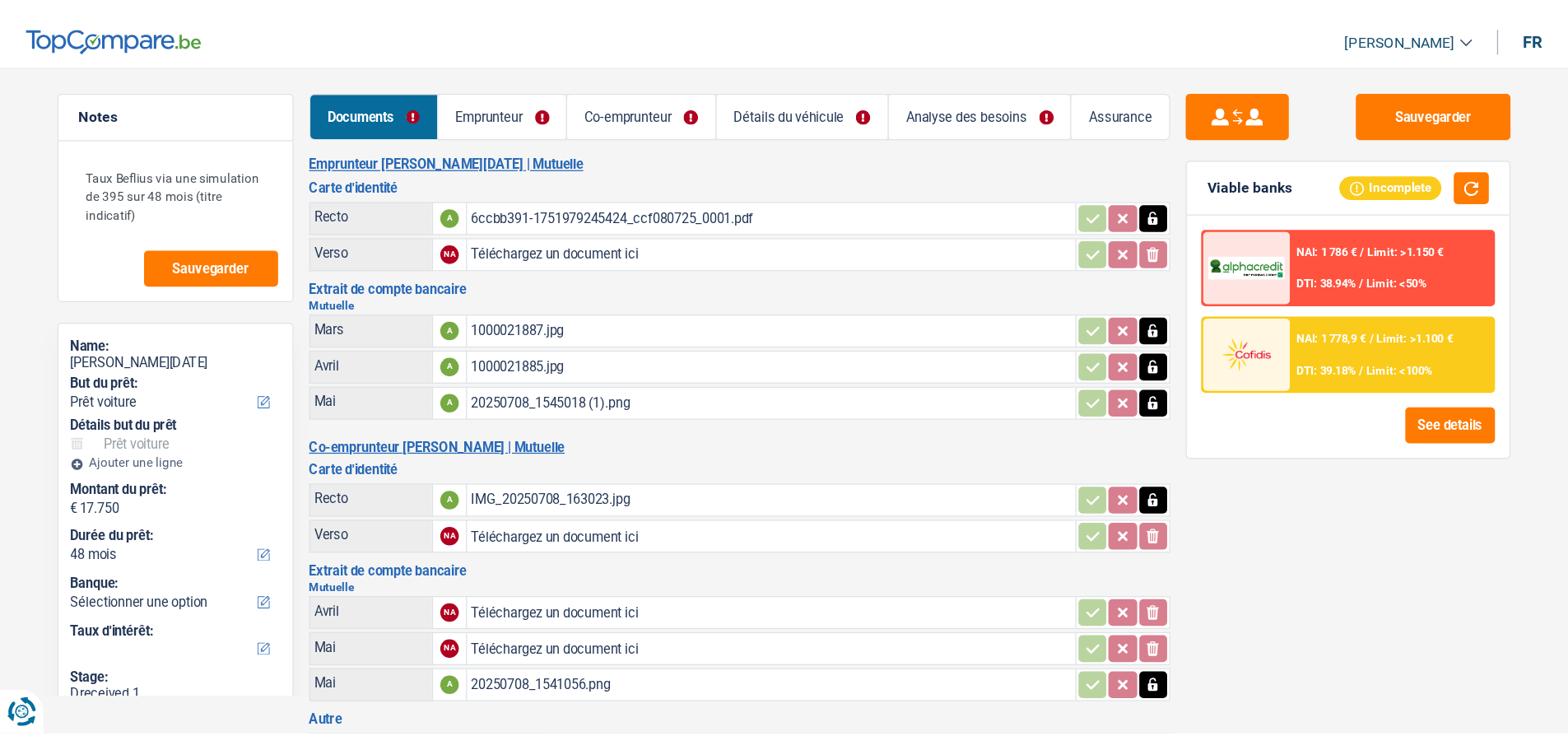 scroll, scrollTop: 0, scrollLeft: 0, axis: both 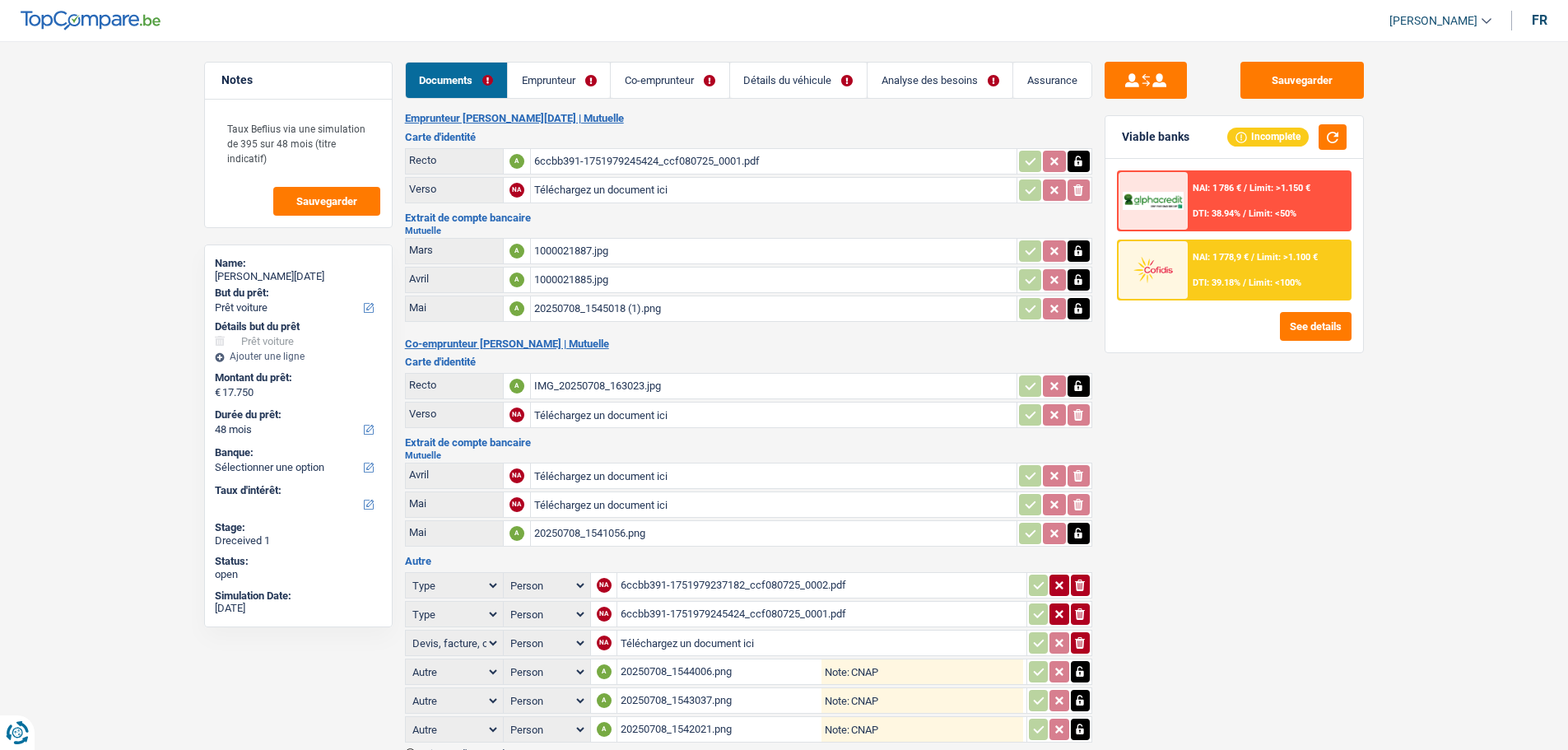 click on "Emprunteur" at bounding box center (559, 80) 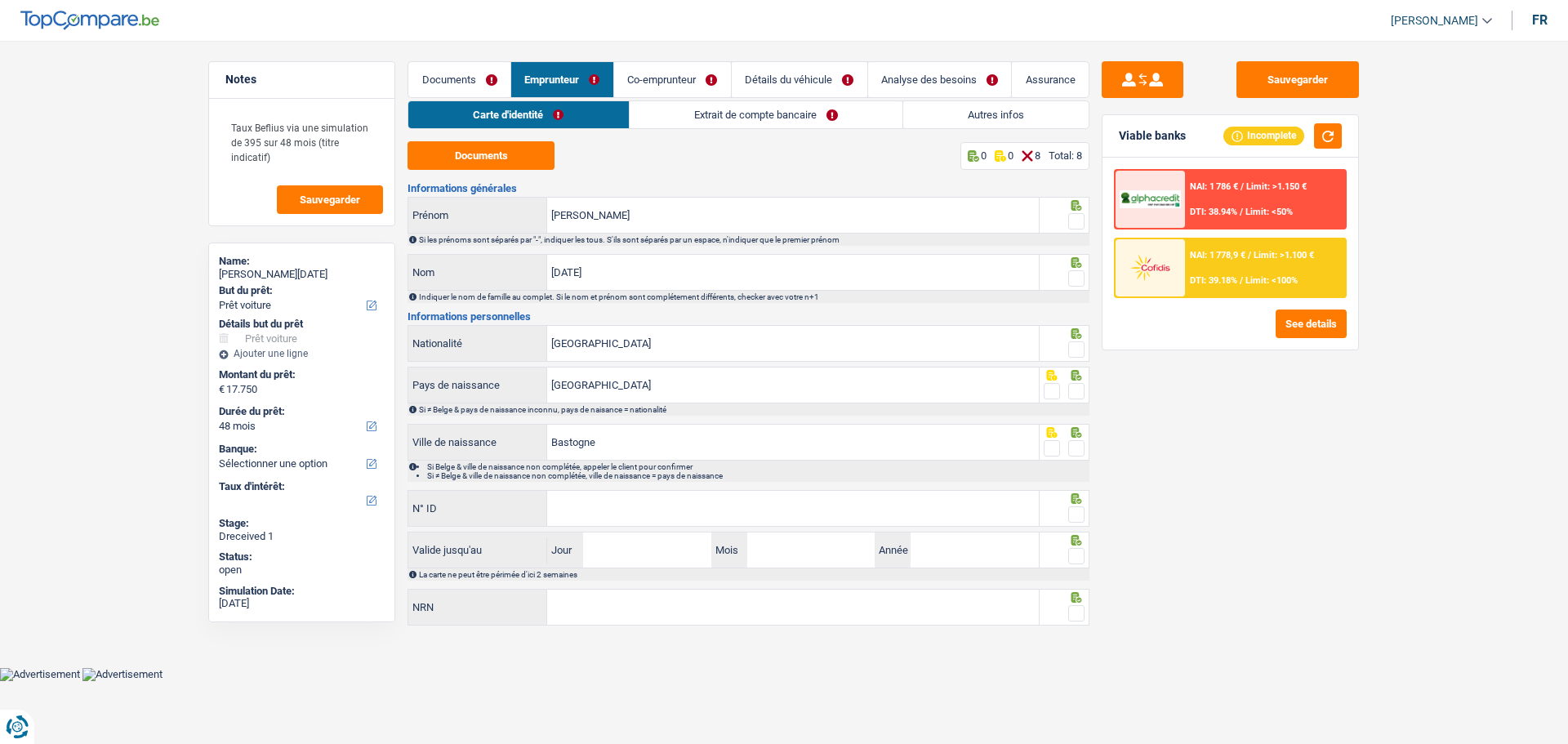 click on "Co-emprunteur" at bounding box center [672, 79] 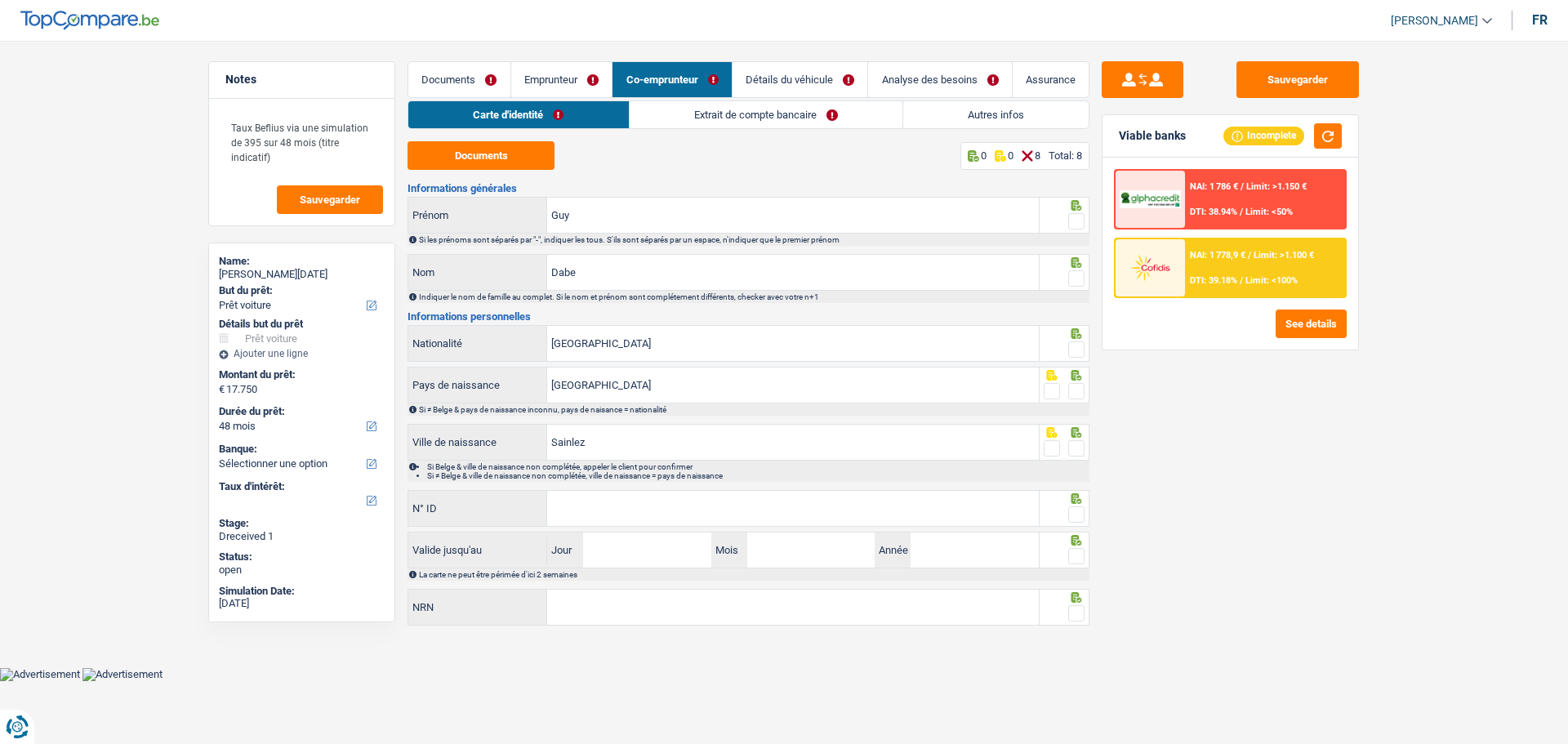 click on "Emprunteur" at bounding box center (562, 79) 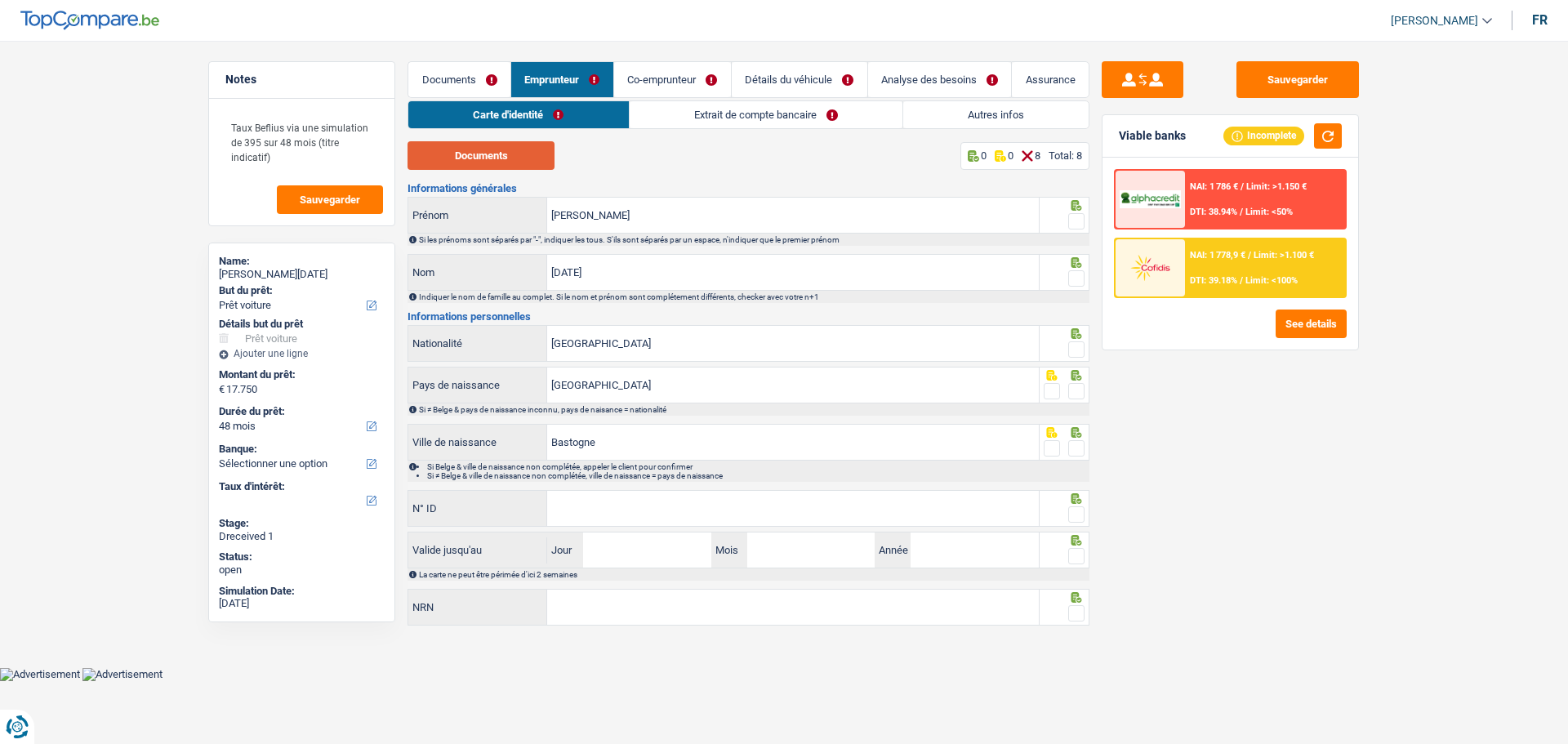 click on "Documents" at bounding box center [481, 155] 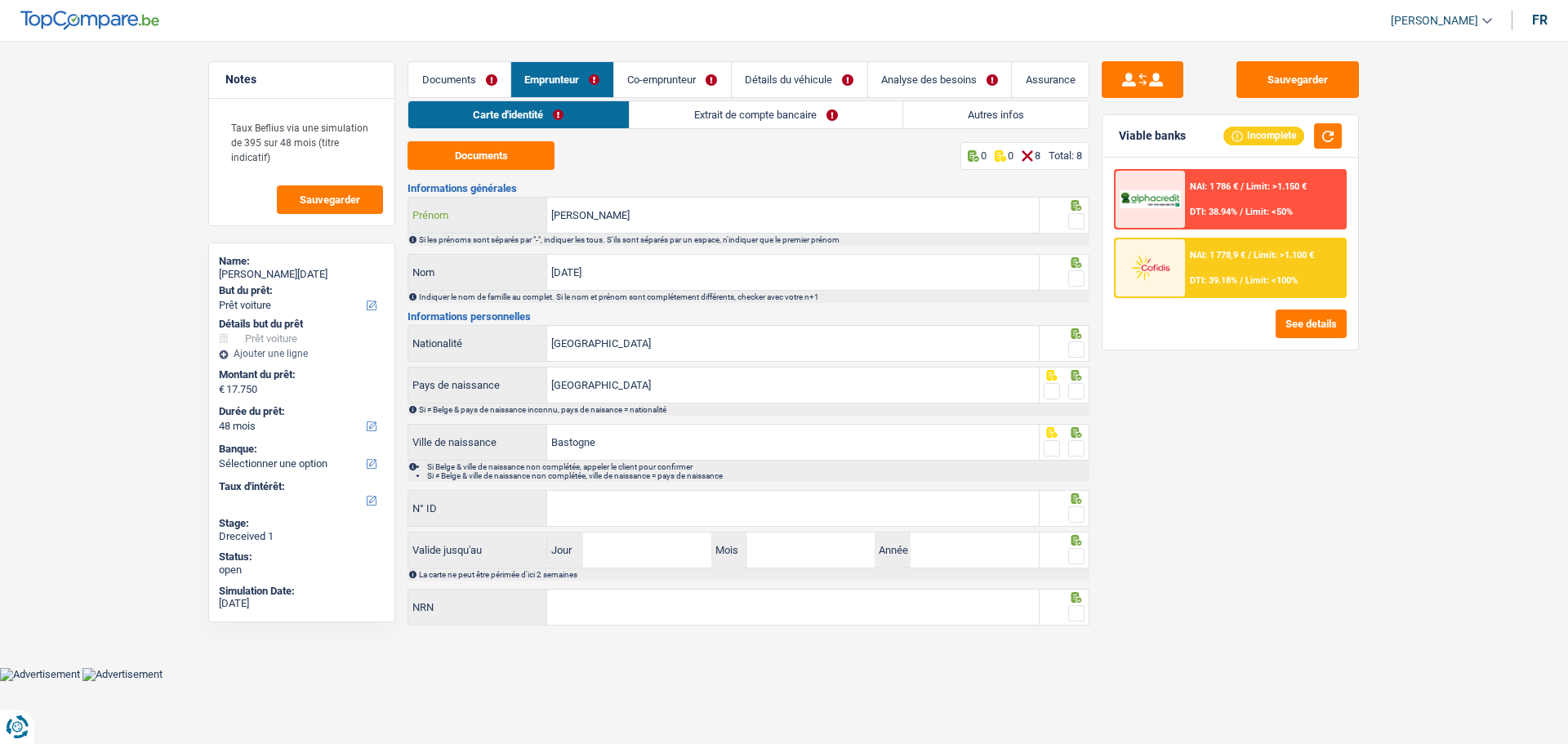 click on "Nadine" at bounding box center [793, 215] 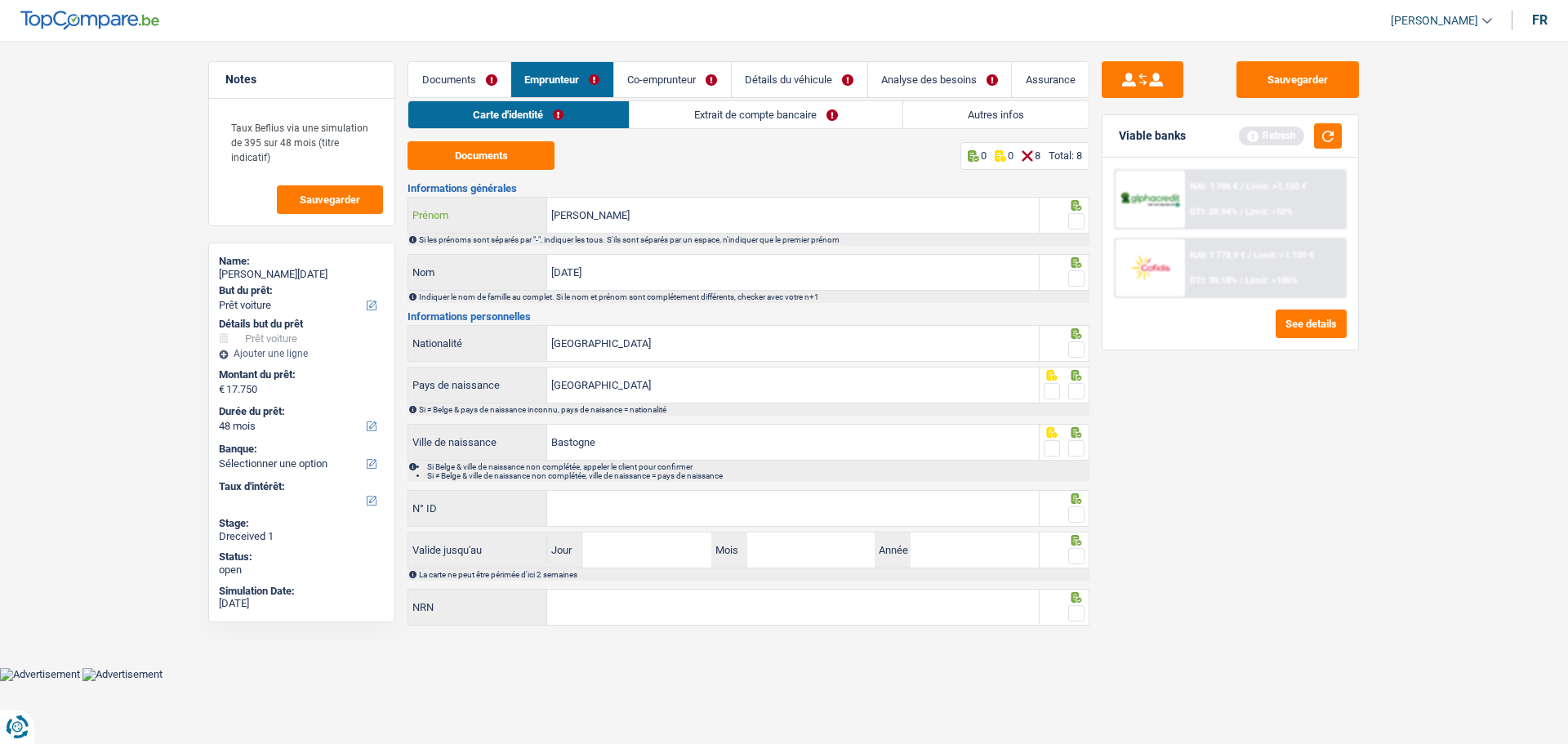 type on "Nadine Yvonne" 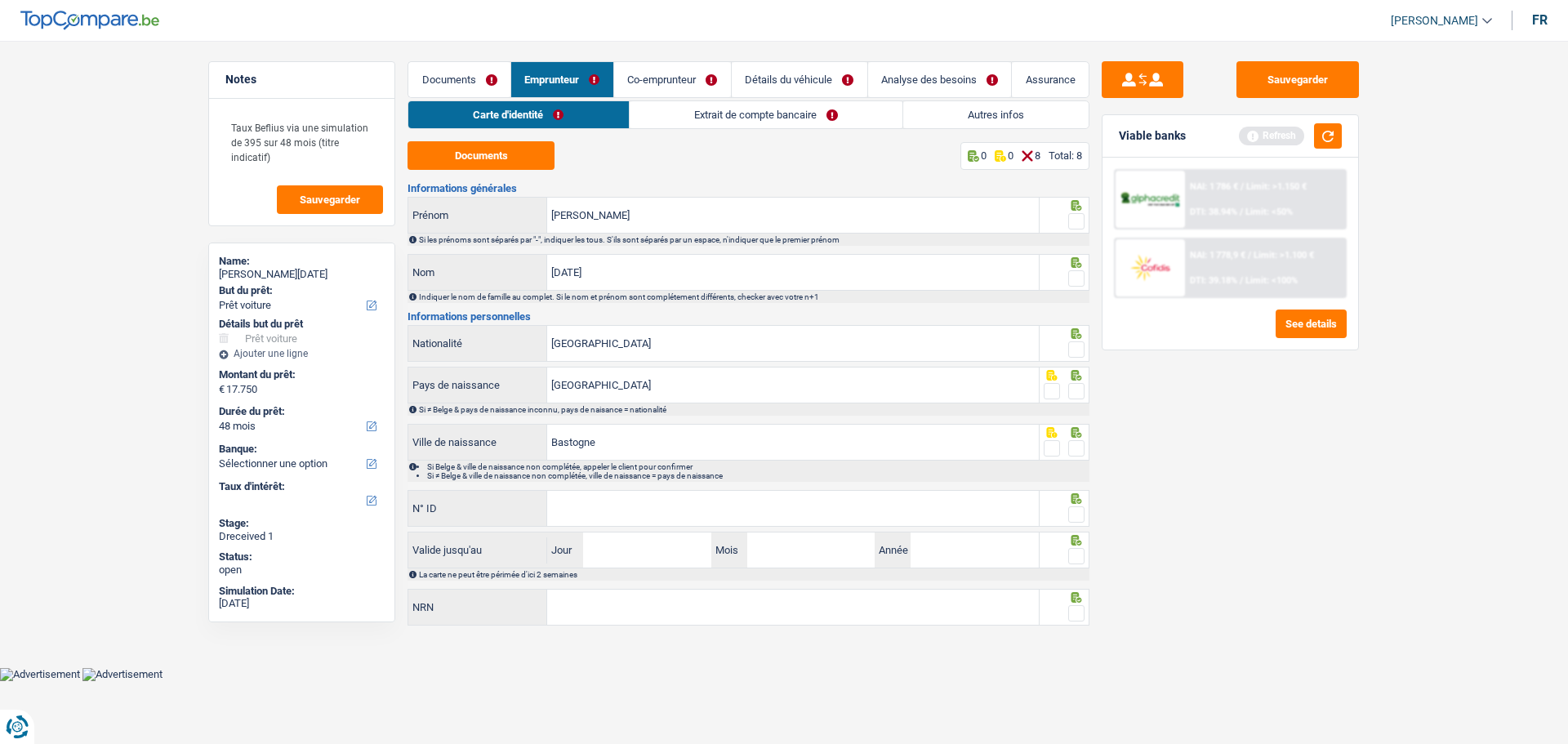drag, startPoint x: 1074, startPoint y: 215, endPoint x: 1075, endPoint y: 261, distance: 46.010868 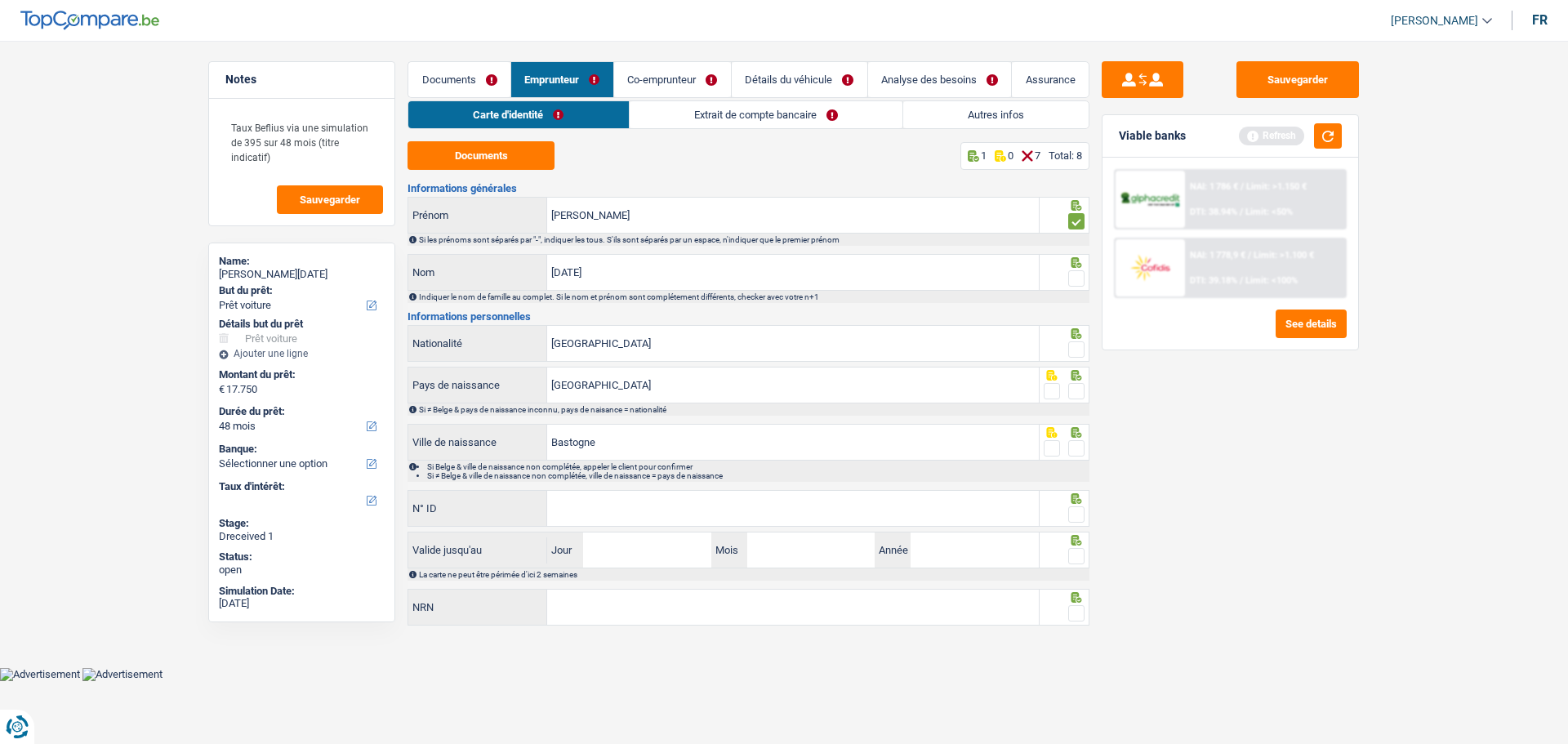 click at bounding box center (1076, 278) 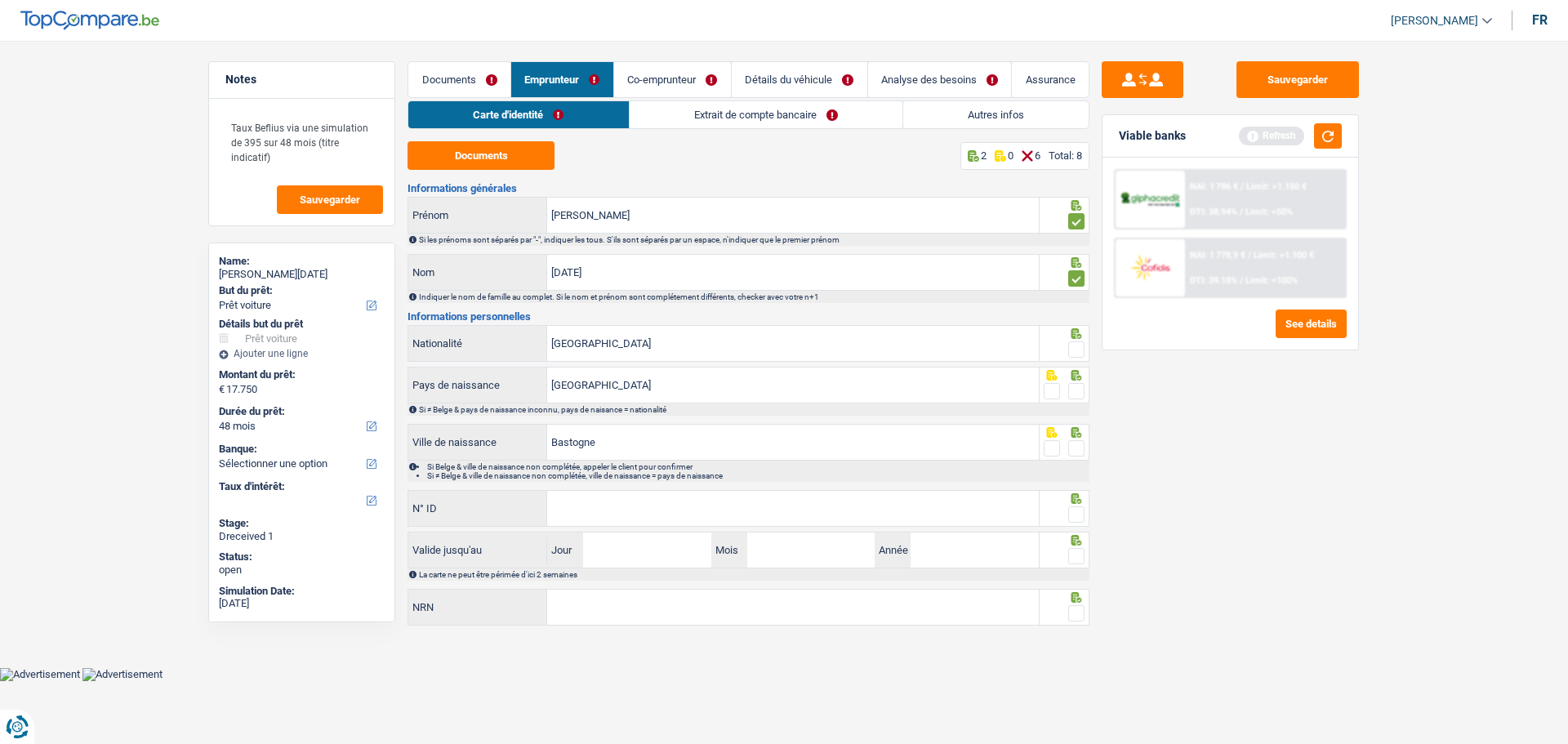 click at bounding box center (1076, 350) 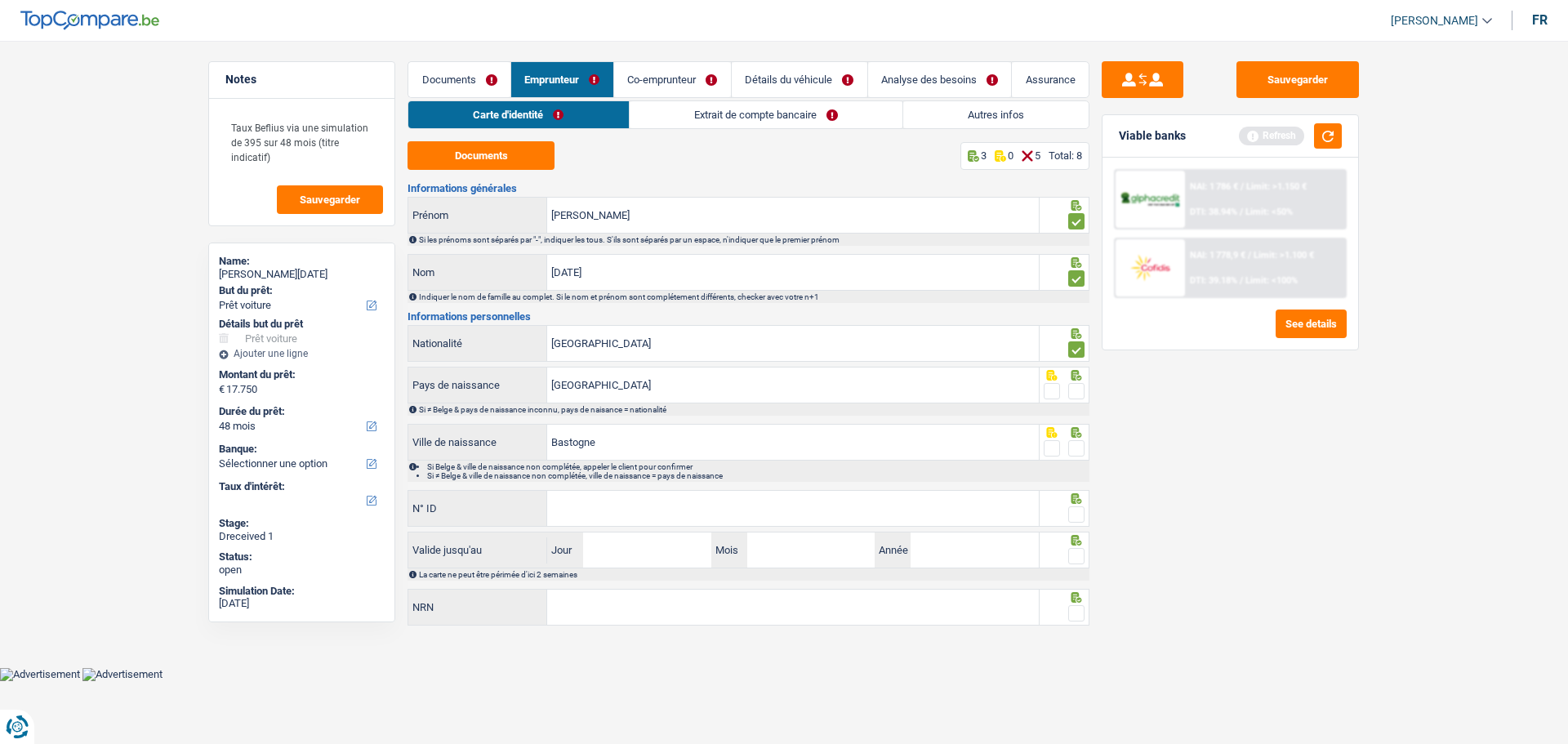 click at bounding box center (1076, 391) 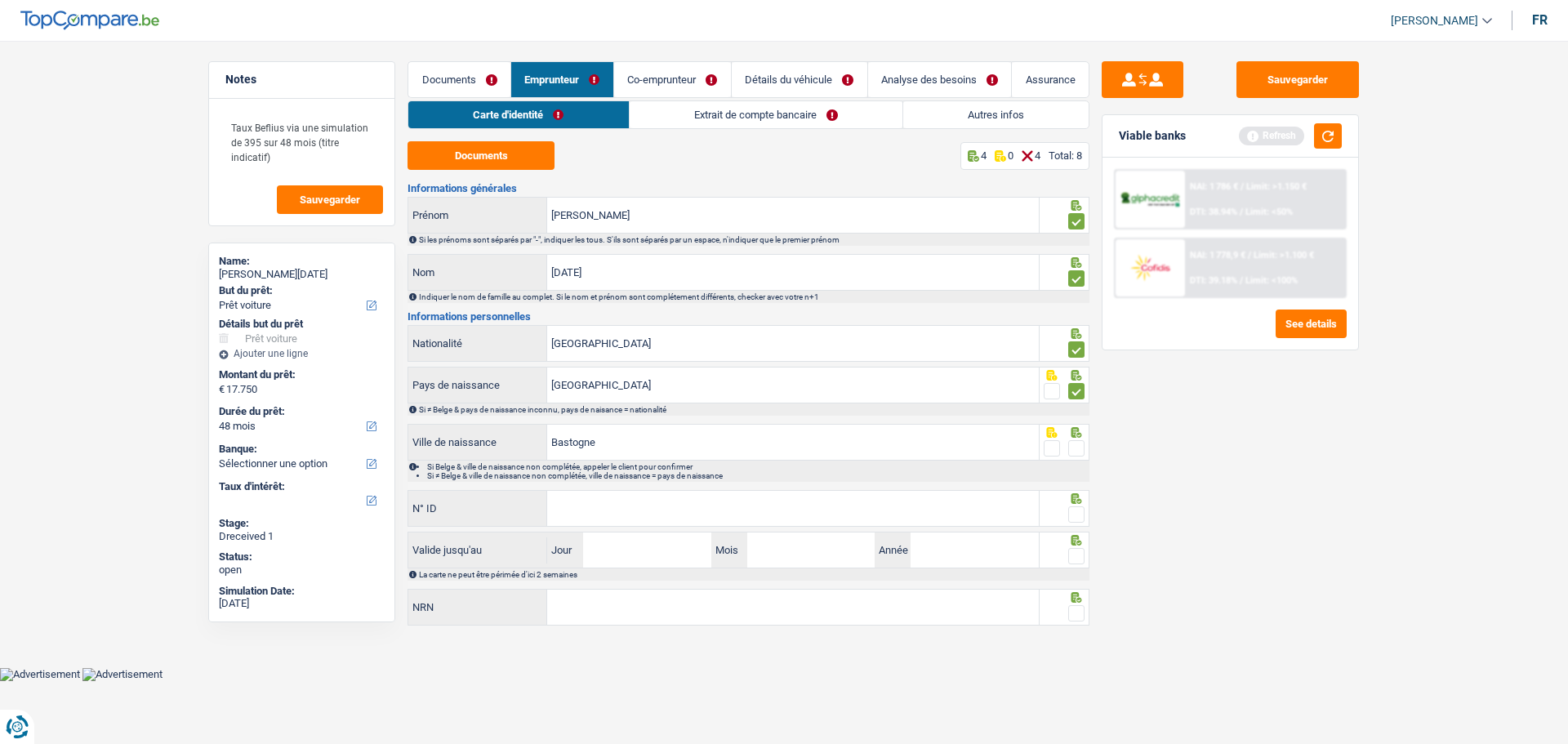 click at bounding box center [1076, 448] 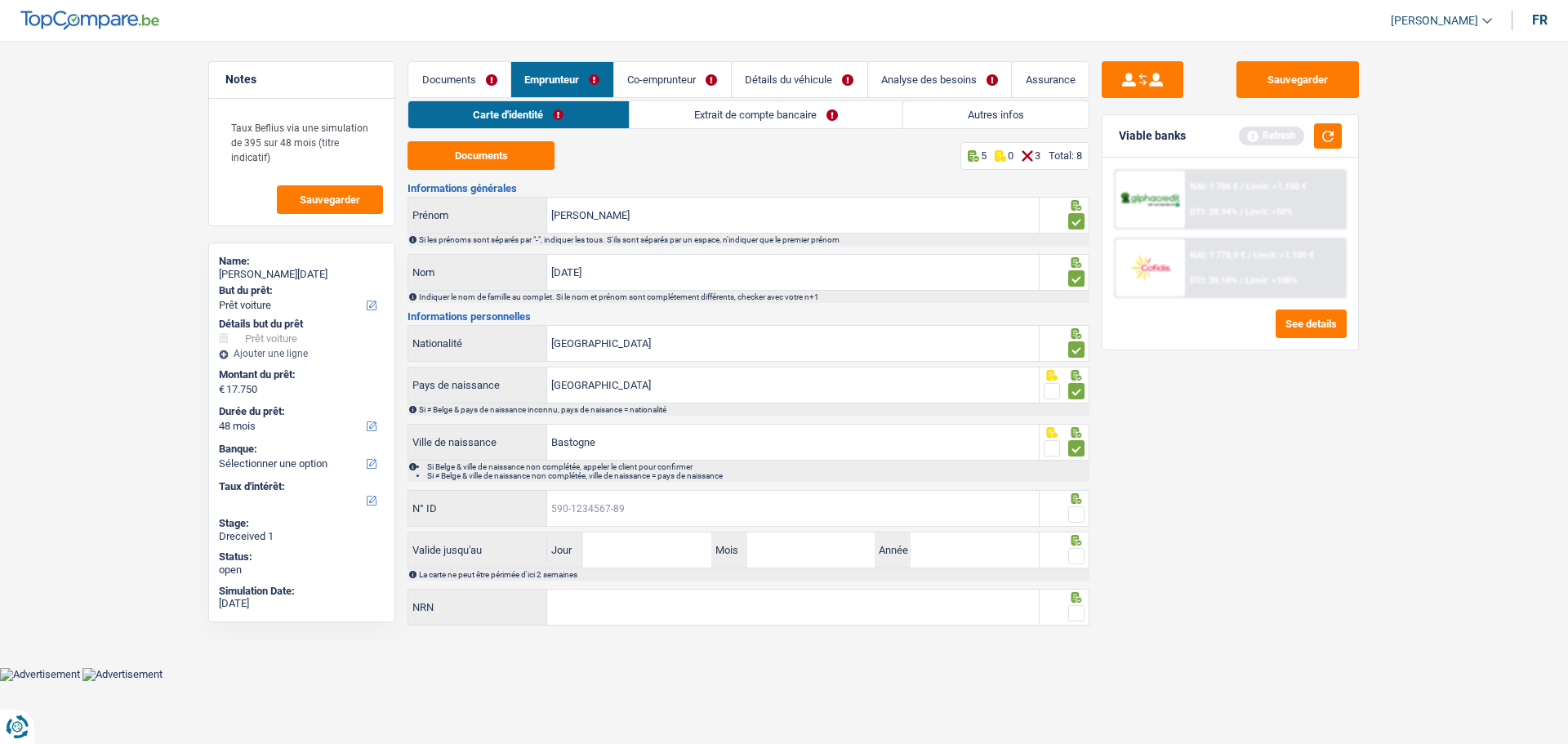 click on "N° ID" at bounding box center [793, 508] 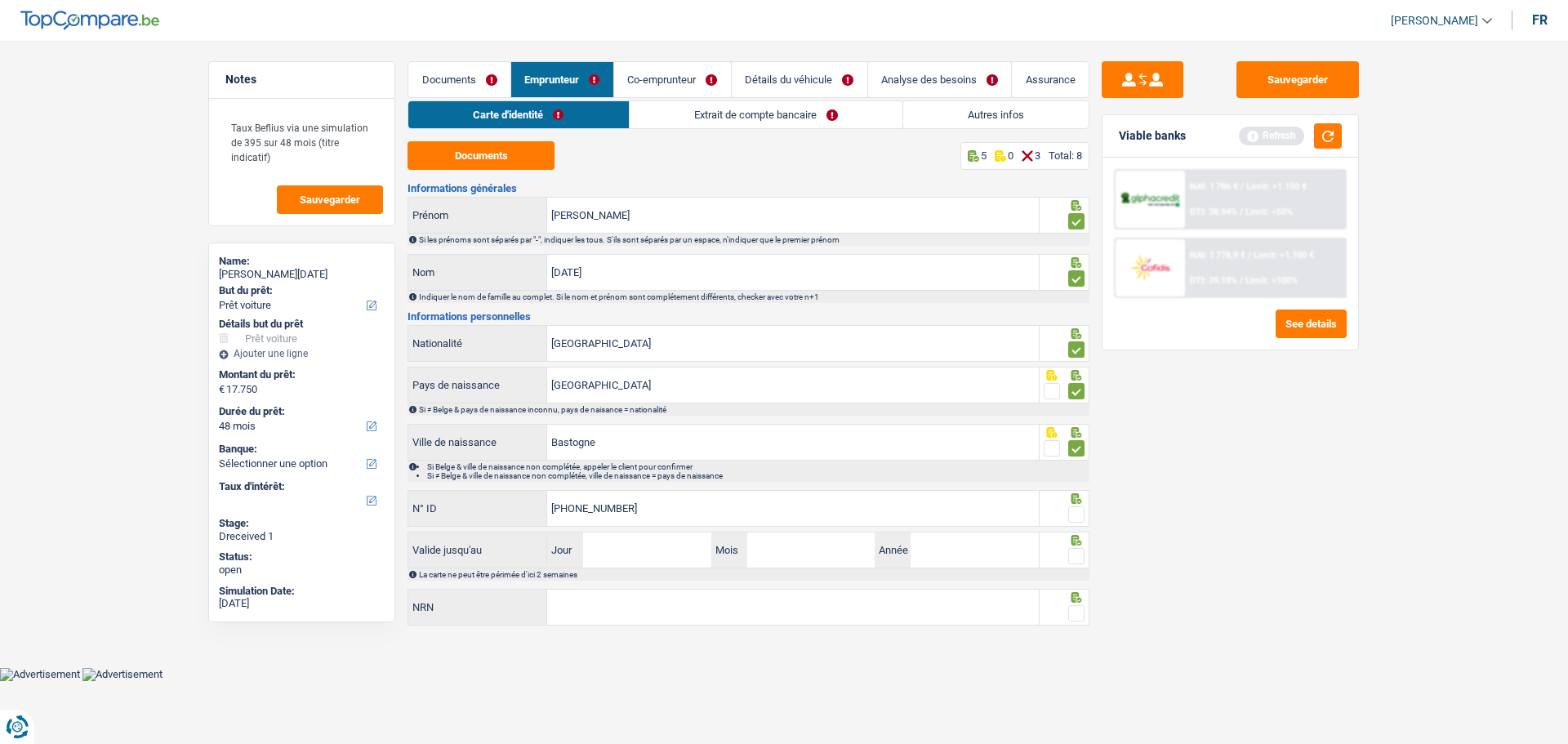type on "592-6551708-21" 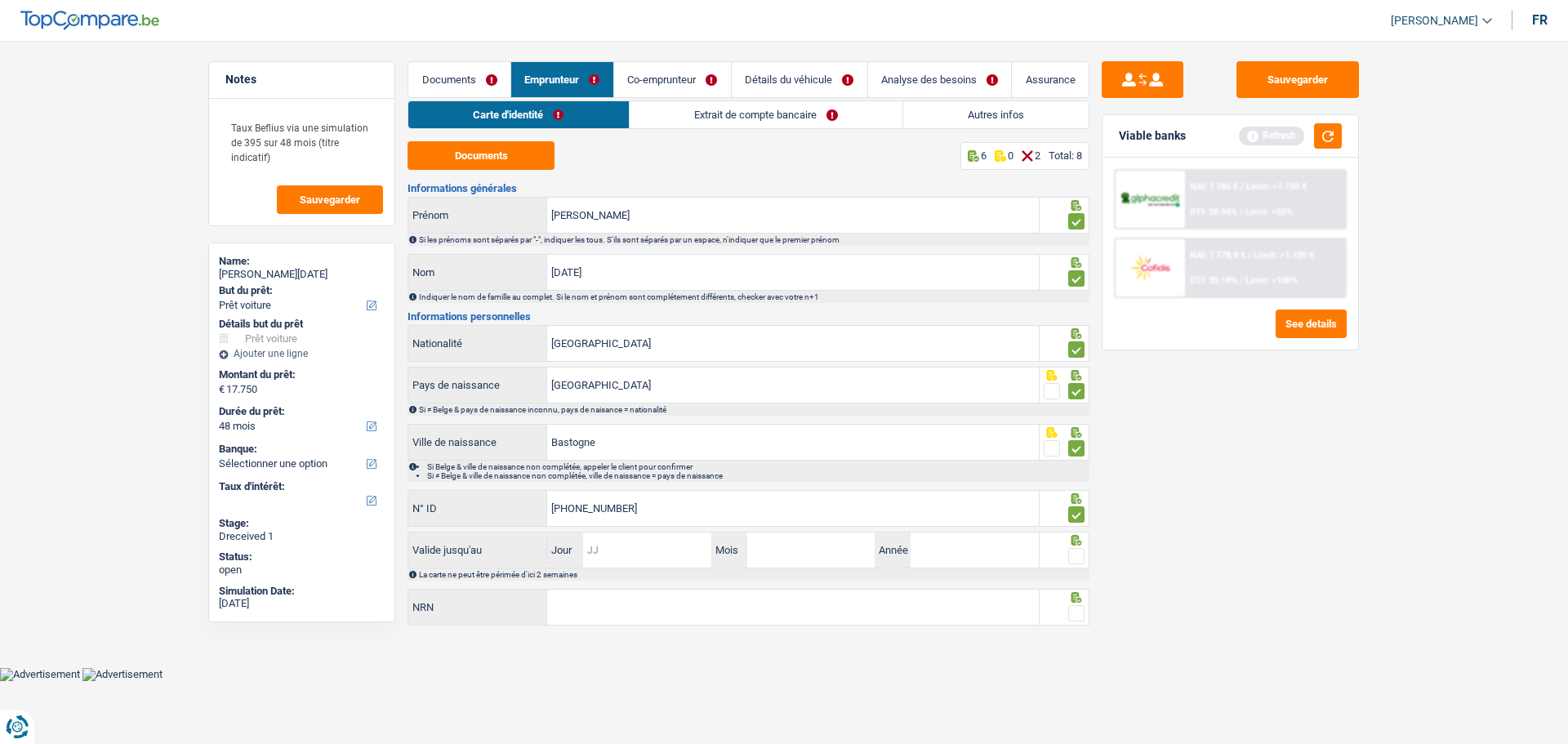 click on "Jour" at bounding box center [647, 550] 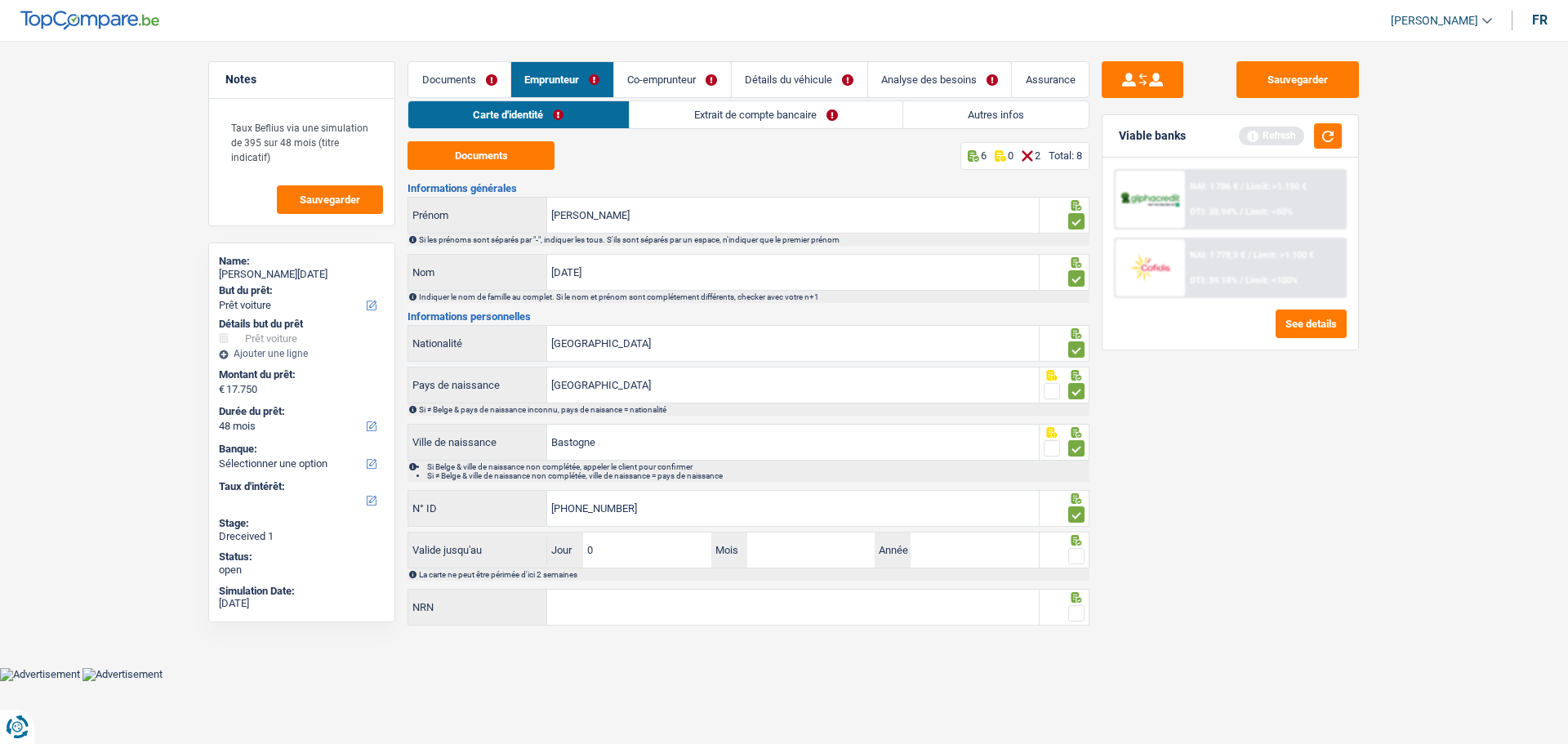 type on "01" 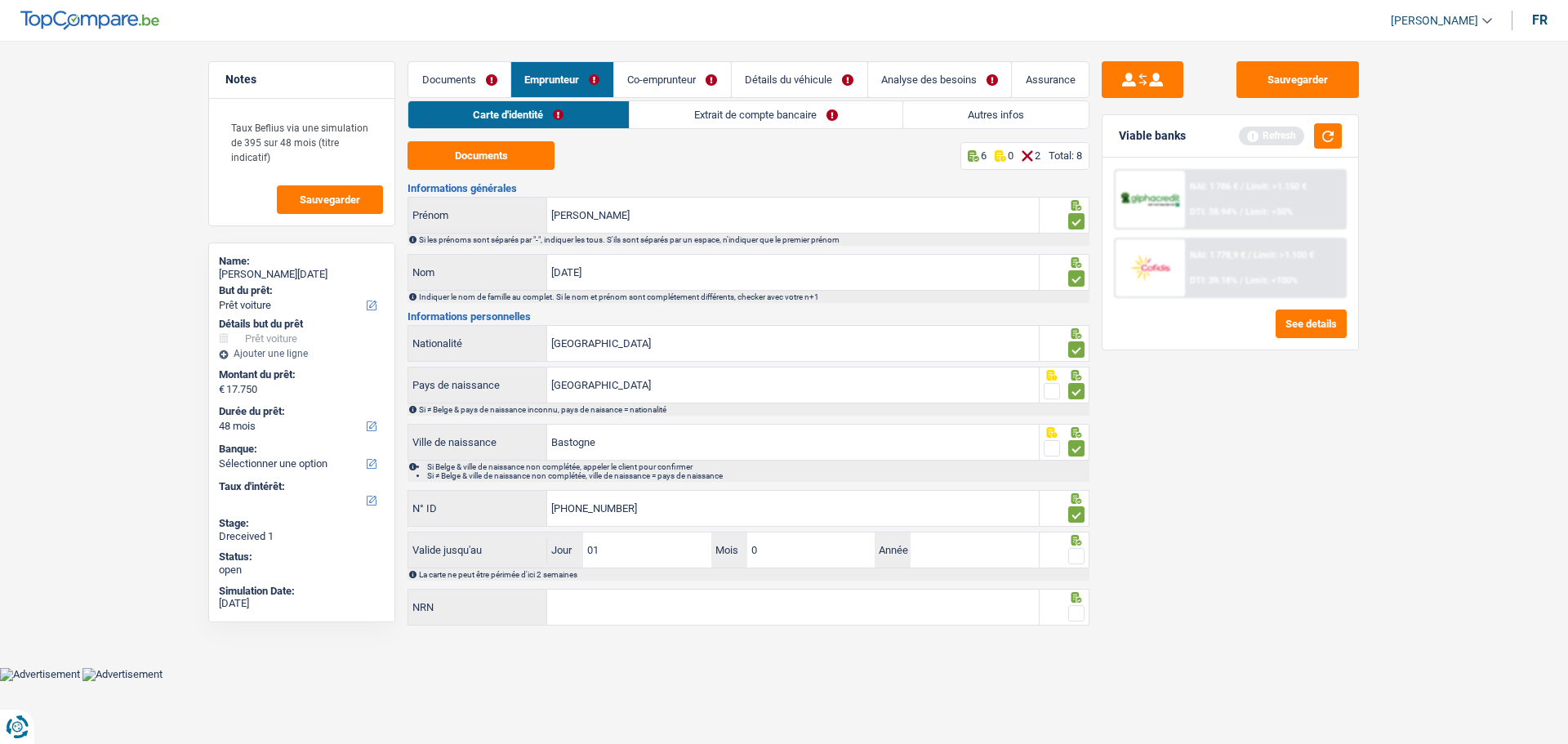 type on "09" 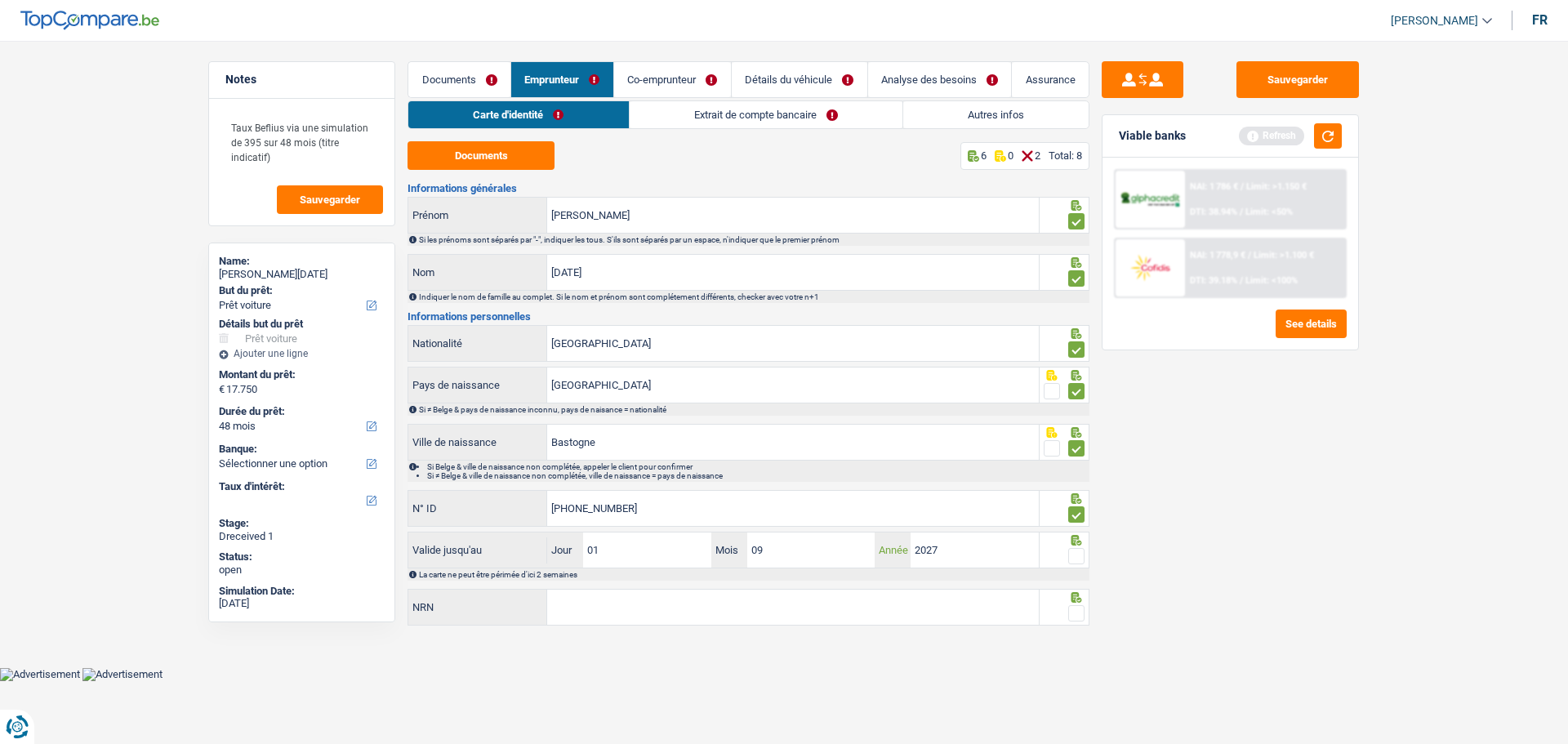 type on "2027" 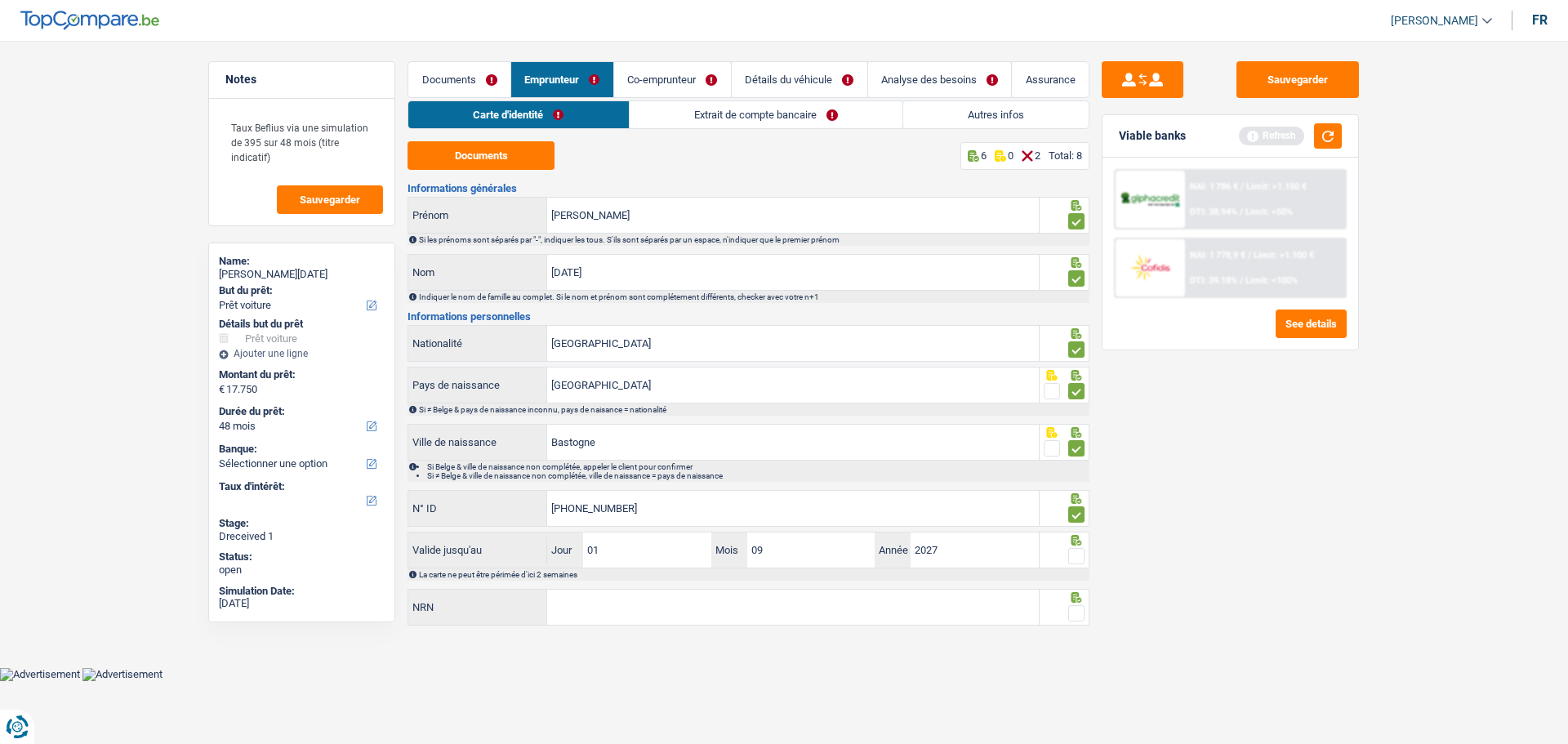 click at bounding box center (1076, 556) 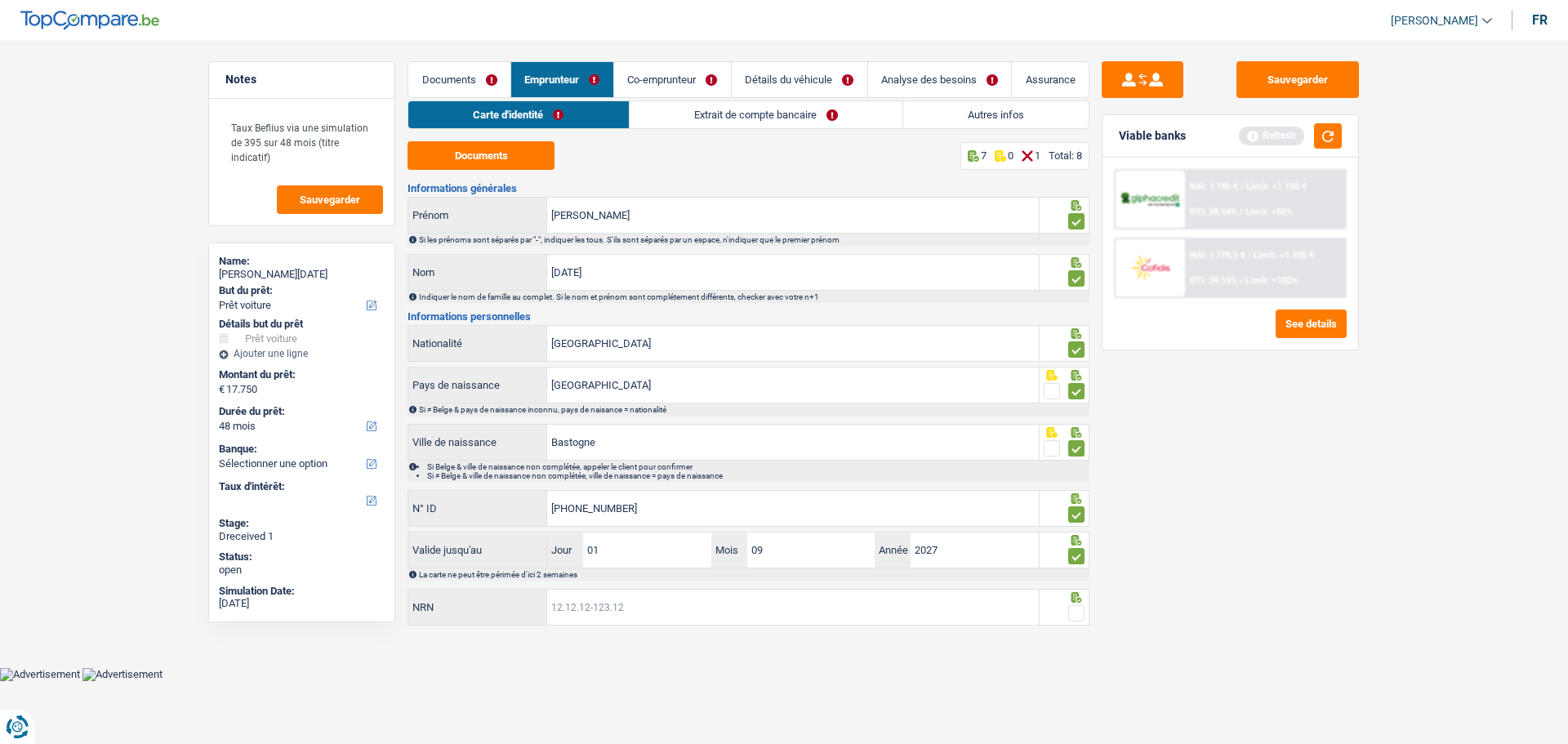 click on "NRN" at bounding box center [793, 607] 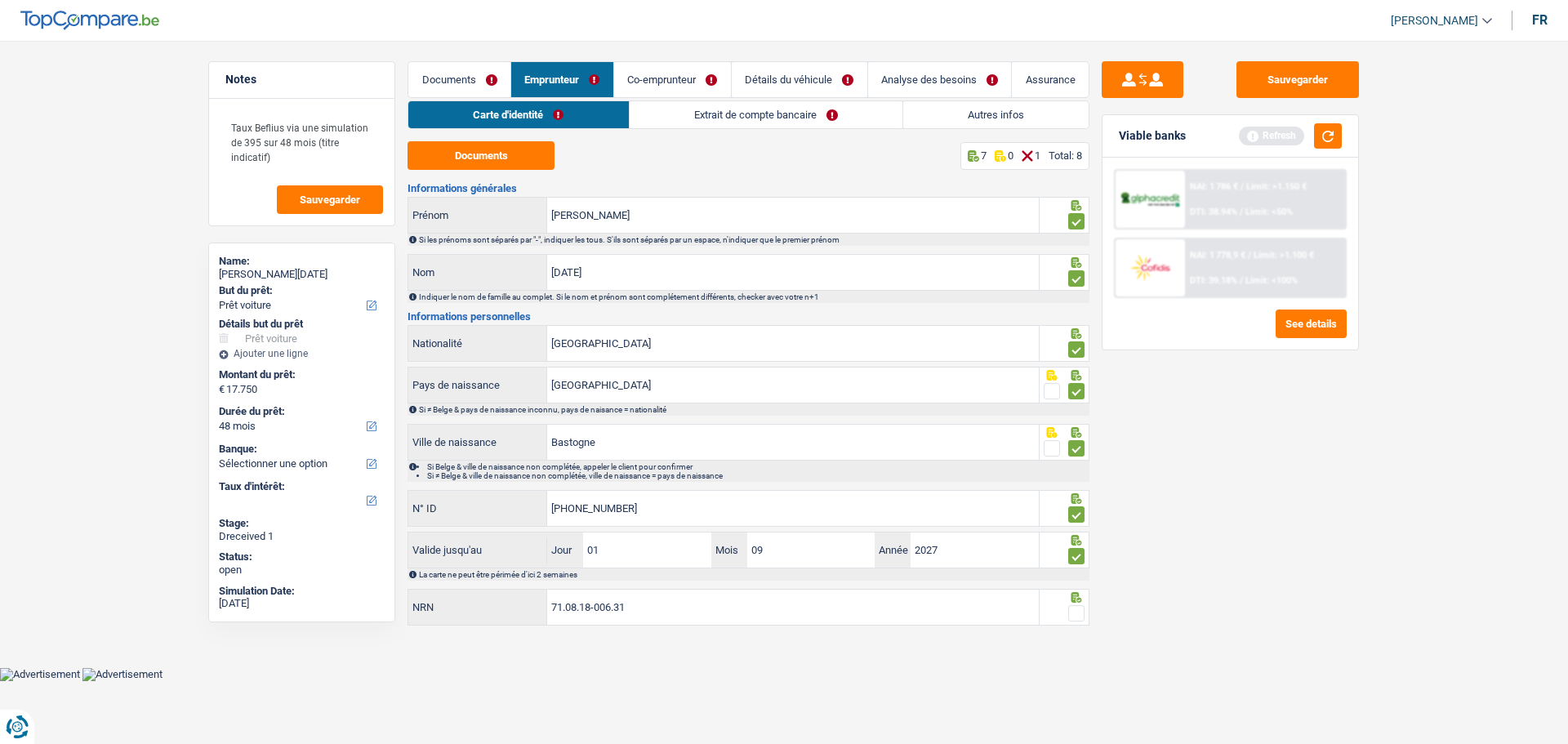 type on "71.08.18-006.31" 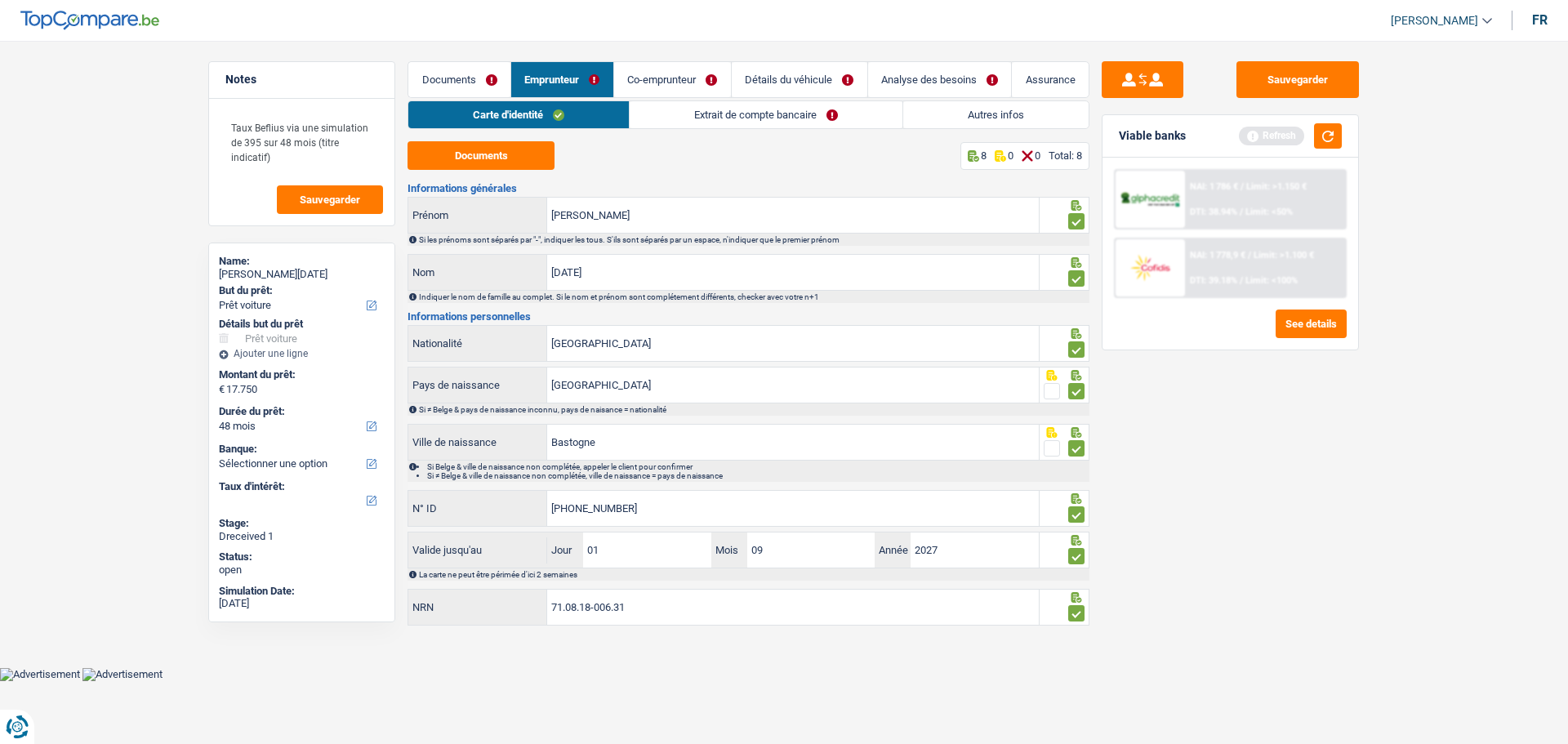 click on "Extrait de compte bancaire" at bounding box center [766, 114] 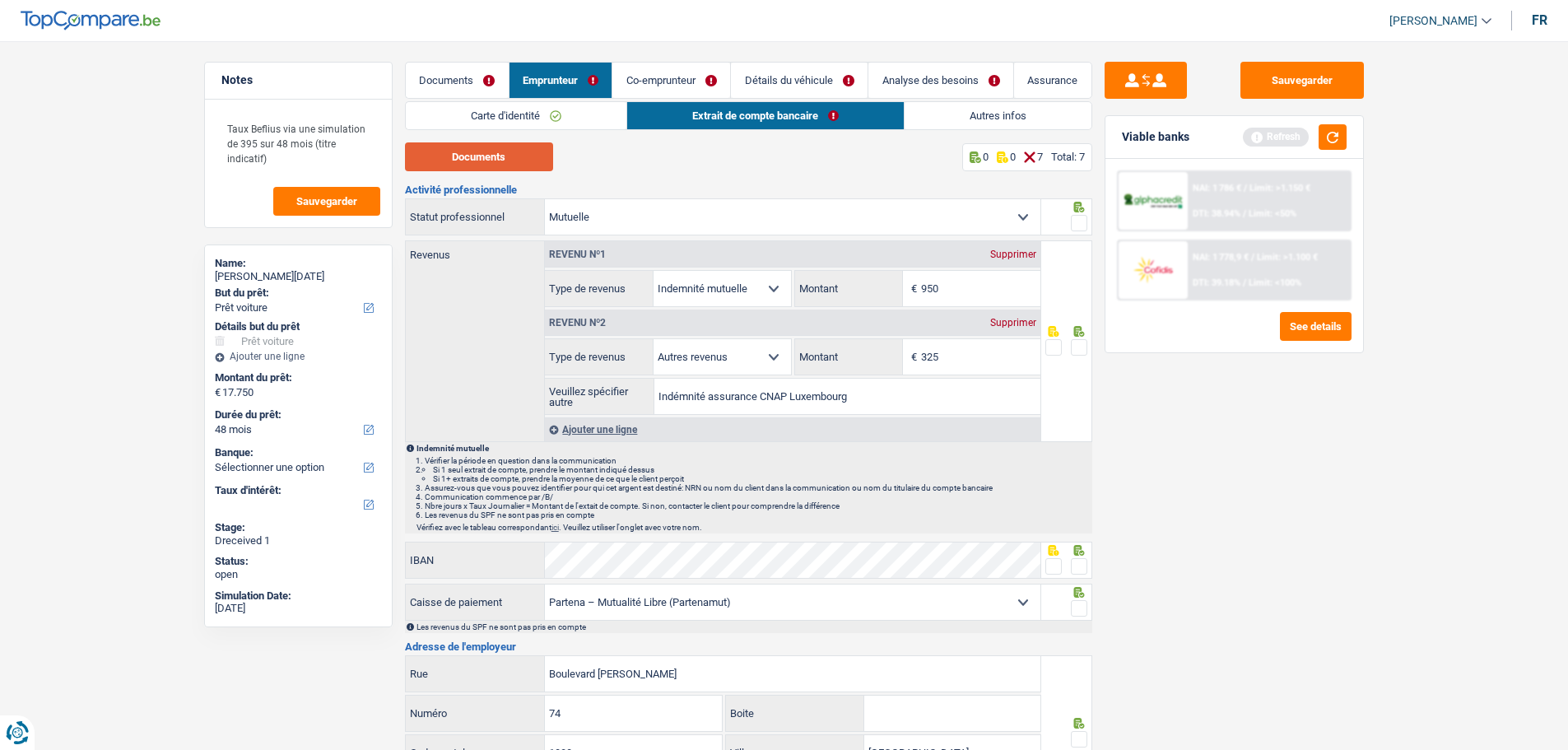 click on "Documents" at bounding box center [479, 156] 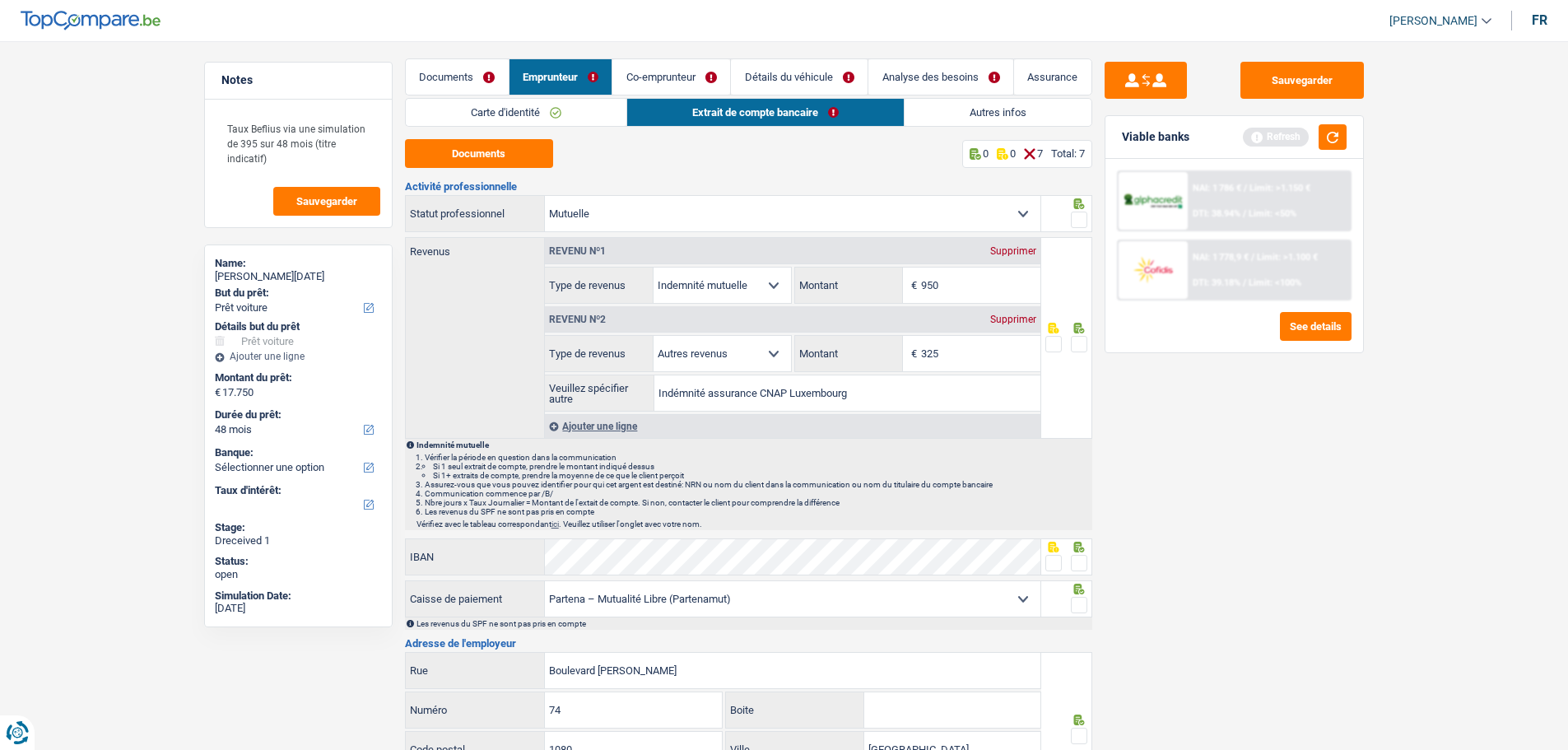 scroll, scrollTop: 0, scrollLeft: 0, axis: both 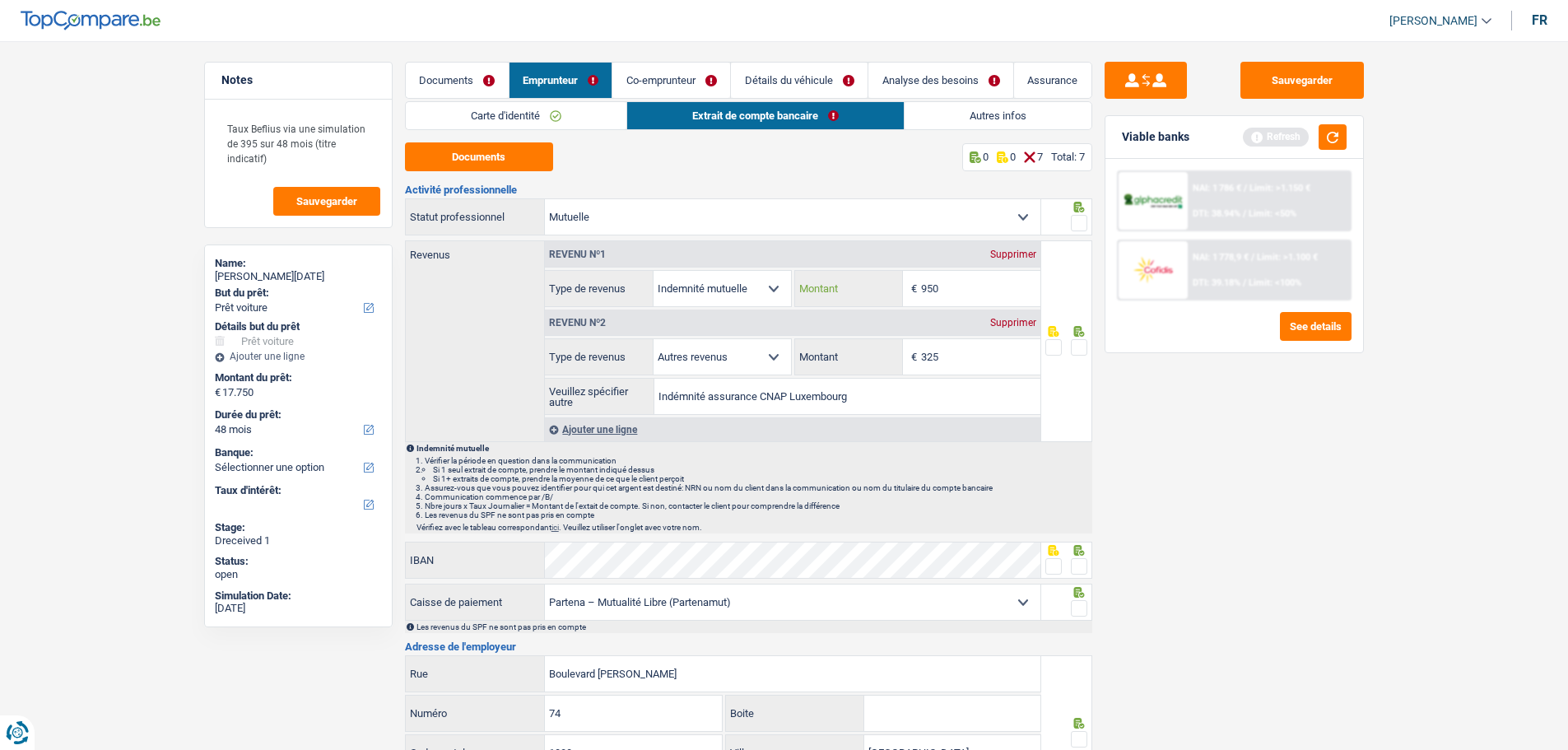 drag, startPoint x: 980, startPoint y: 289, endPoint x: 873, endPoint y: 275, distance: 107.912 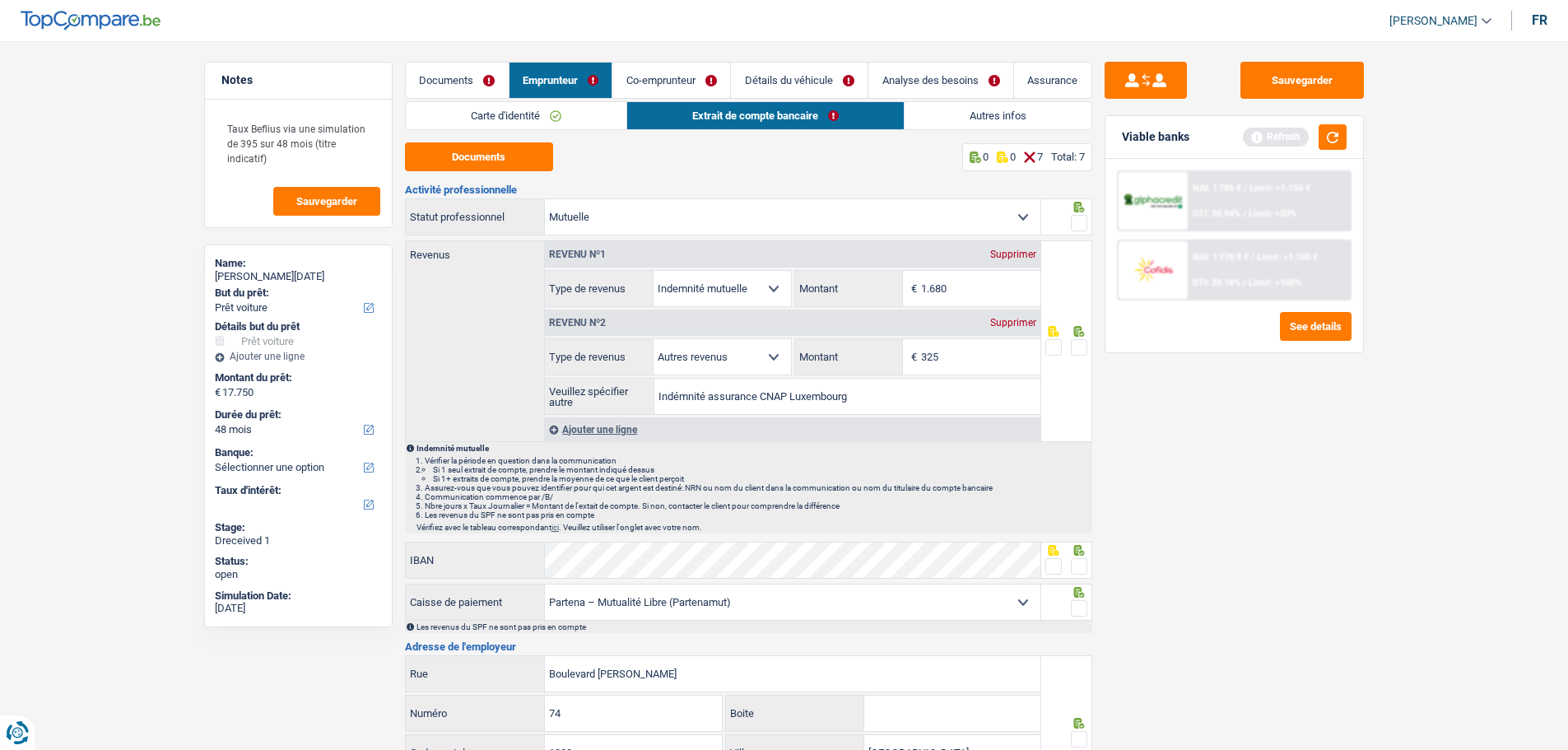 click on "Carte d'identité" at bounding box center (516, 115) 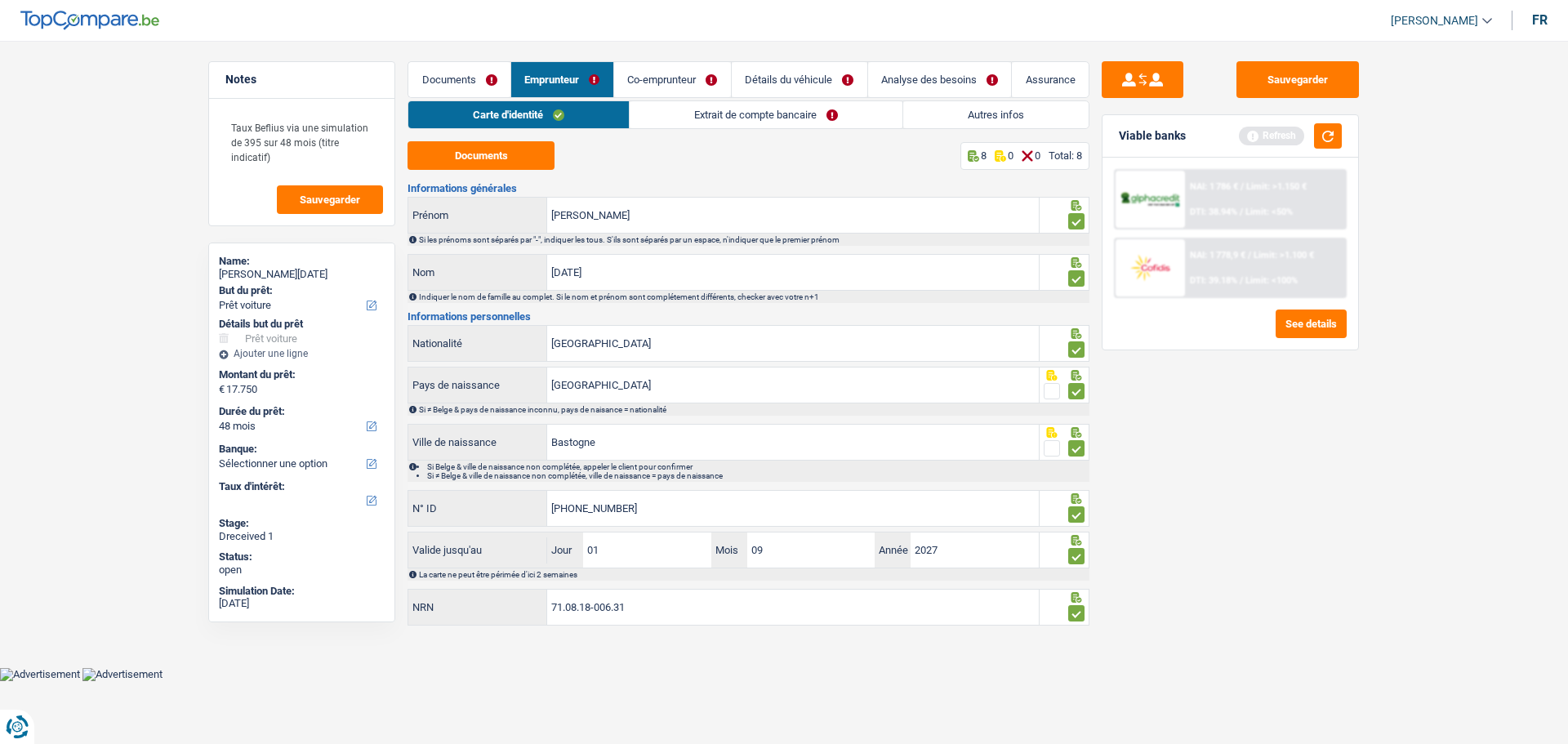 click on "Co-emprunteur" at bounding box center [672, 79] 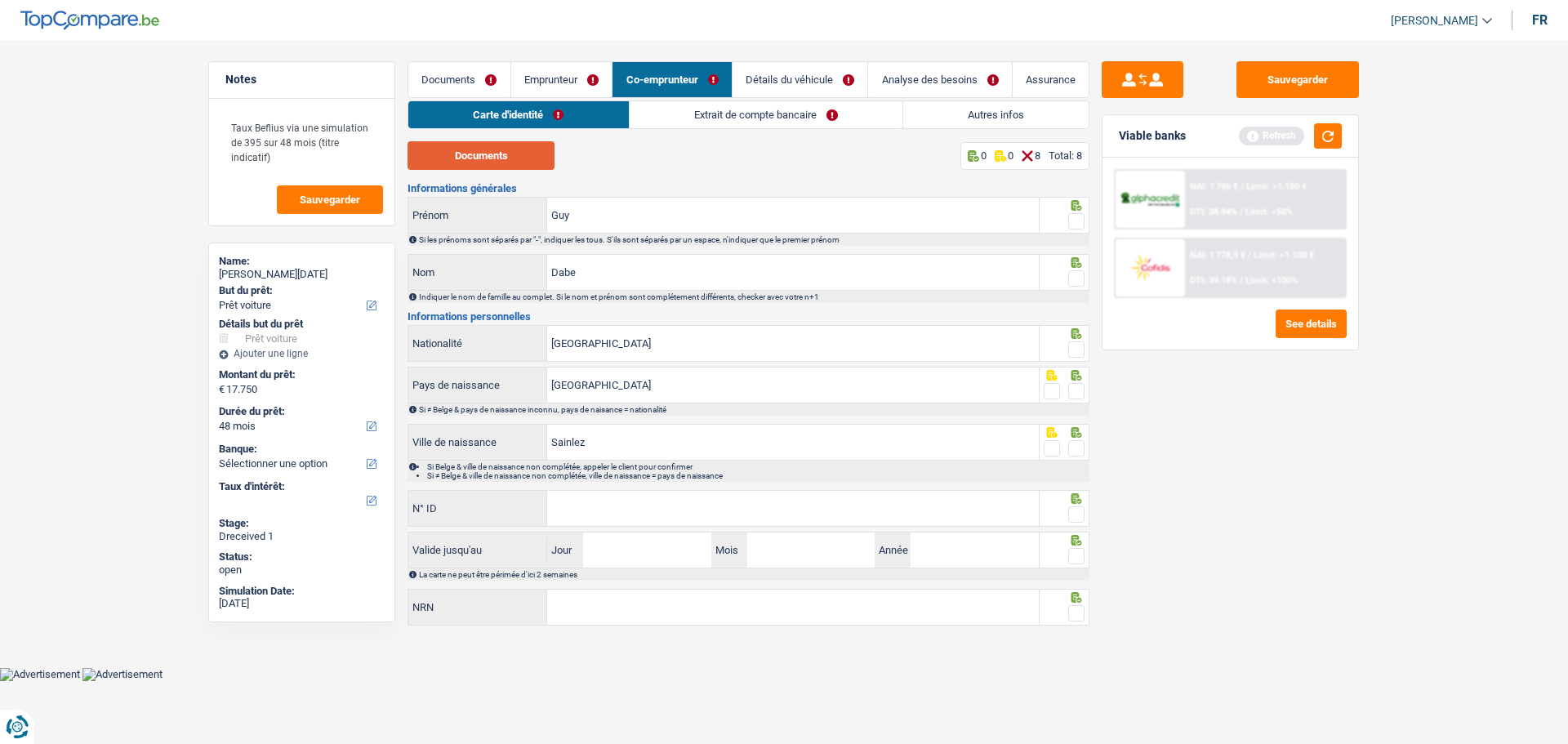 click on "Documents" at bounding box center [481, 155] 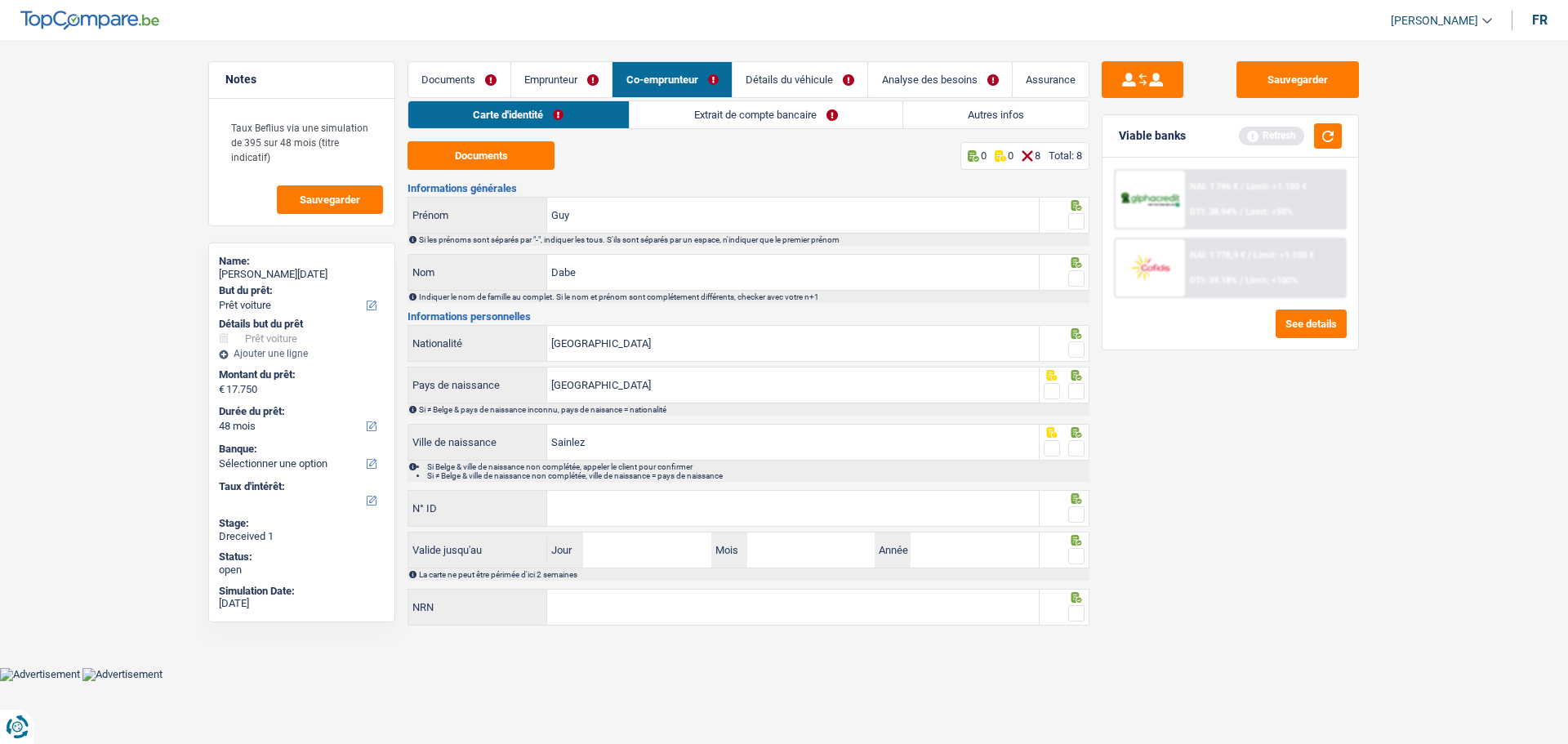click on "Documents" at bounding box center [459, 79] 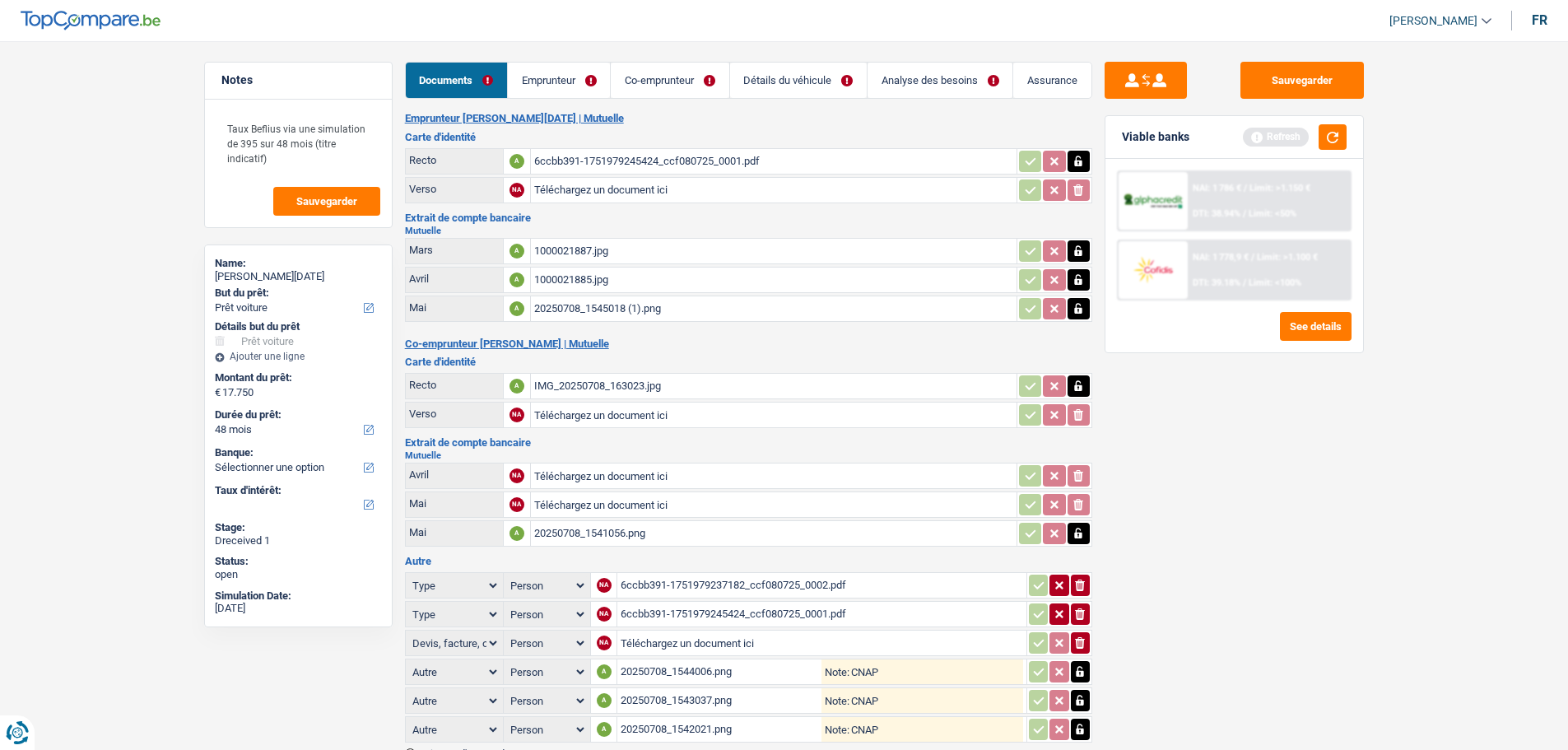 click on "20250708_1545018 (1).png" at bounding box center (774, 309) 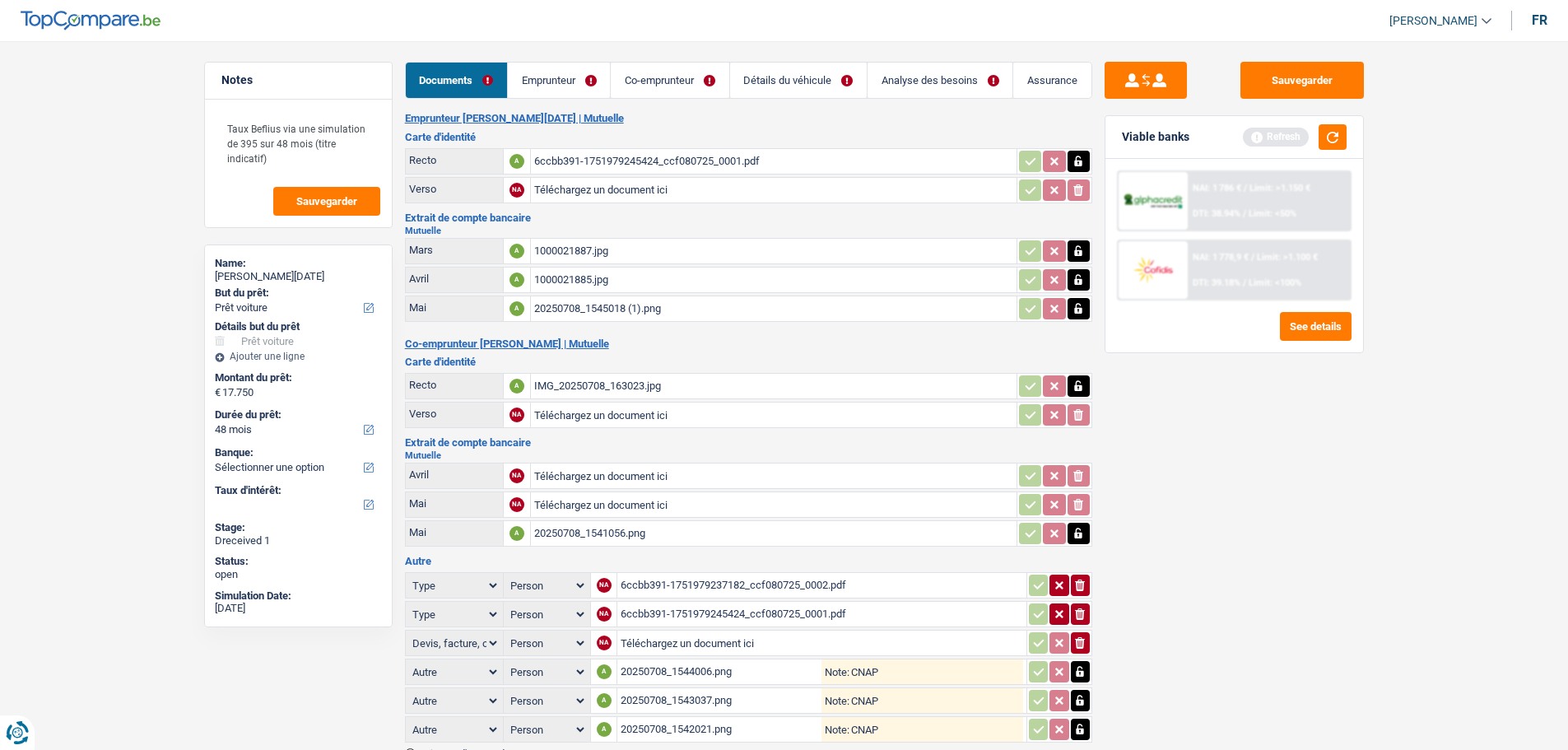click on "20250708_1544006.png" at bounding box center (721, 672) 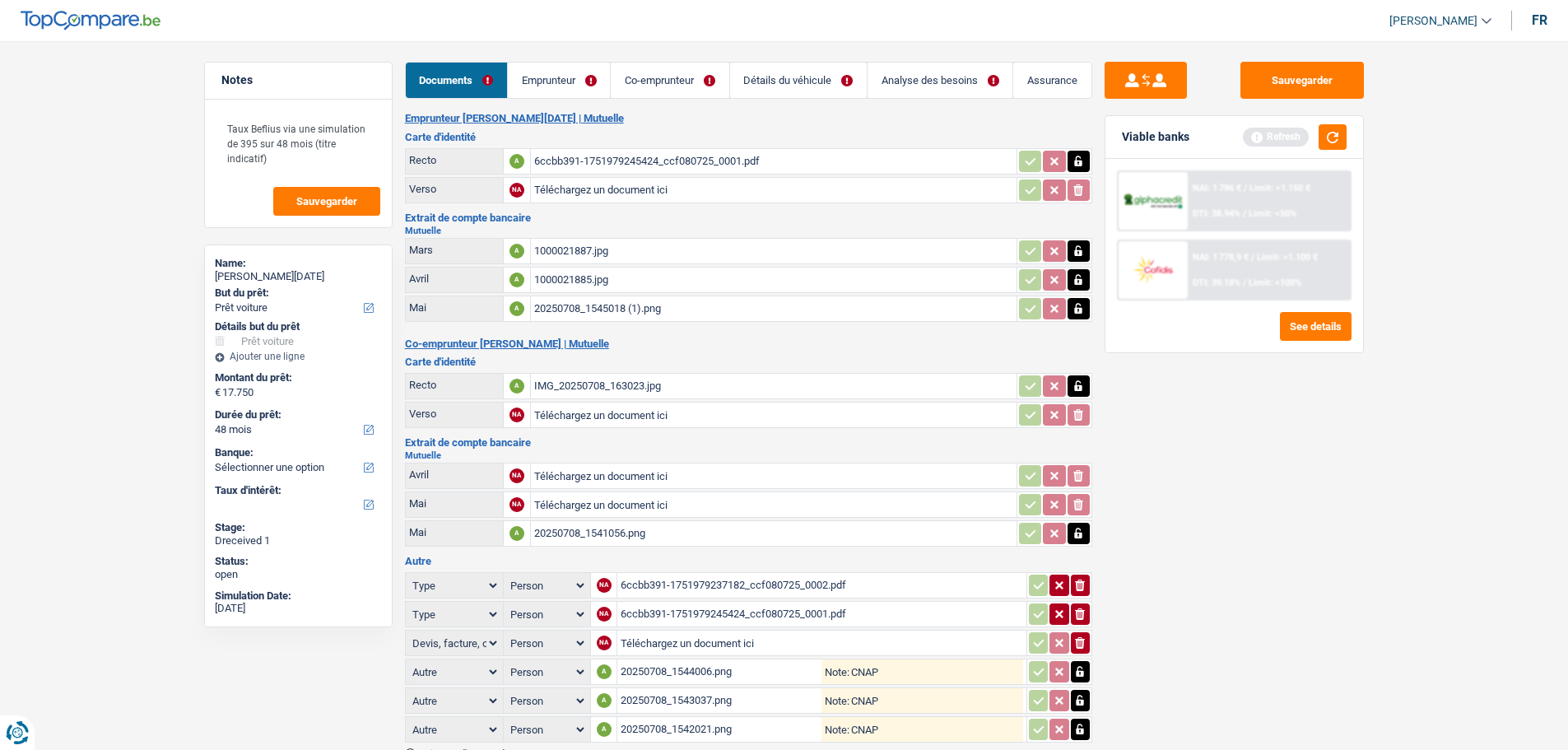 click on "20250708_1543037.png" at bounding box center (721, 701) 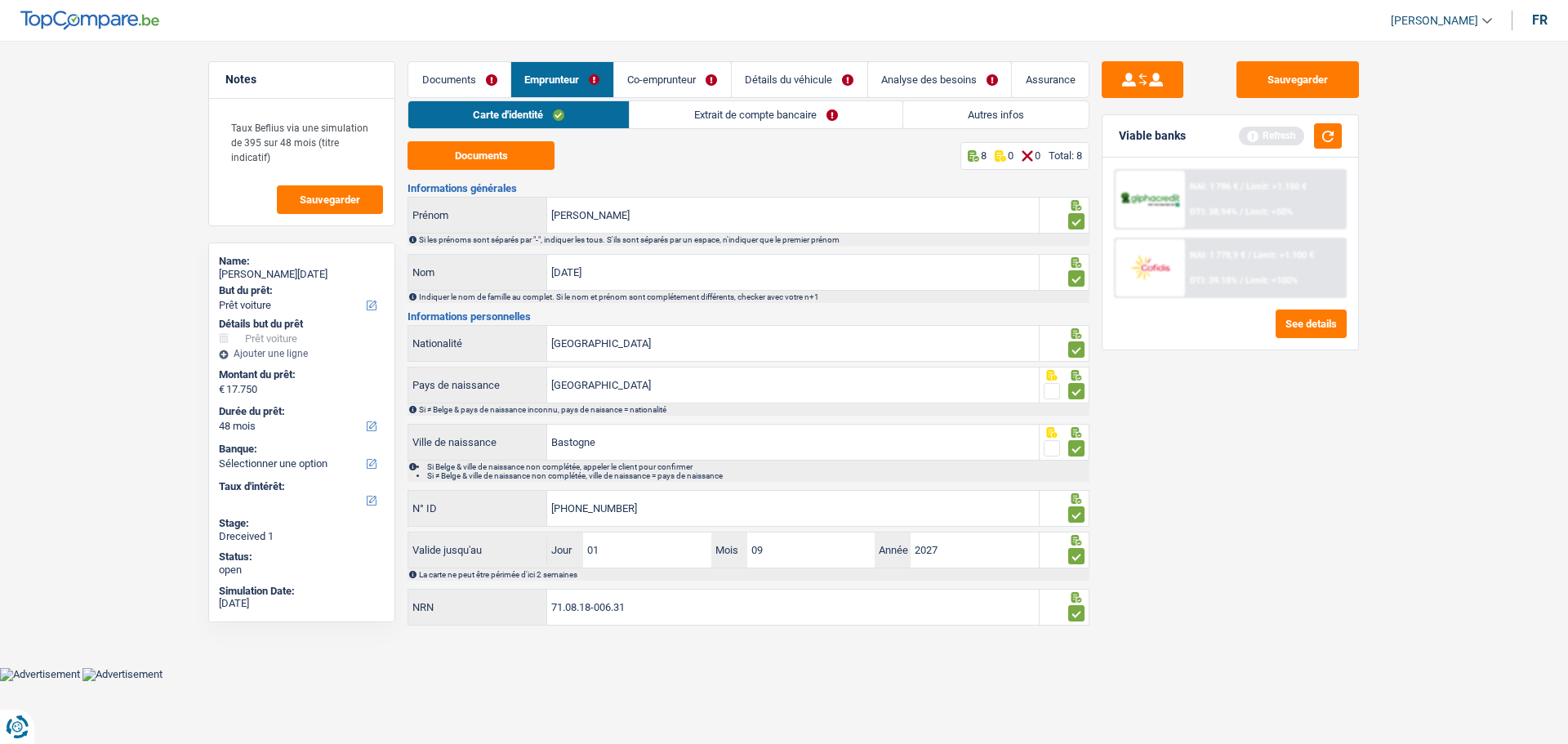 click on "Extrait de compte bancaire" at bounding box center (766, 114) 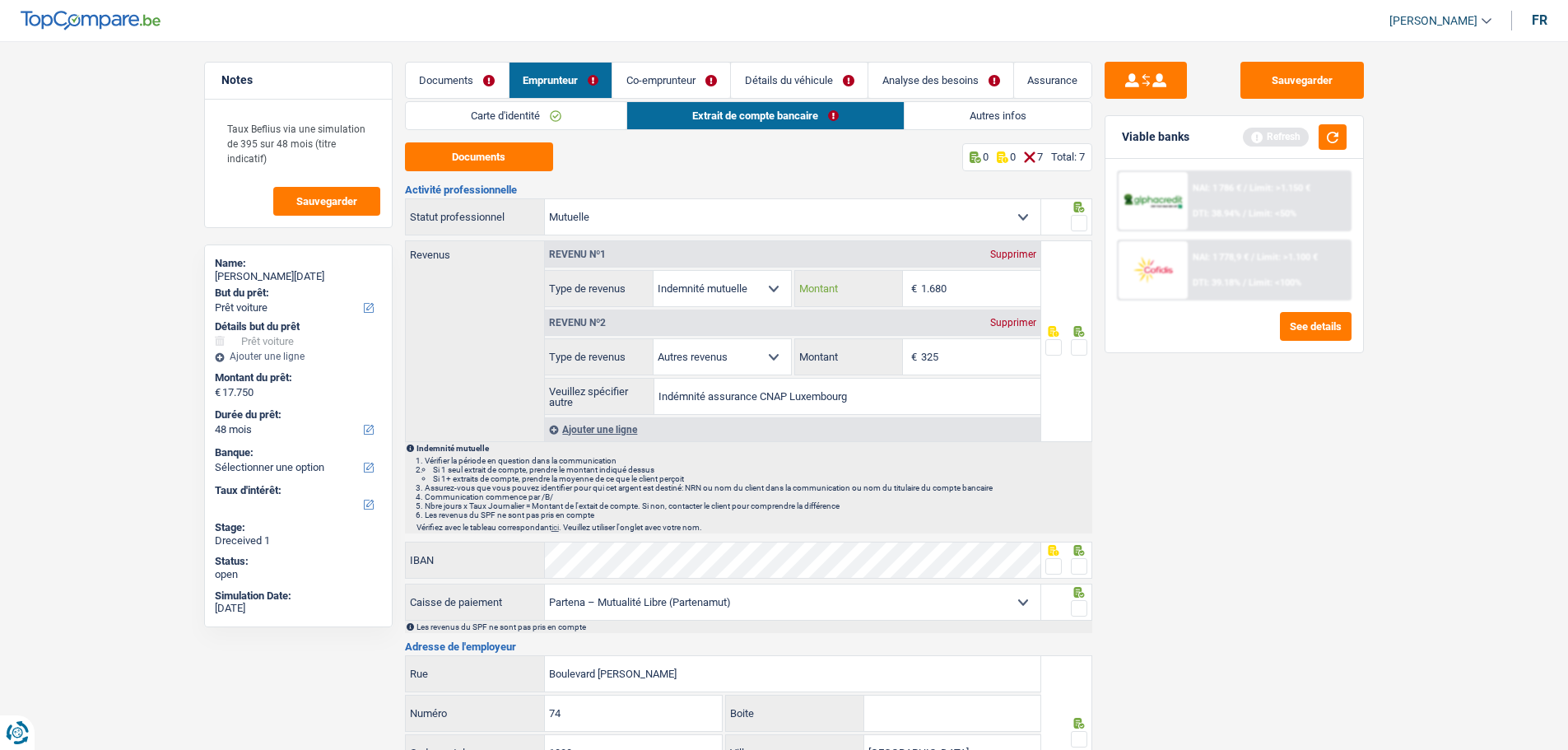 click on "1.680" at bounding box center (980, 288) 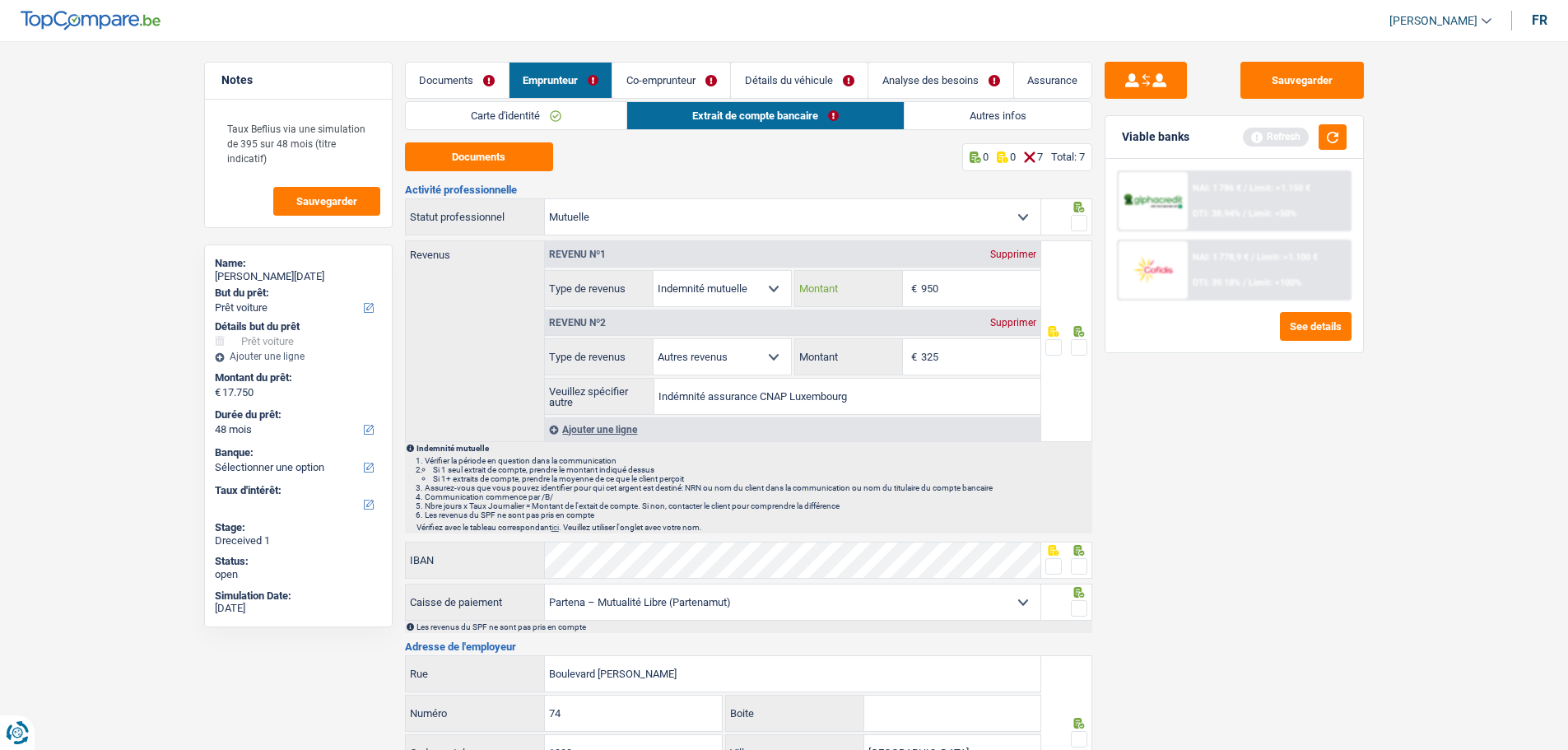 type on "950" 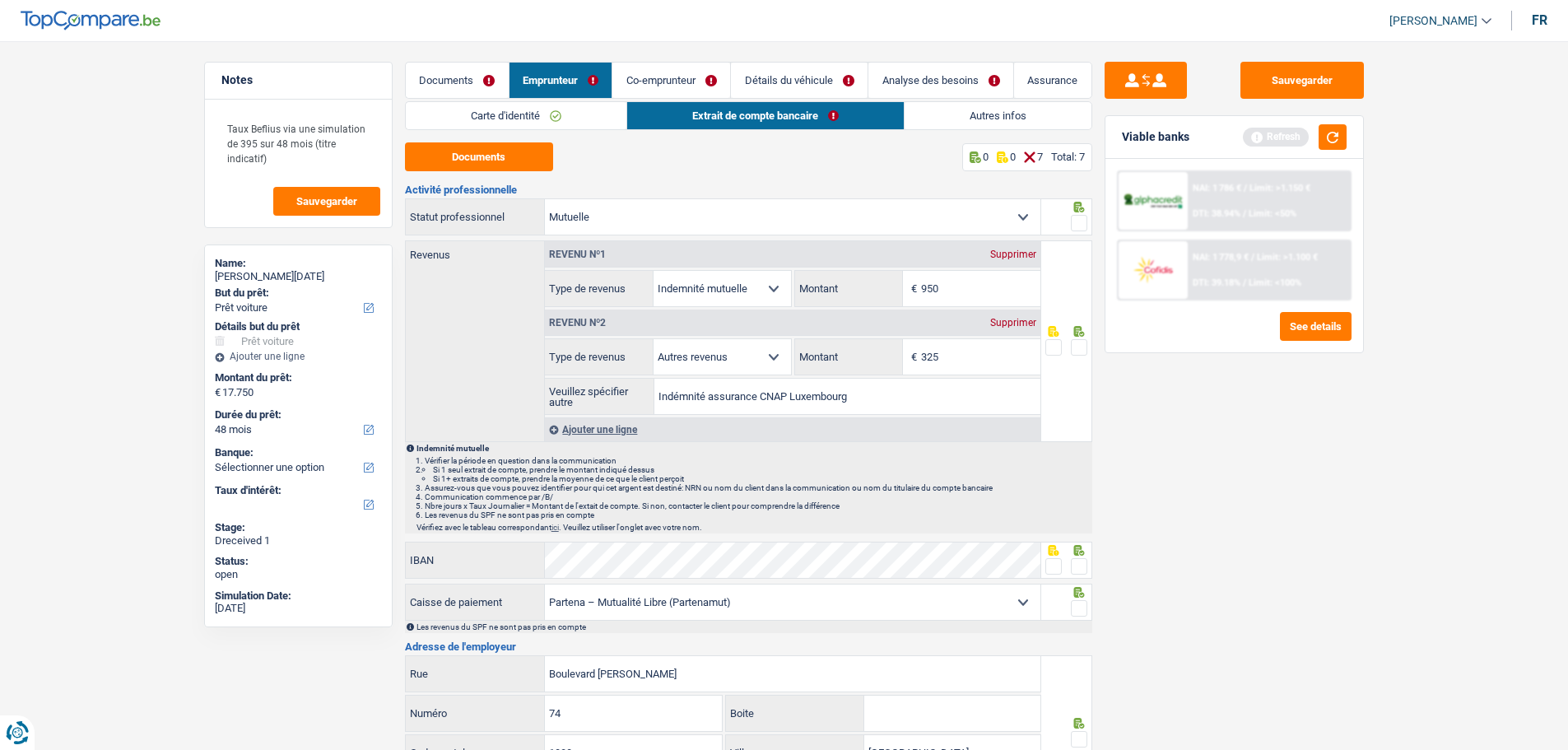 click on "Documents" at bounding box center [457, 80] 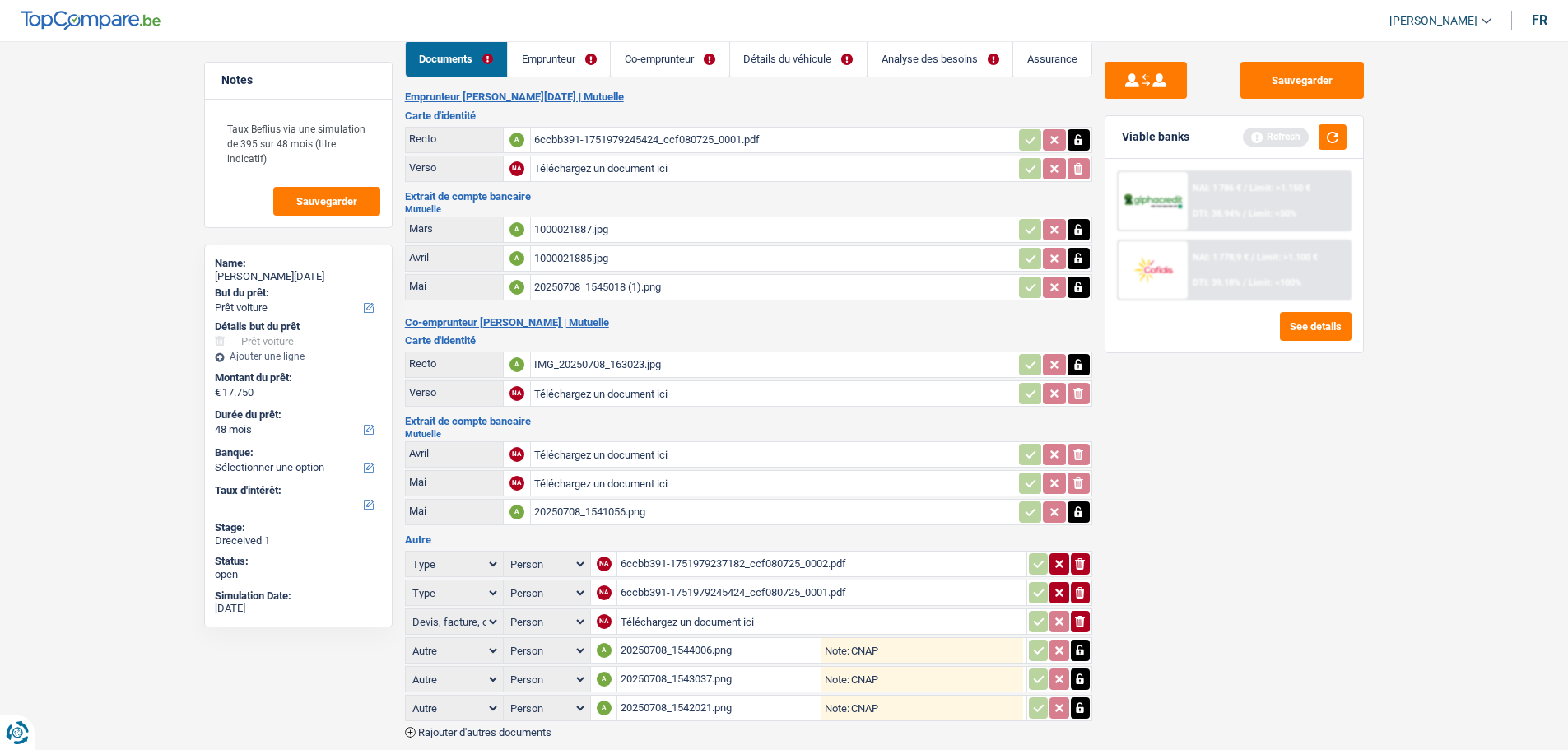 scroll, scrollTop: 82, scrollLeft: 0, axis: vertical 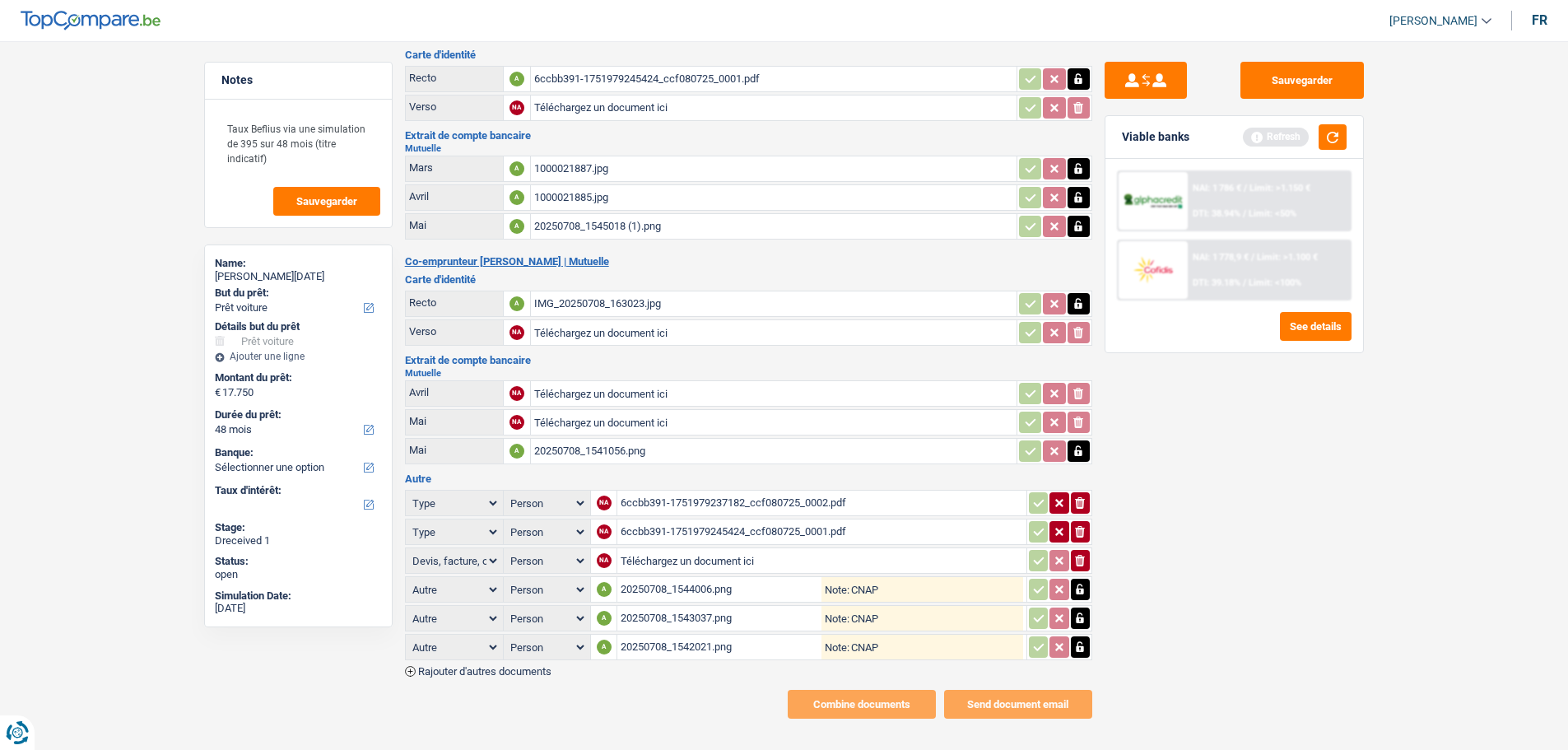 click on "20250708_1542021.png" at bounding box center [721, 647] 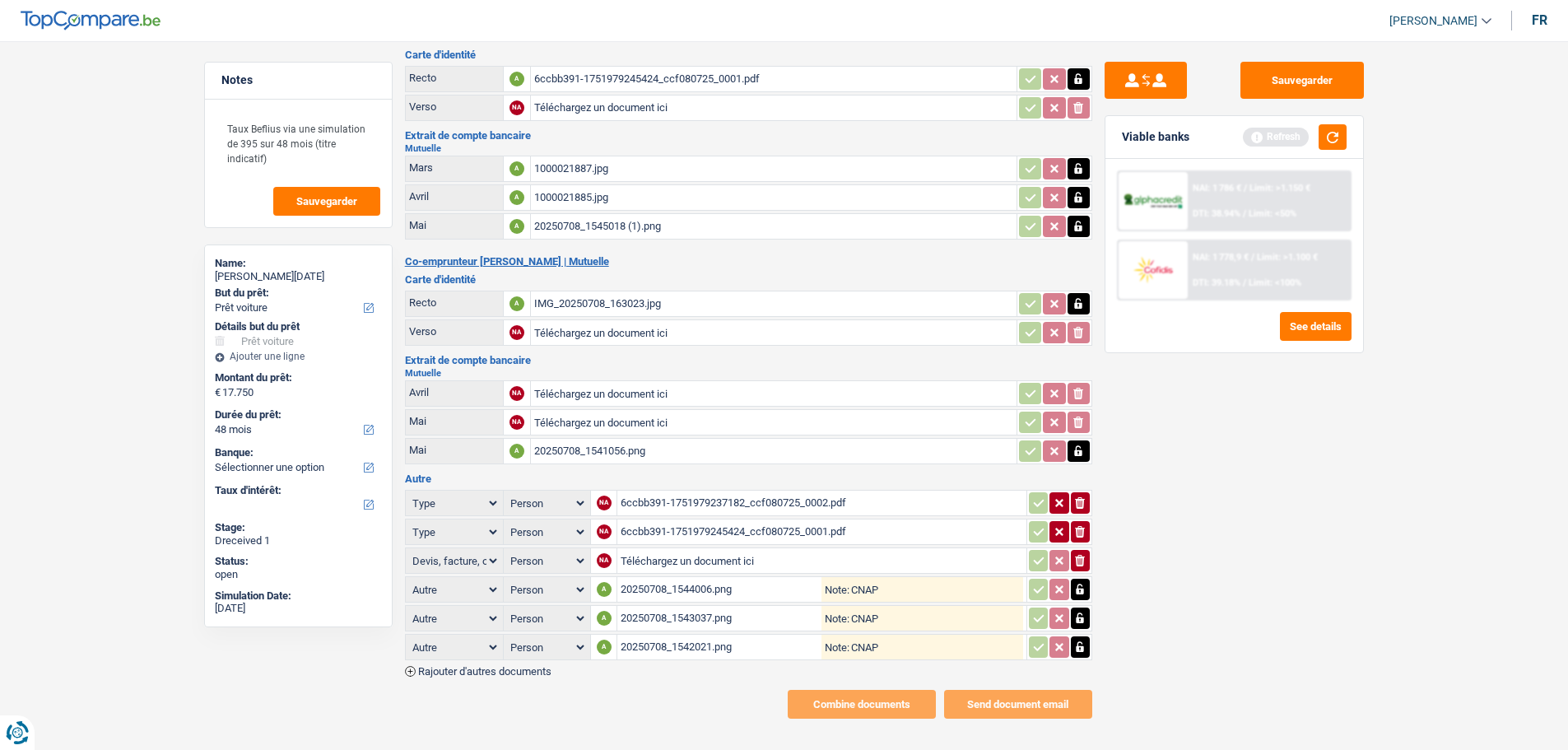 click on "20250708_1541056.png" at bounding box center (774, 451) 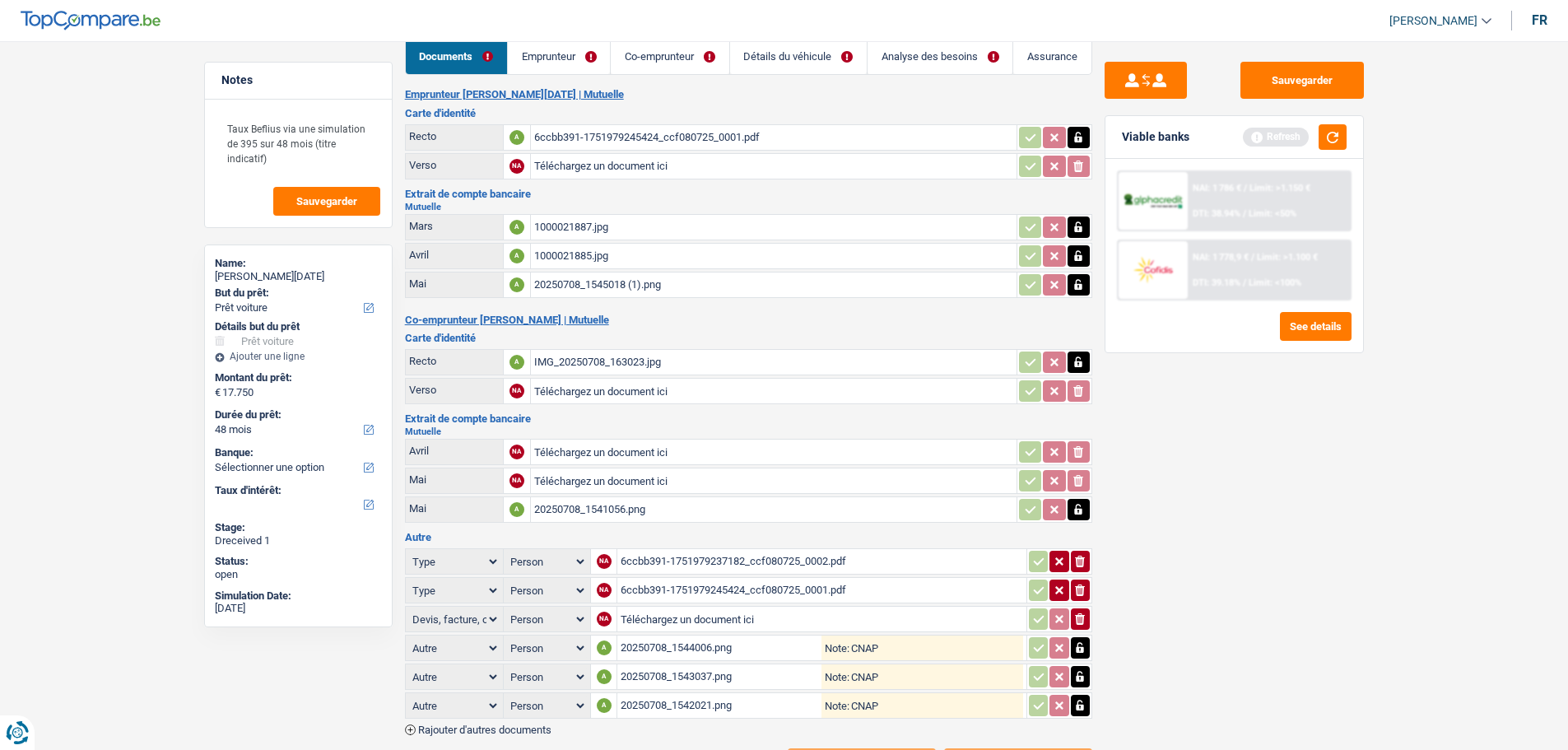 scroll, scrollTop: 0, scrollLeft: 0, axis: both 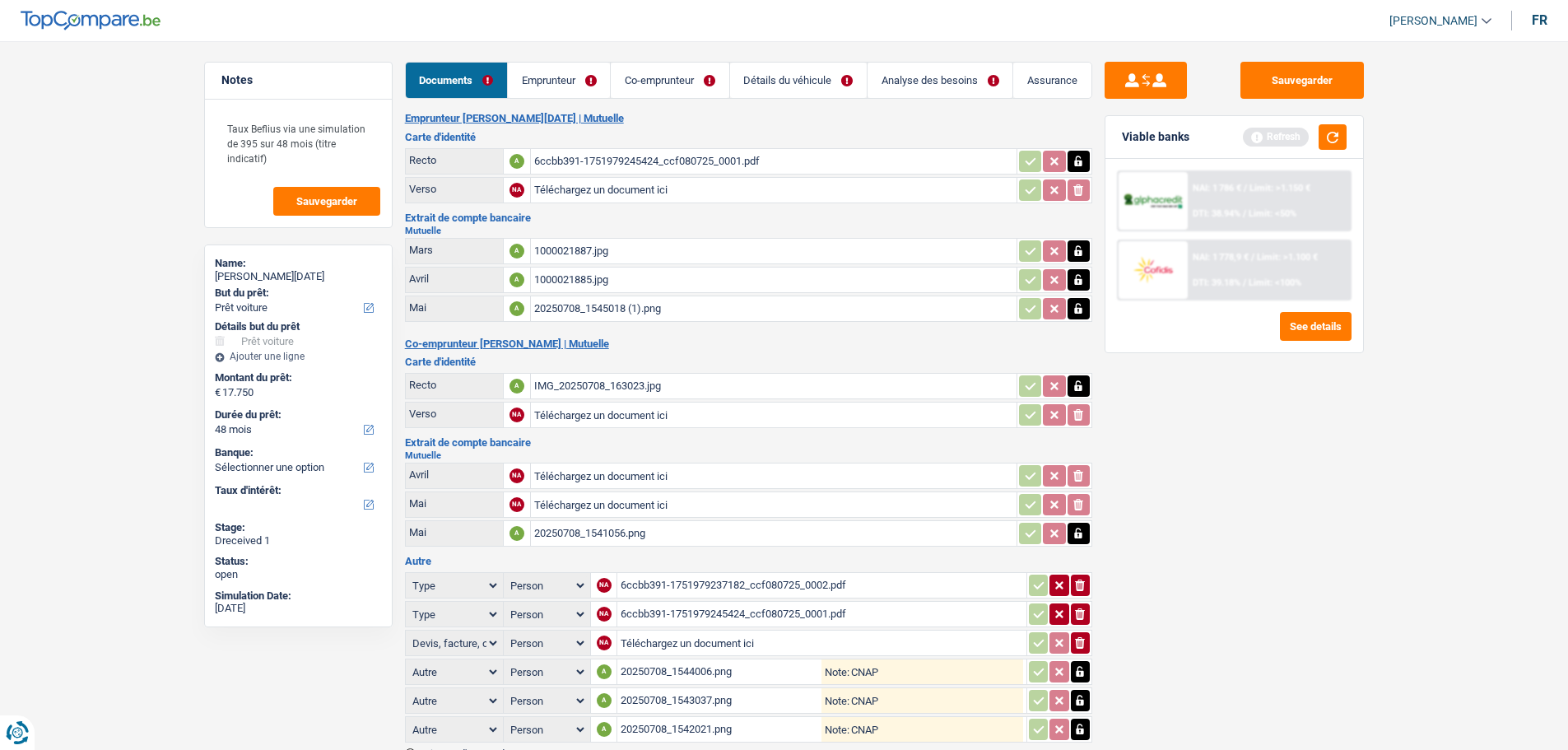 click on "Emprunteur" at bounding box center (559, 80) 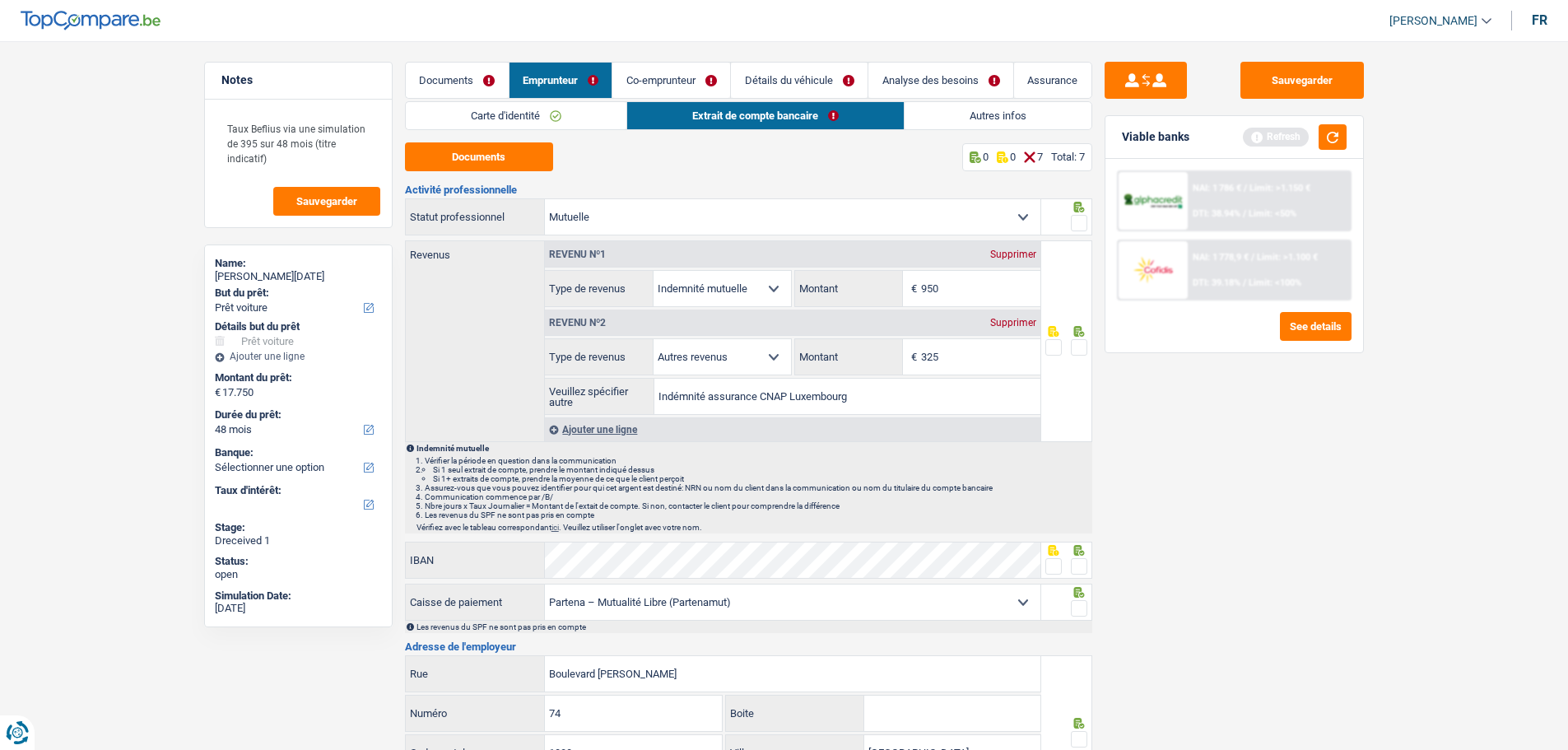 drag, startPoint x: 1082, startPoint y: 220, endPoint x: 1073, endPoint y: 265, distance: 45.8912 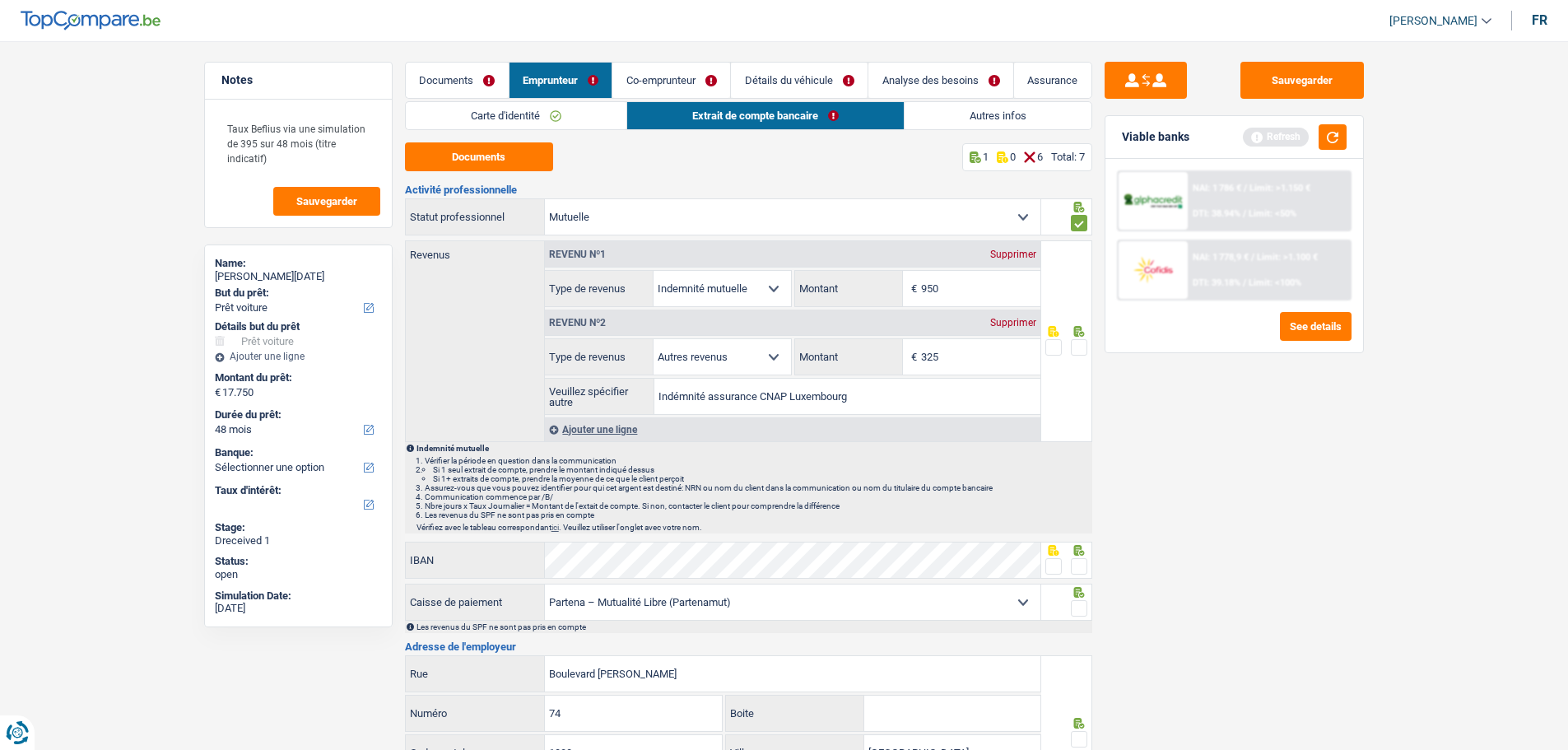 click at bounding box center (1079, 347) 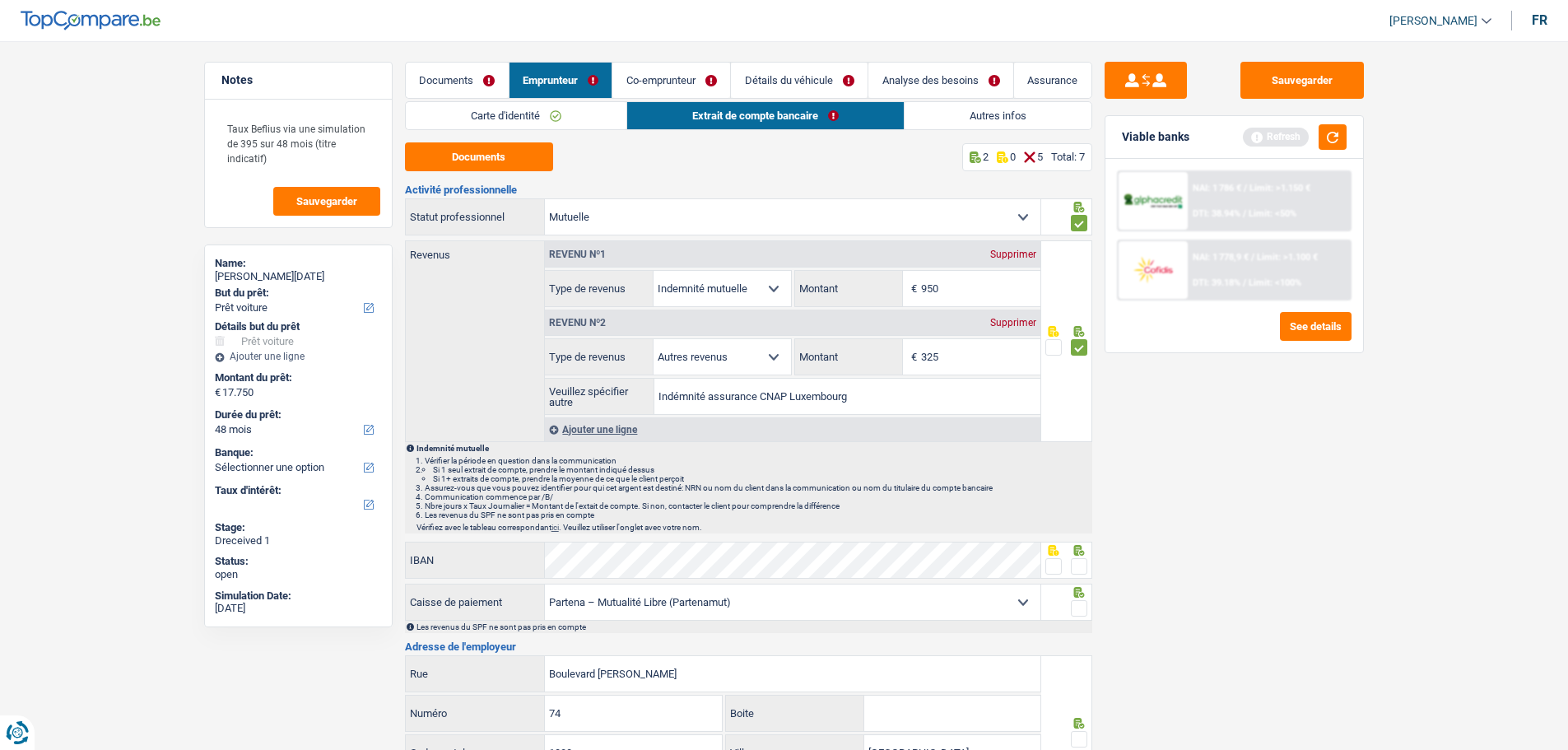 click at bounding box center (1079, 566) 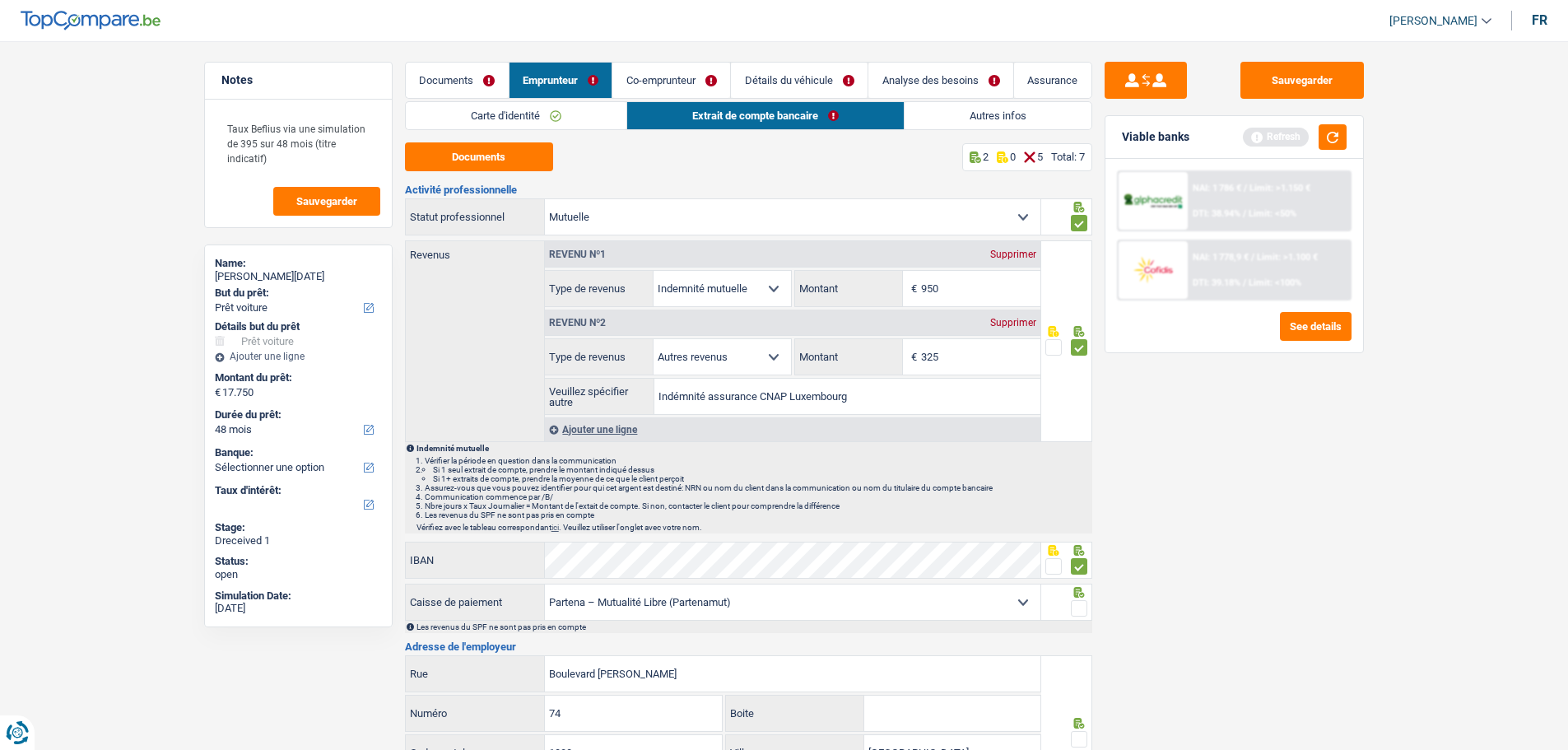 drag, startPoint x: 1077, startPoint y: 601, endPoint x: 1046, endPoint y: 621, distance: 36.891733 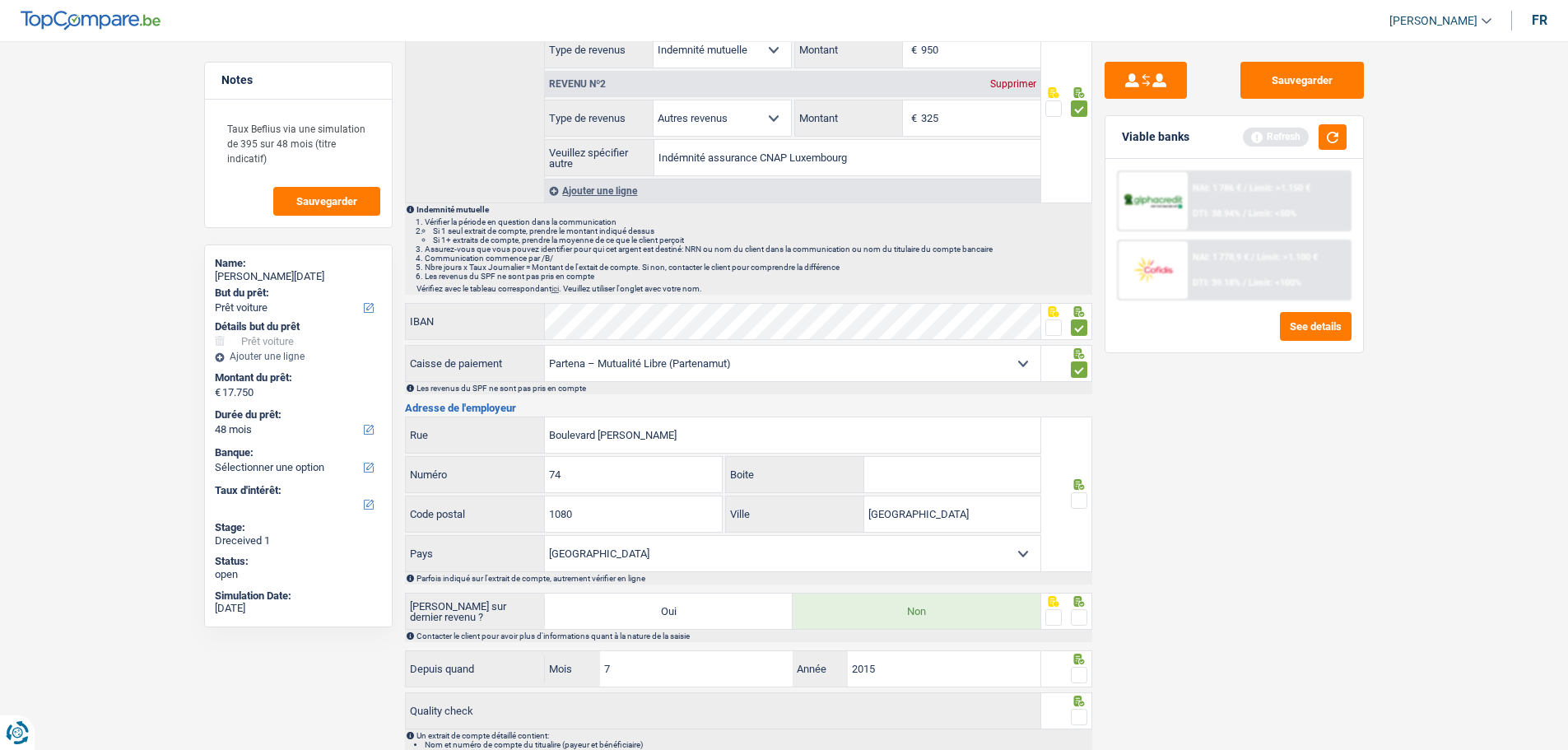 scroll, scrollTop: 247, scrollLeft: 0, axis: vertical 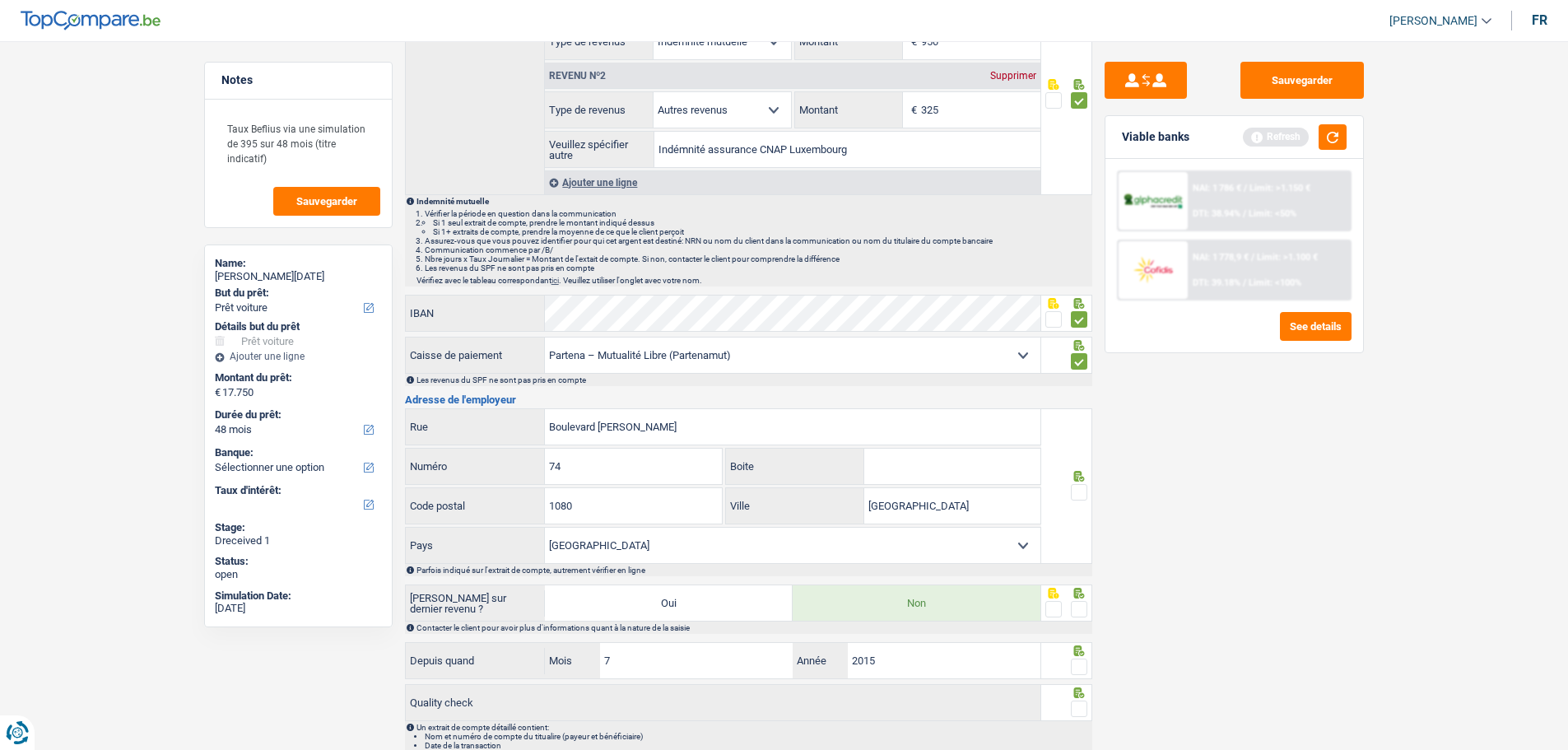 drag, startPoint x: 1075, startPoint y: 490, endPoint x: 1061, endPoint y: 547, distance: 58.69412 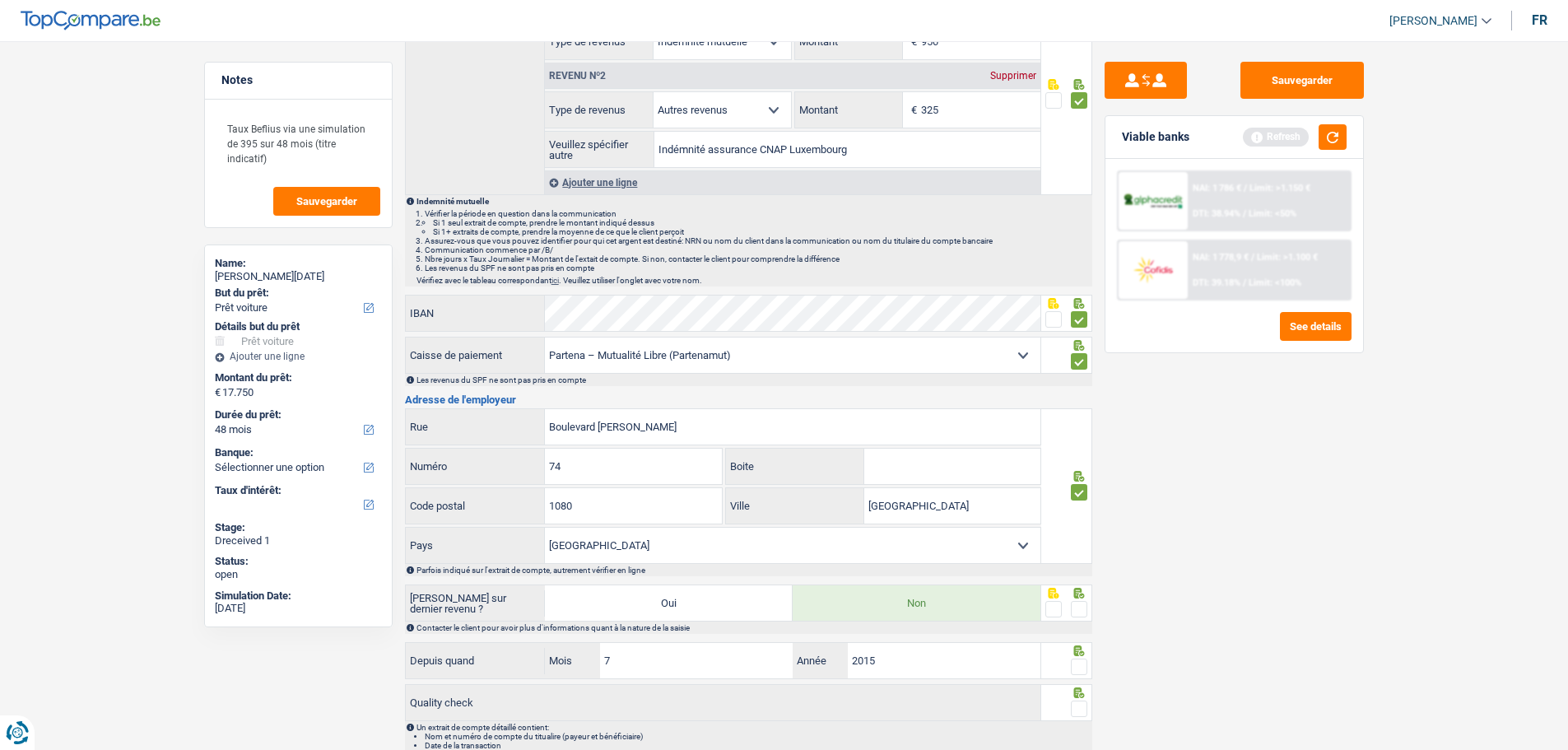 drag, startPoint x: 1075, startPoint y: 604, endPoint x: 1082, endPoint y: 626, distance: 23.086793 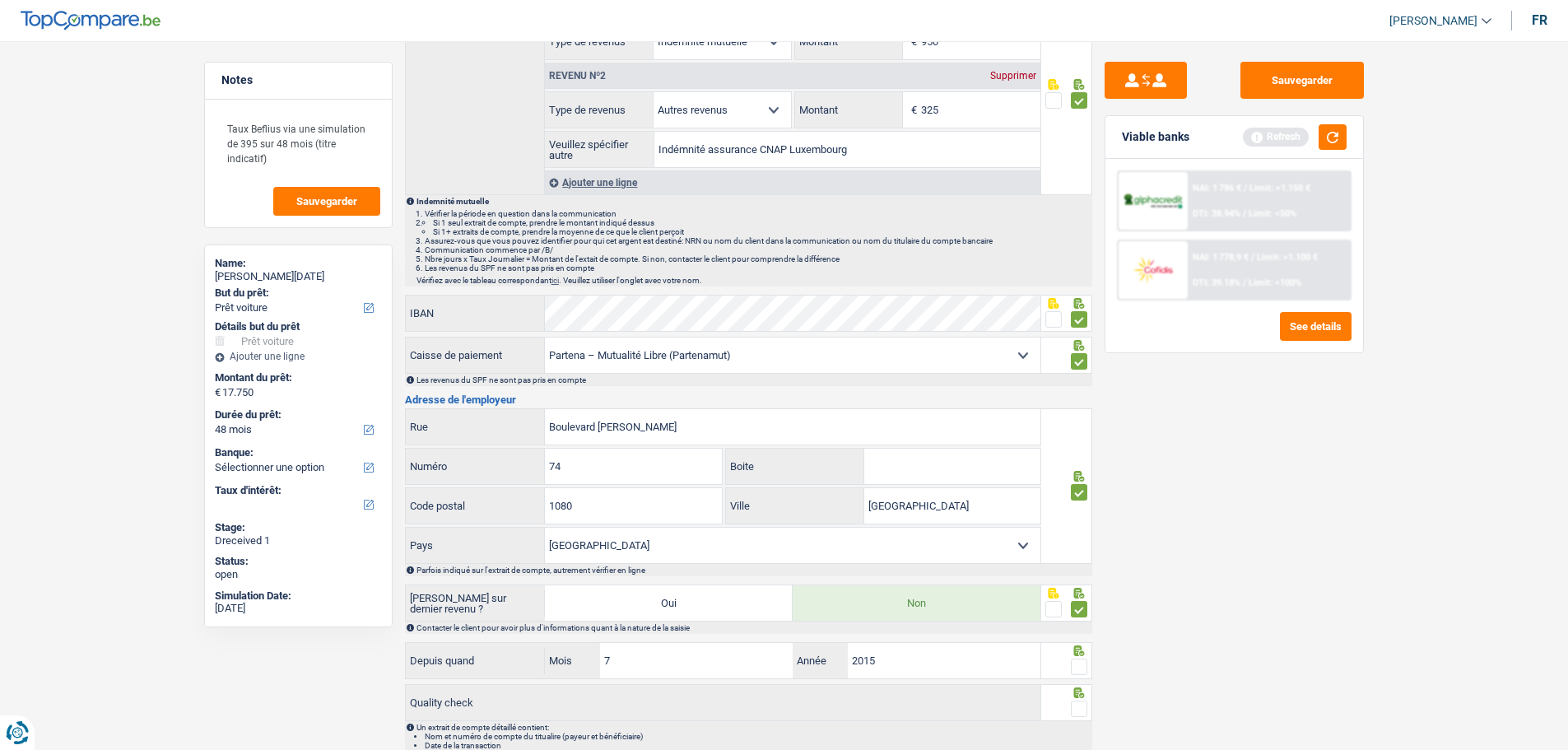 drag, startPoint x: 1084, startPoint y: 657, endPoint x: 1081, endPoint y: 684, distance: 27.16616 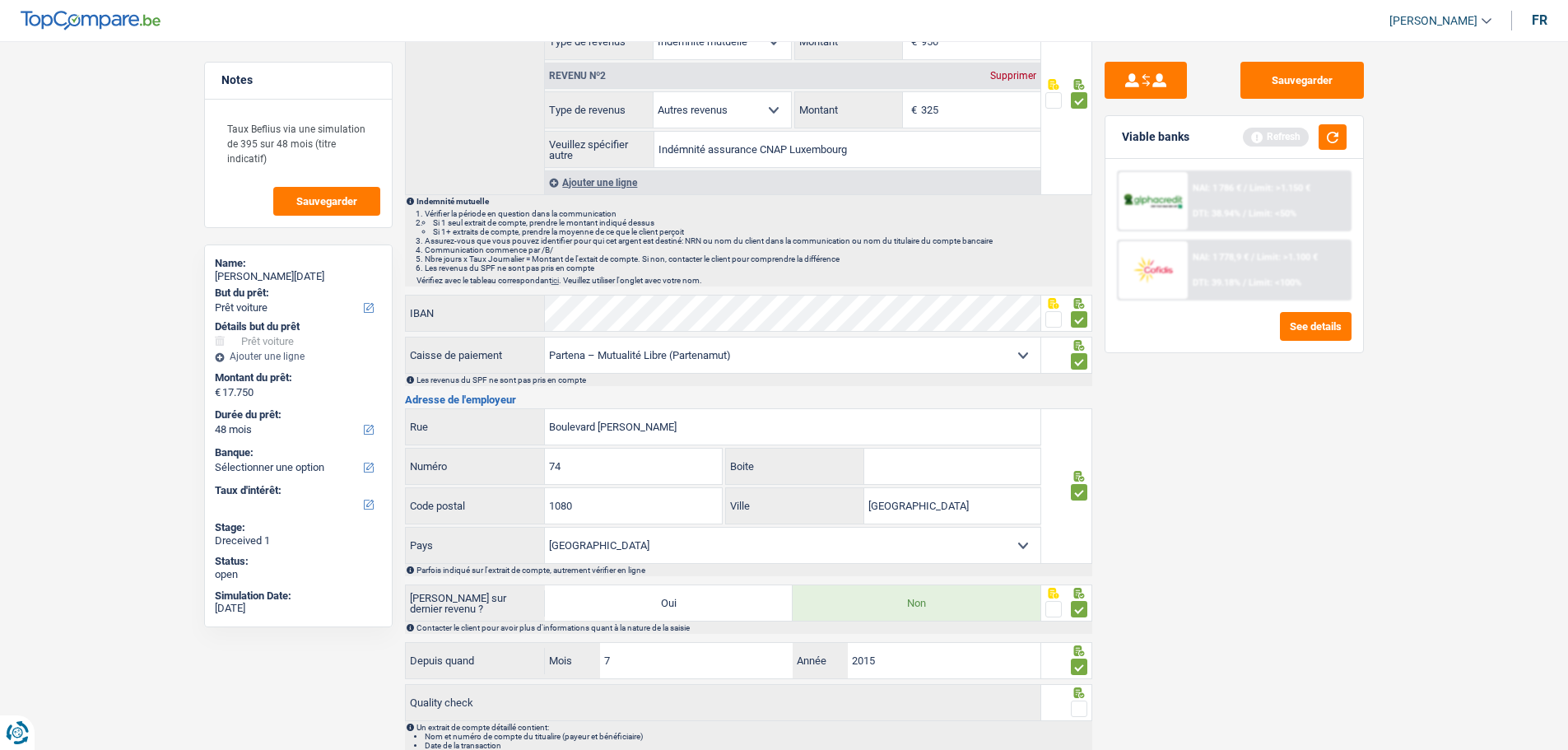 click at bounding box center (1079, 709) 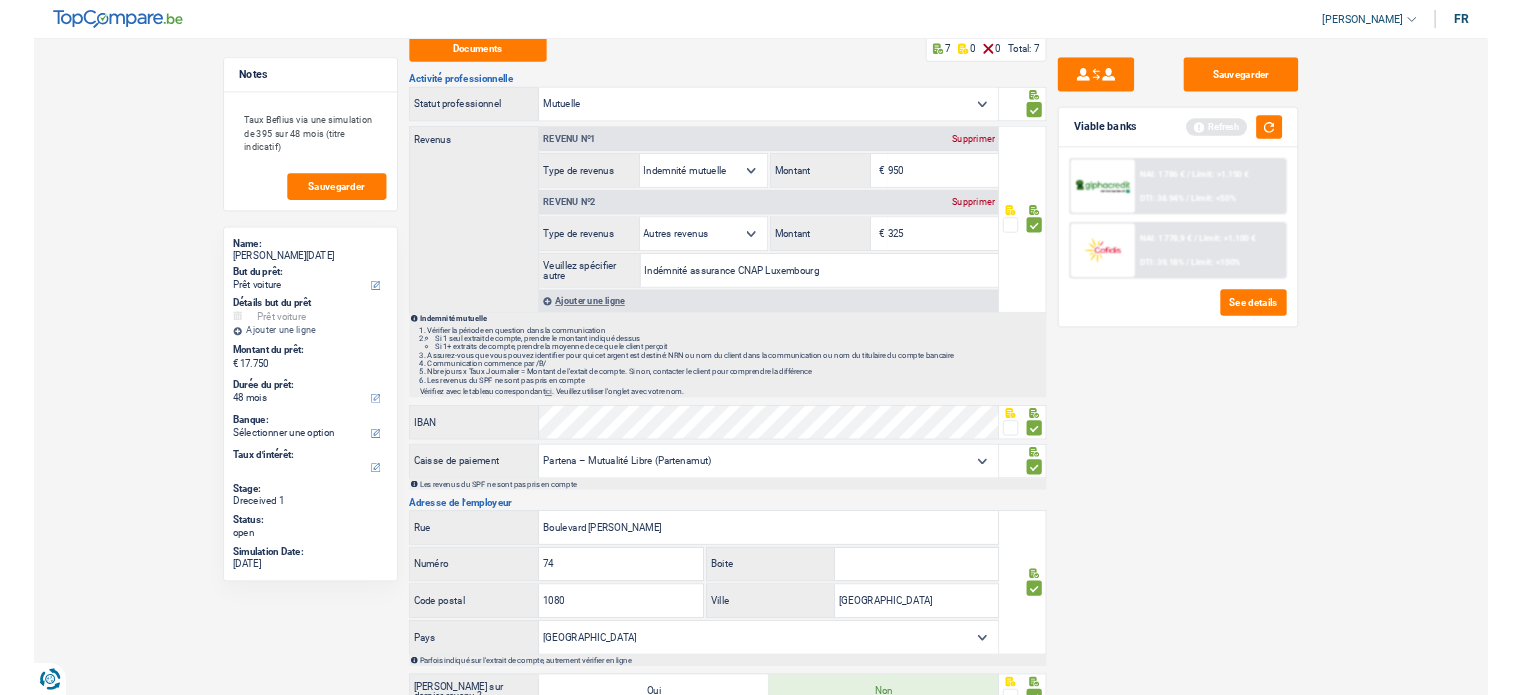 scroll, scrollTop: 0, scrollLeft: 0, axis: both 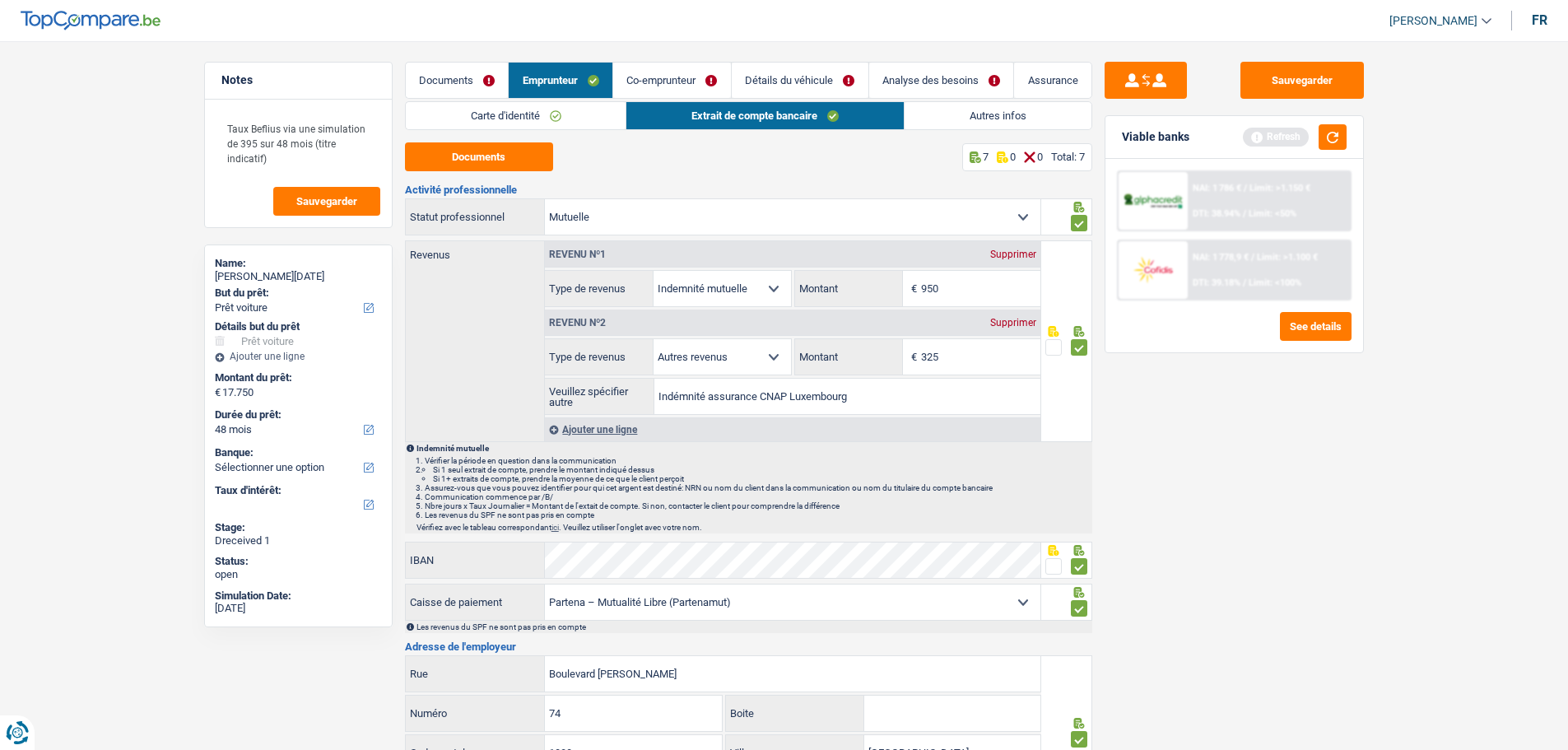 click on "Co-emprunteur" at bounding box center [672, 80] 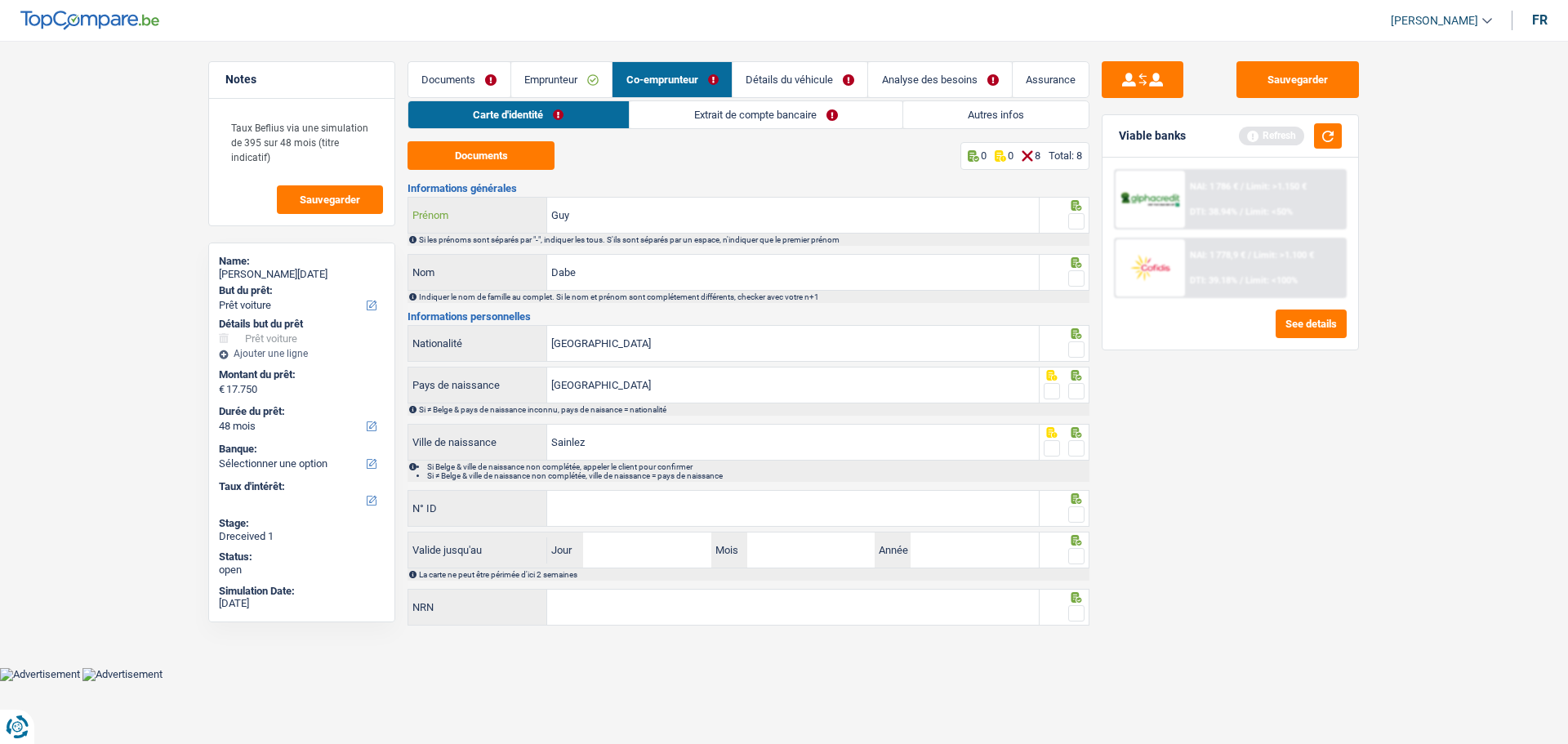 click on "Guy" at bounding box center (793, 215) 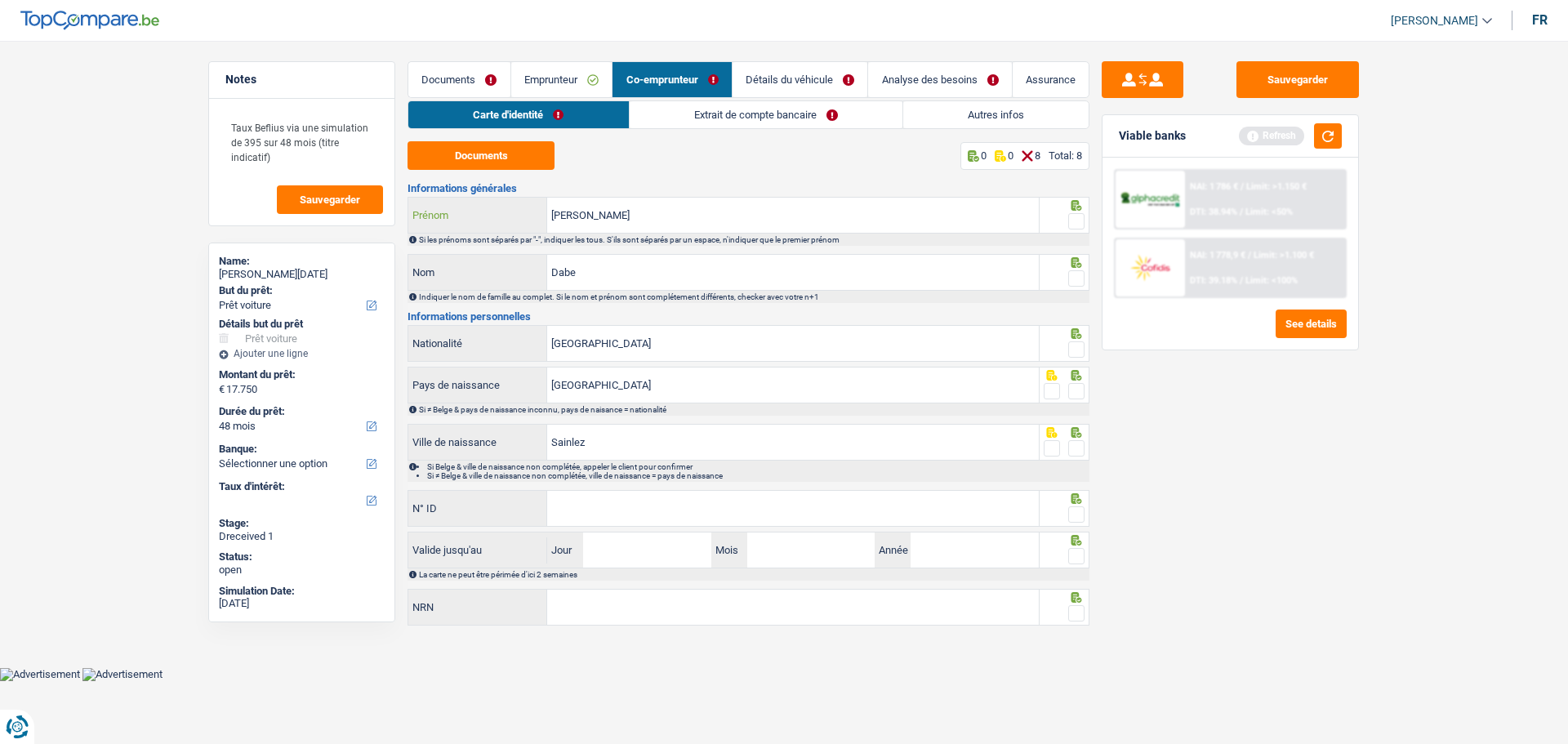 type on "Guy Joseph" 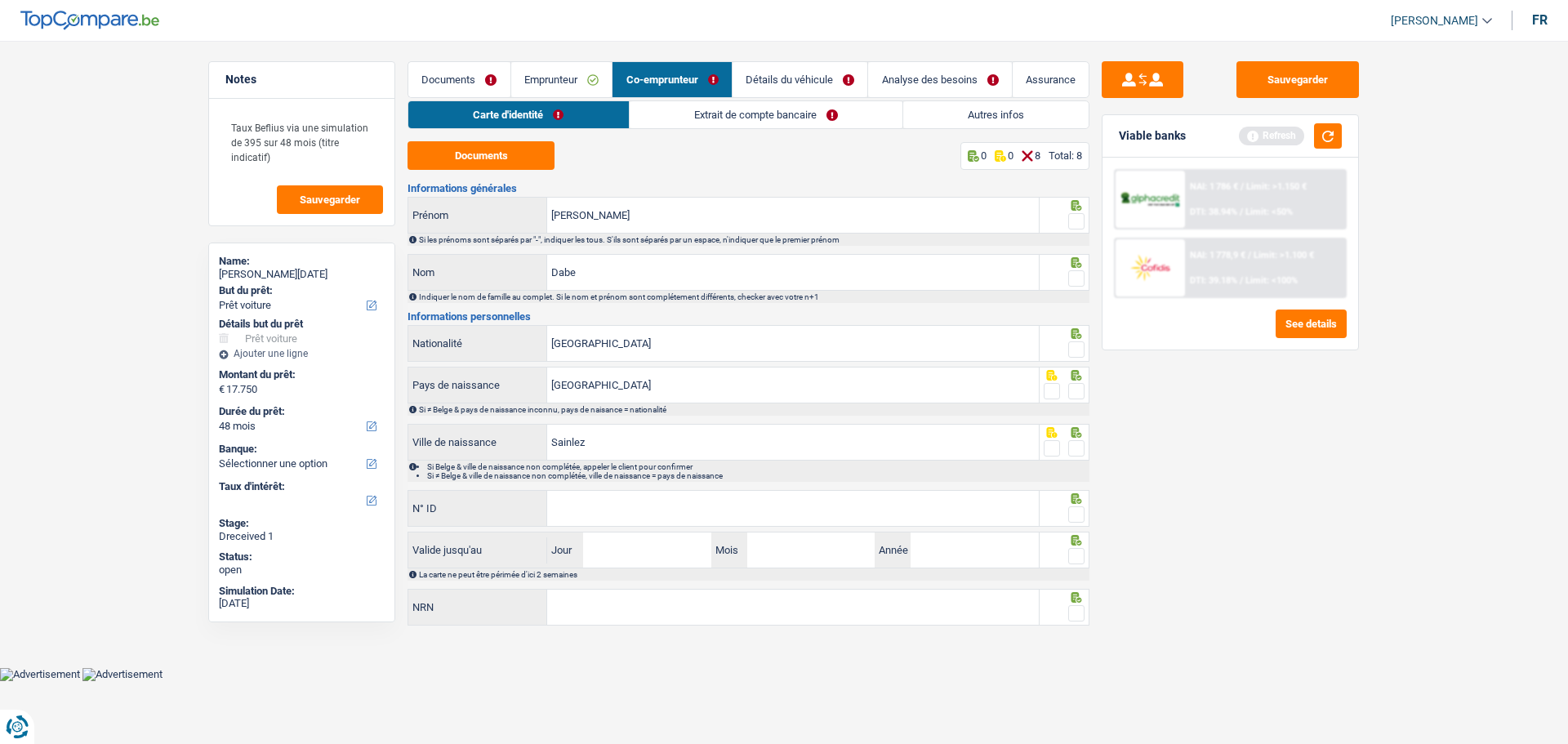 drag, startPoint x: 1069, startPoint y: 211, endPoint x: 1070, endPoint y: 225, distance: 14.035669 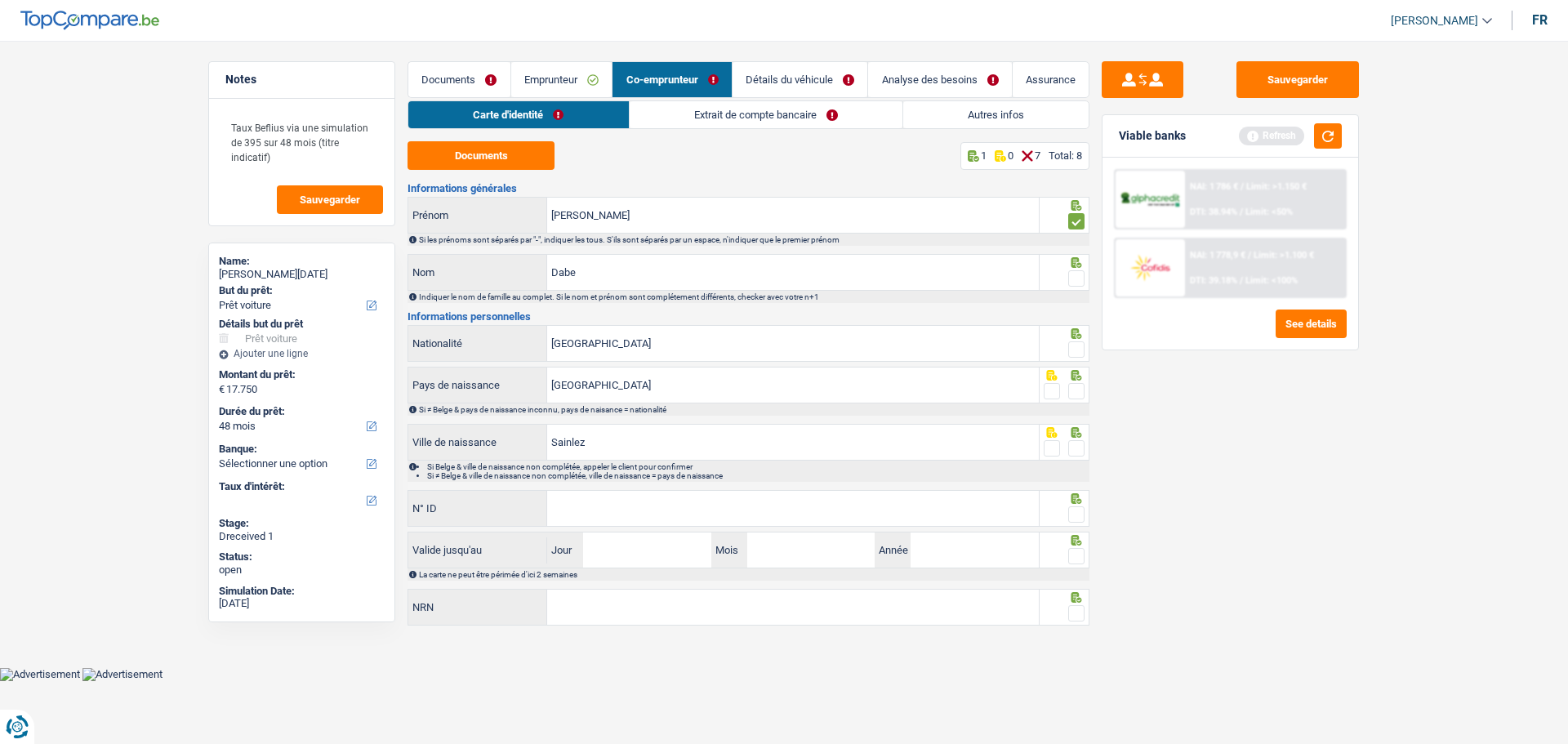 click at bounding box center [1076, 278] 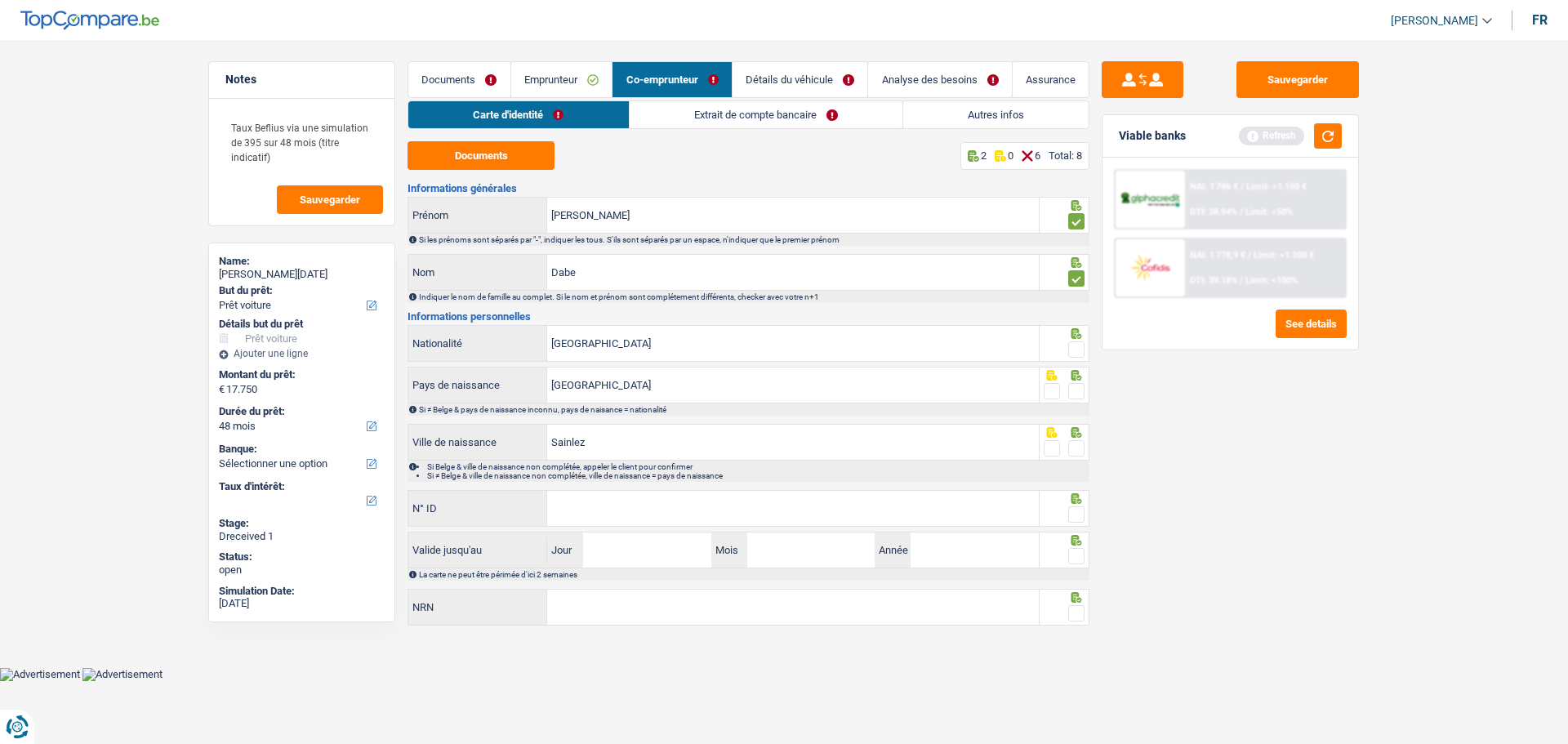 click at bounding box center (1076, 350) 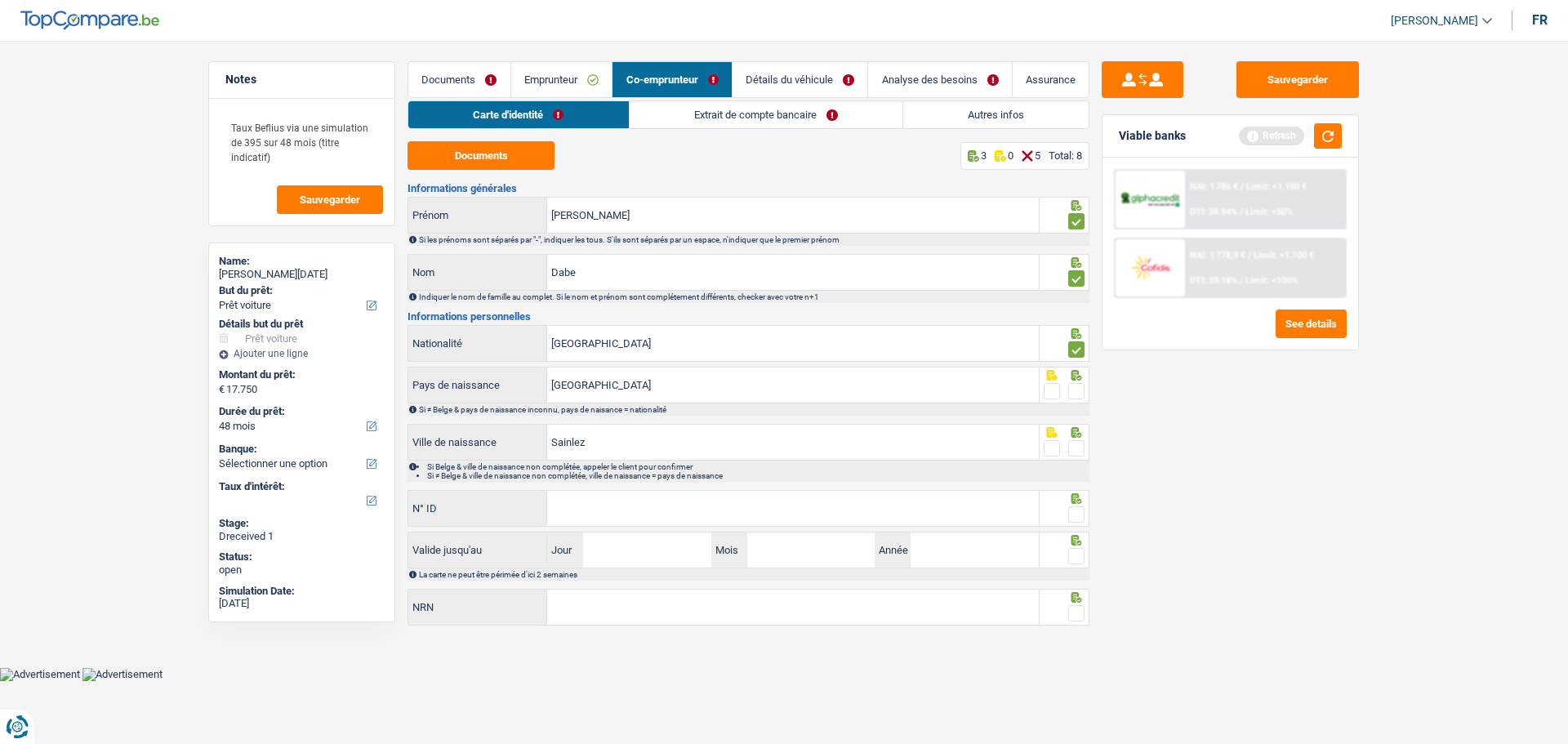 click at bounding box center (1076, 391) 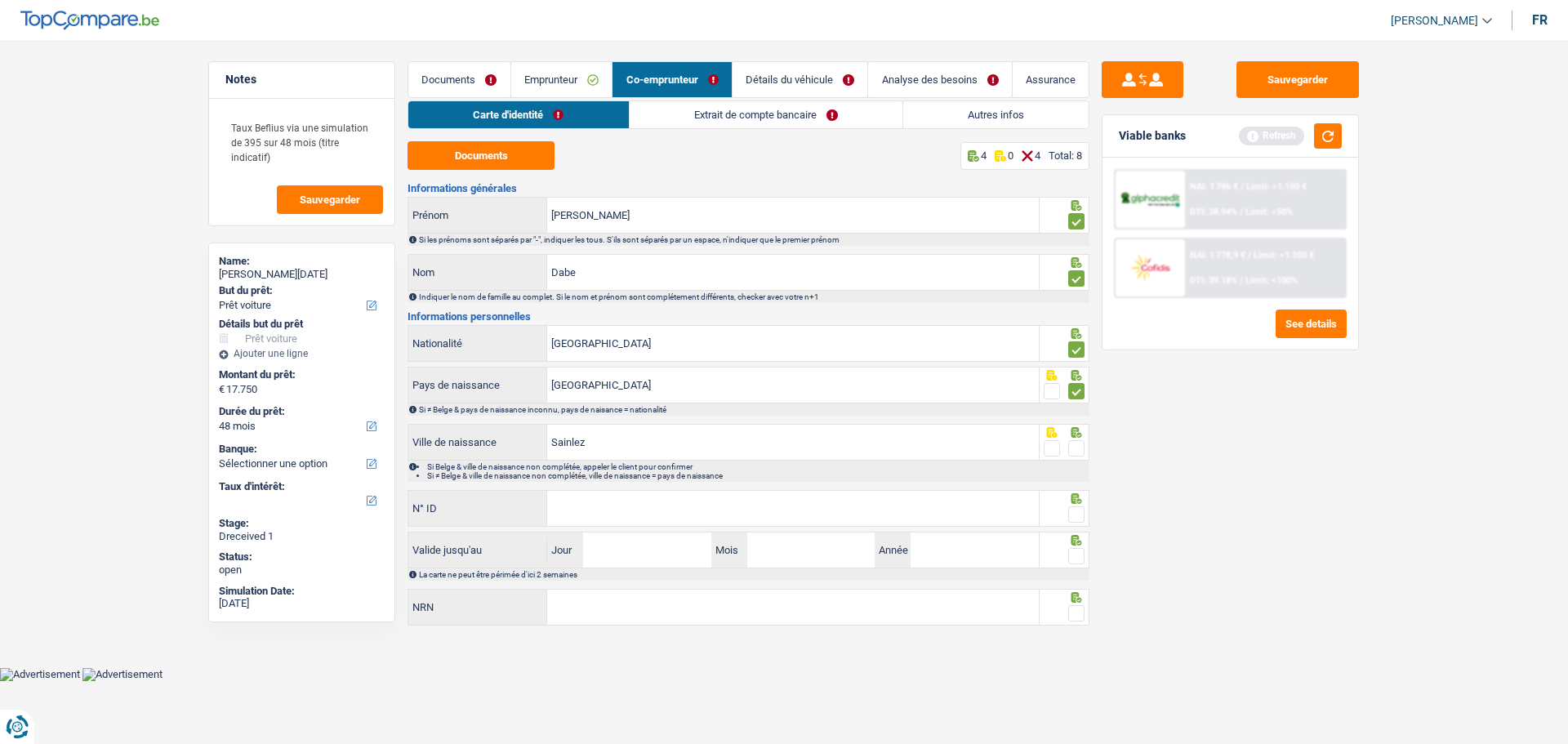 click at bounding box center (1076, 448) 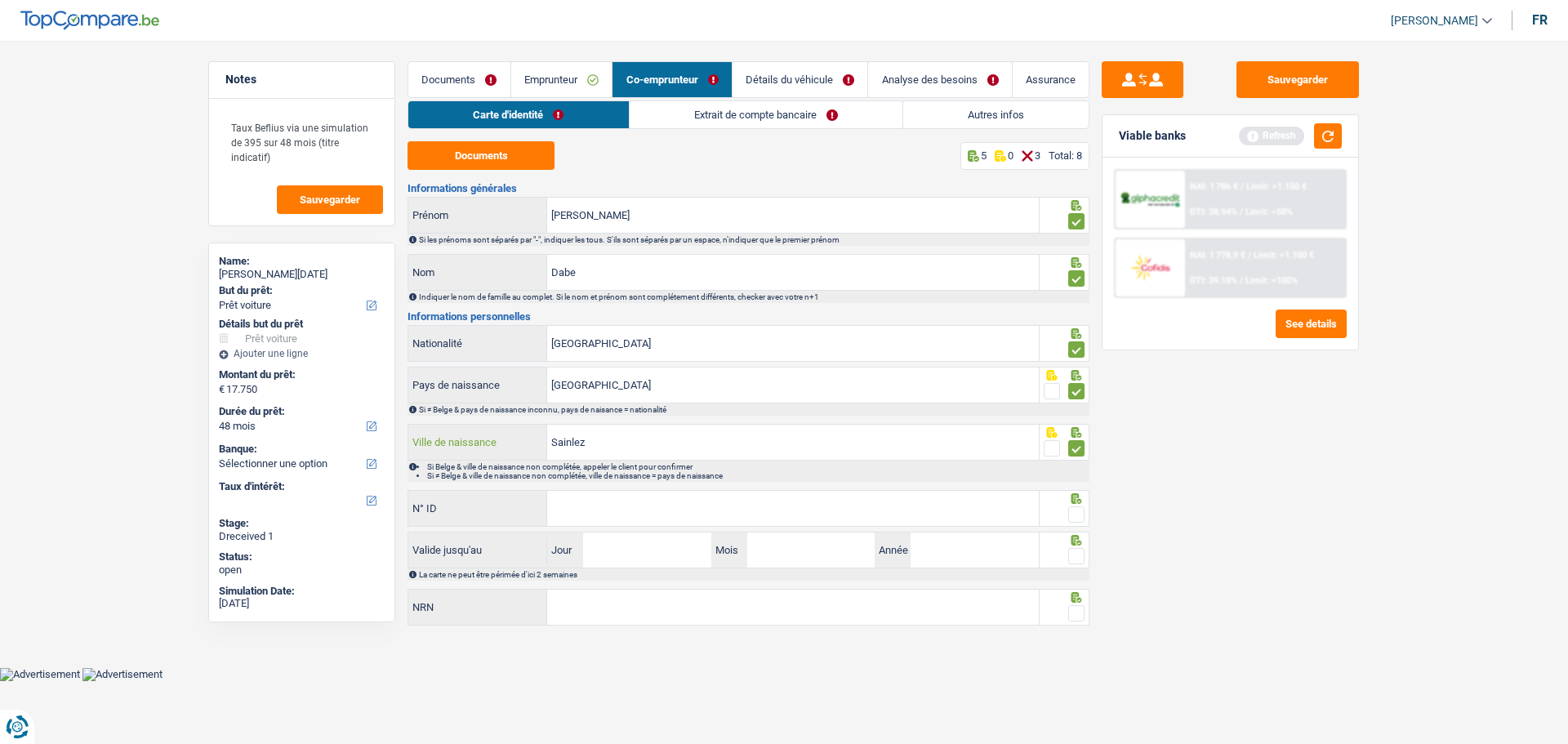 drag, startPoint x: 824, startPoint y: 443, endPoint x: 514, endPoint y: 434, distance: 310.1306 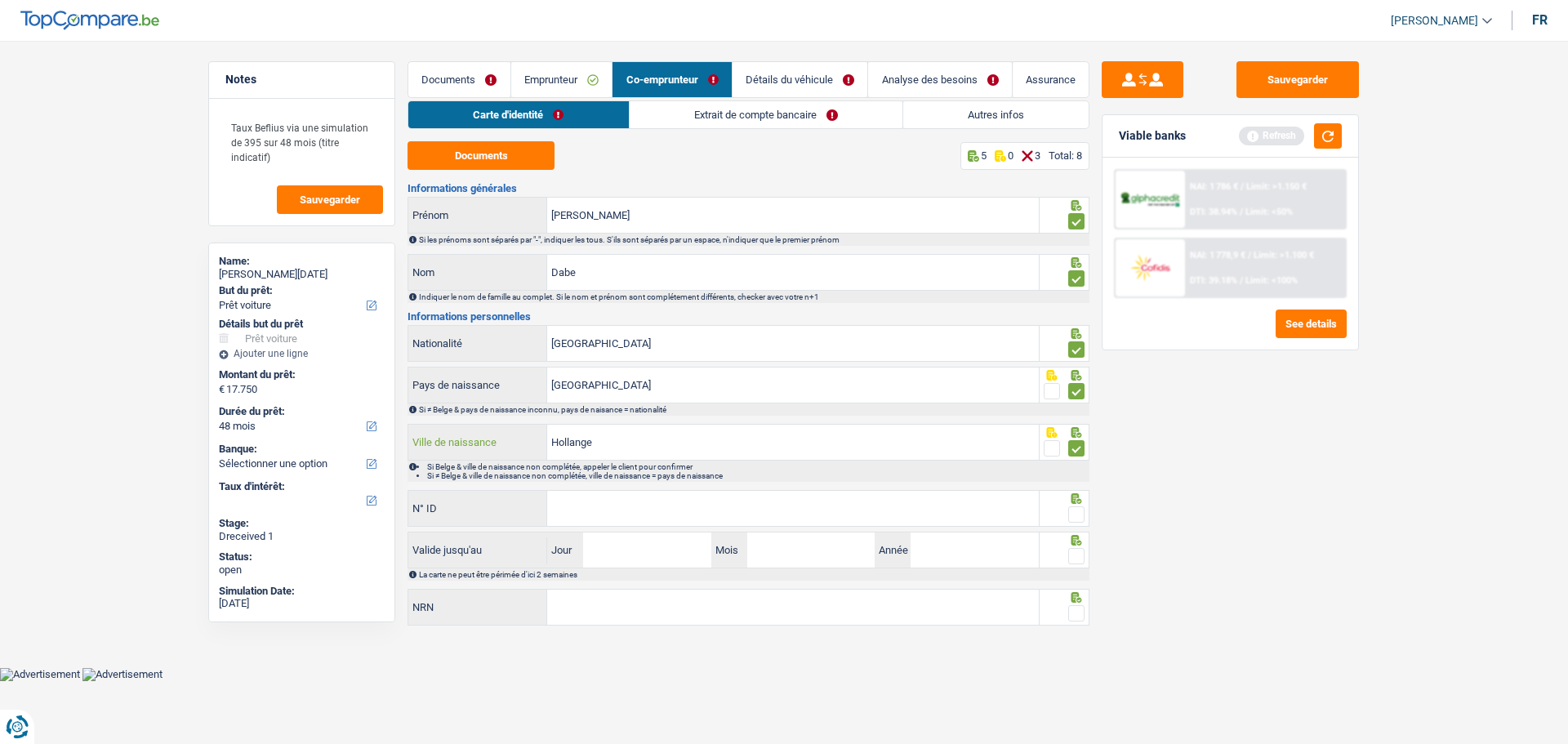 type on "Hollange" 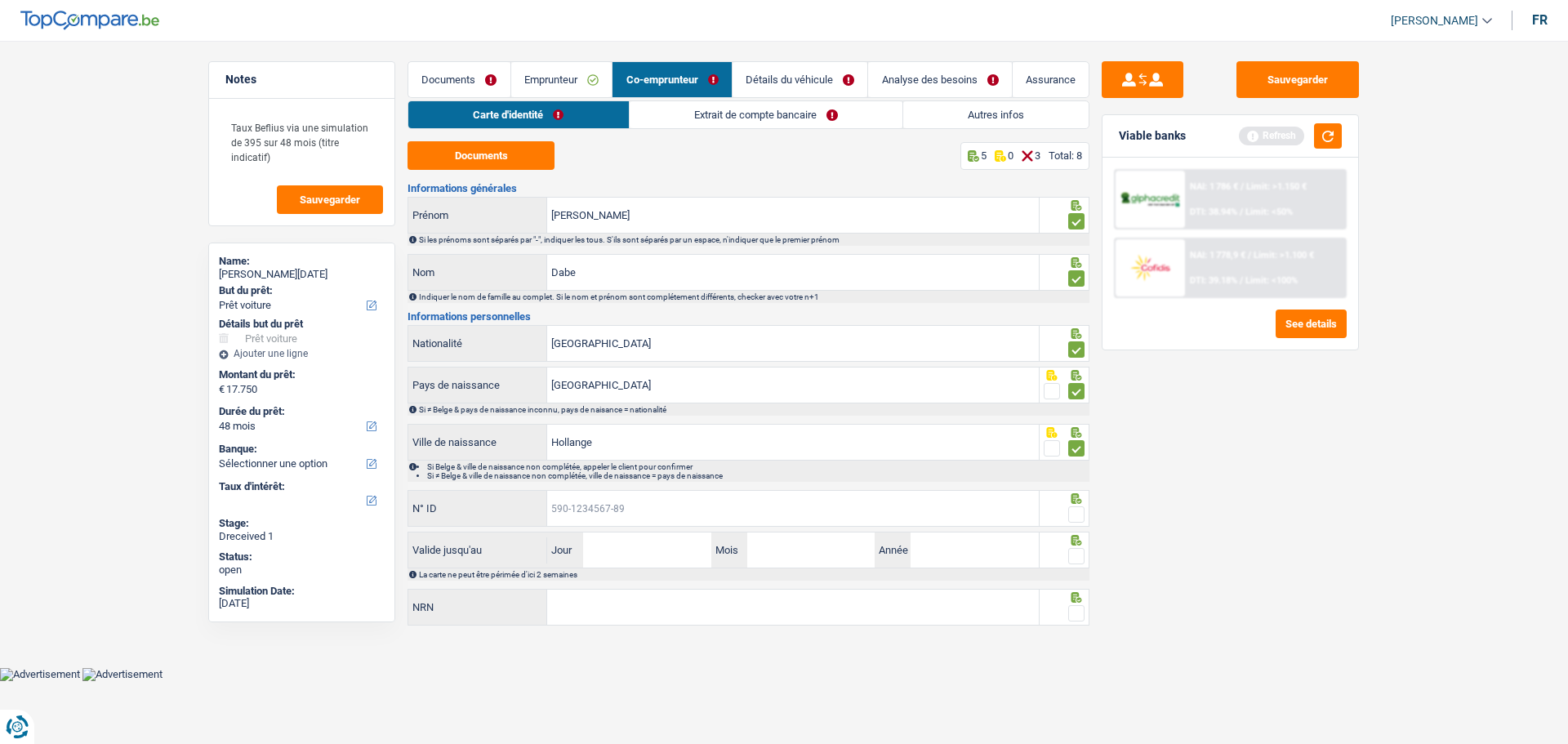 click on "N° ID" at bounding box center (793, 508) 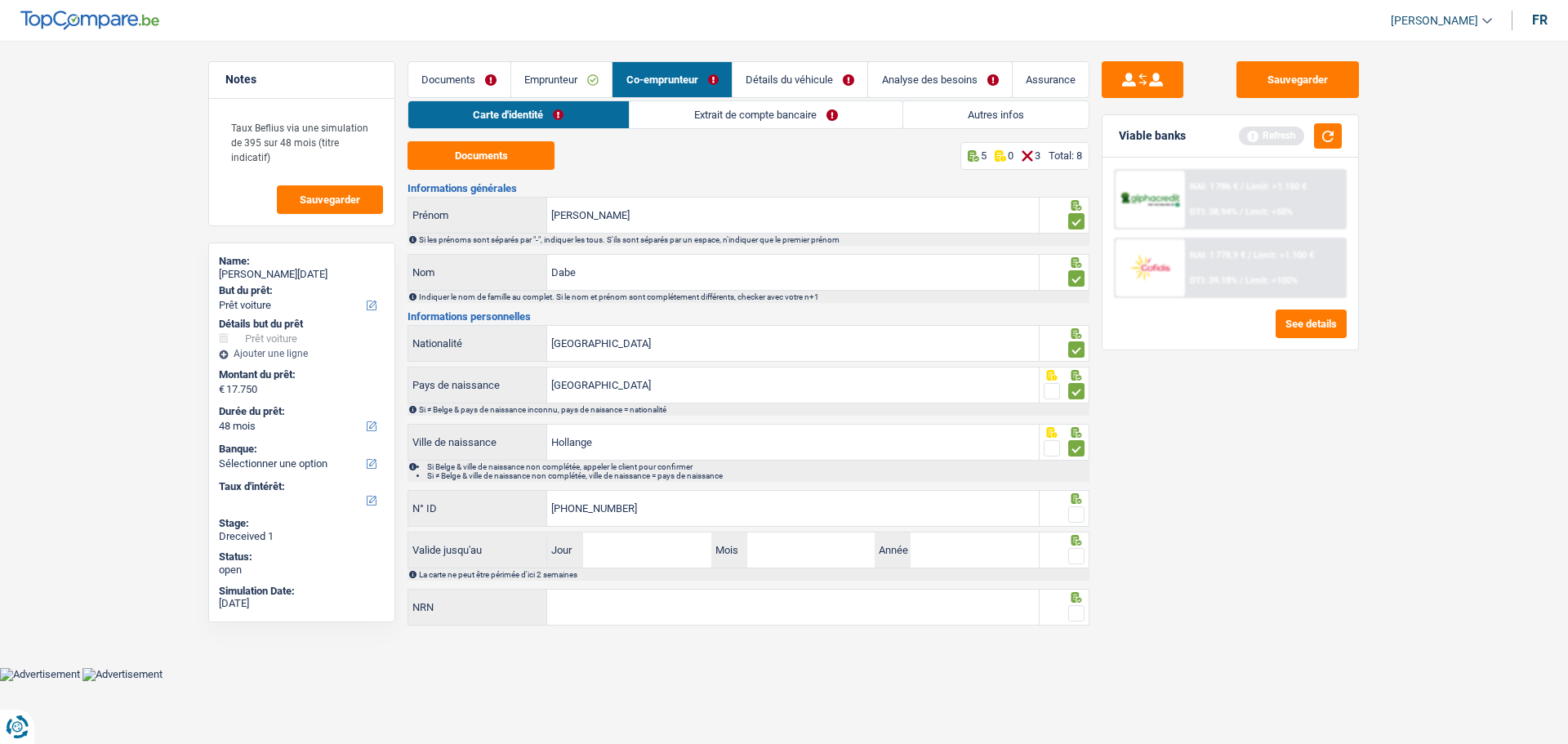 type on "592-5642529-23" 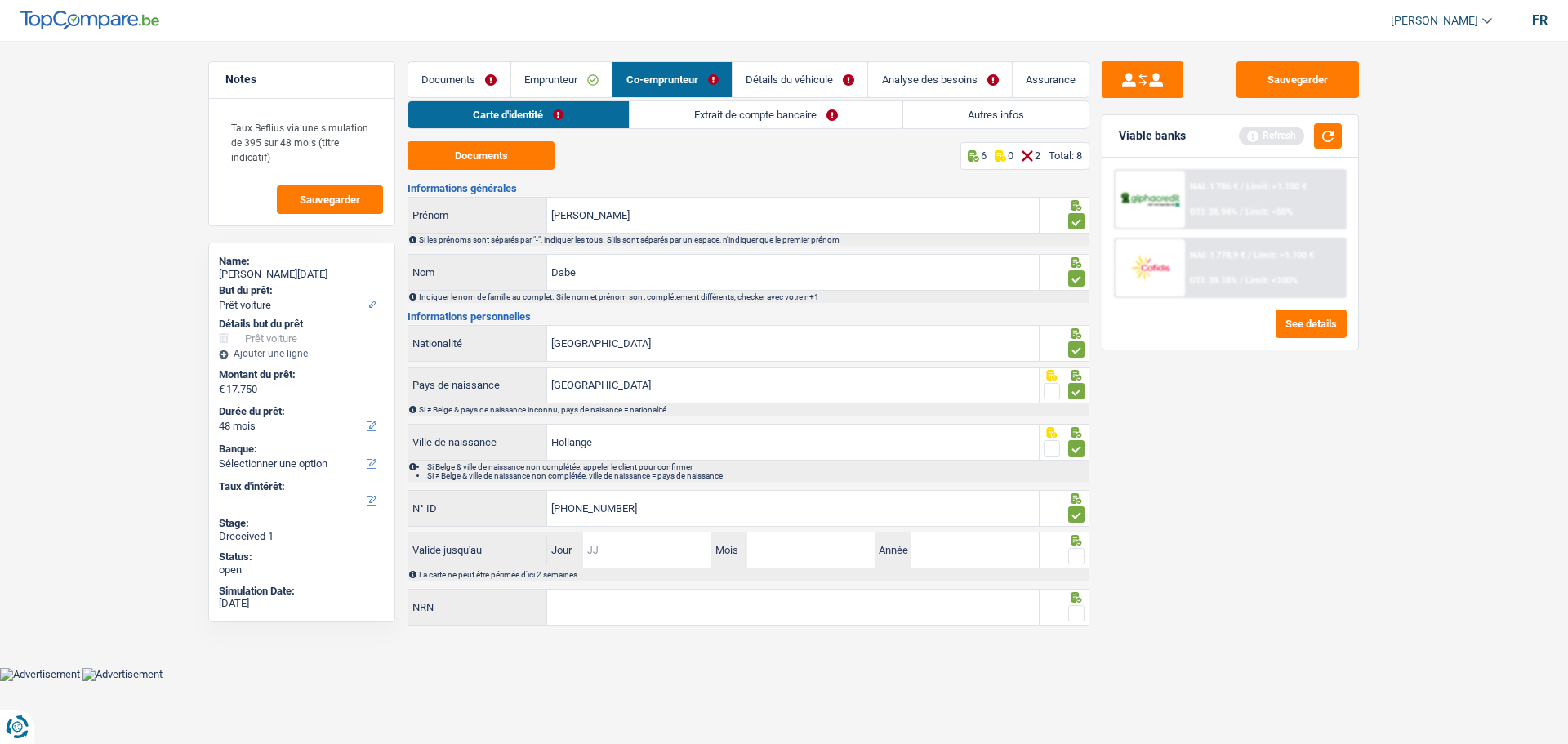 click on "Jour" at bounding box center [647, 550] 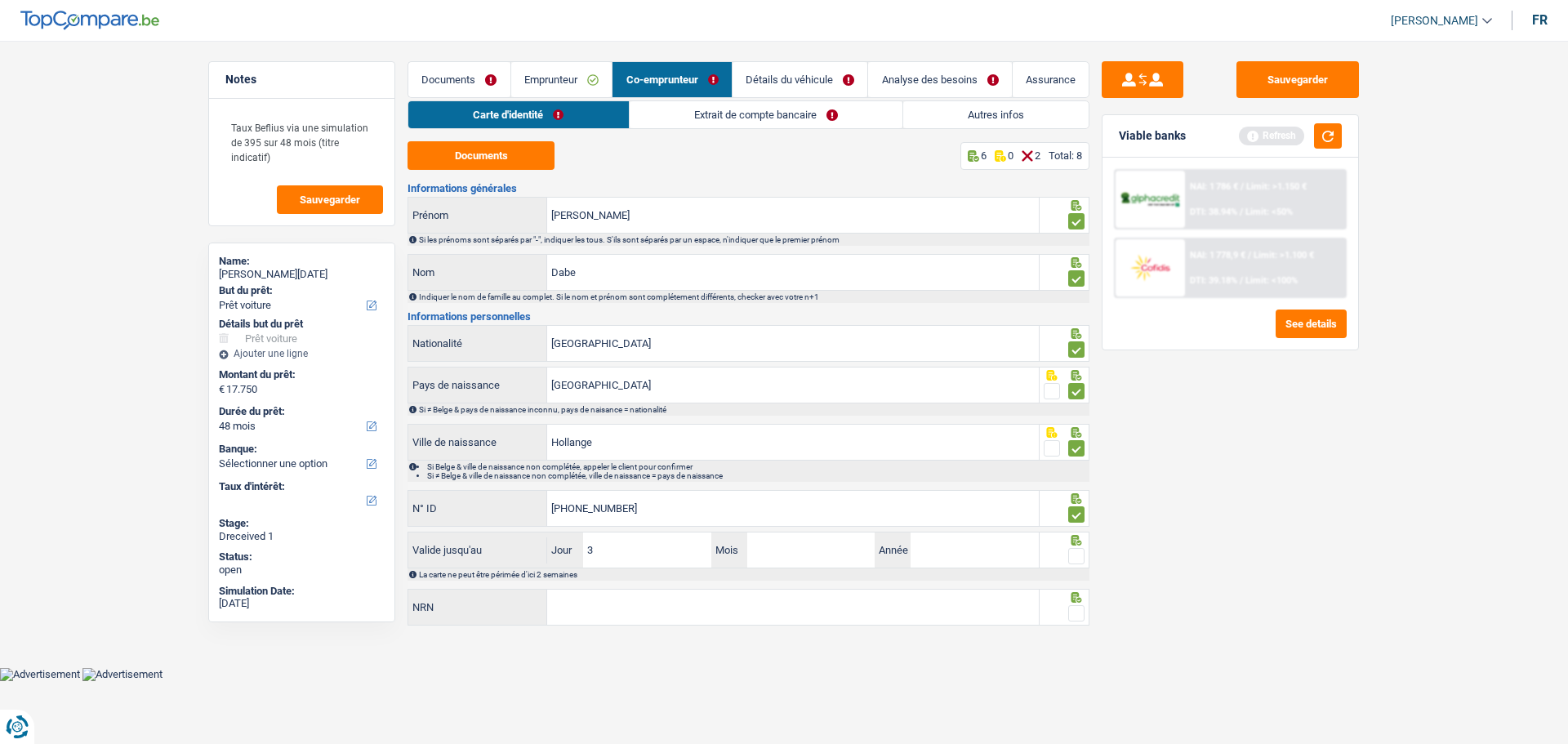 type on "30" 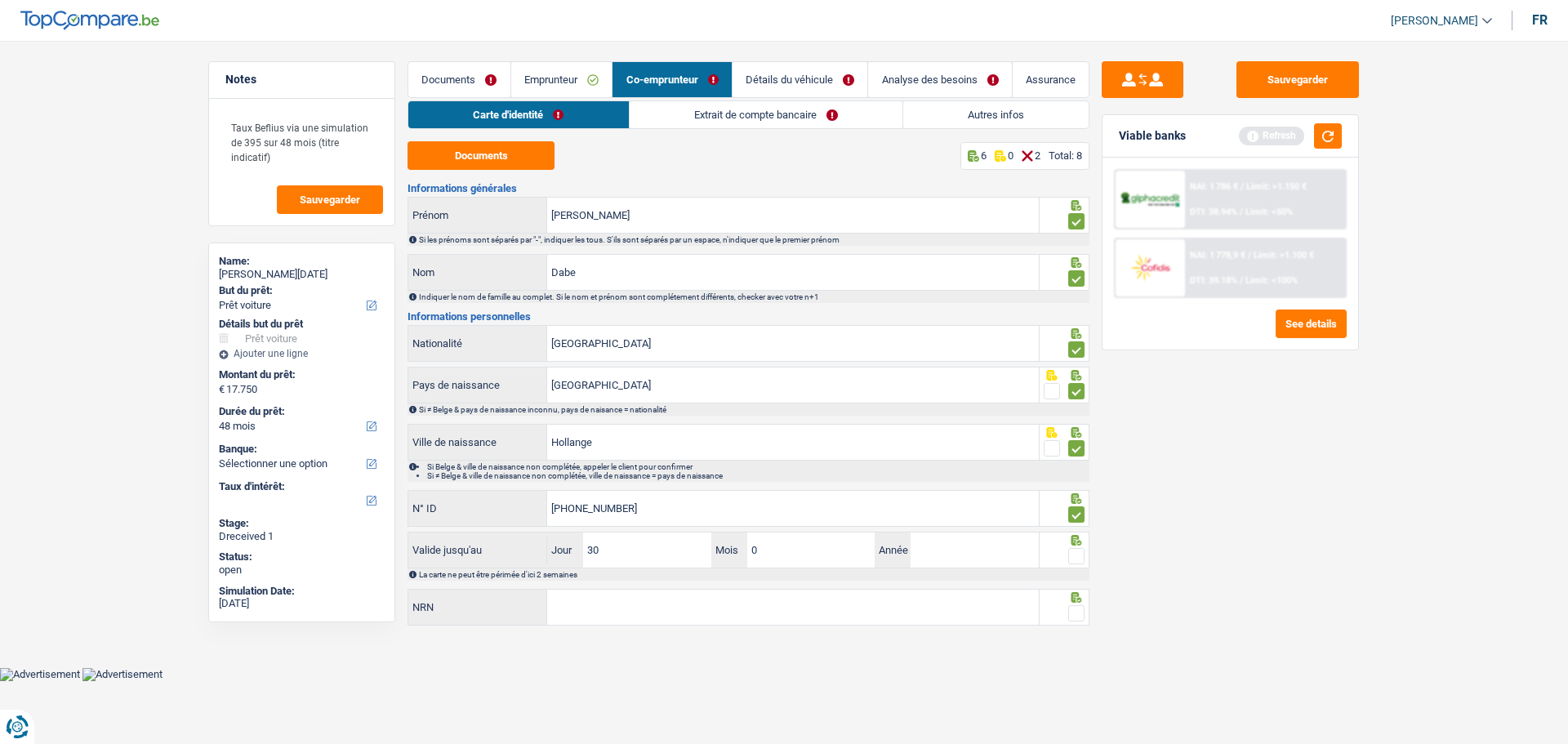 type on "03" 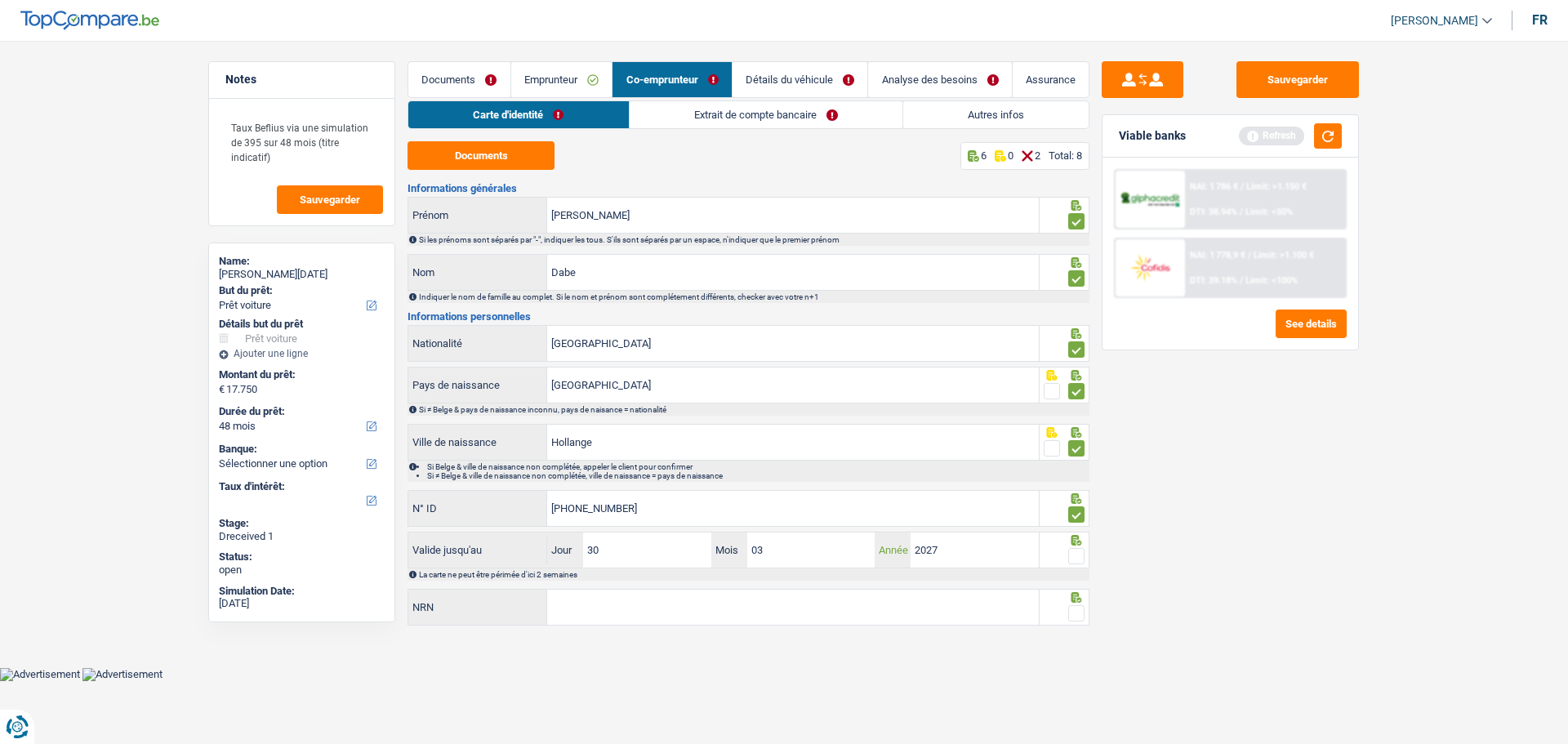 type on "2027" 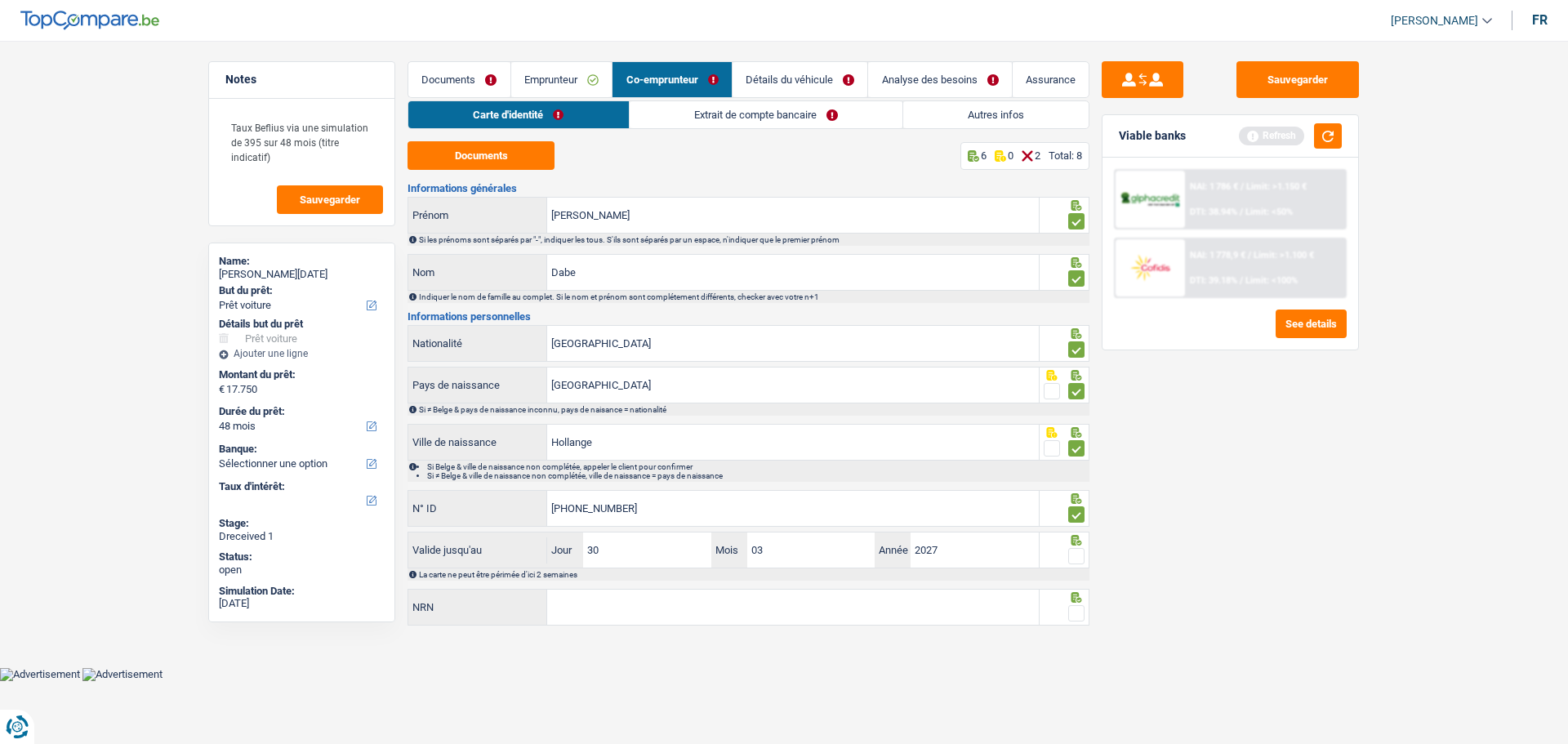 click at bounding box center (1076, 556) 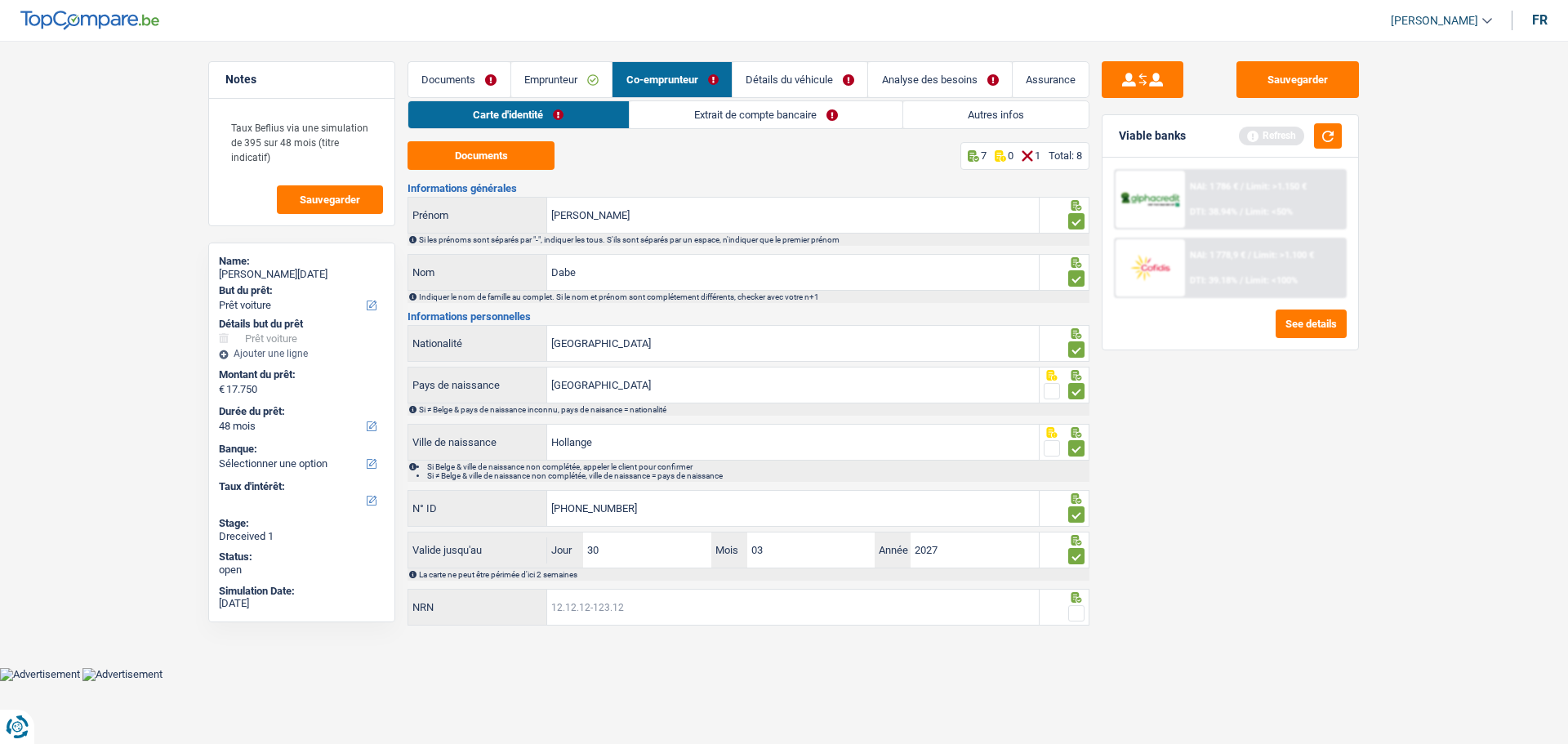 click on "NRN" at bounding box center [793, 607] 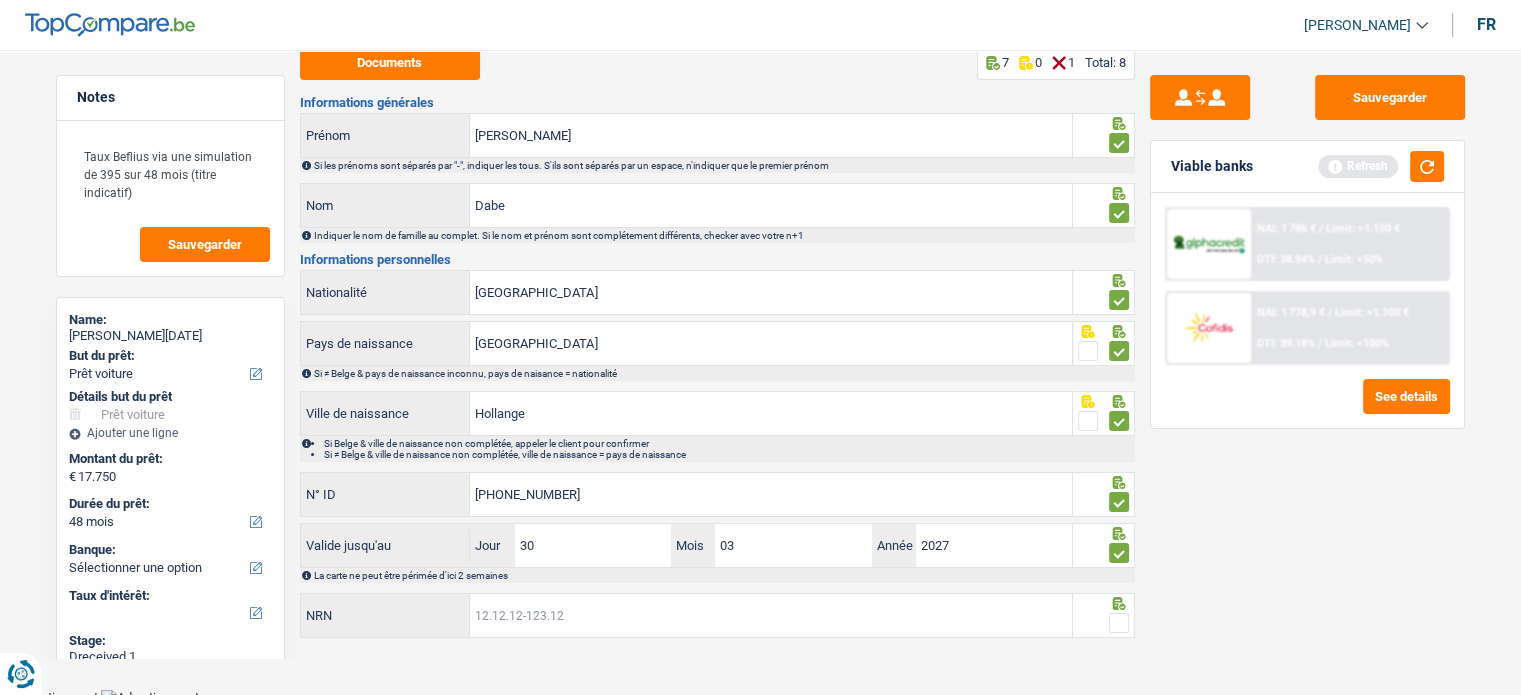 scroll, scrollTop: 129, scrollLeft: 0, axis: vertical 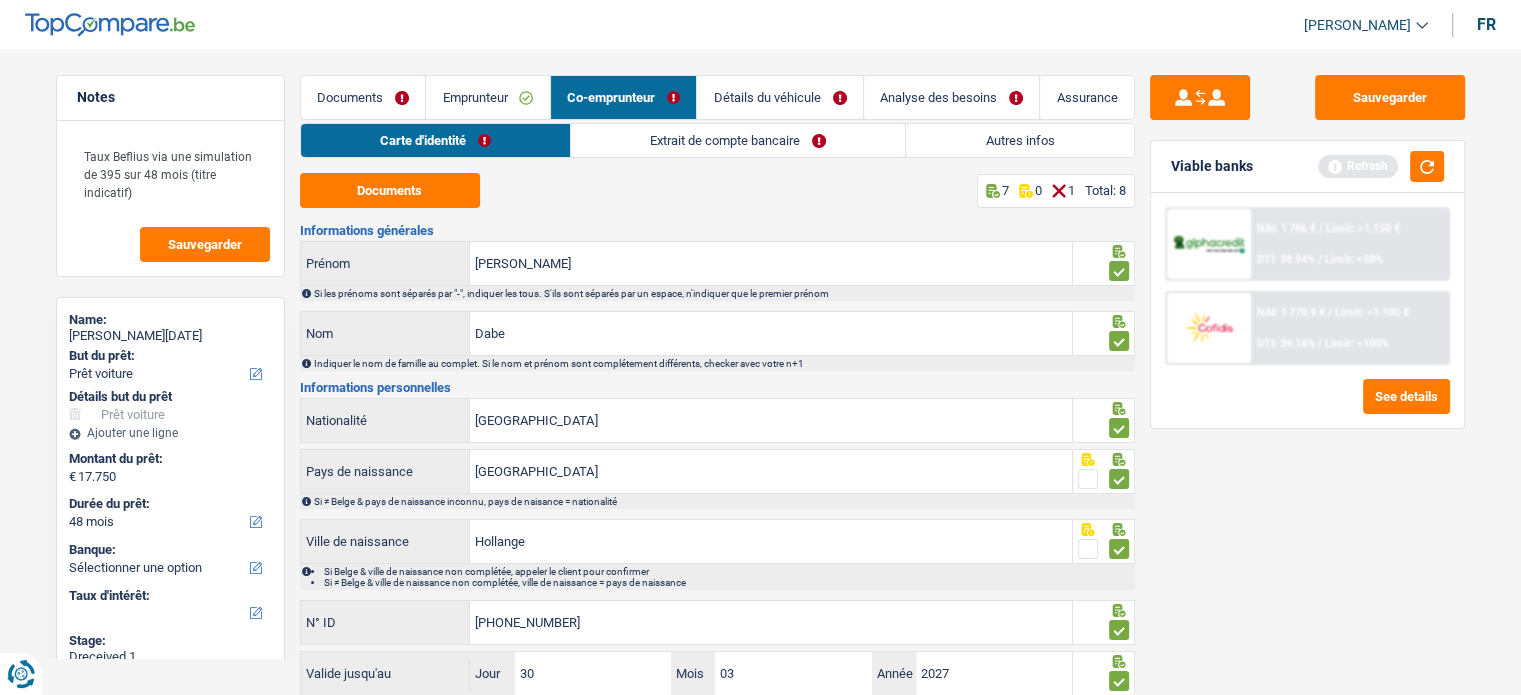 click on "Documents
7
0
1
Total: 8
Informations générales
Guy Joseph
Prénom
Si les prénoms sont séparés par "-", indiquer les tous. S'ils sont séparés par un espace, n'indiquer que le premier prénom   Dabe
Nom
Indiquer le nom de famille au complet. Si le nom et prénom sont complétement différents, checker avec votre  n+1
Informations personnelles
Belgique
Nationalité
Belgique
Pays de naissance
Si ≠ Belge & pays de naissance inconnu, pays de naisance = nationalité   Hollange
Ville de naissance
Si Belge & ville de naissance non complétée, appeler le client pour confirmer" at bounding box center (717, 471) 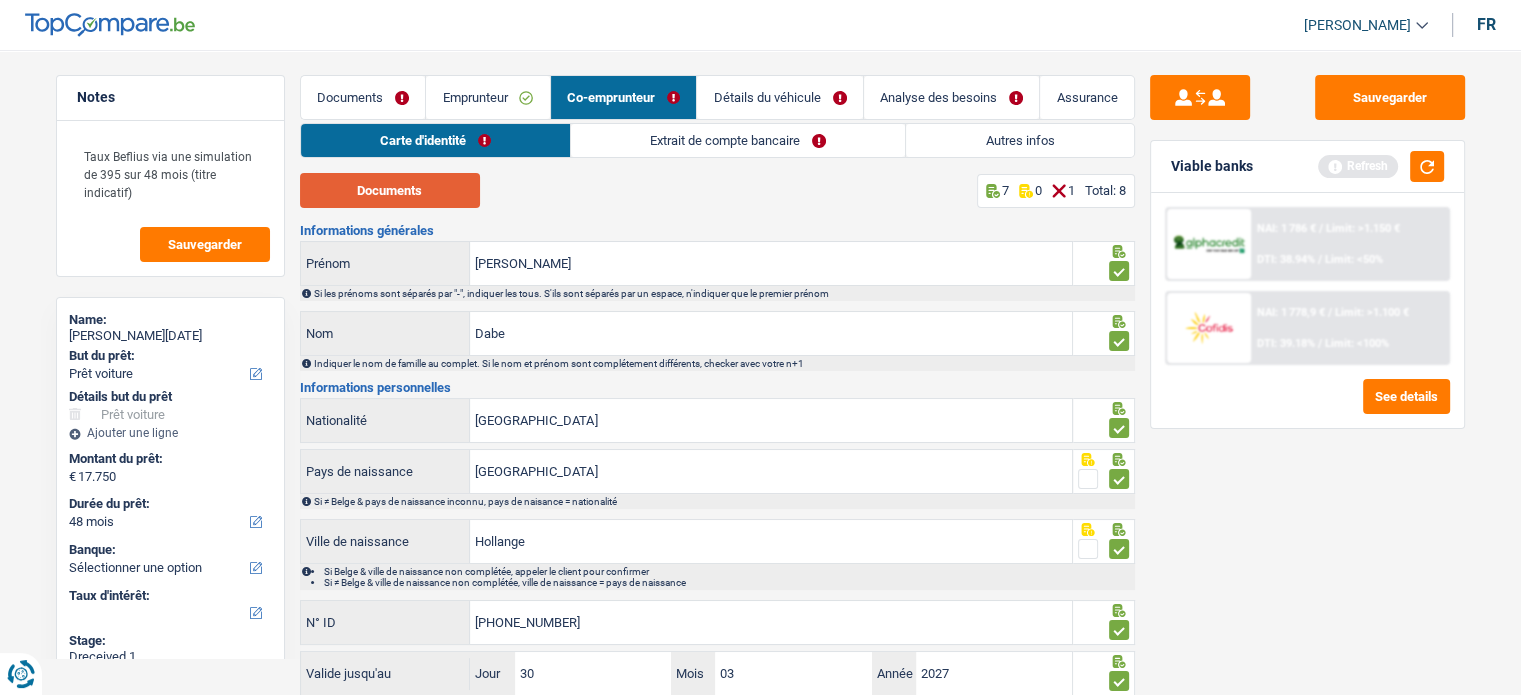 click on "Documents" at bounding box center [390, 190] 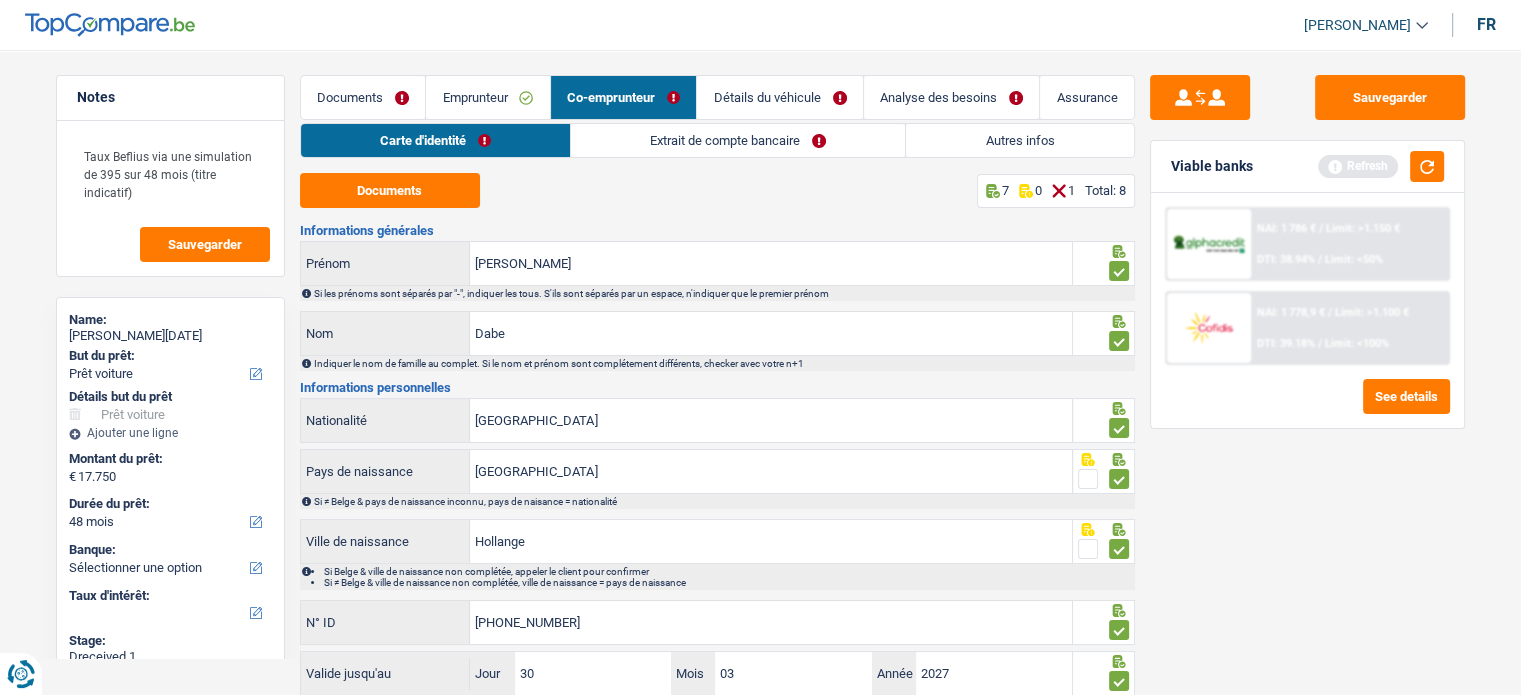 scroll, scrollTop: 129, scrollLeft: 0, axis: vertical 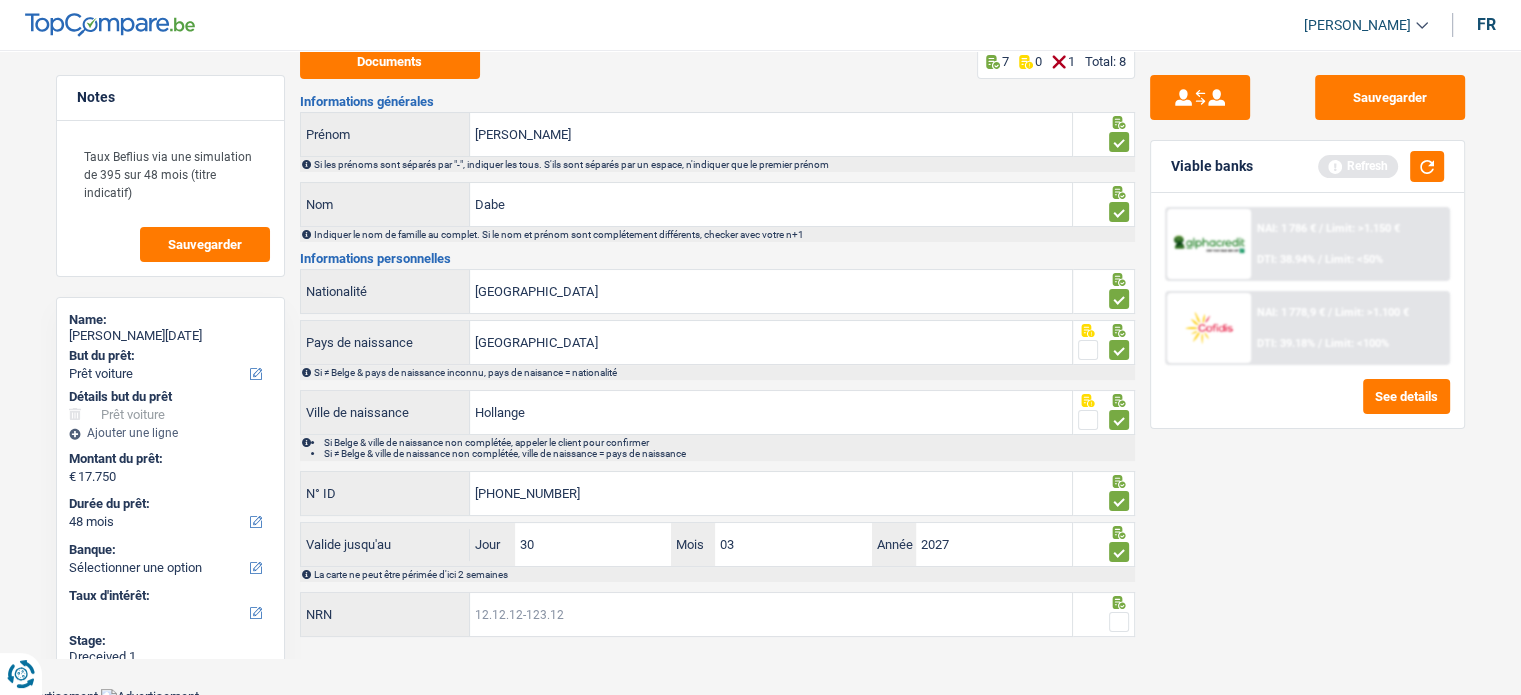 click on "NRN" at bounding box center [771, 614] 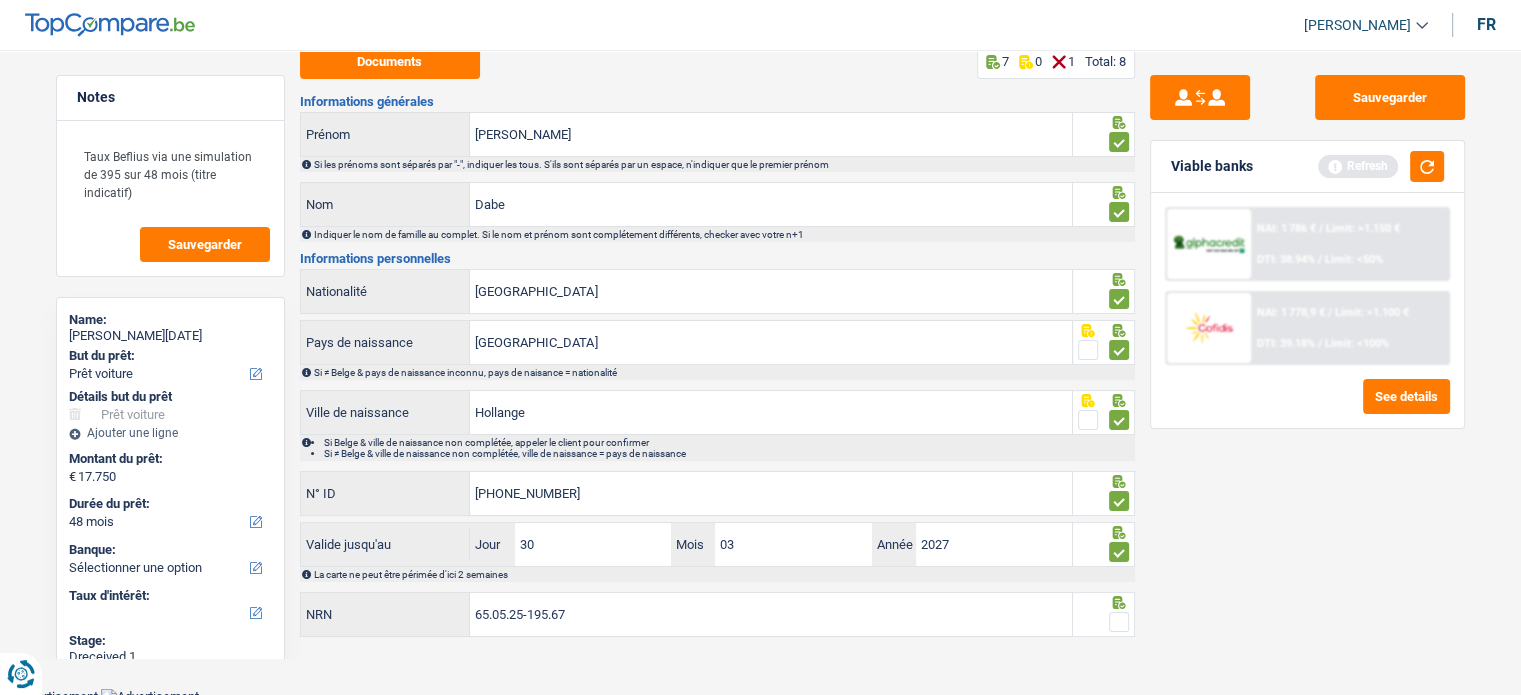 type on "65.05.25-195.67" 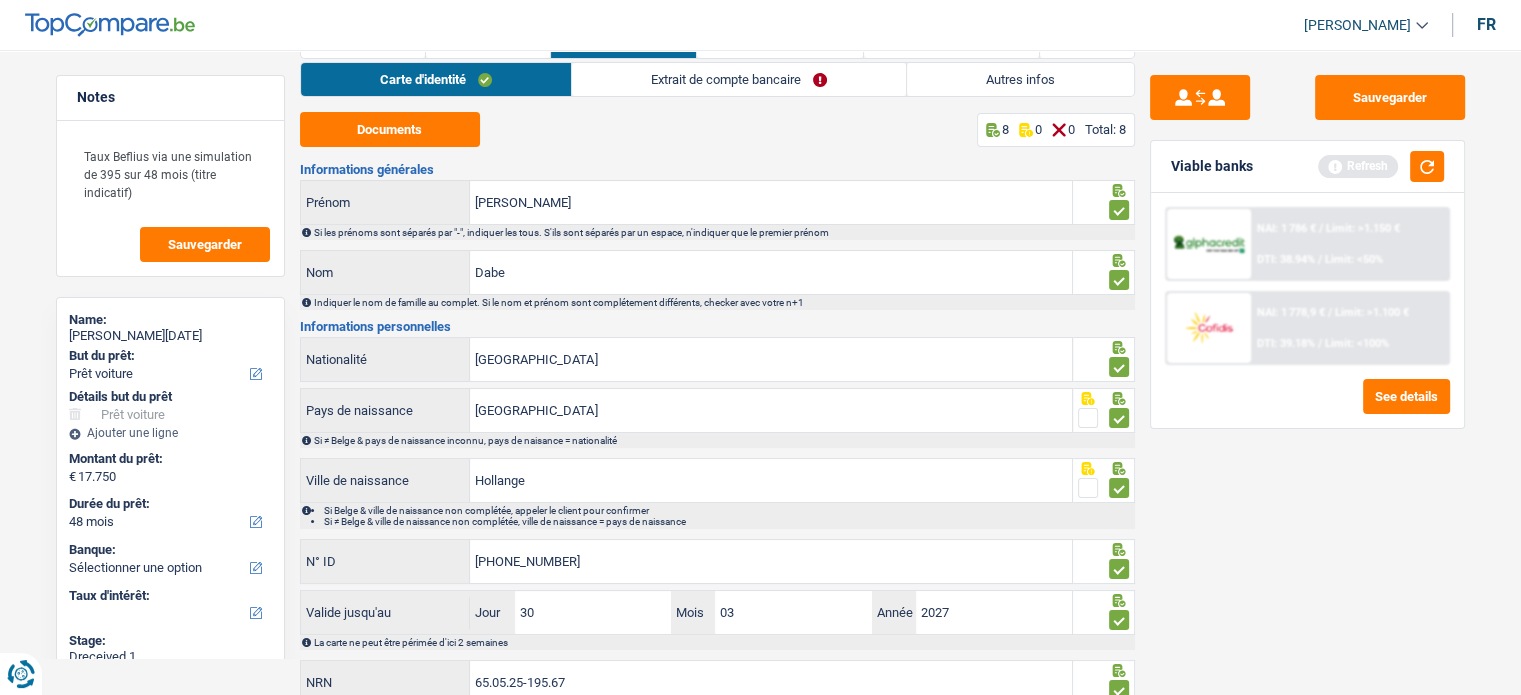 scroll, scrollTop: 0, scrollLeft: 0, axis: both 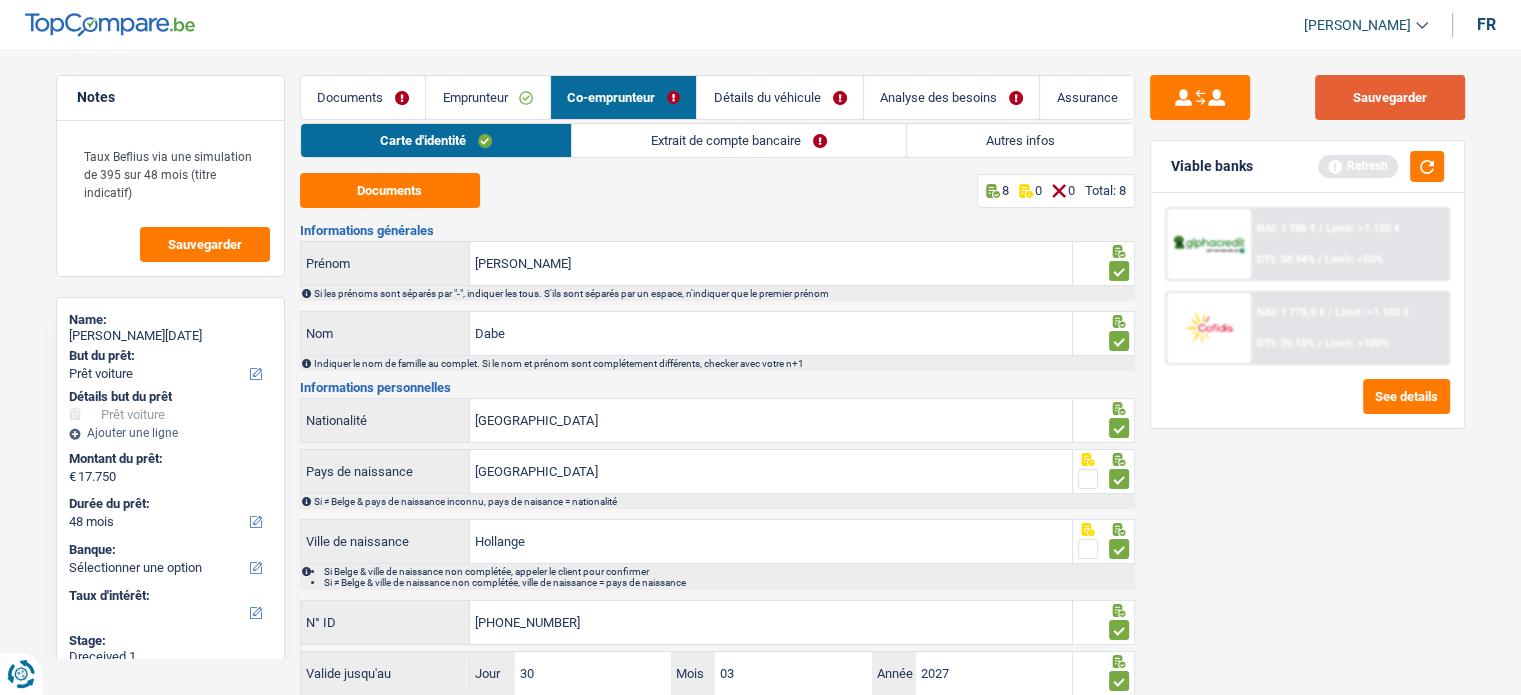 click on "Sauvegarder" at bounding box center (1390, 97) 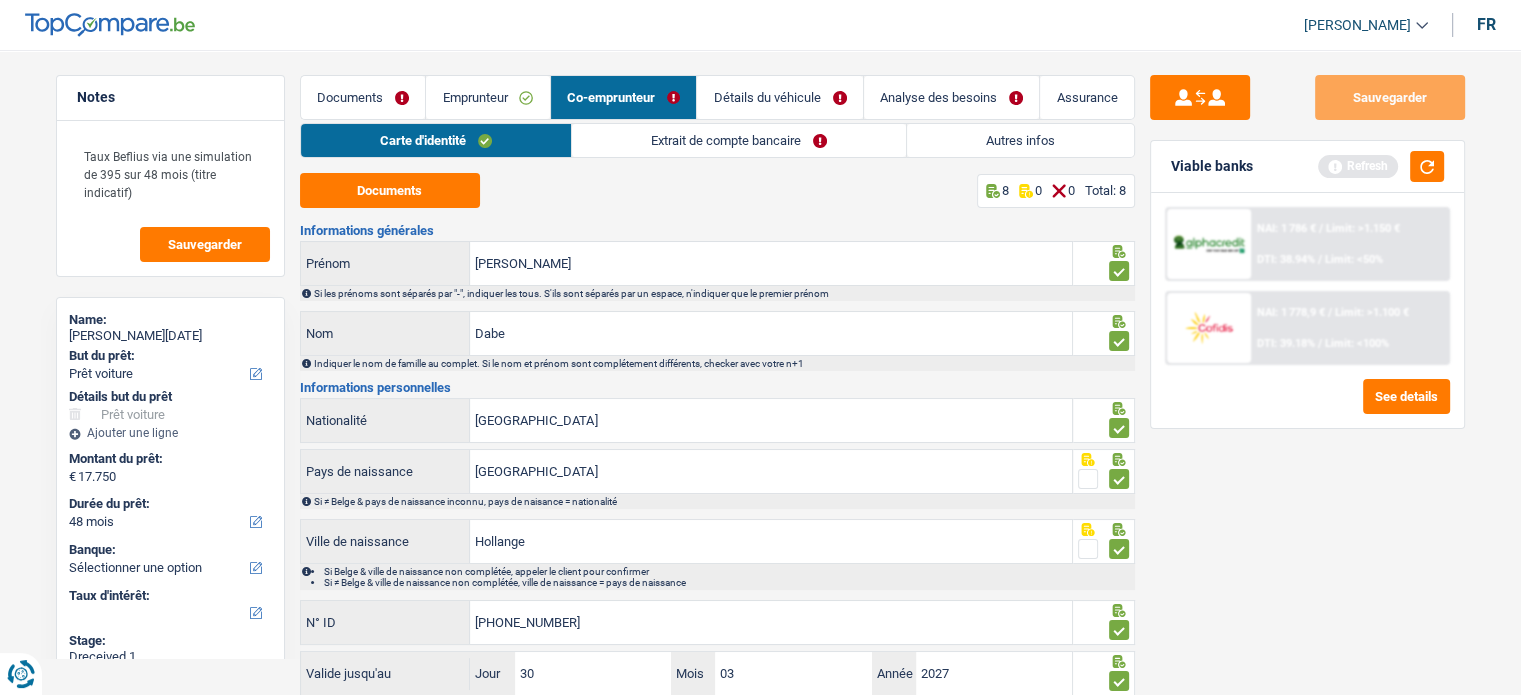 click on "Extrait de compte bancaire" at bounding box center [739, 140] 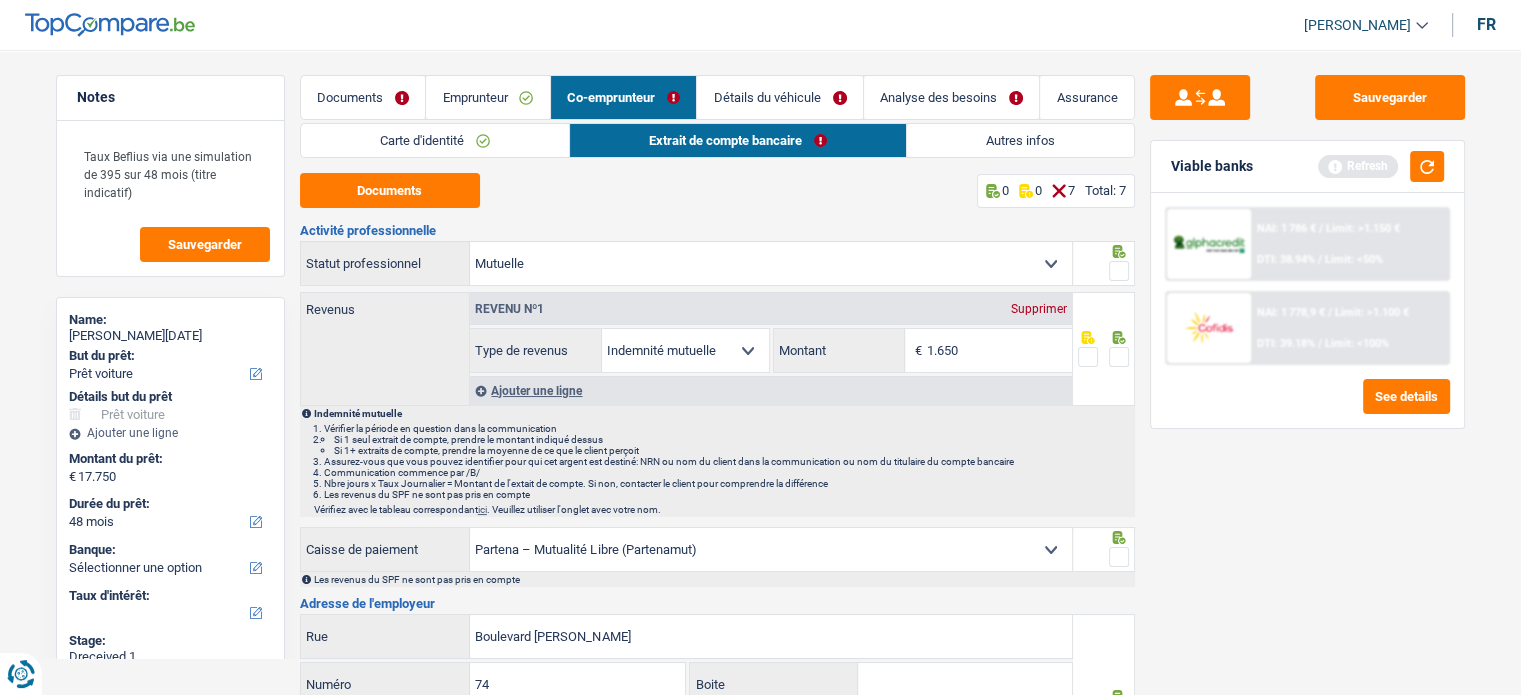 drag, startPoint x: 1118, startPoint y: 262, endPoint x: 1116, endPoint y: 294, distance: 32.06244 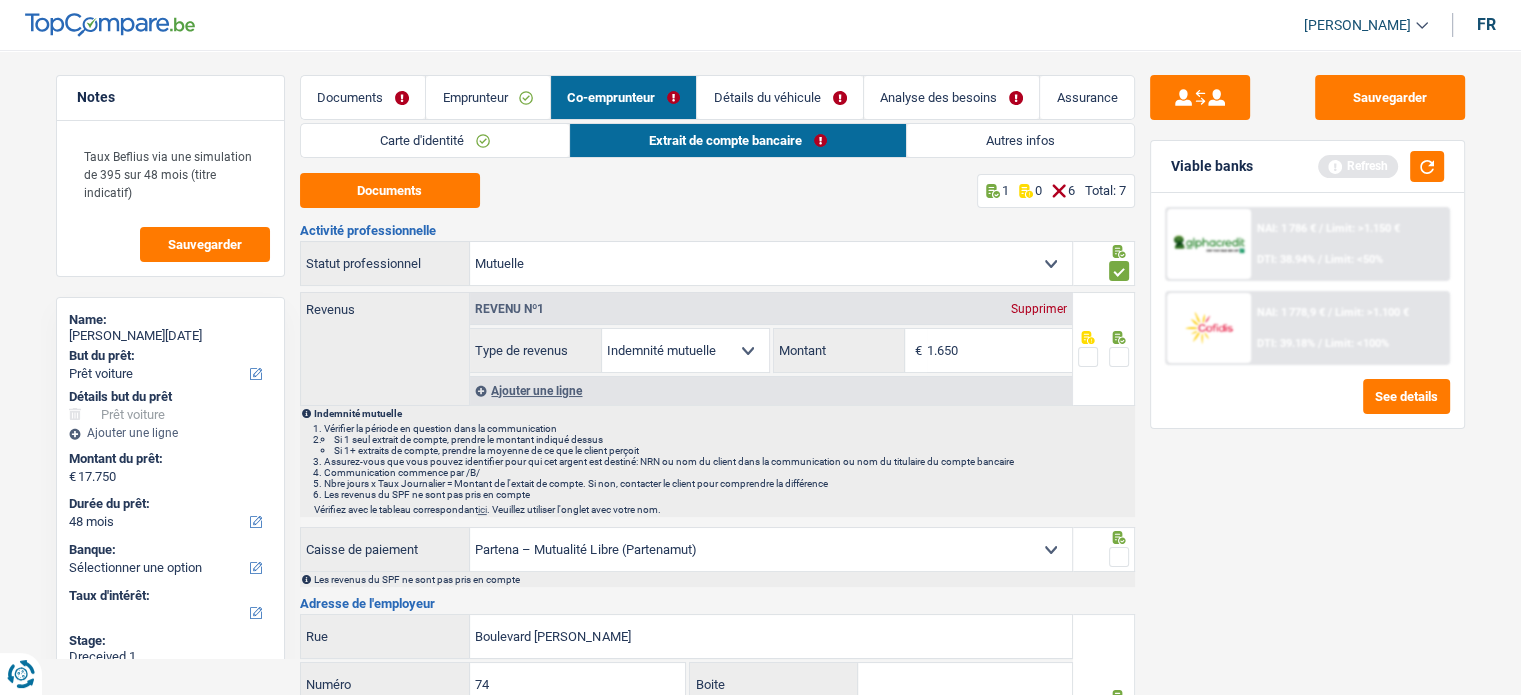 click at bounding box center (1119, 357) 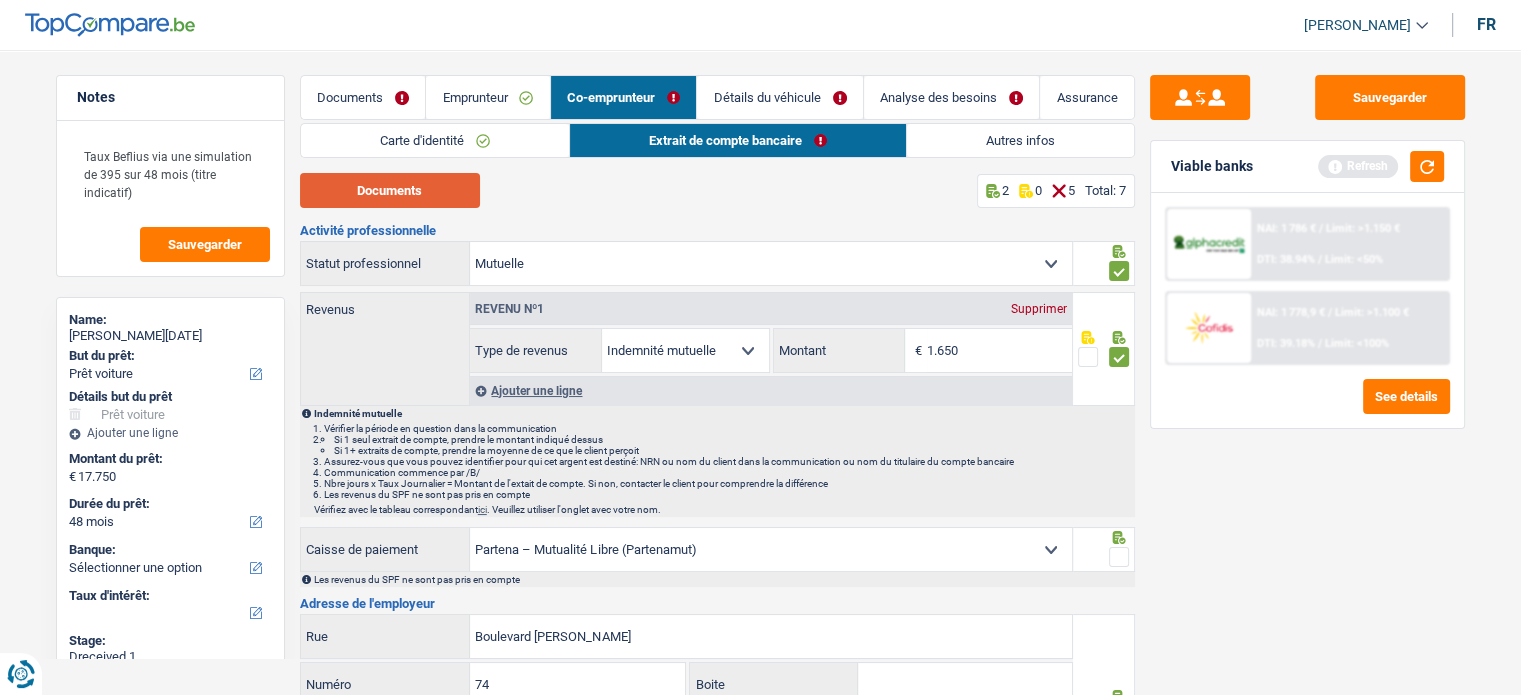 click on "Documents" at bounding box center (390, 190) 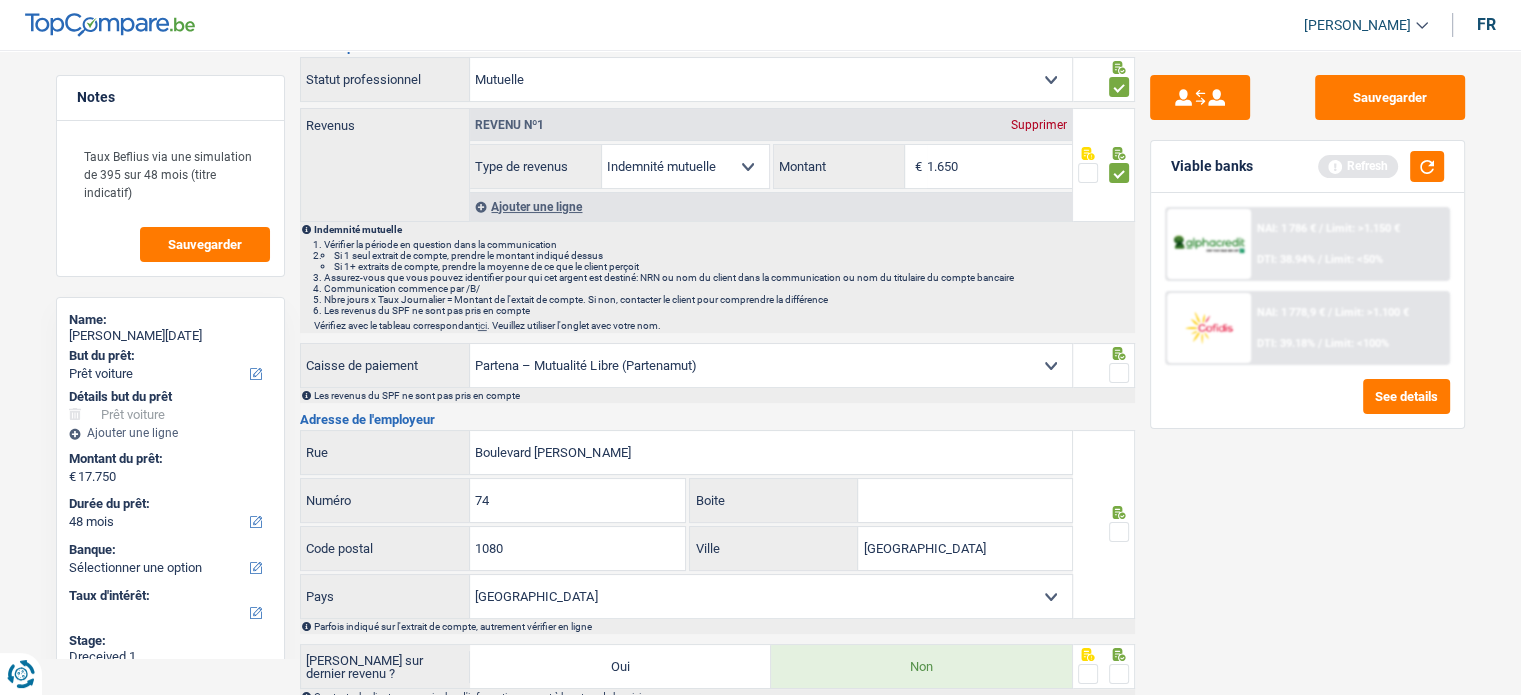 scroll, scrollTop: 200, scrollLeft: 0, axis: vertical 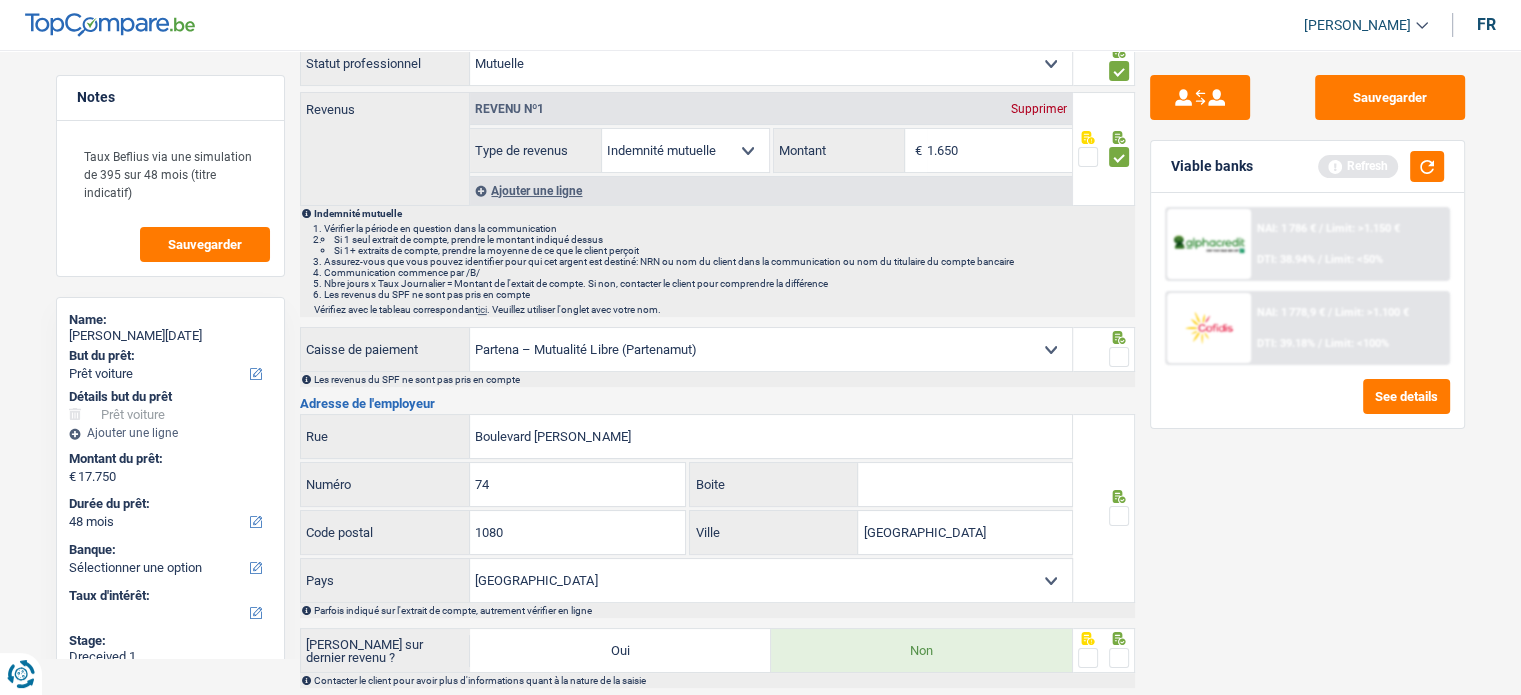 click at bounding box center (1119, 357) 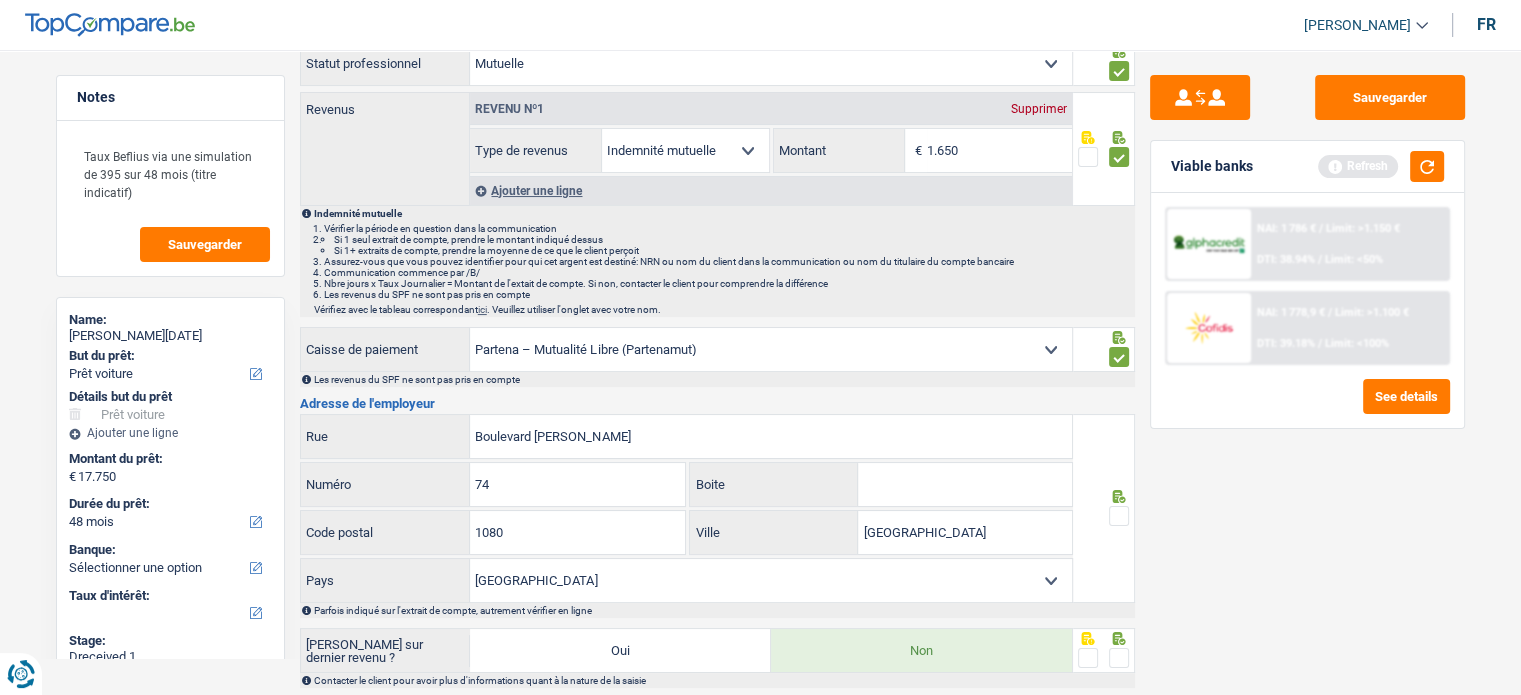 click at bounding box center (1119, 516) 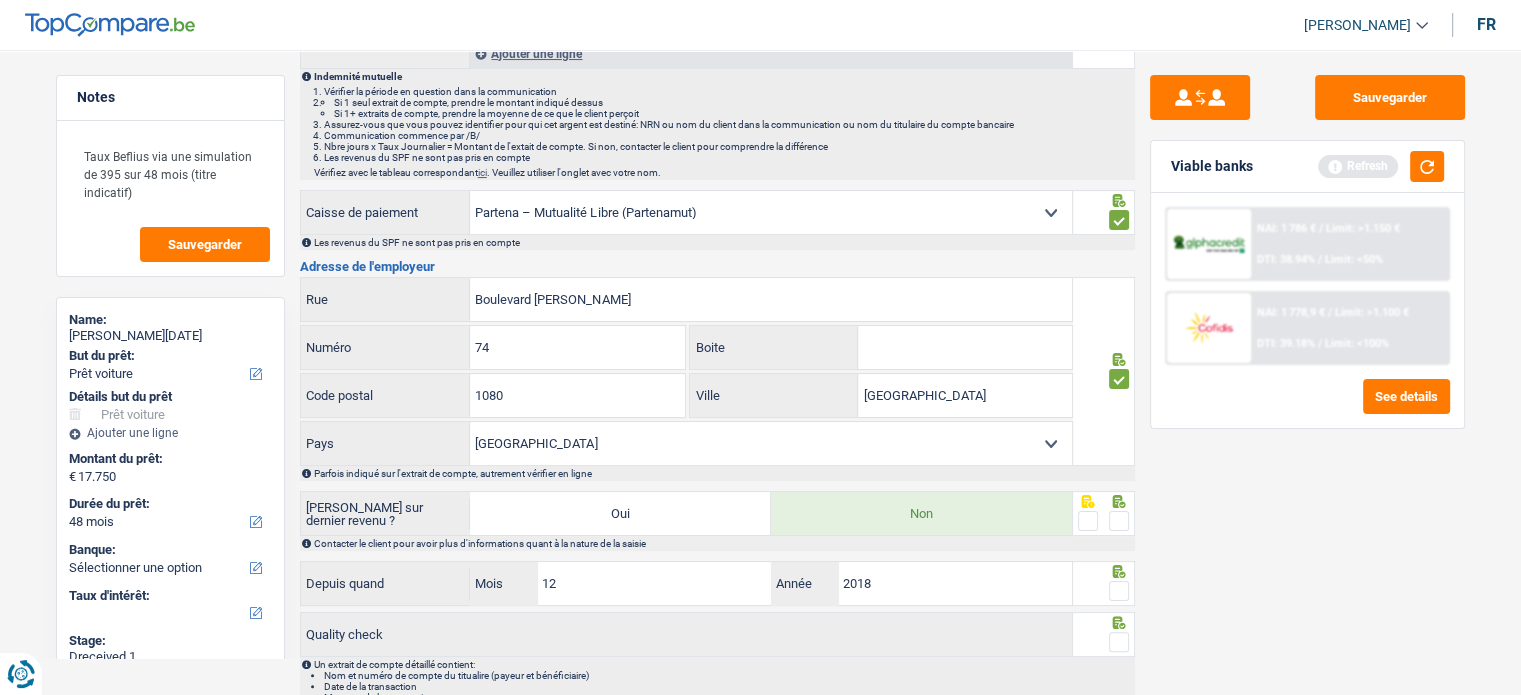 scroll, scrollTop: 431, scrollLeft: 0, axis: vertical 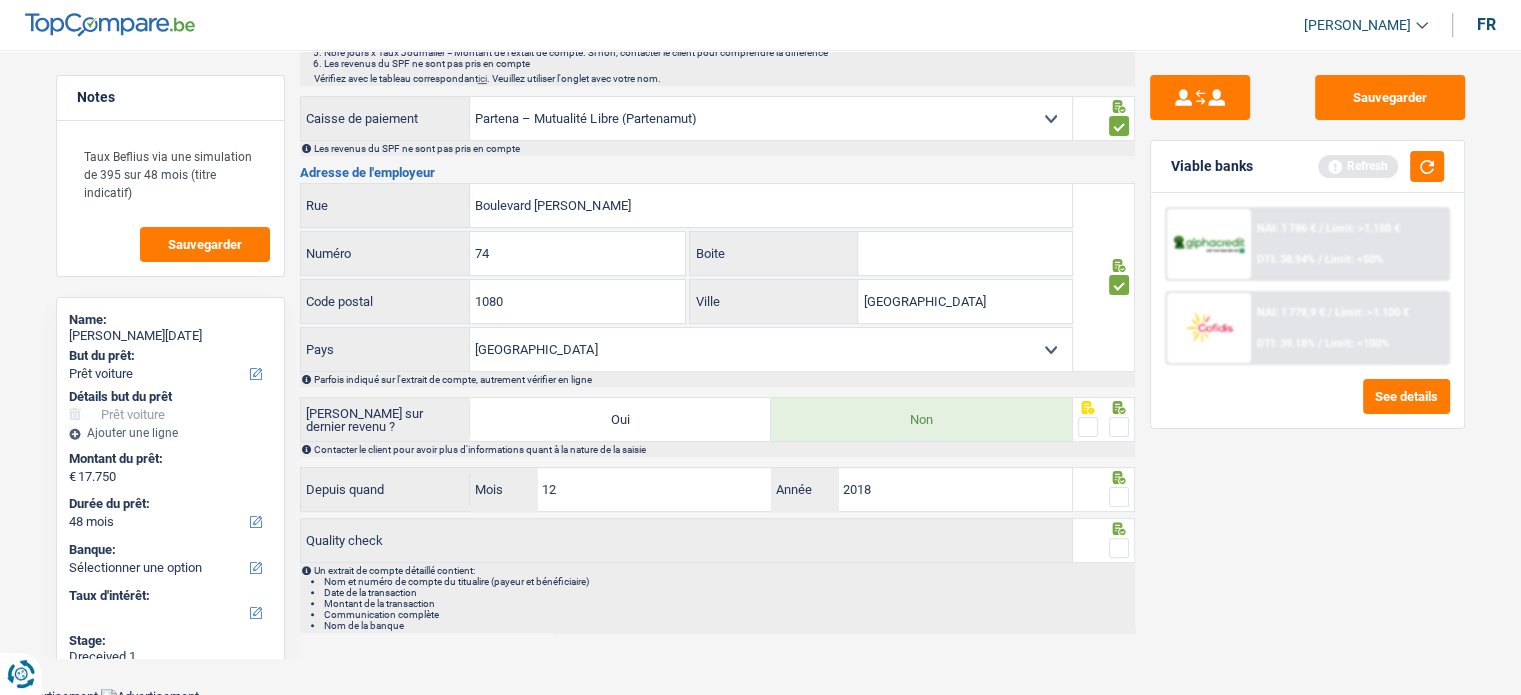 drag, startPoint x: 1122, startPoint y: 422, endPoint x: 1122, endPoint y: 451, distance: 29 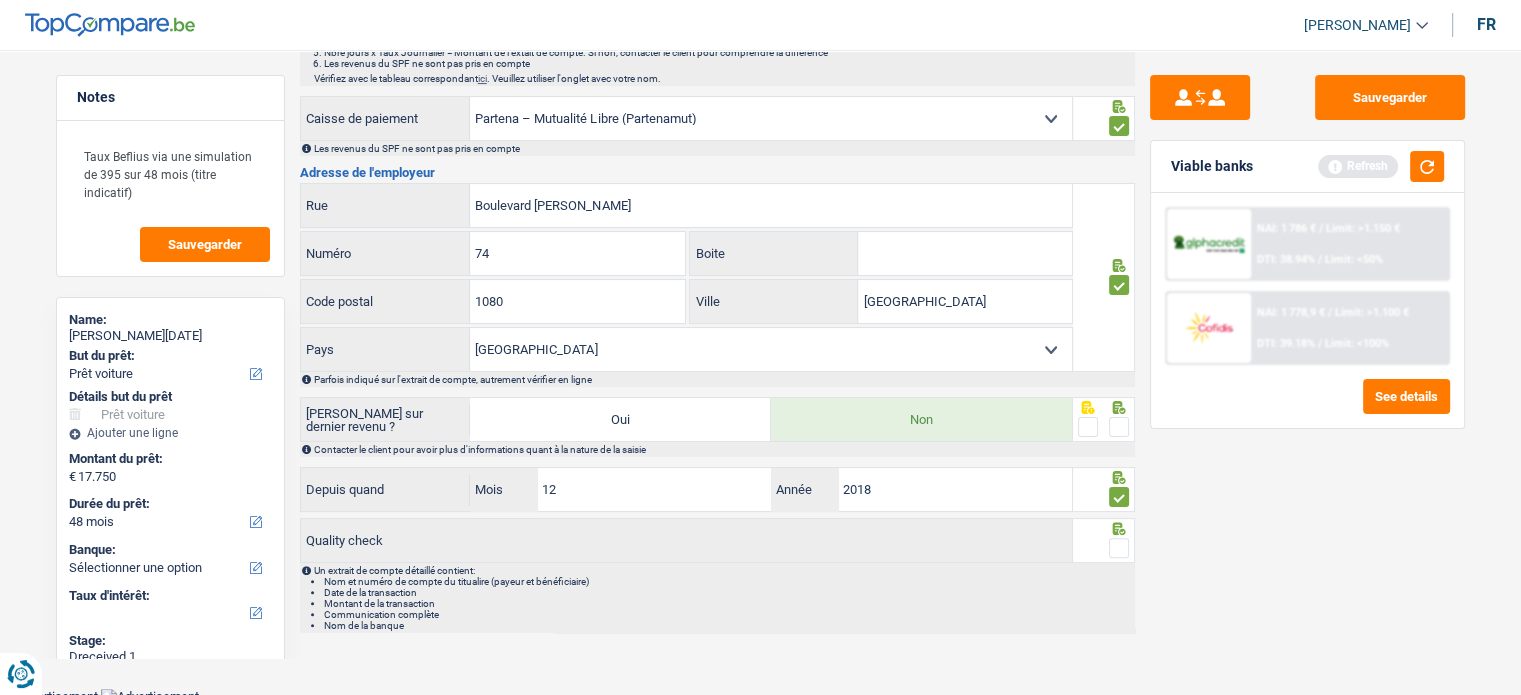 drag, startPoint x: 1116, startPoint y: 420, endPoint x: 1128, endPoint y: 464, distance: 45.607018 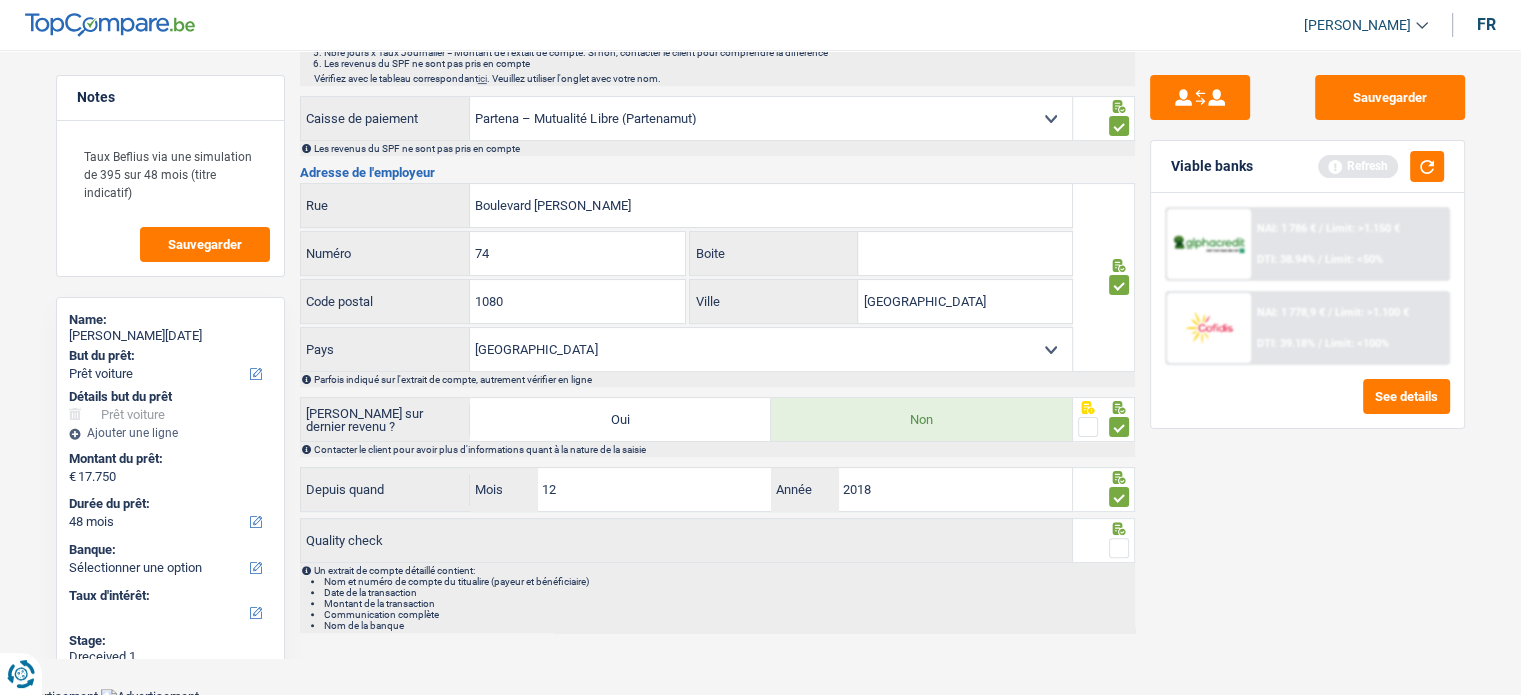 click at bounding box center (1119, 548) 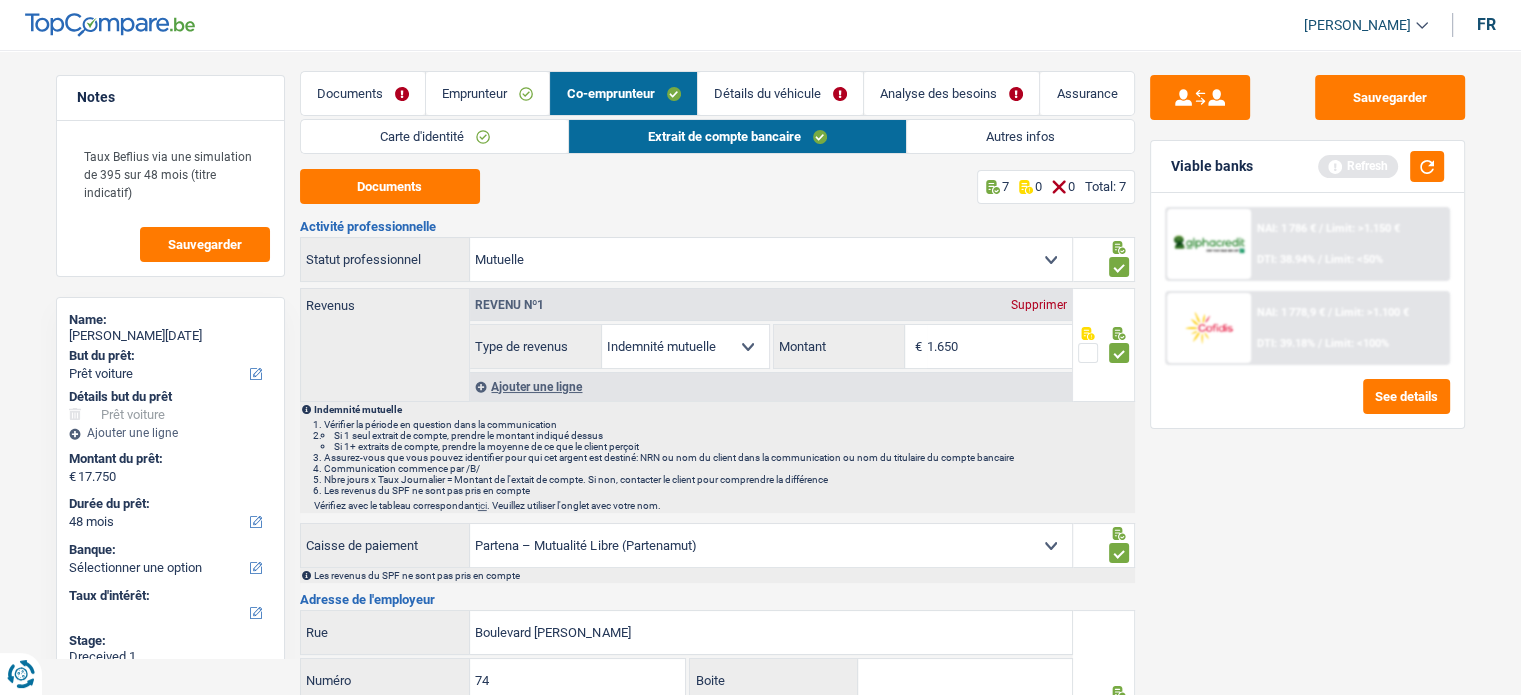 scroll, scrollTop: 0, scrollLeft: 0, axis: both 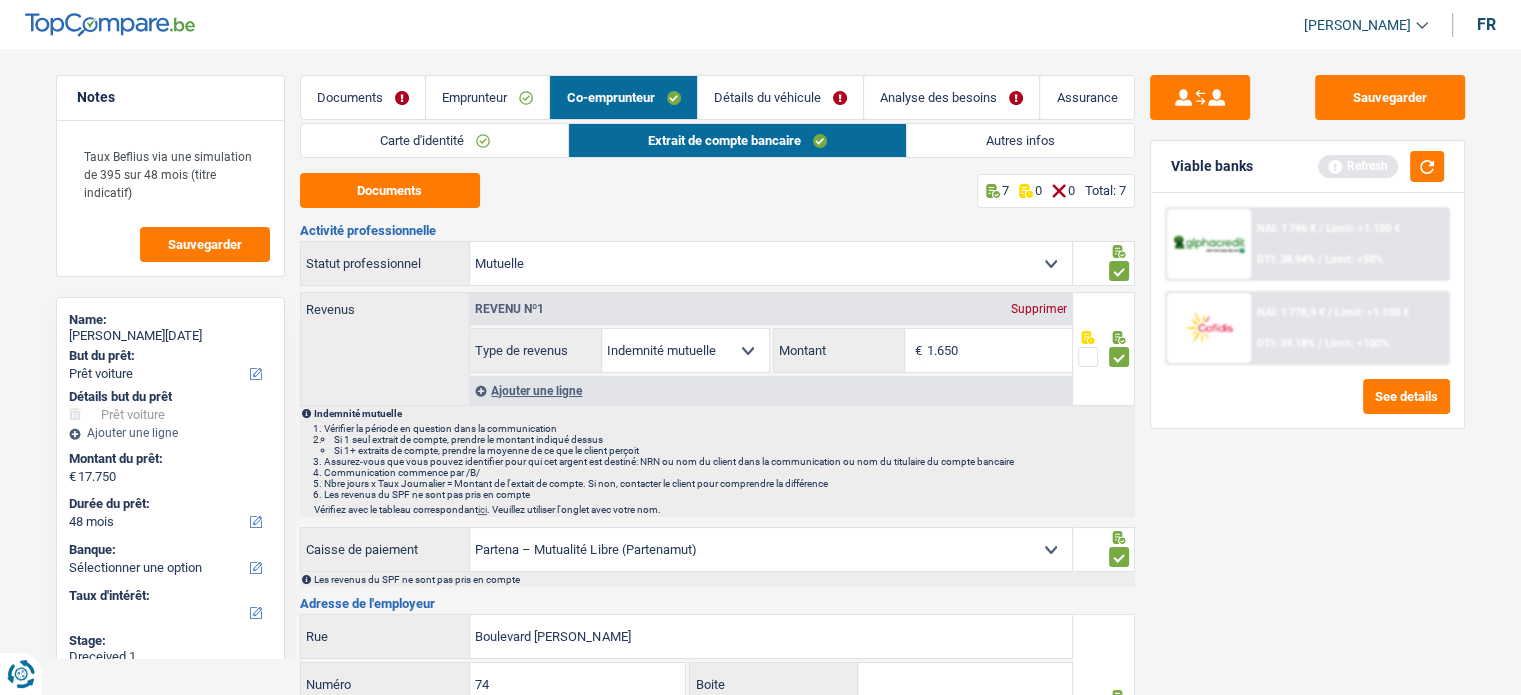 click on "Détails du véhicule" at bounding box center (780, 97) 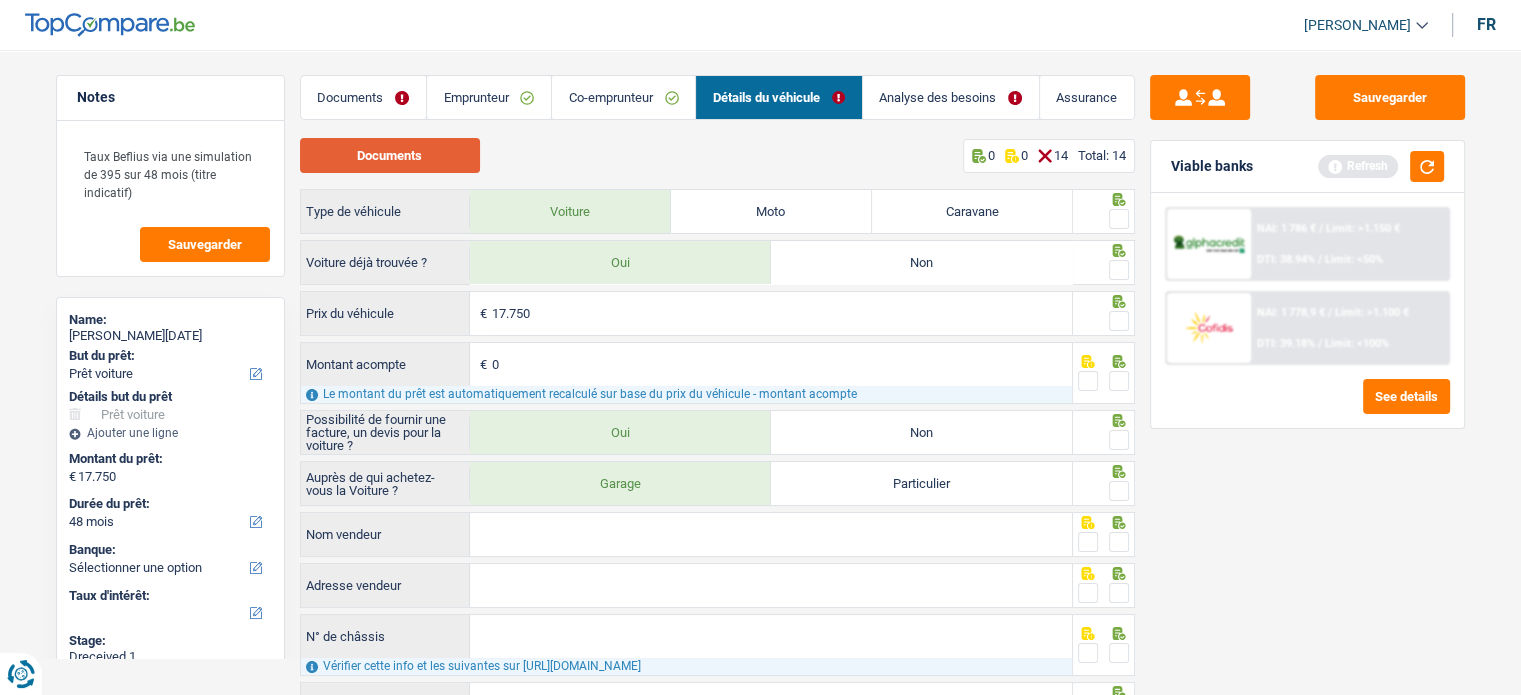 click on "Documents" at bounding box center (390, 155) 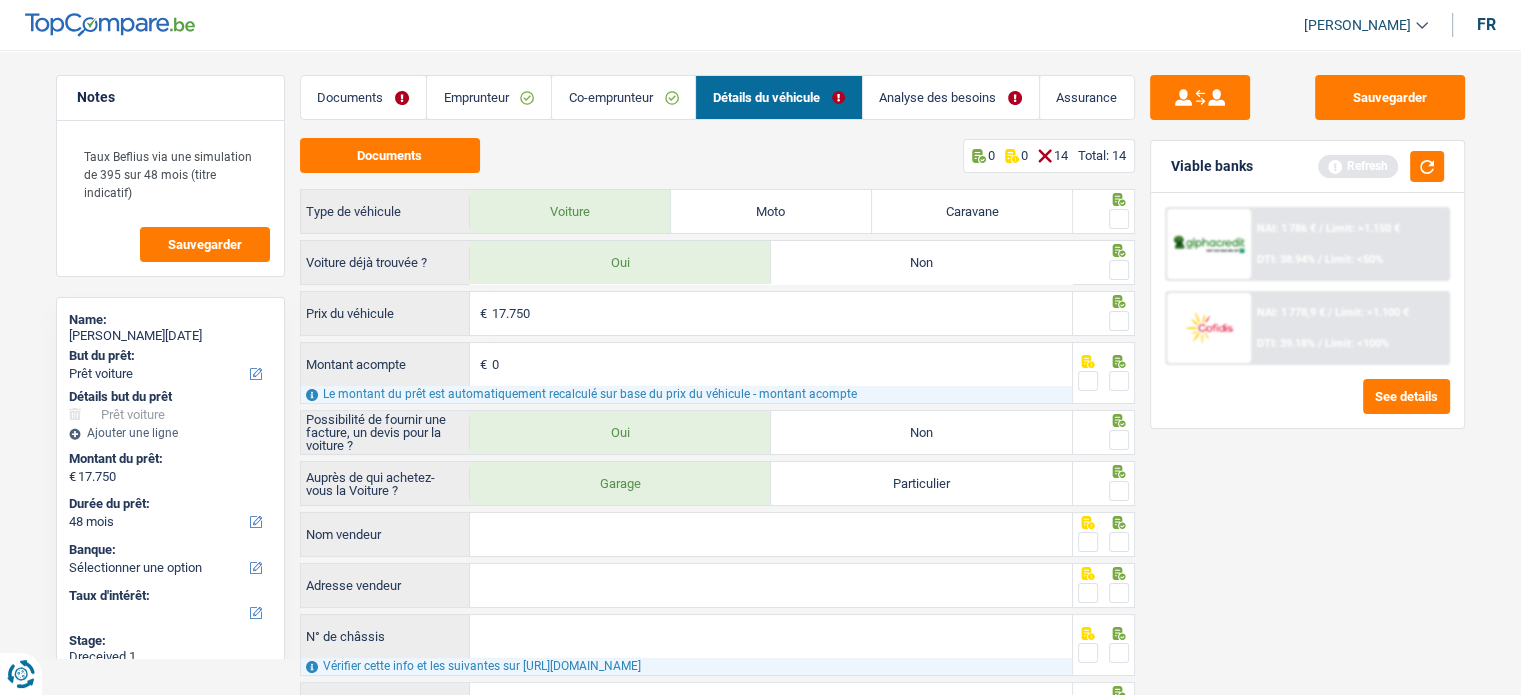 click on "Documents" at bounding box center (363, 97) 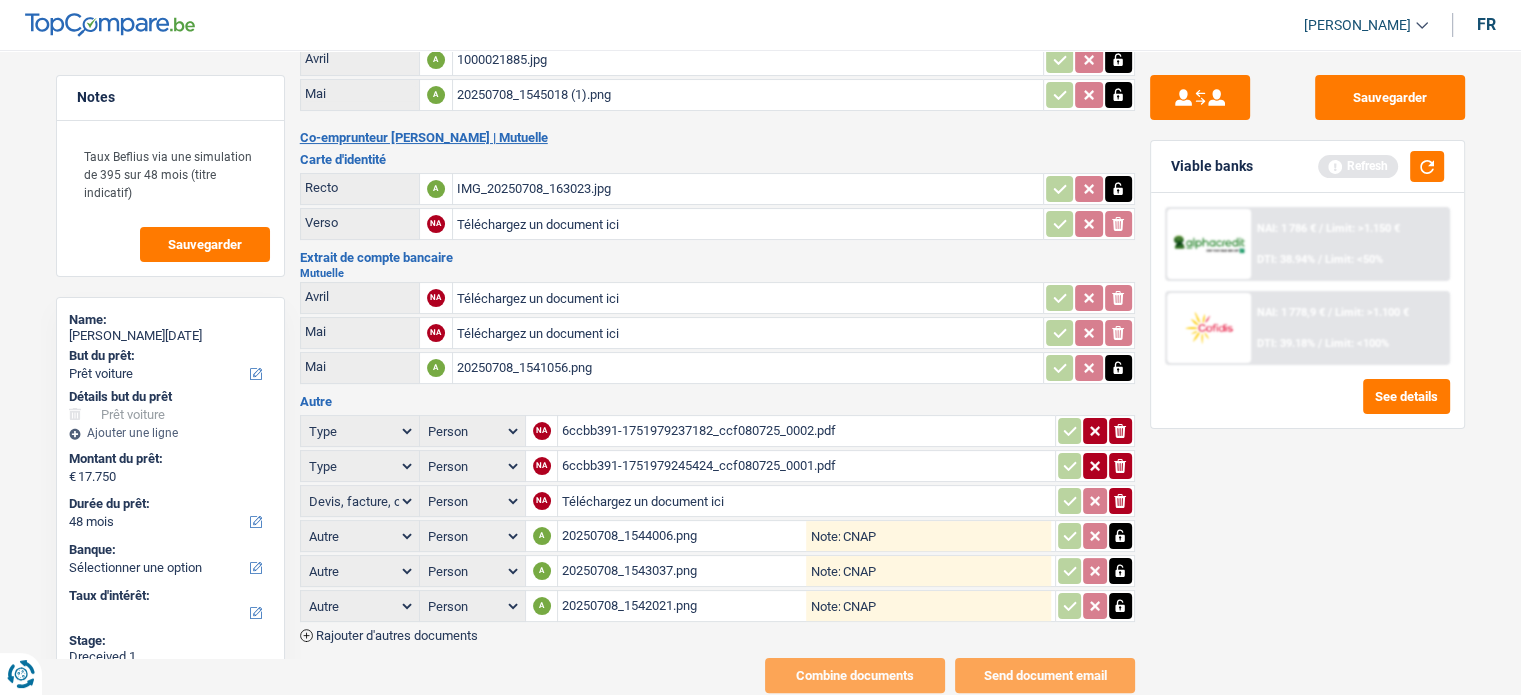 scroll, scrollTop: 297, scrollLeft: 0, axis: vertical 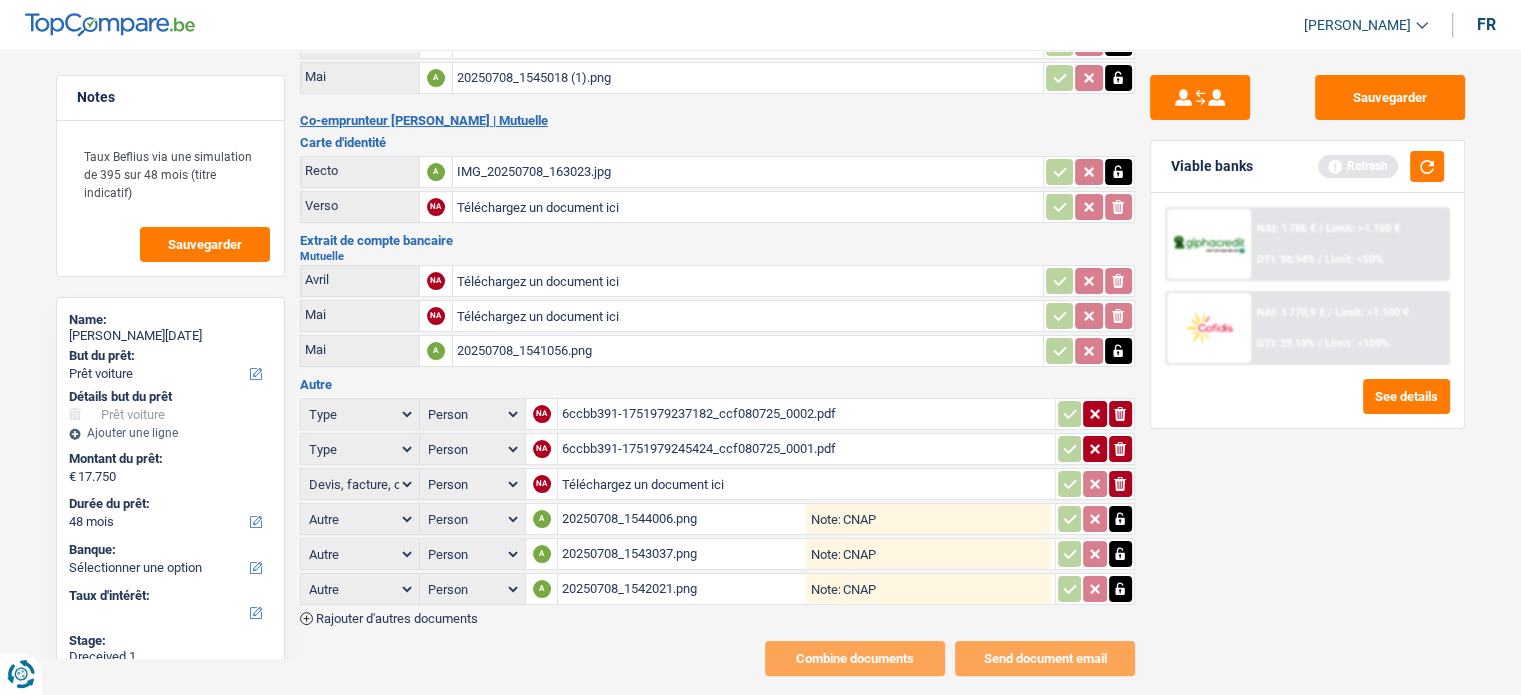 click on "Type
Analyse des besoins pour l'assurance
Attestation d'invalidité
Attestation de votre employeur
Attestation perte de la carte d'identité
Autre
Avertissement extrait de rôle 2023 concernant vos revenus 2022
Avertissement extrait de rôle 2024 concernant vos revenus 2023
Bulletin d'impôt
Carte bancaire
Certificat de composition de ménage
Certificat de résidence élargi
Certificat médical
Contrat de bail" at bounding box center [360, 414] 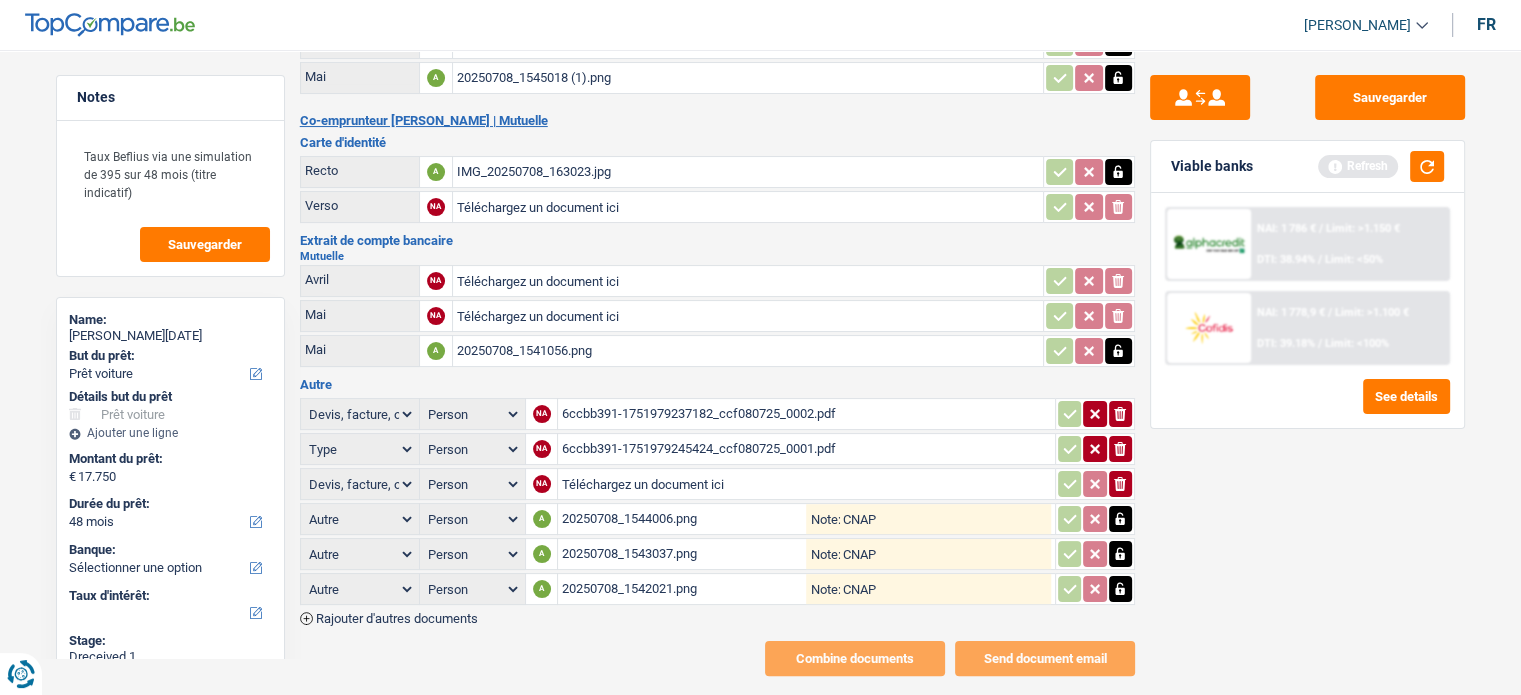 click on "Type
Analyse des besoins pour l'assurance
Attestation d'invalidité
Attestation de votre employeur
Attestation perte de la carte d'identité
Autre
Avertissement extrait de rôle 2023 concernant vos revenus 2022
Avertissement extrait de rôle 2024 concernant vos revenus 2023
Bulletin d'impôt
Carte bancaire
Certificat de composition de ménage
Certificat de résidence élargi
Certificat médical
Contrat de bail" at bounding box center (360, 414) 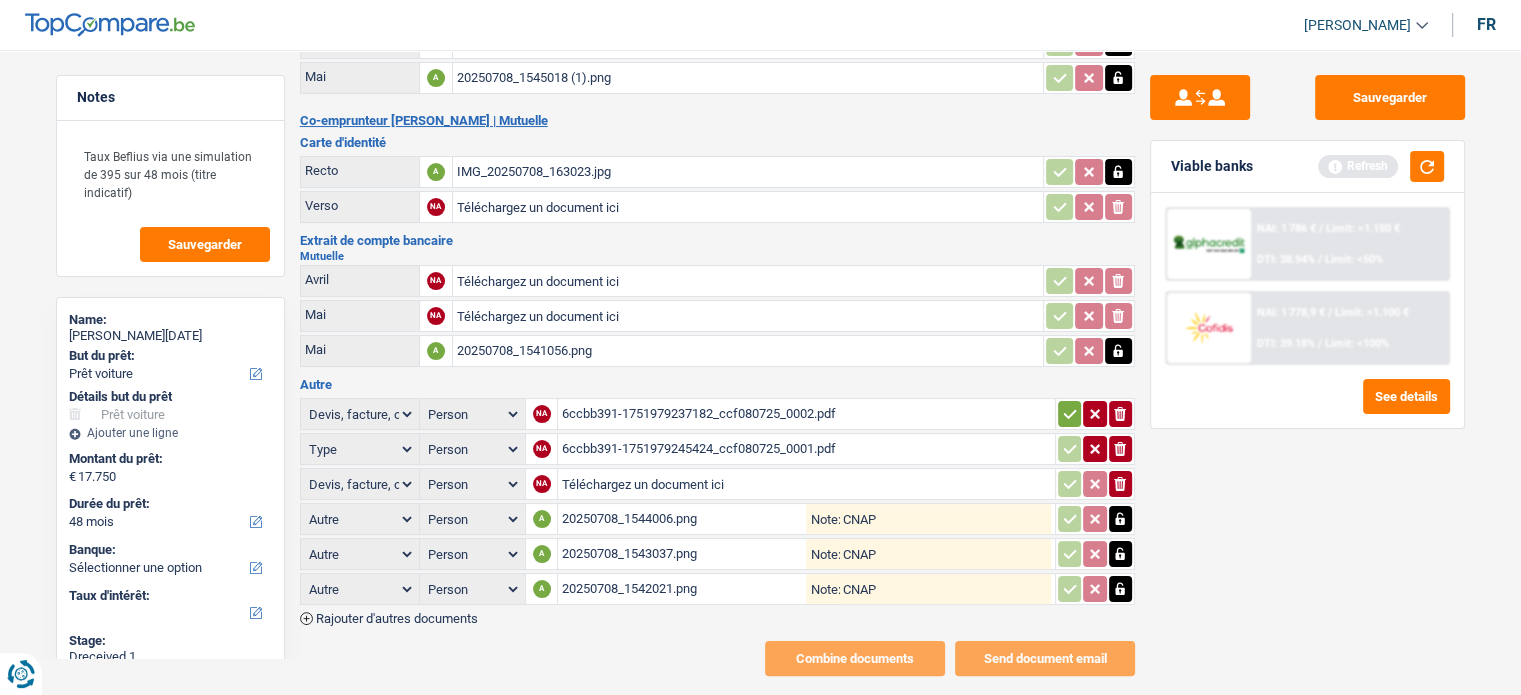 click on "Type
Analyse des besoins pour l'assurance
Attestation d'invalidité
Attestation de votre employeur
Attestation perte de la carte d'identité
Autre
Avertissement extrait de rôle 2023 concernant vos revenus 2022
Avertissement extrait de rôle 2024 concernant vos revenus 2023
Bulletin d'impôt
Carte bancaire
Certificat de composition de ménage
Certificat de résidence élargi
Certificat médical
Contrat de bail" at bounding box center (360, 449) 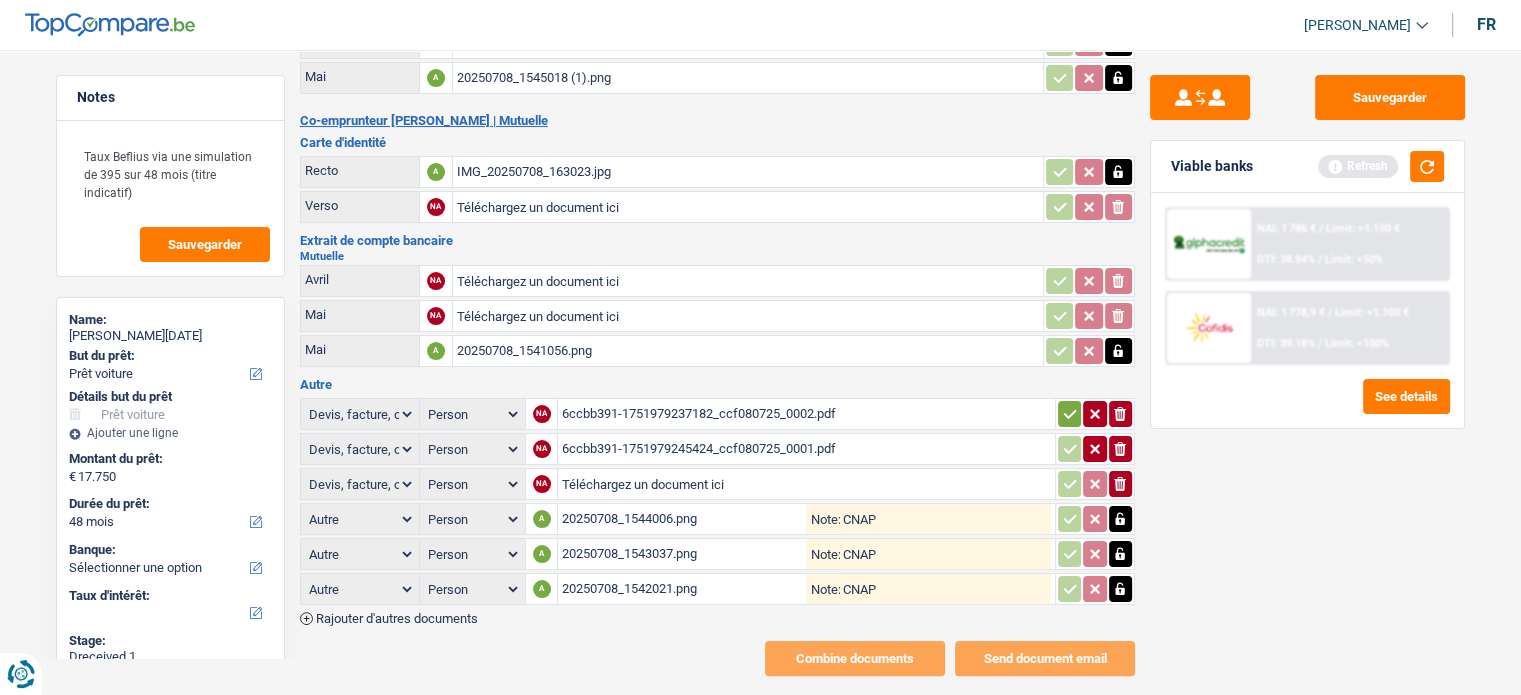 click on "Type
Analyse des besoins pour l'assurance
Attestation d'invalidité
Attestation de votre employeur
Attestation perte de la carte d'identité
Autre
Avertissement extrait de rôle 2023 concernant vos revenus 2022
Avertissement extrait de rôle 2024 concernant vos revenus 2023
Bulletin d'impôt
Carte bancaire
Certificat de composition de ménage
Certificat de résidence élargi
Certificat médical
Contrat de bail" at bounding box center [360, 449] 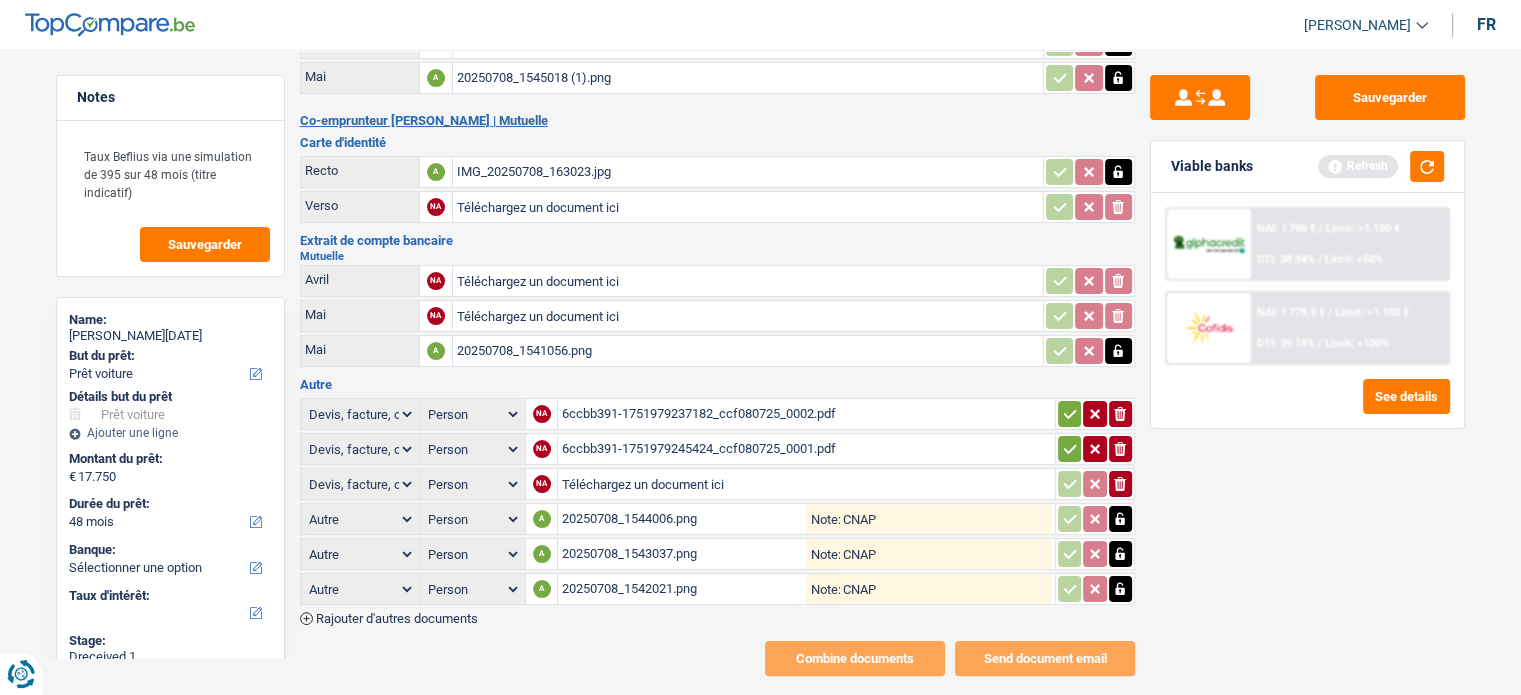 click 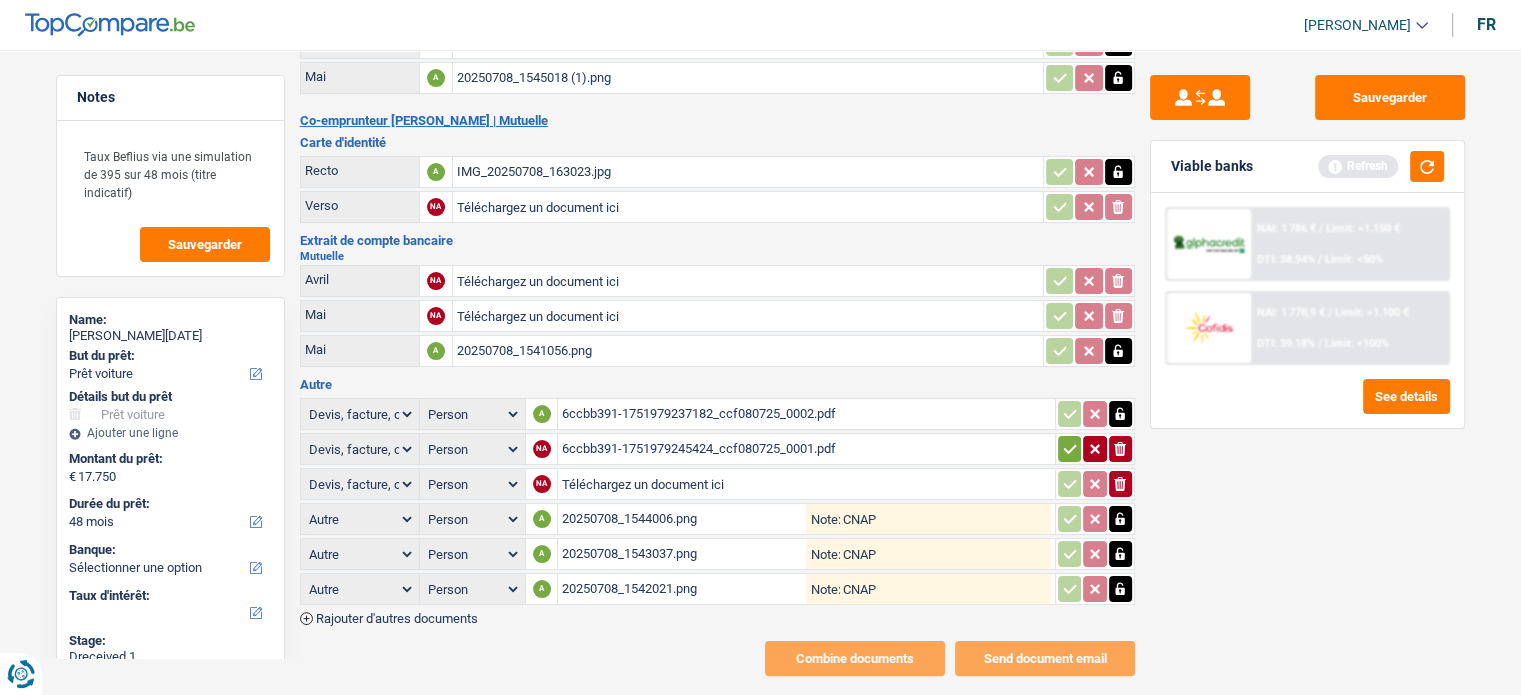 click 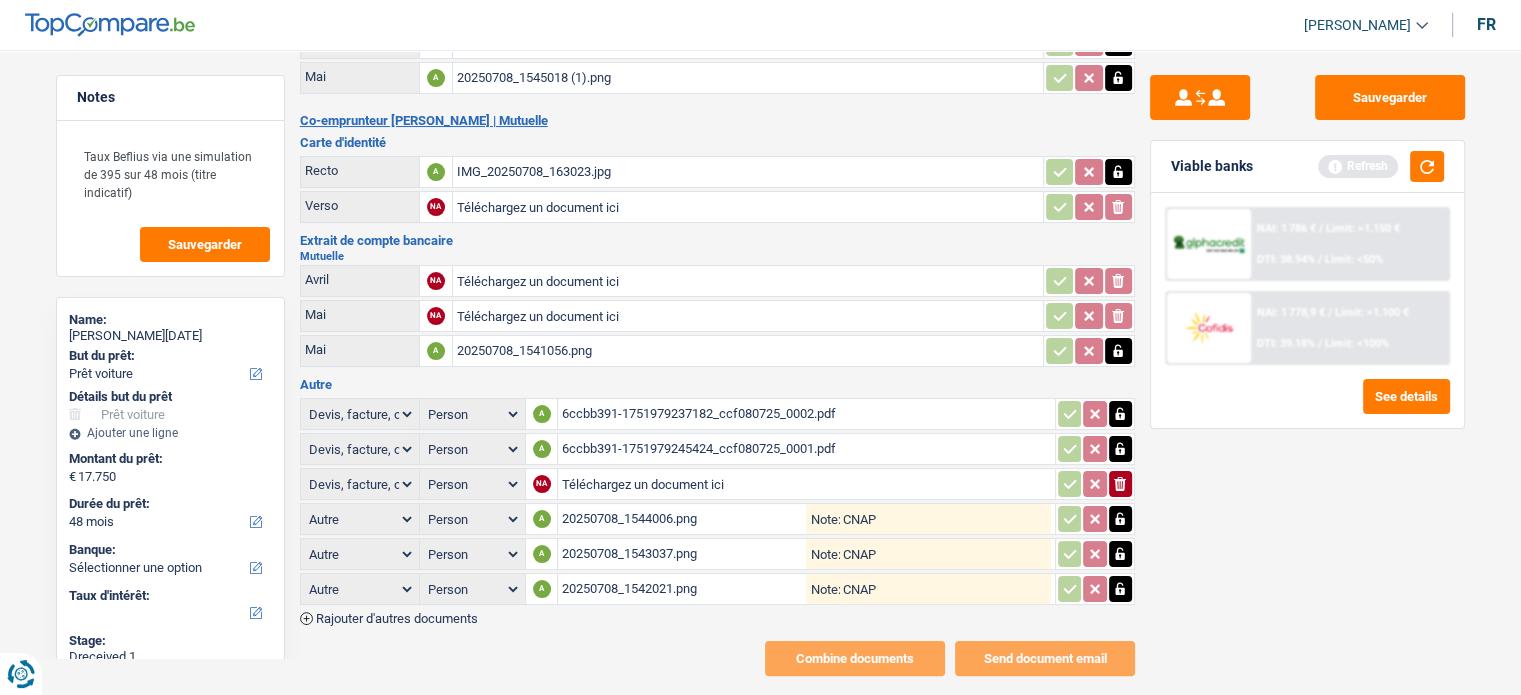 click 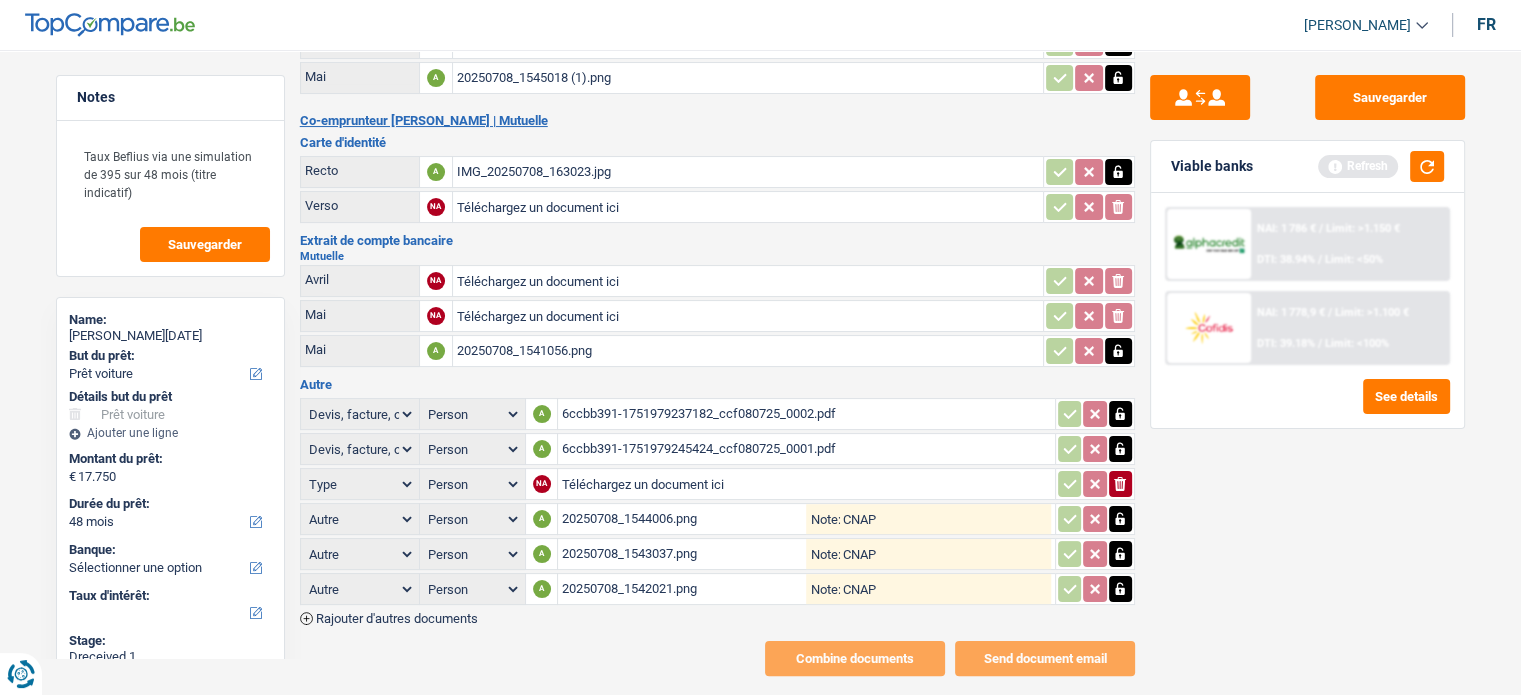 click on "ionicons-v5-e" 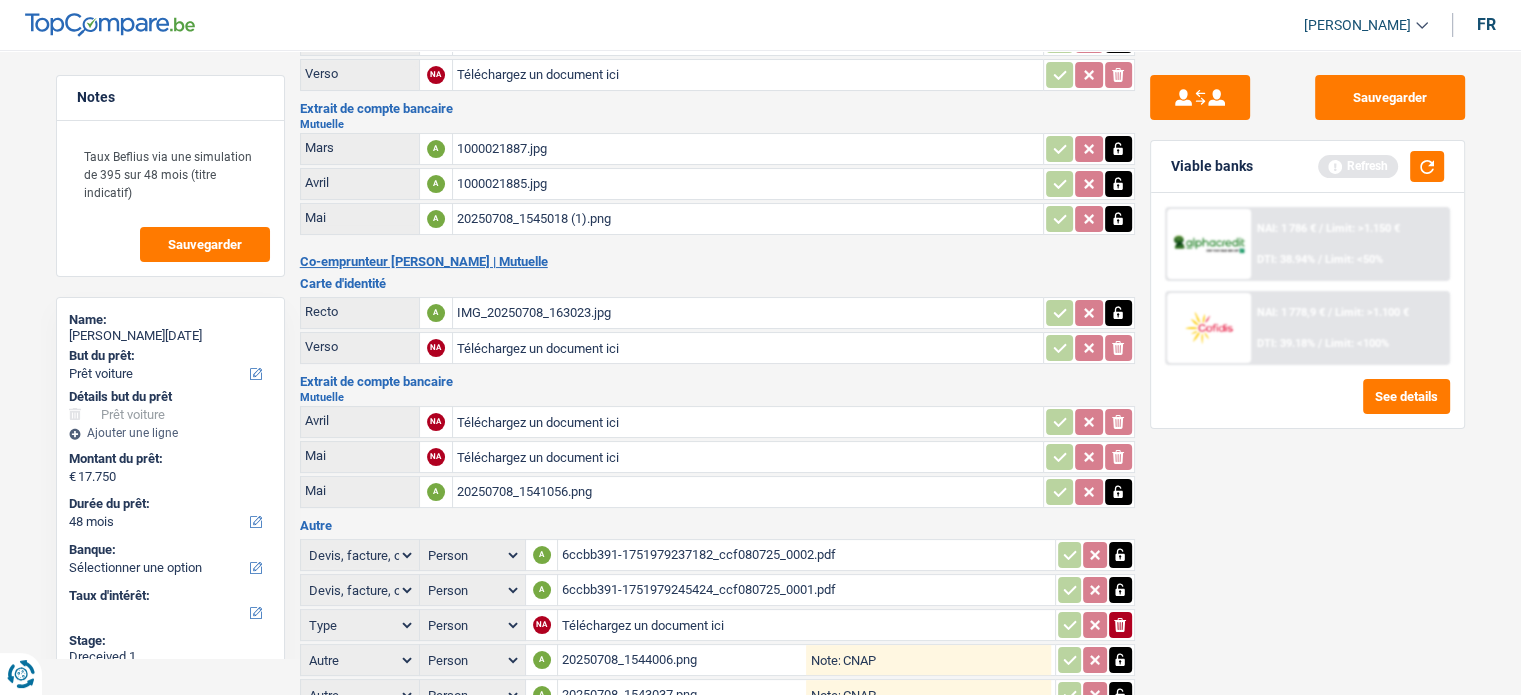 scroll, scrollTop: 0, scrollLeft: 0, axis: both 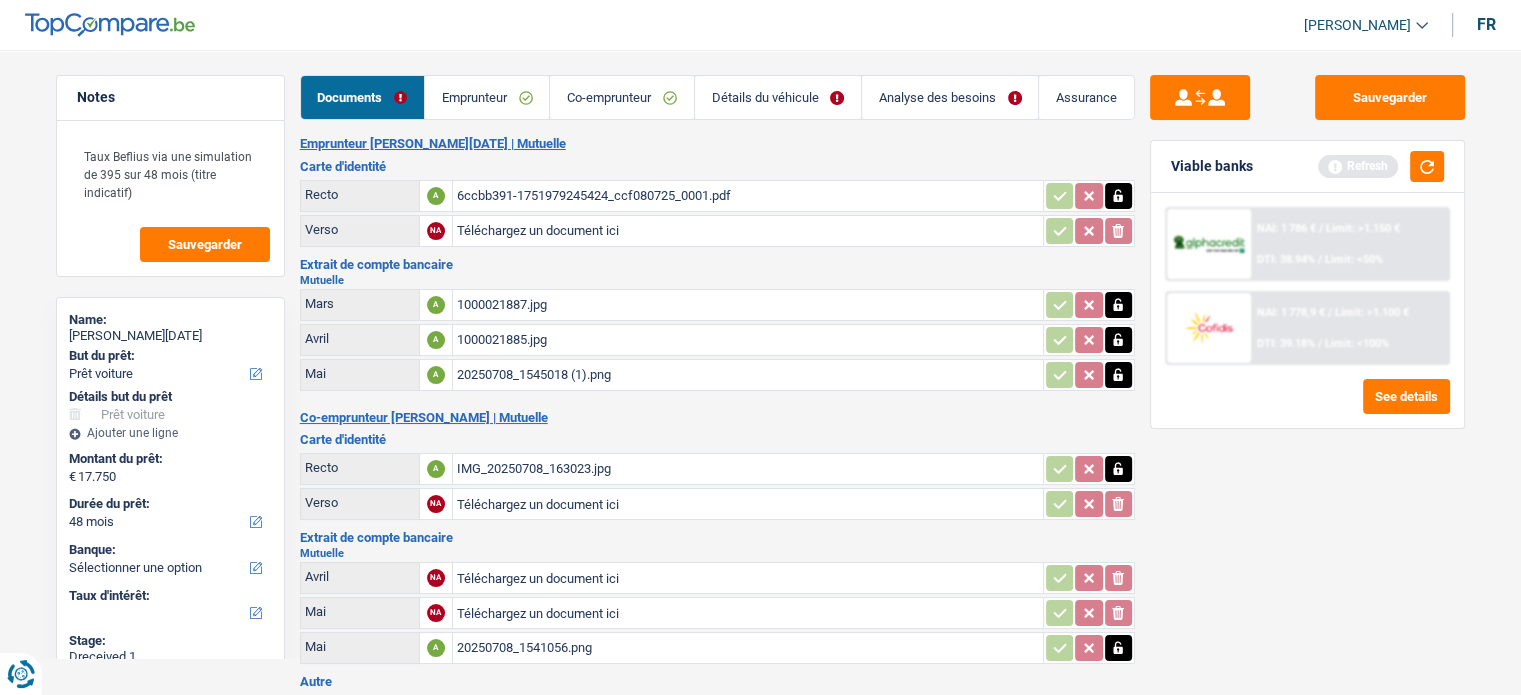 click on "Détails du véhicule" at bounding box center (778, 97) 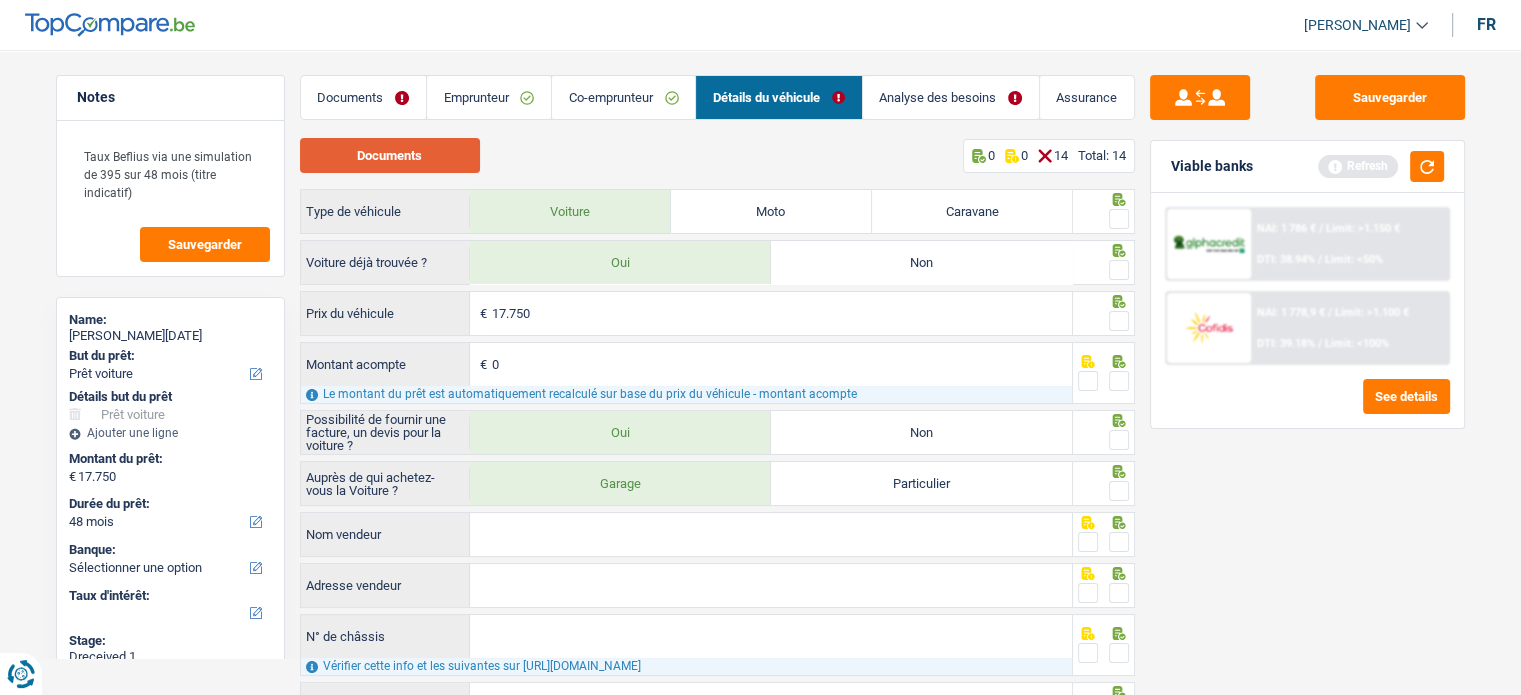 click on "Documents" at bounding box center [390, 155] 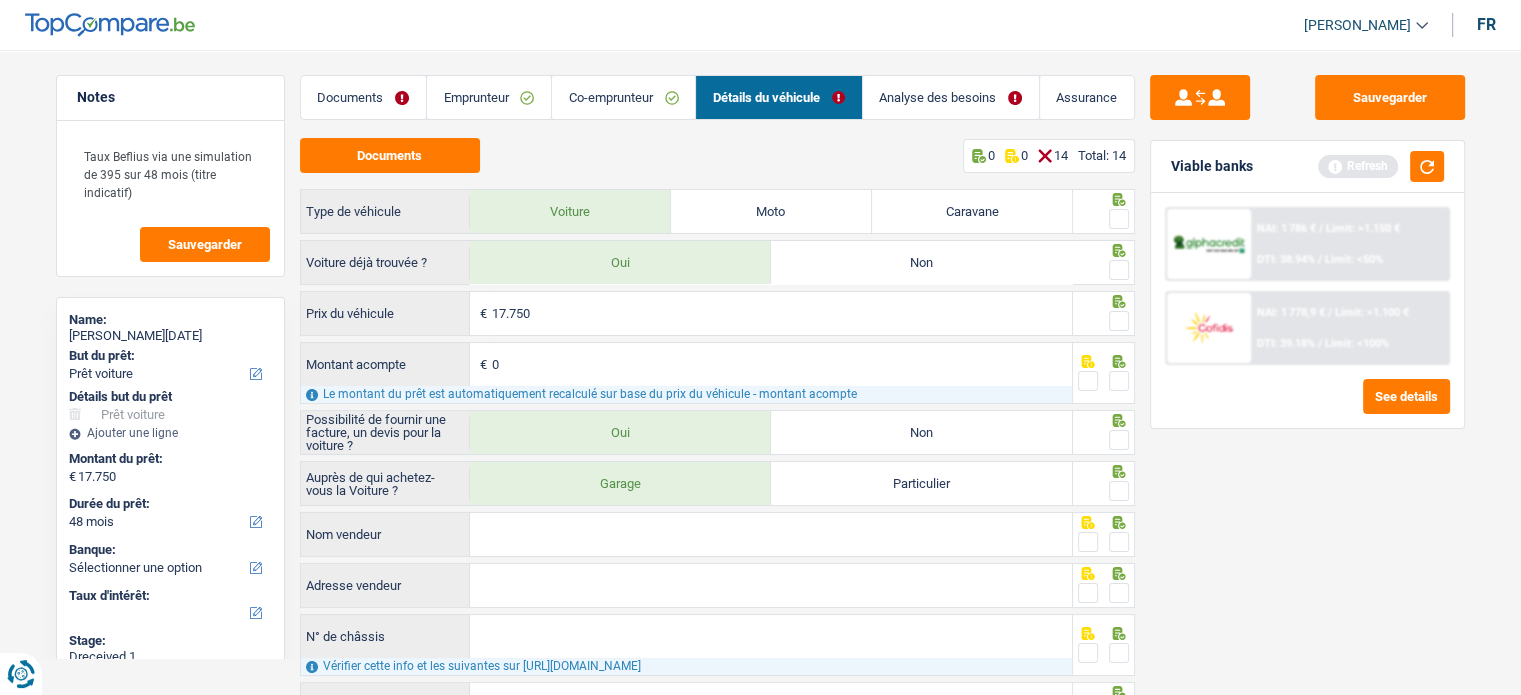 drag, startPoint x: 1115, startPoint y: 207, endPoint x: 1120, endPoint y: 241, distance: 34.36568 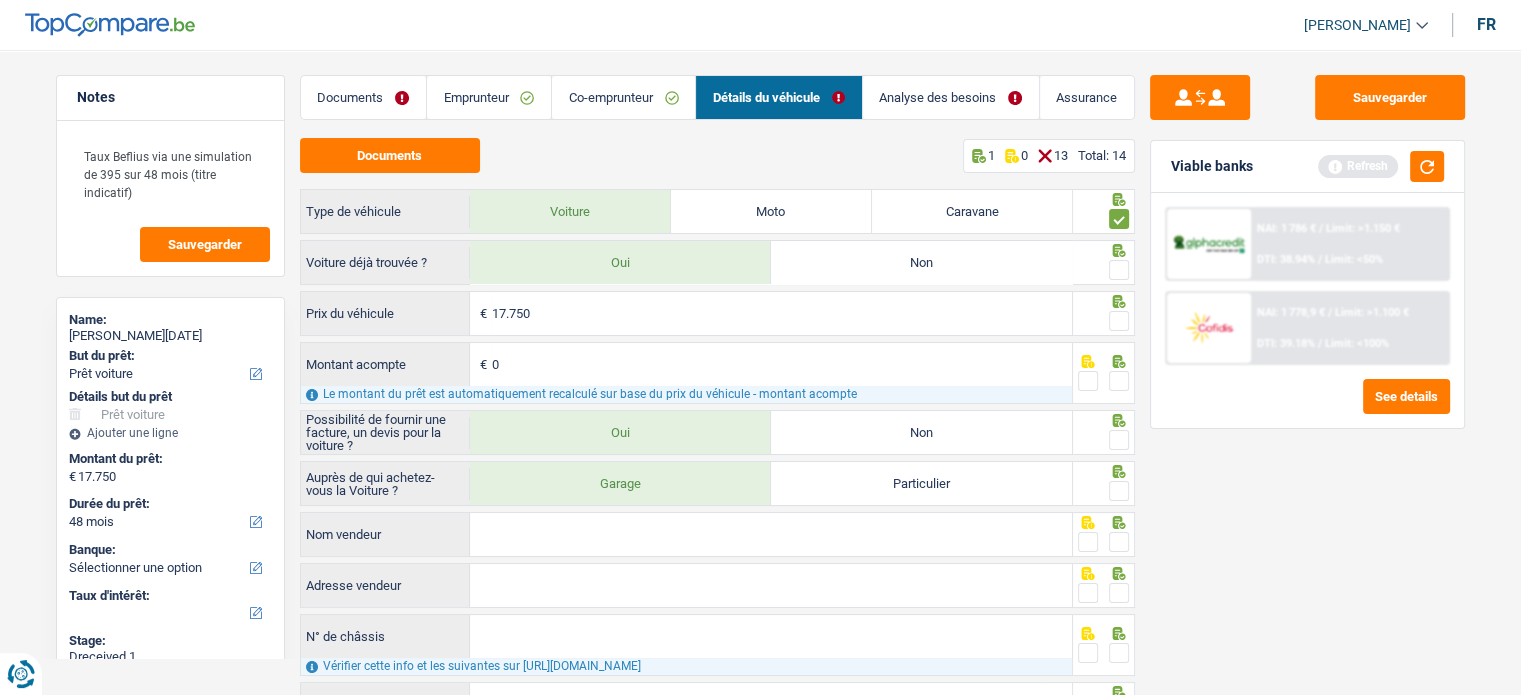 drag, startPoint x: 1116, startPoint y: 253, endPoint x: 1124, endPoint y: 278, distance: 26.24881 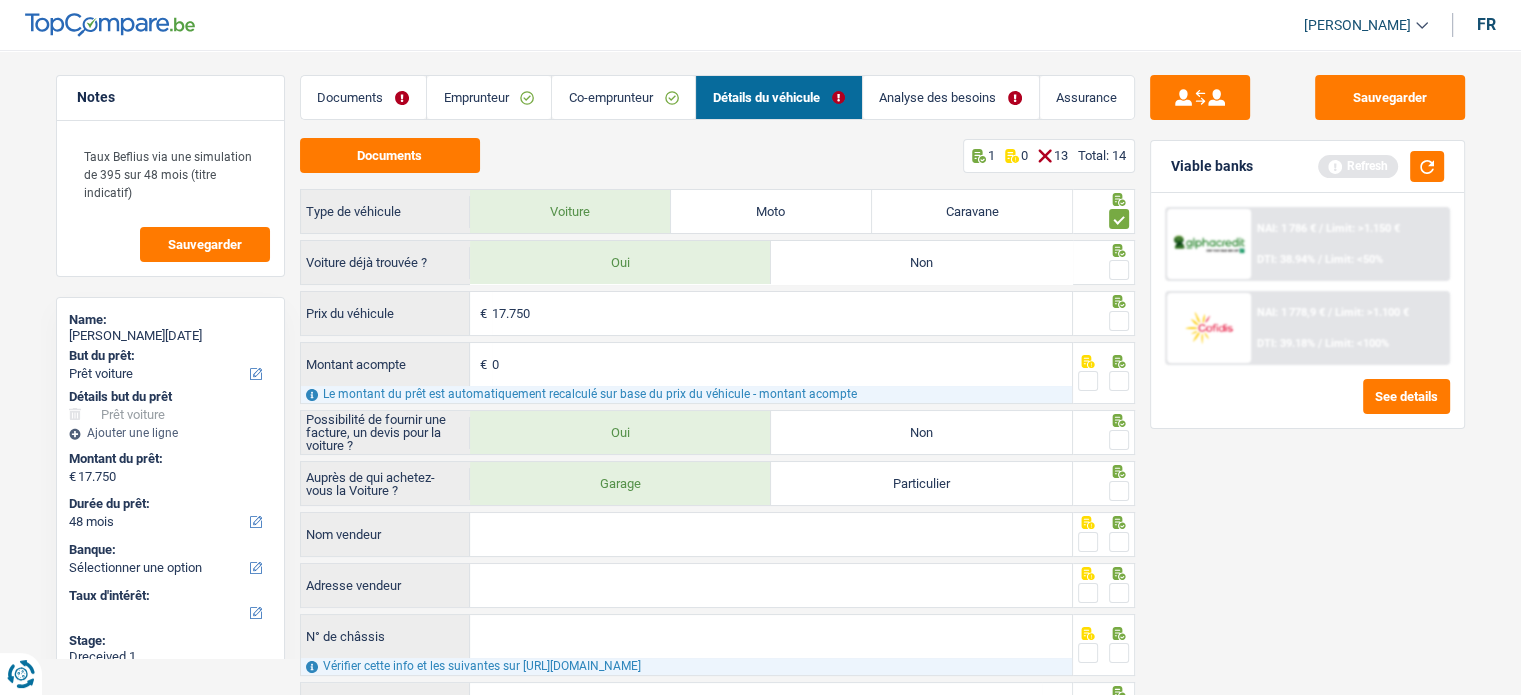 click at bounding box center [1119, 270] 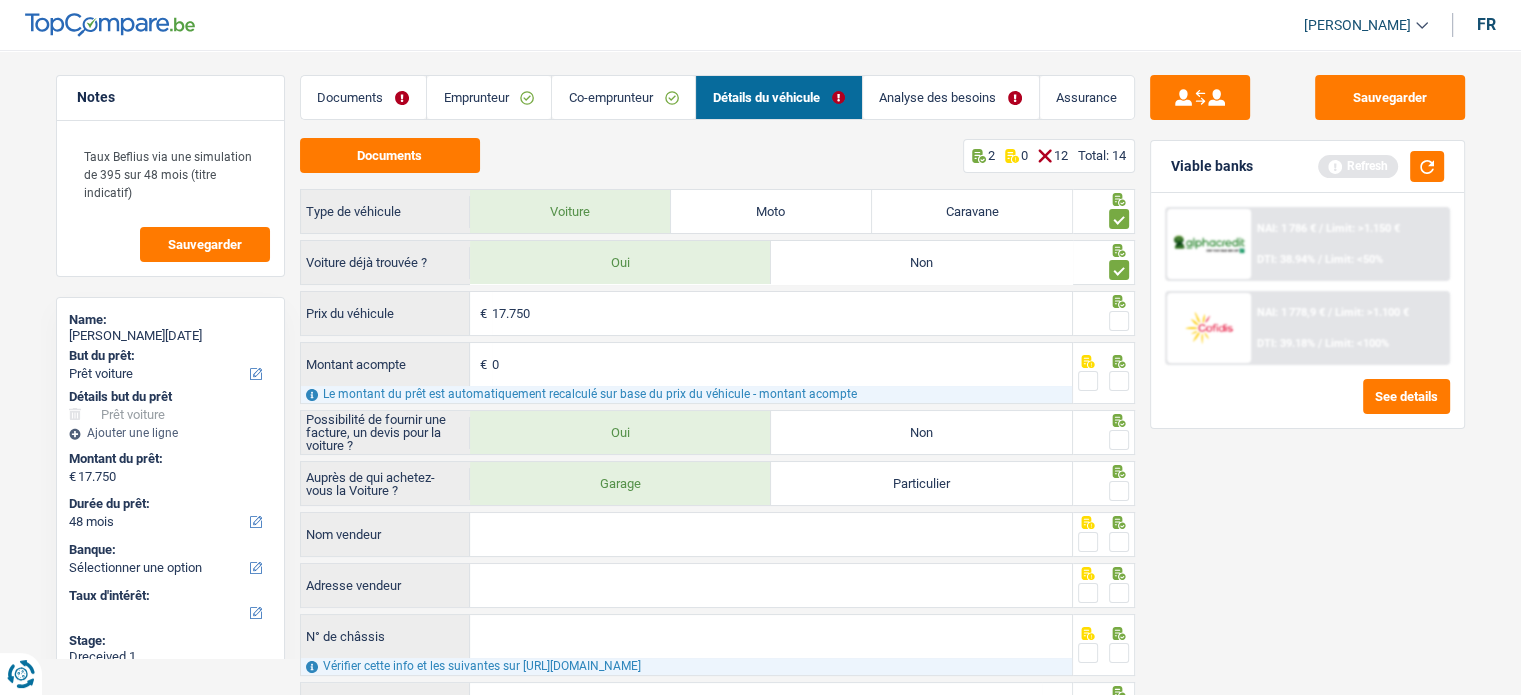click at bounding box center [1119, 321] 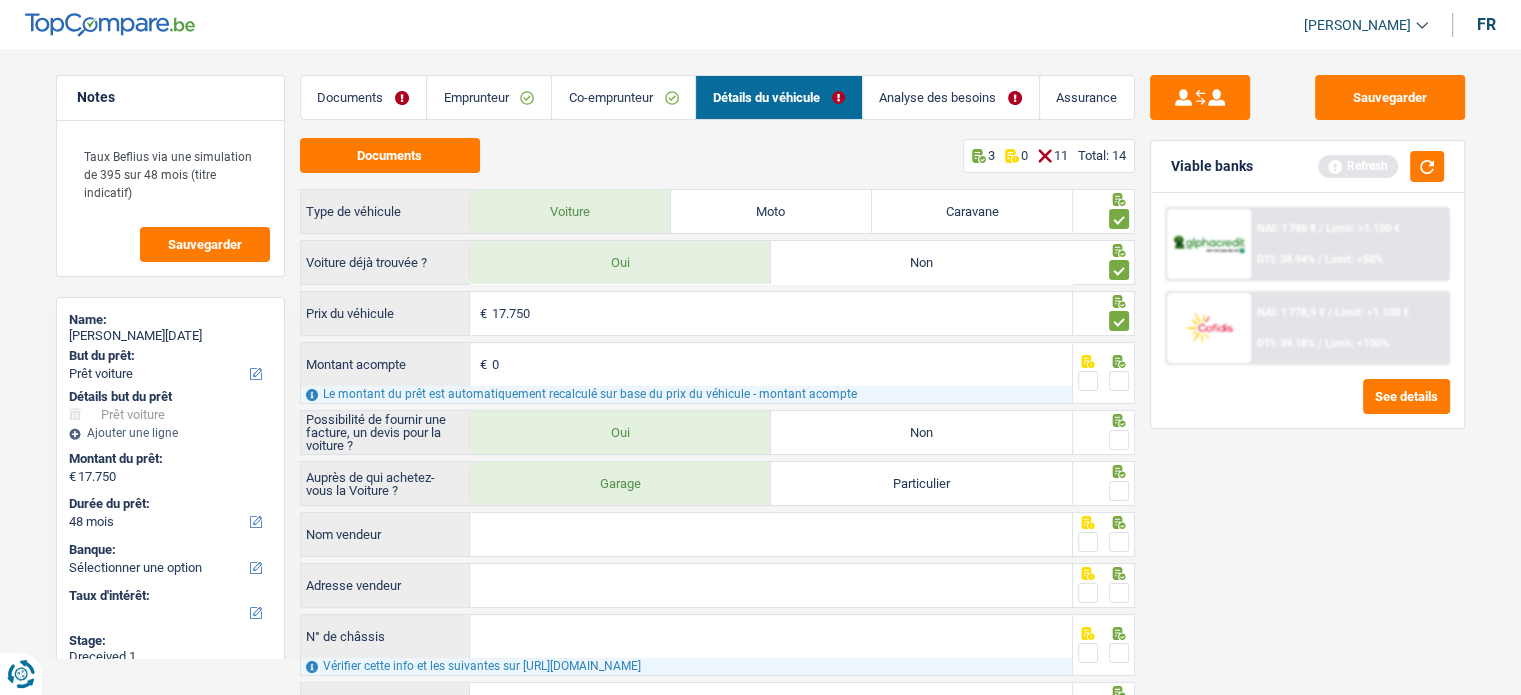 drag, startPoint x: 1119, startPoint y: 365, endPoint x: 1112, endPoint y: 388, distance: 24.04163 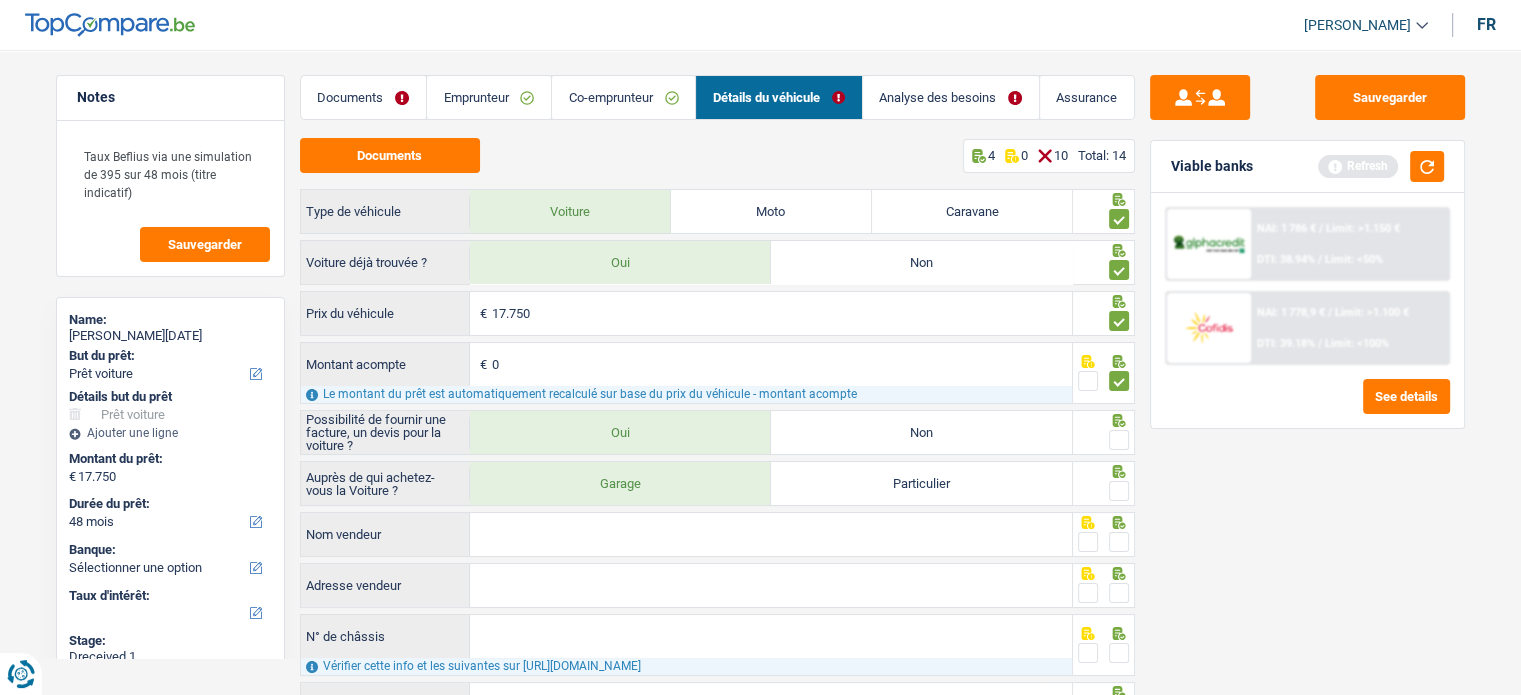 drag, startPoint x: 1120, startPoint y: 425, endPoint x: 1125, endPoint y: 458, distance: 33.37664 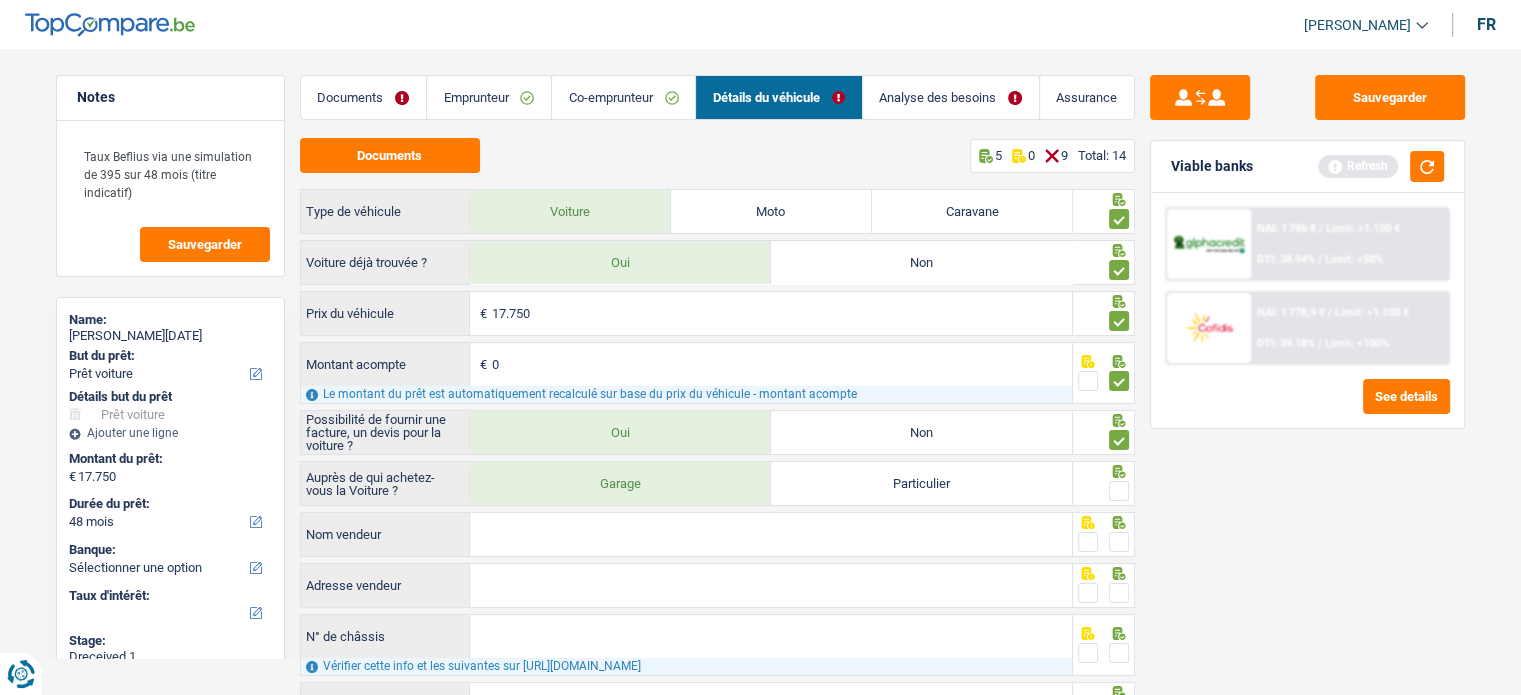 click at bounding box center (1119, 491) 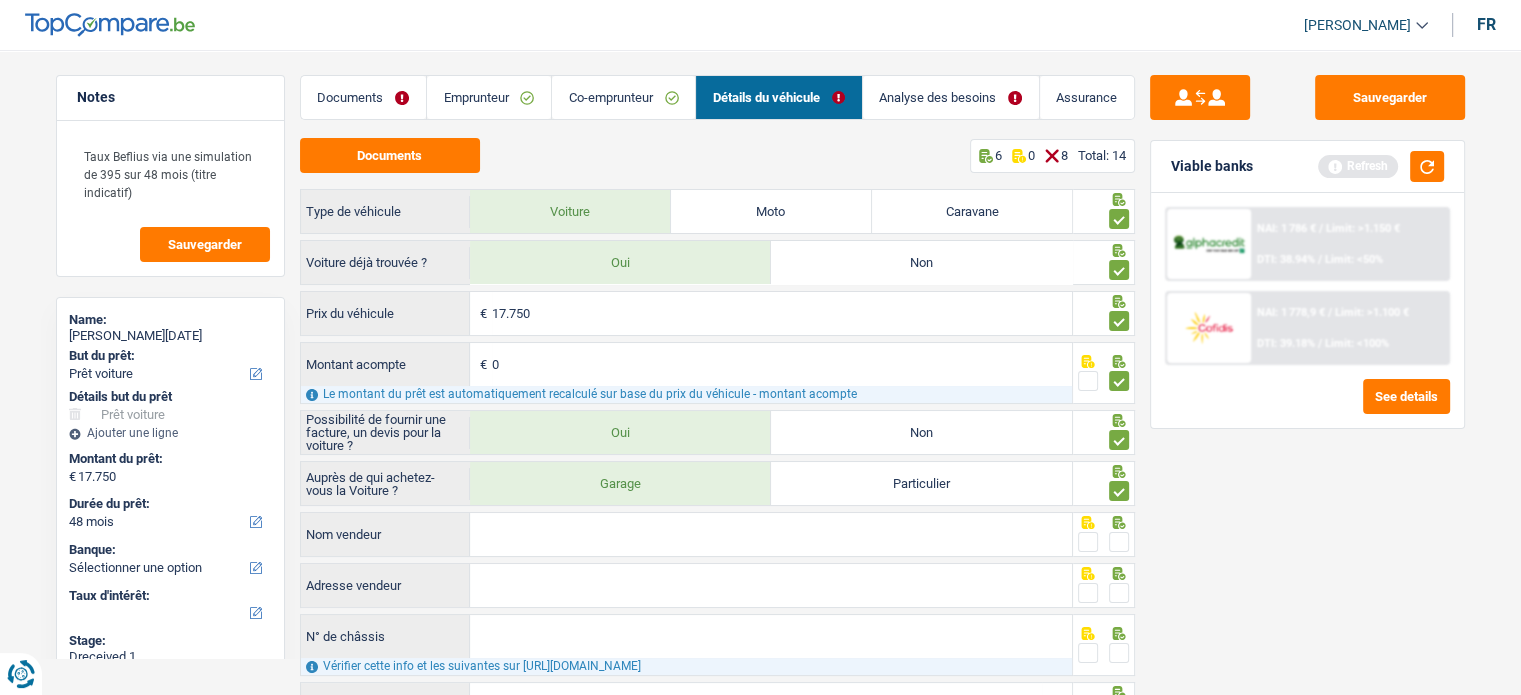 click at bounding box center [1119, 542] 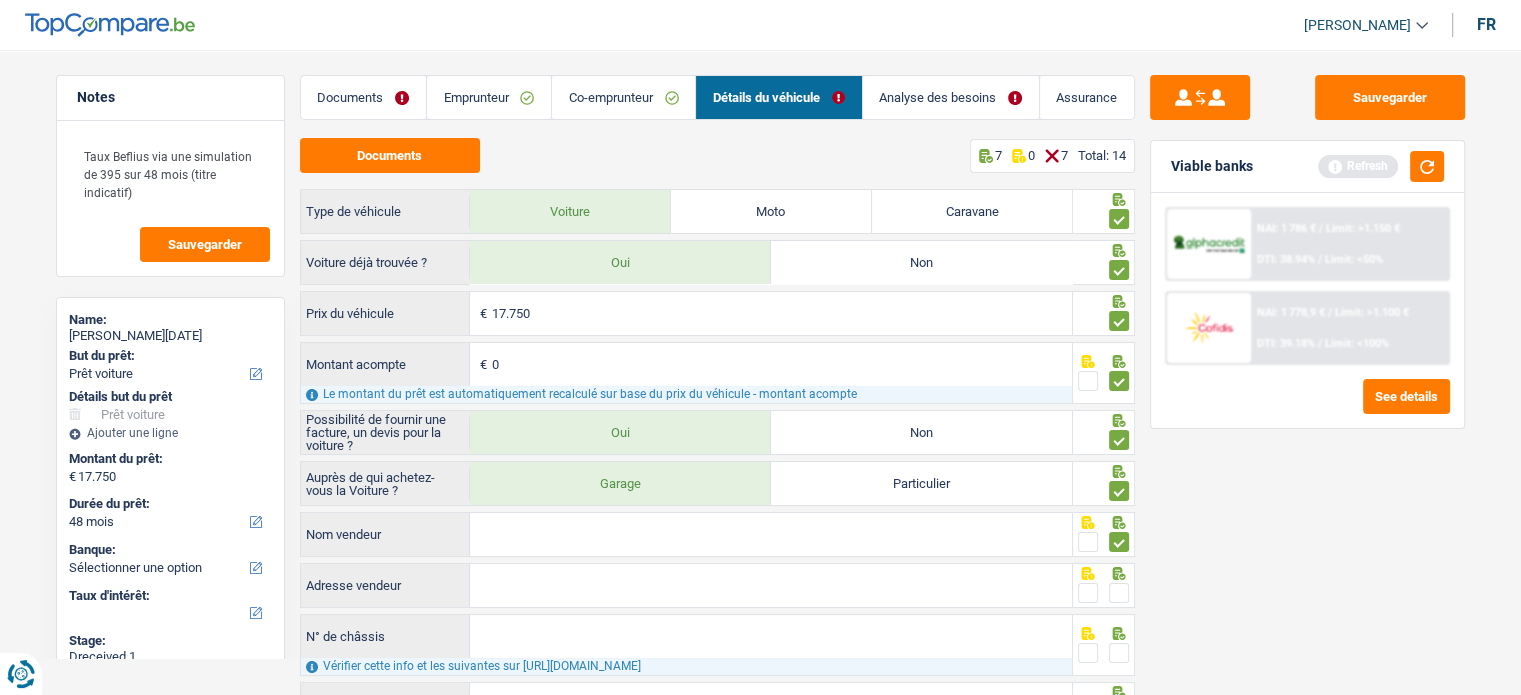 click on "Nom vendeur" at bounding box center [771, 534] 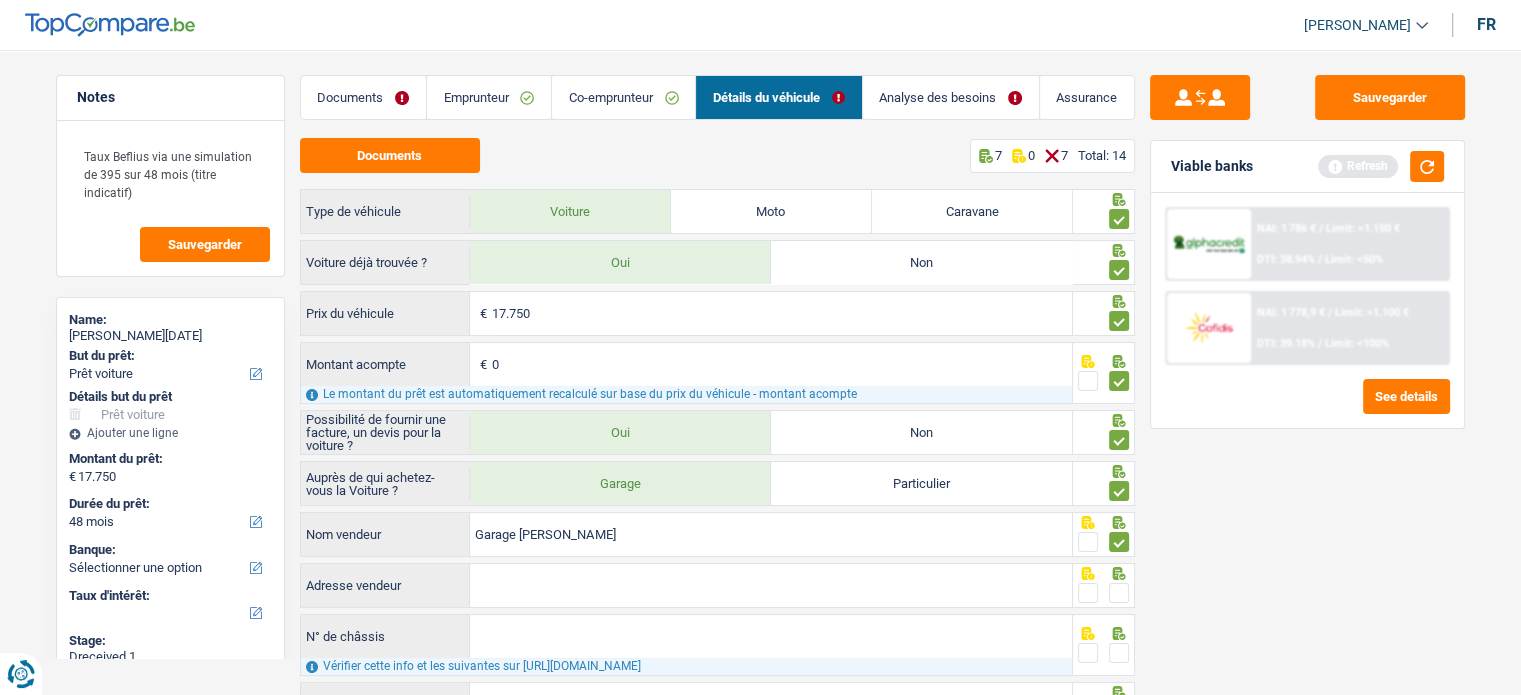 type on "Garage Hervé denis" 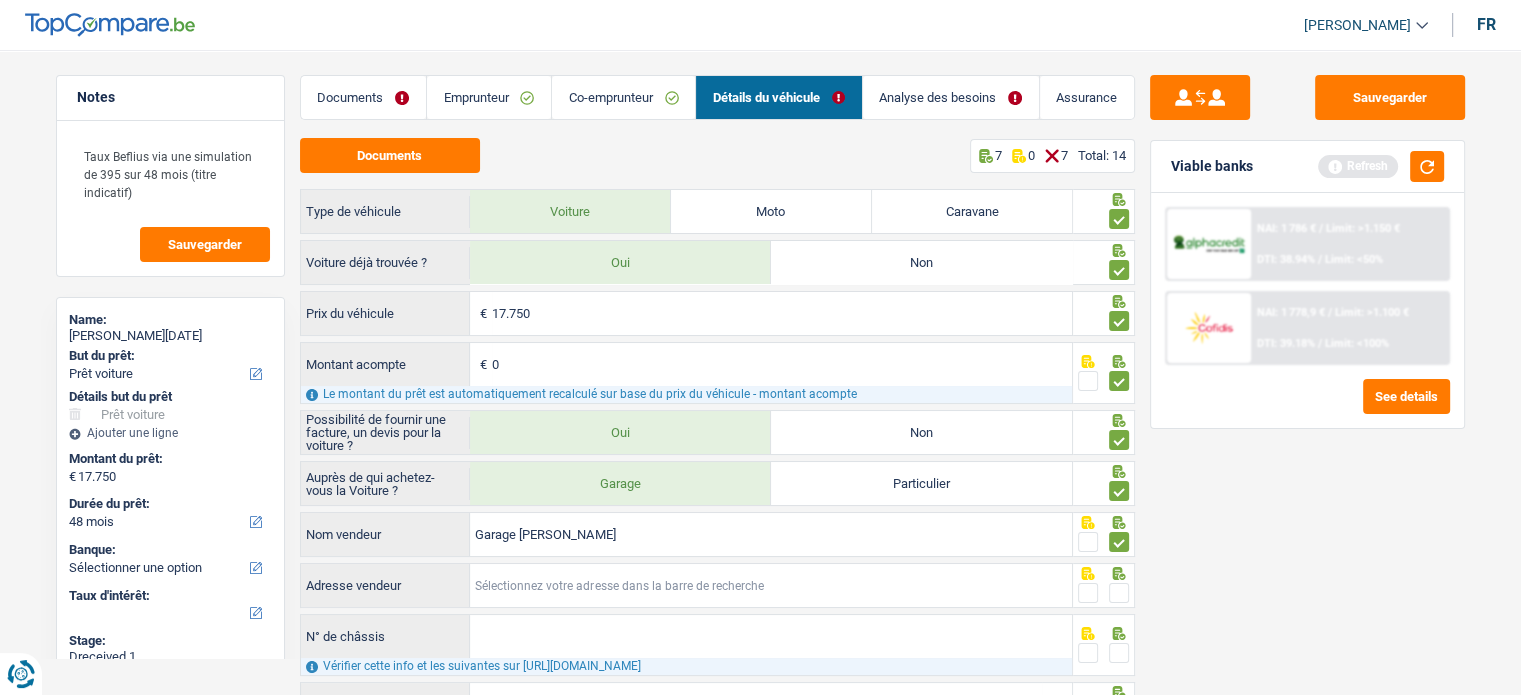 click on "Adresse vendeur" at bounding box center [771, 585] 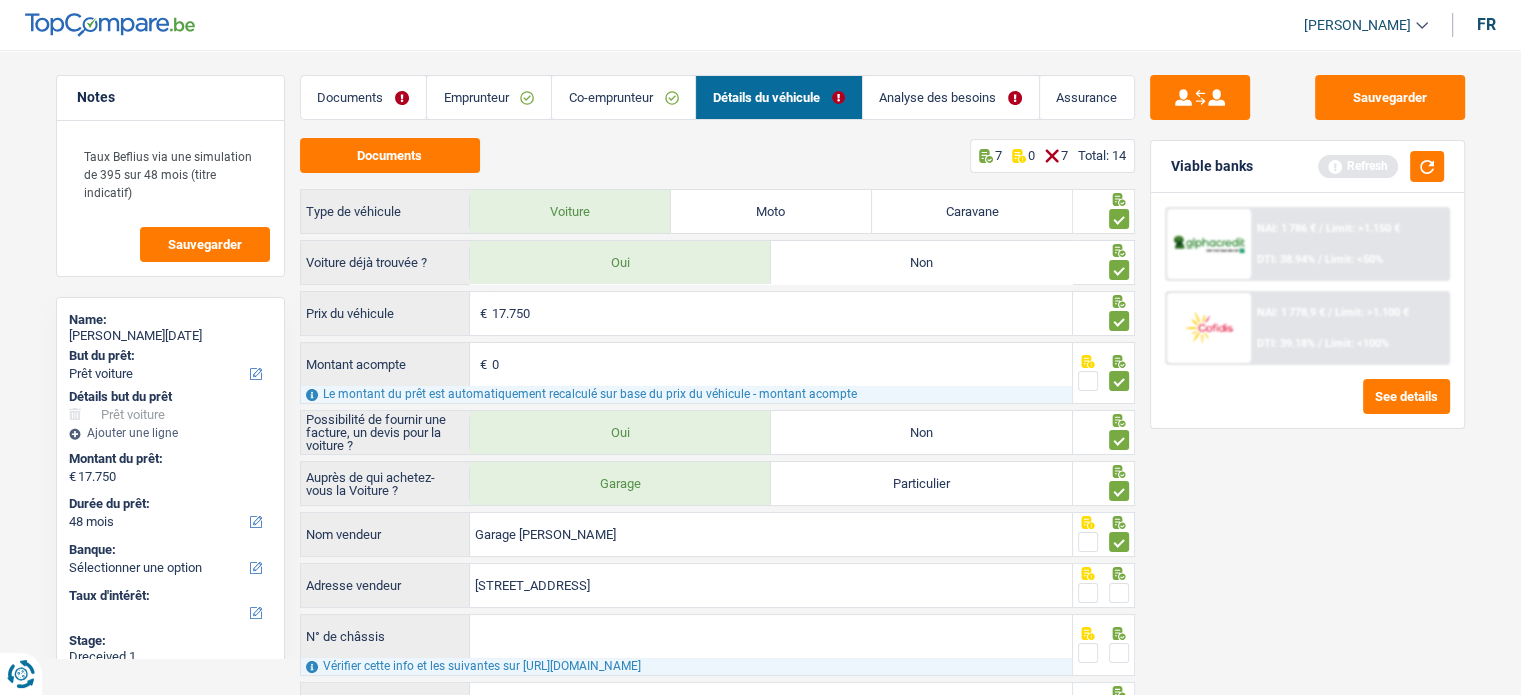 type on "Route du Croise; 15; 6830; Bouillon; BE" 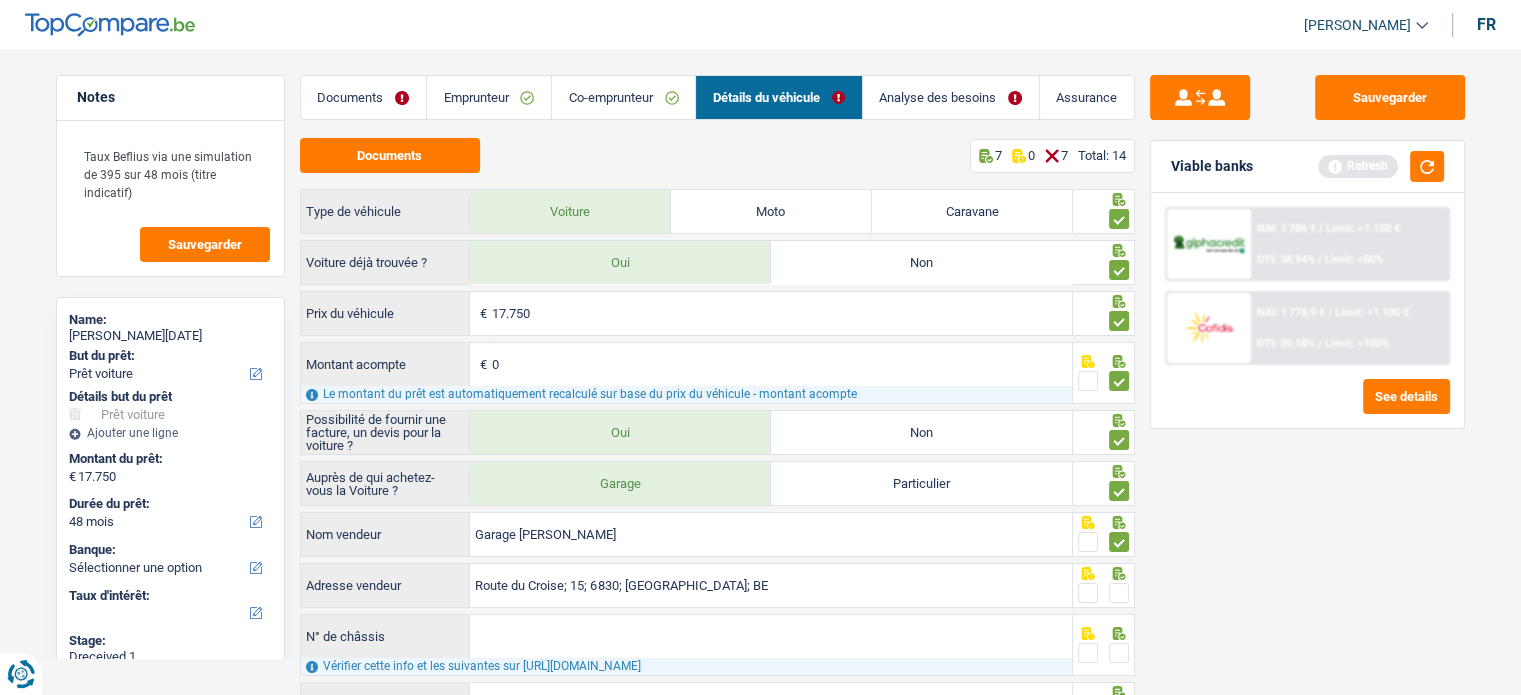click at bounding box center (1119, 593) 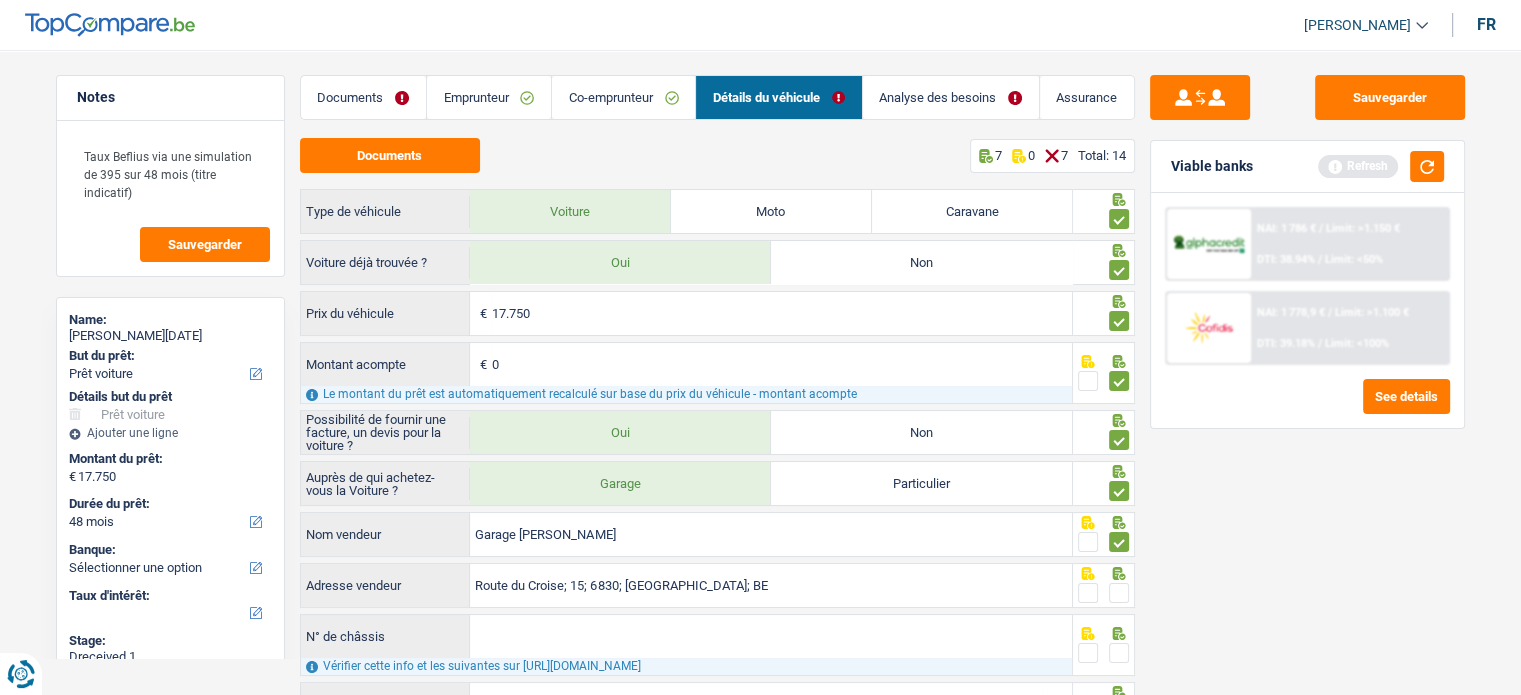 click at bounding box center (1119, 593) 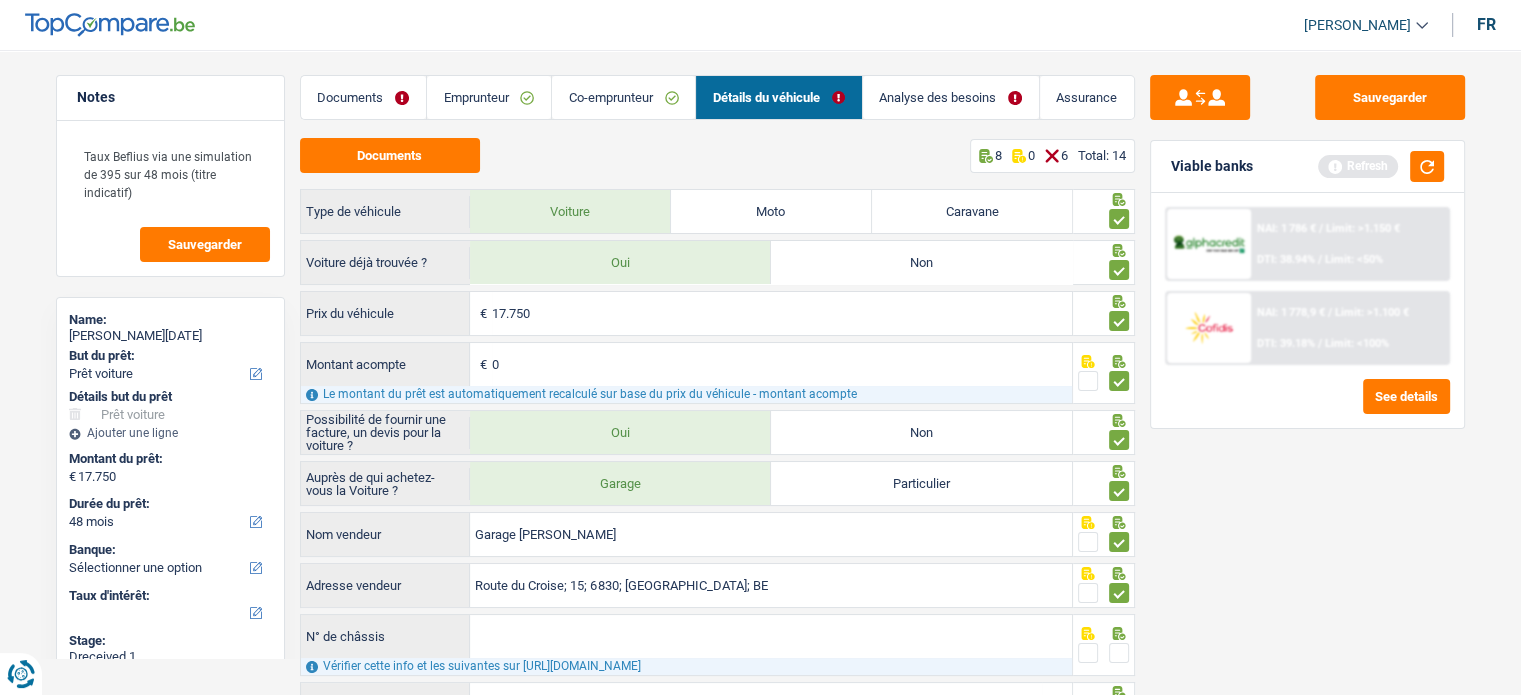 click on "N° de châssis" at bounding box center [771, 636] 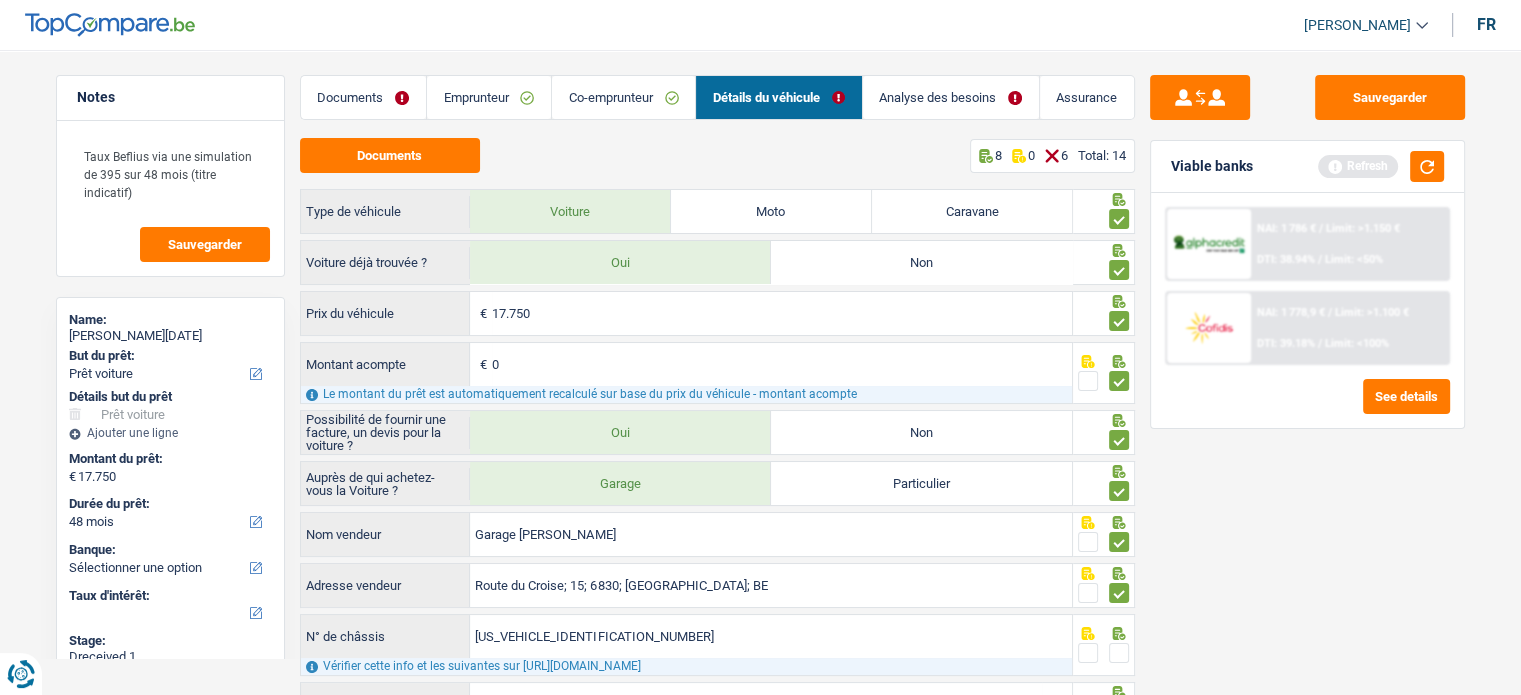 drag, startPoint x: 633, startPoint y: 622, endPoint x: 440, endPoint y: 626, distance: 193.04144 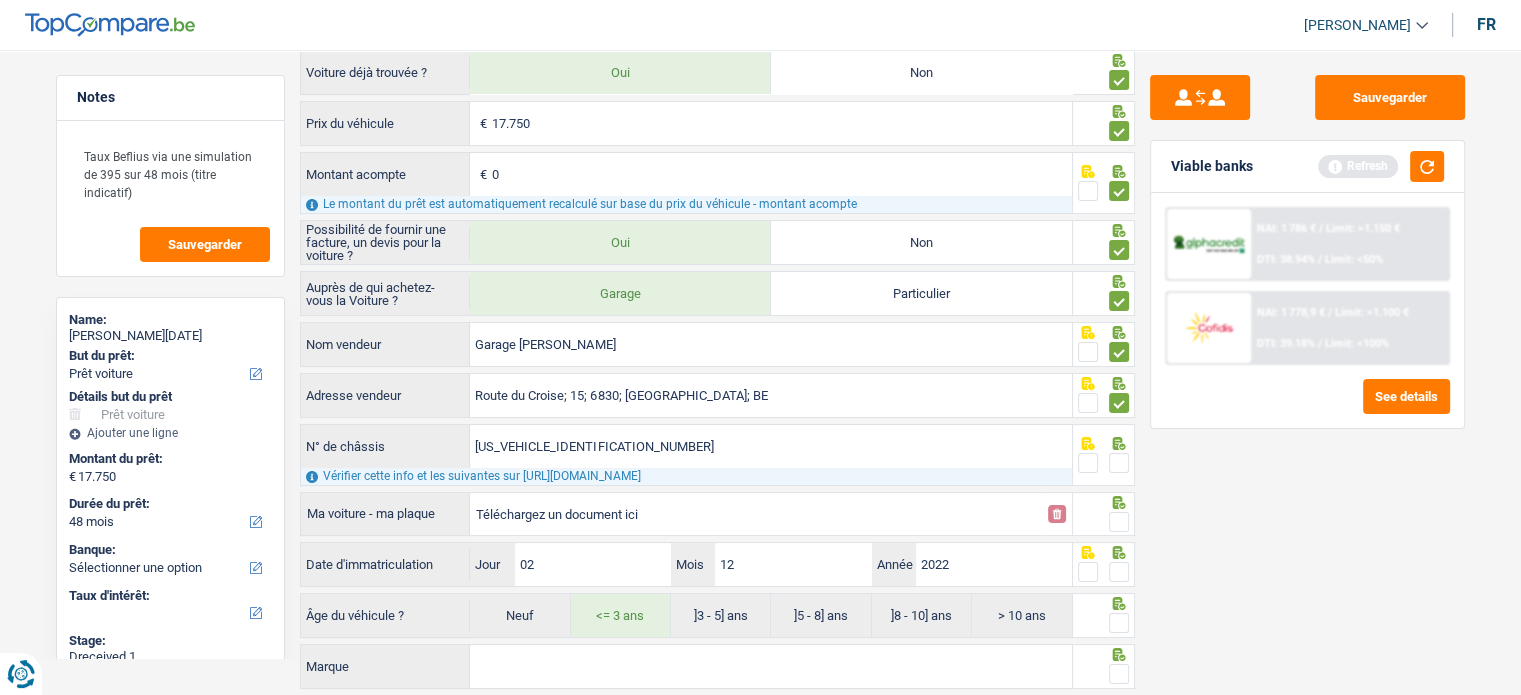 scroll, scrollTop: 200, scrollLeft: 0, axis: vertical 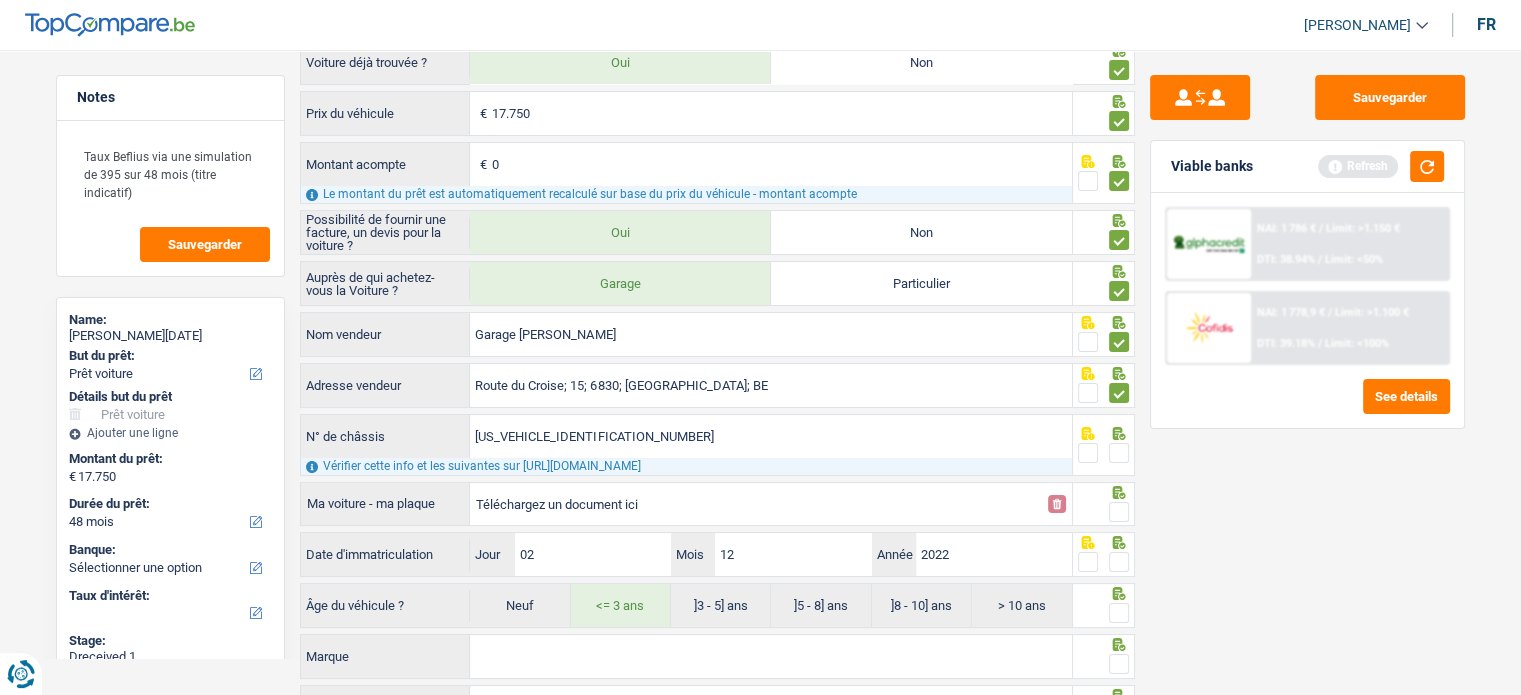 click on "Téléchargez un document ici" at bounding box center [756, 504] 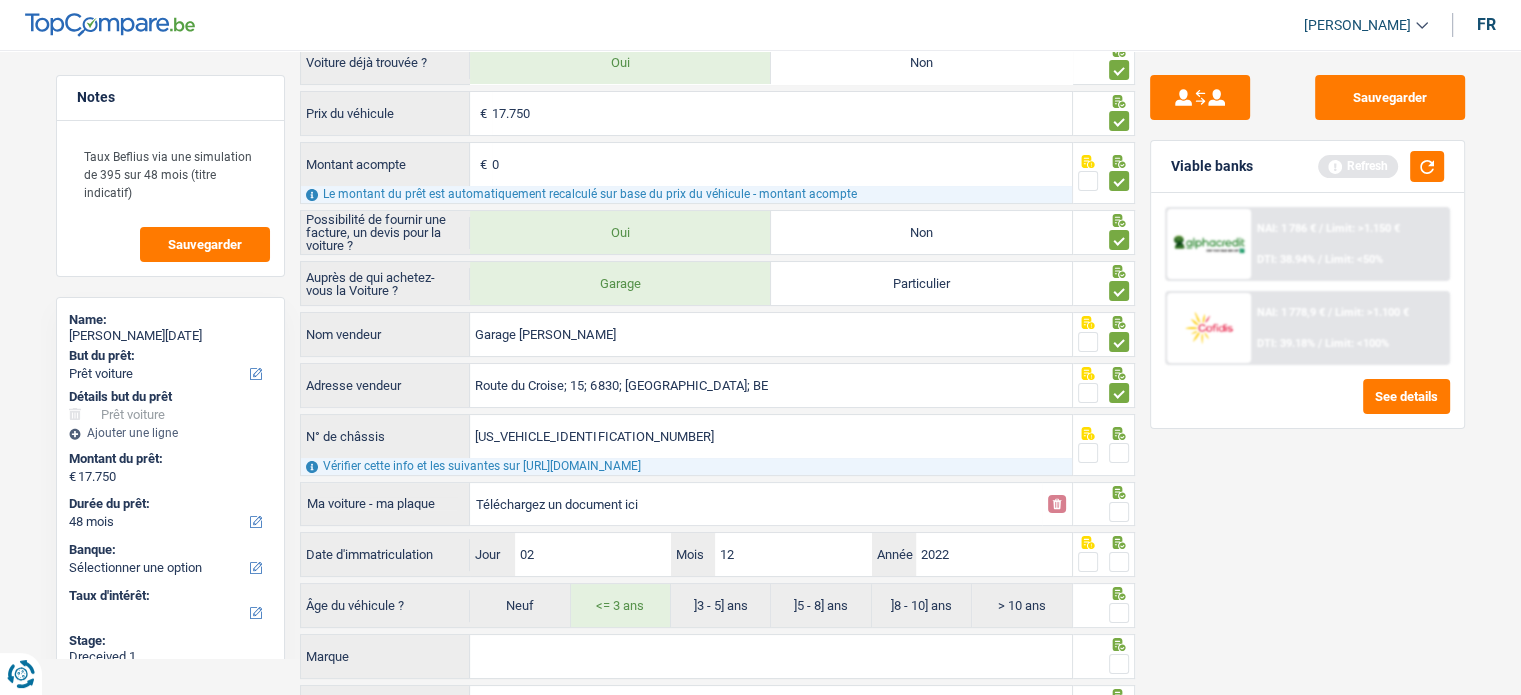 type on "C:\fakepath\Seat Nadine Noel.png" 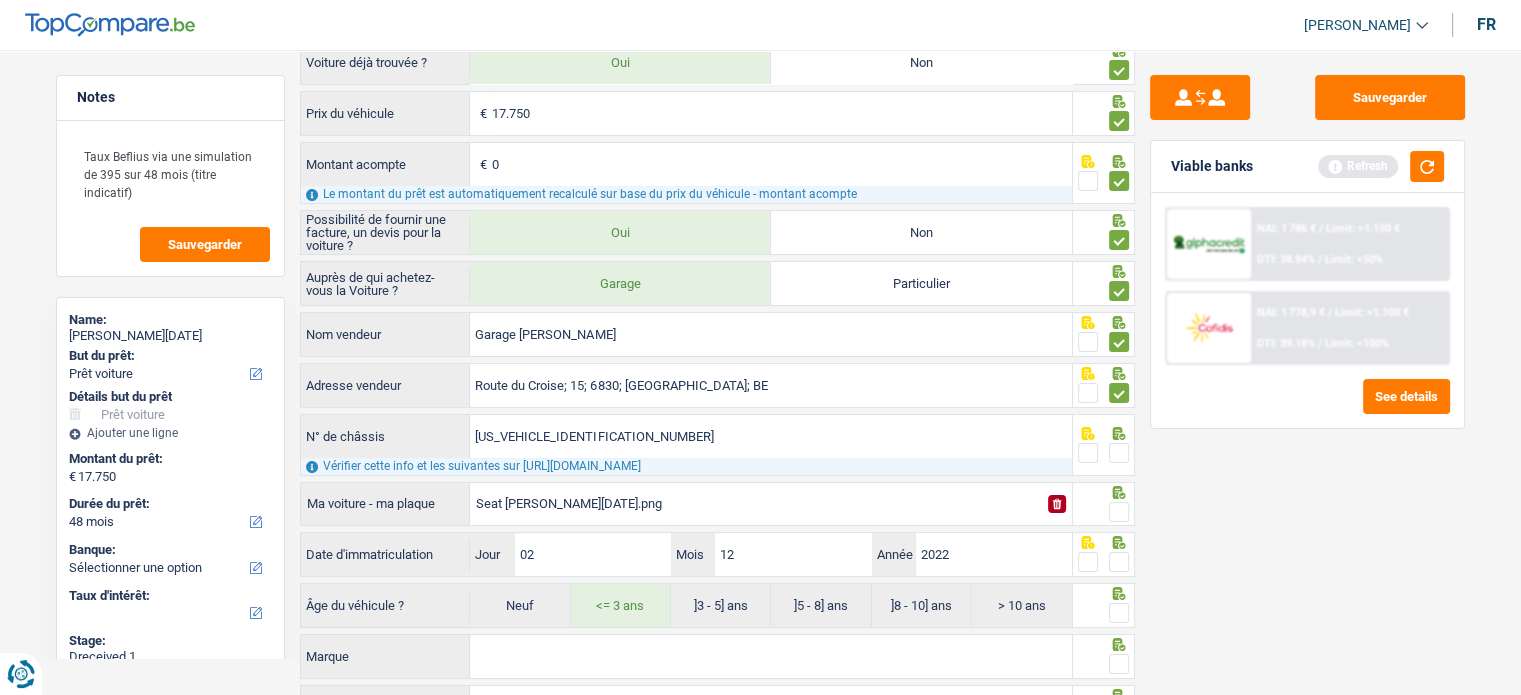 drag, startPoint x: 1121, startPoint y: 503, endPoint x: 1119, endPoint y: 491, distance: 12.165525 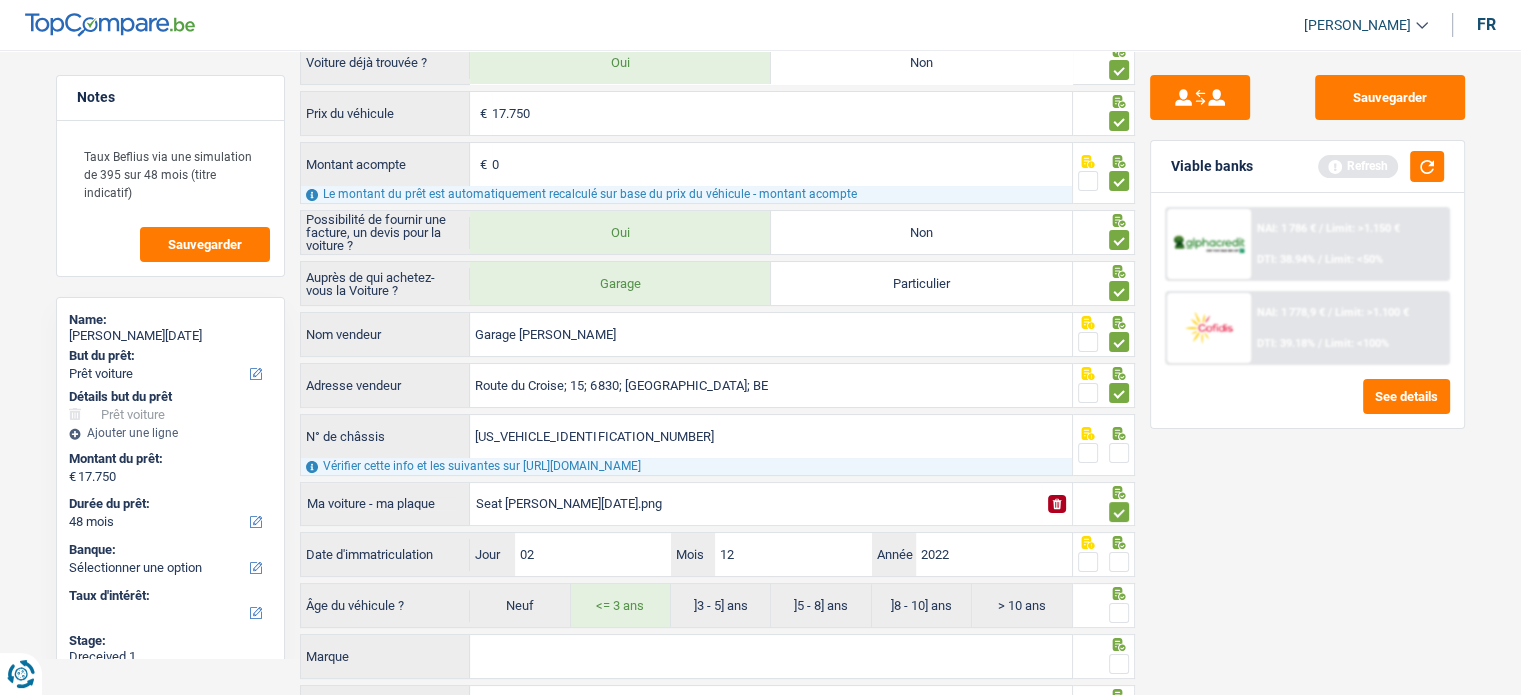 click at bounding box center (1119, 453) 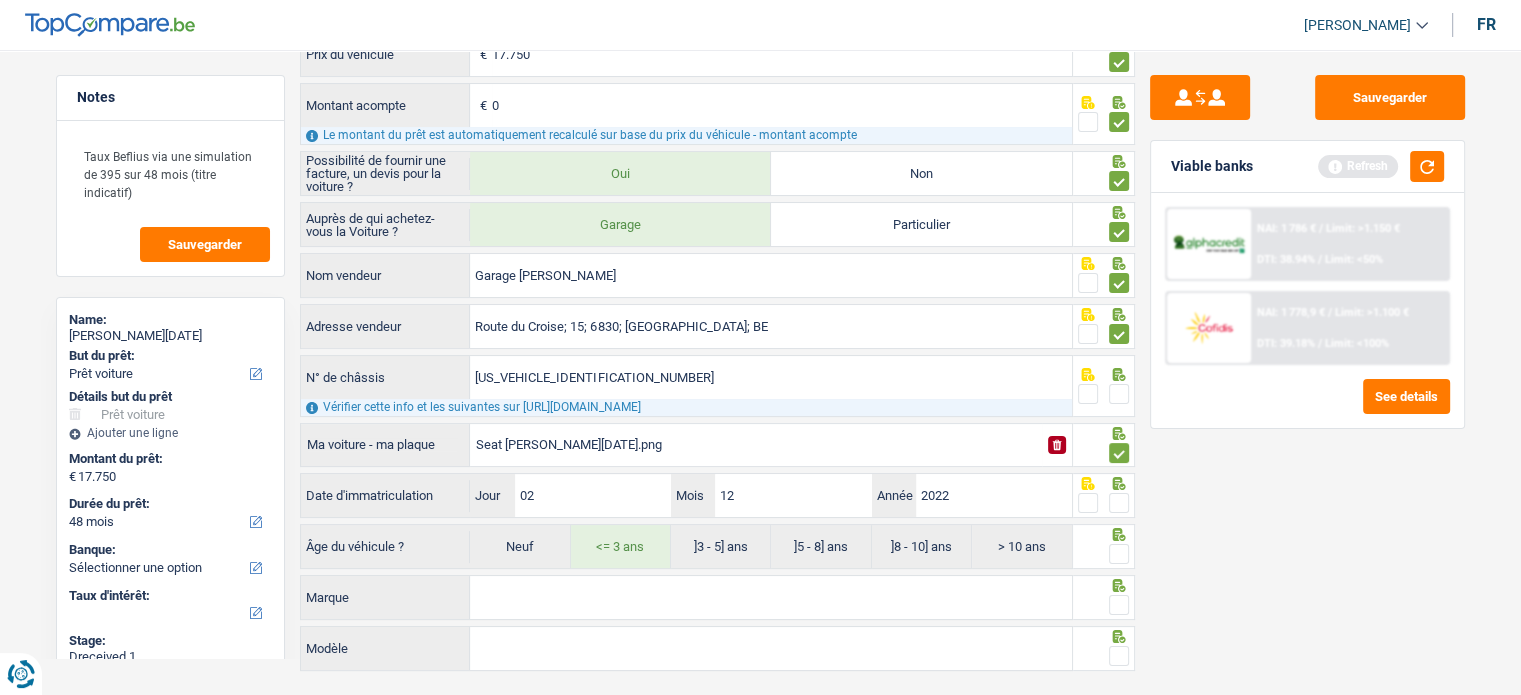scroll, scrollTop: 292, scrollLeft: 0, axis: vertical 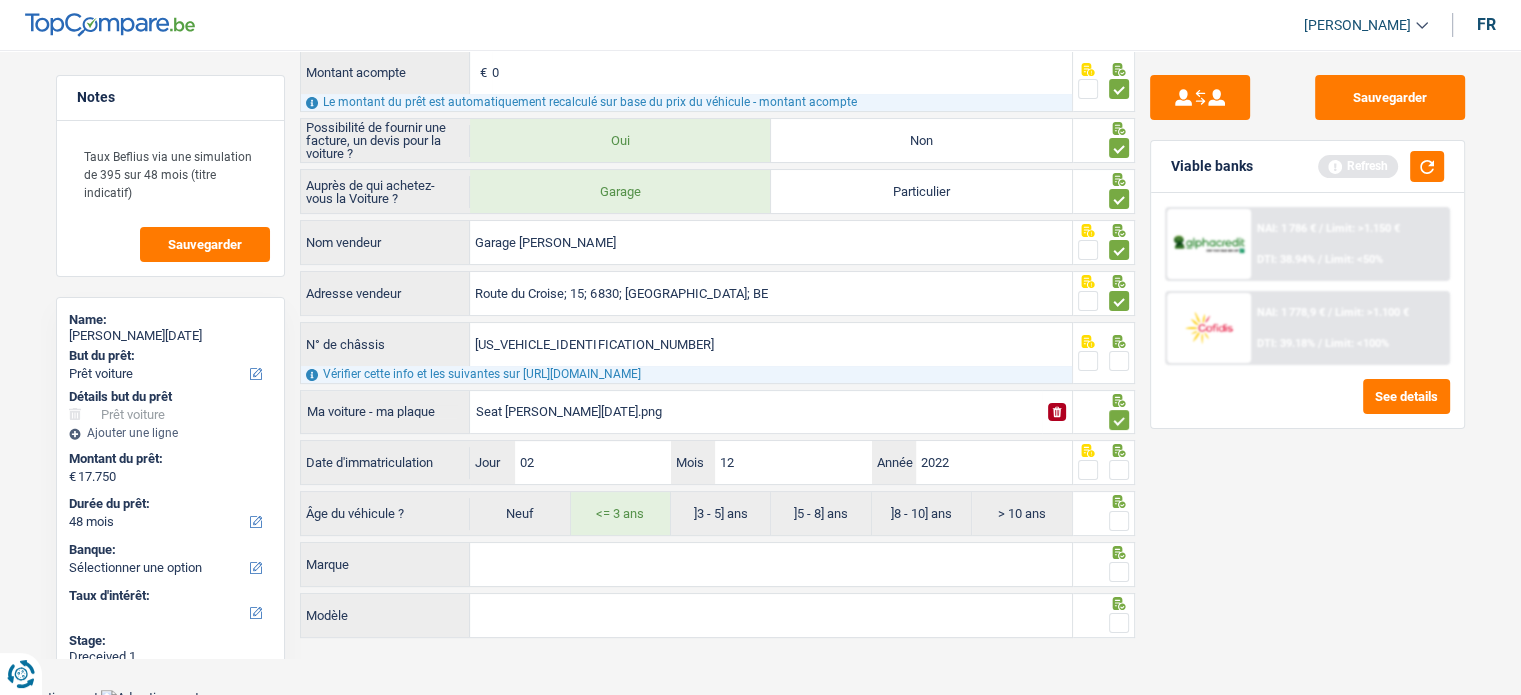 click at bounding box center (1119, 470) 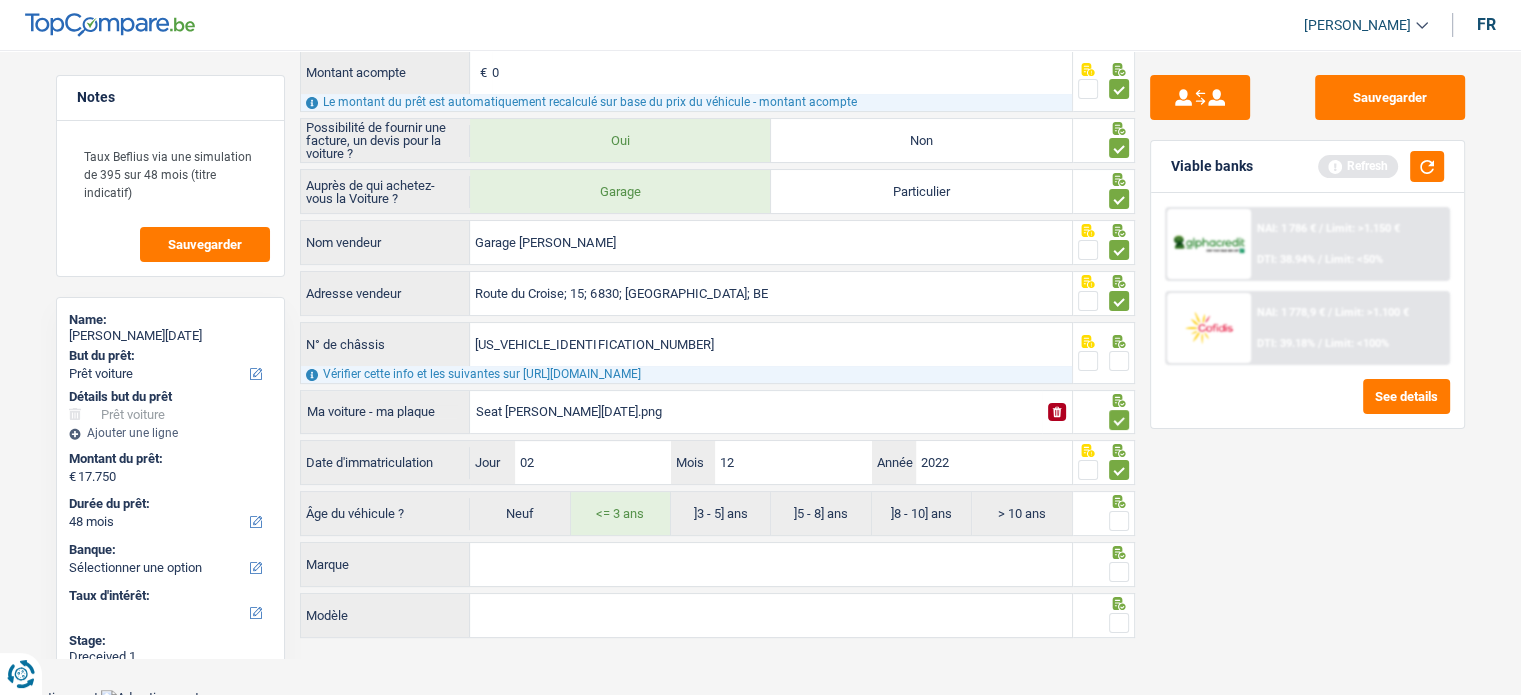 click at bounding box center (1119, 361) 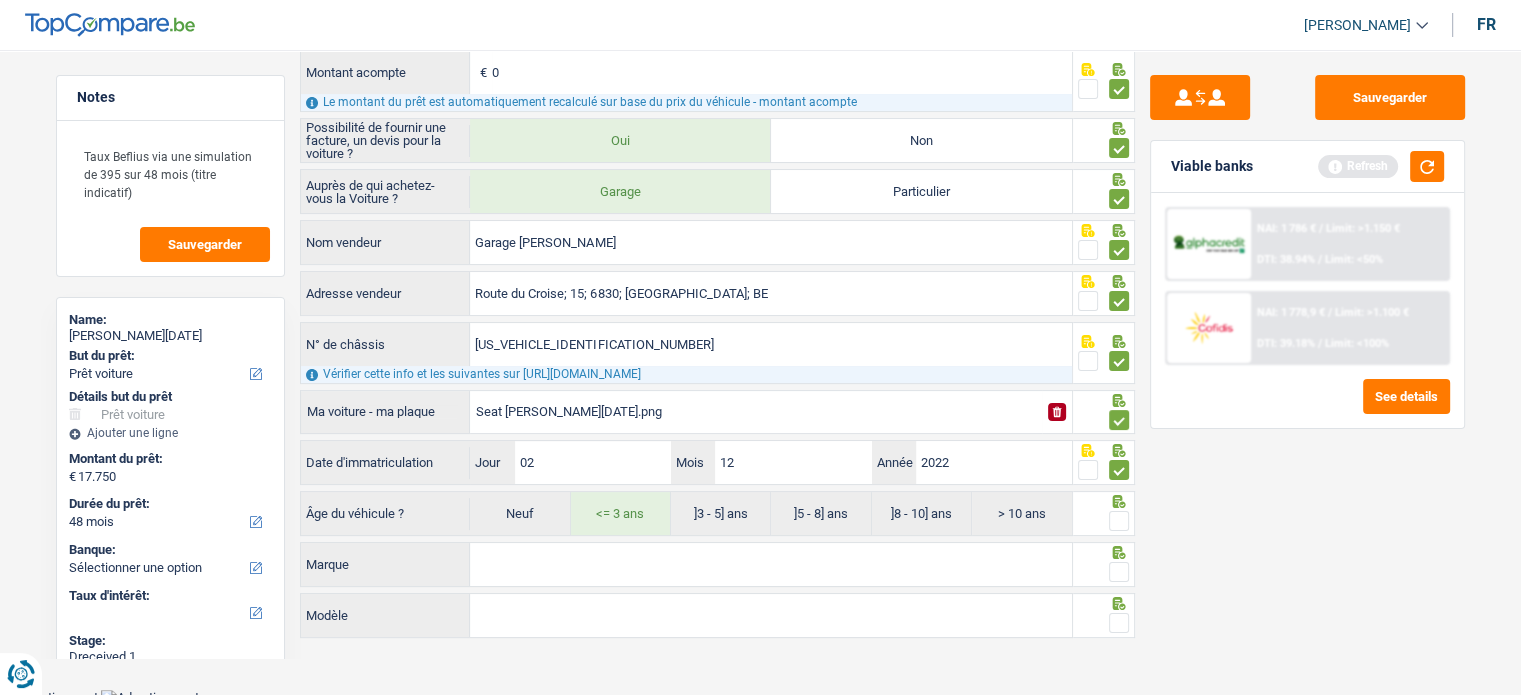 click at bounding box center [1119, 521] 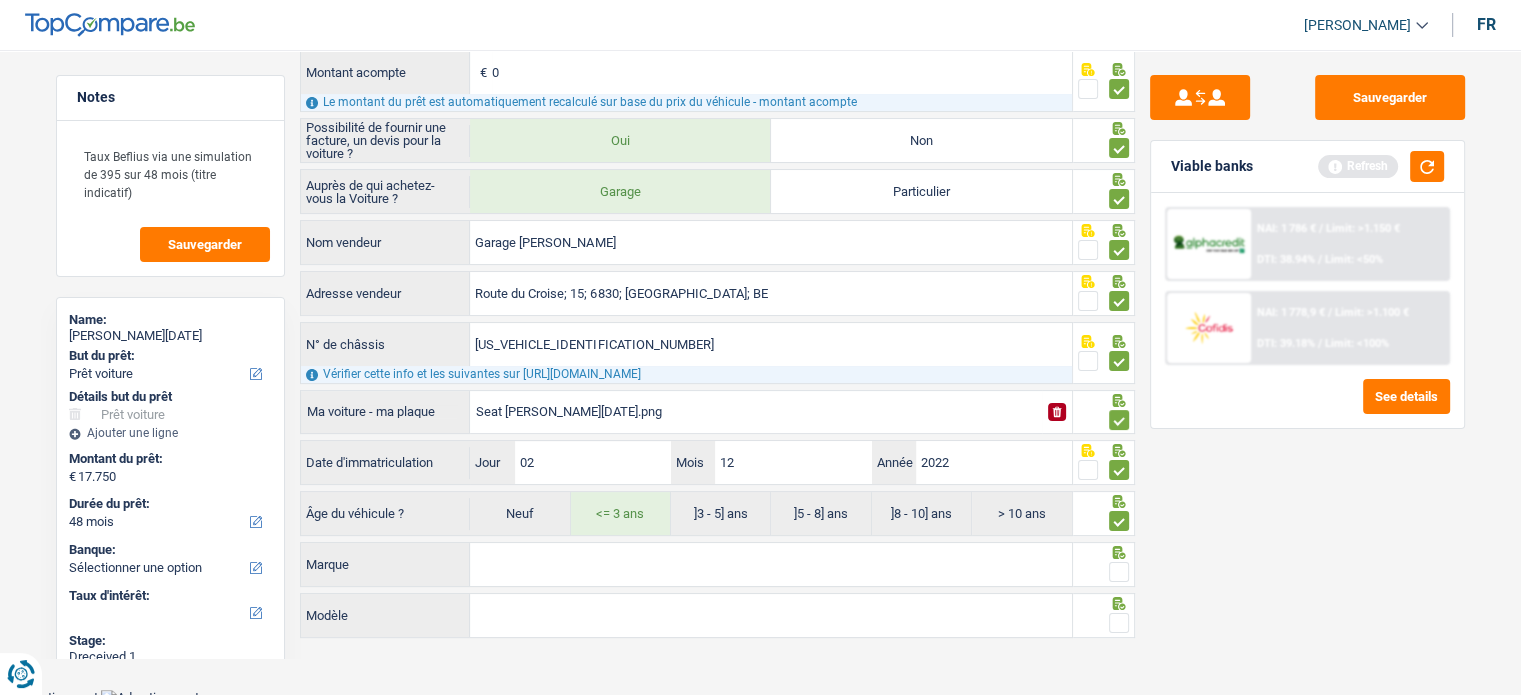 click on "Marque" at bounding box center [771, 564] 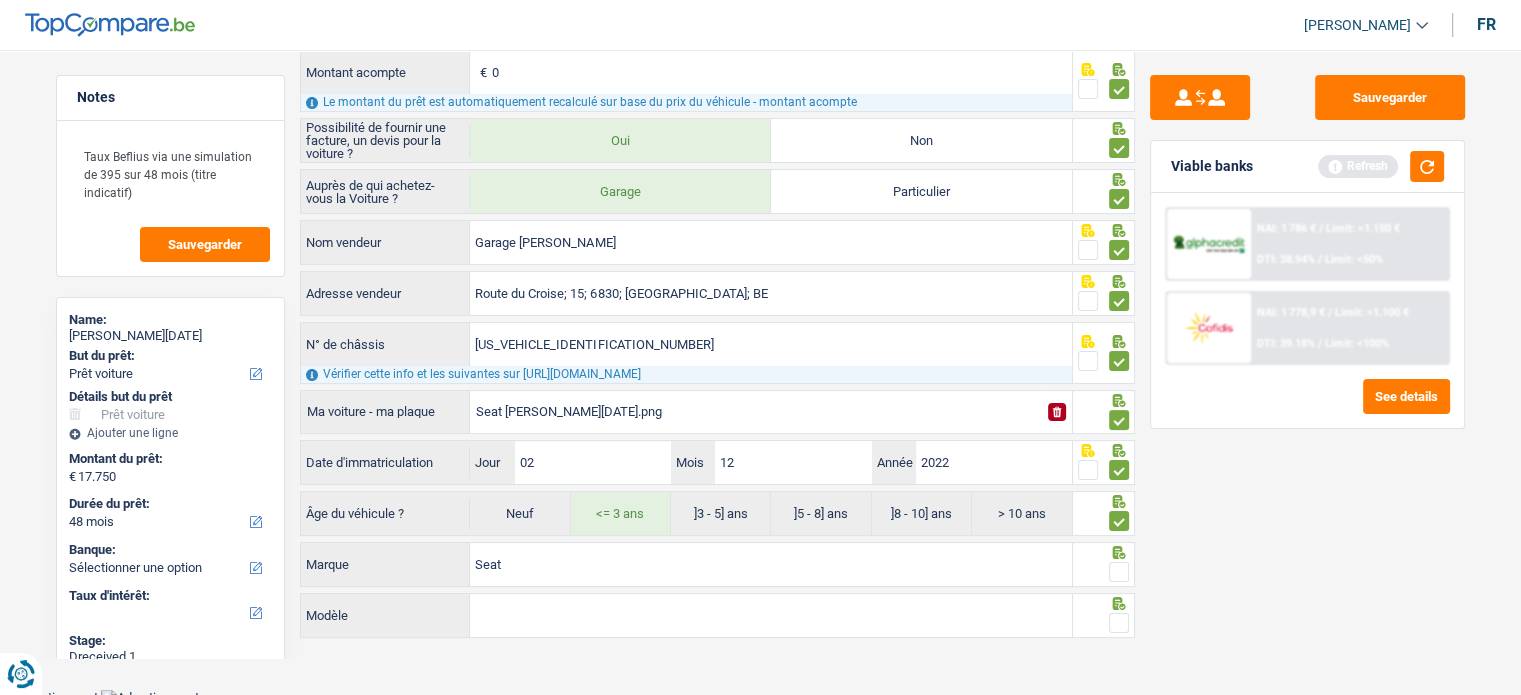 type on "Seat" 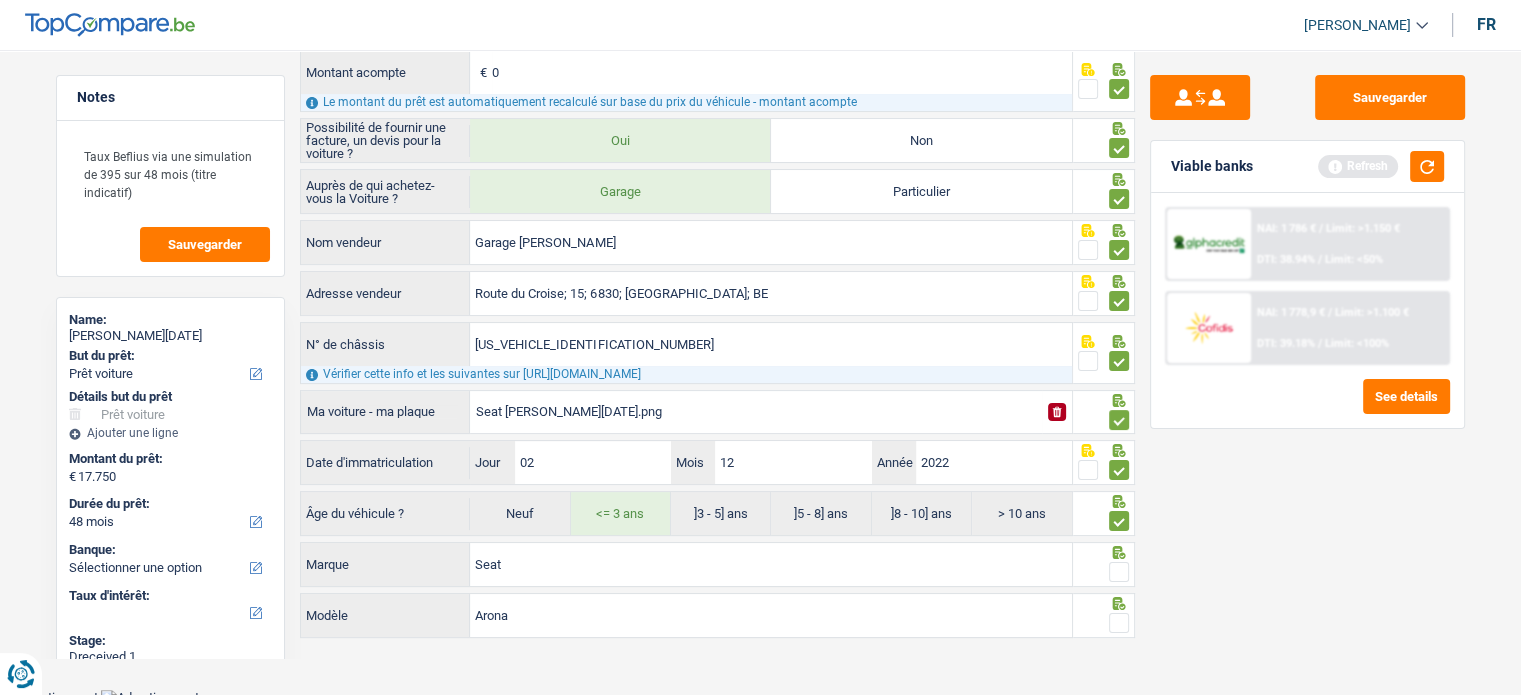 type on "Arona" 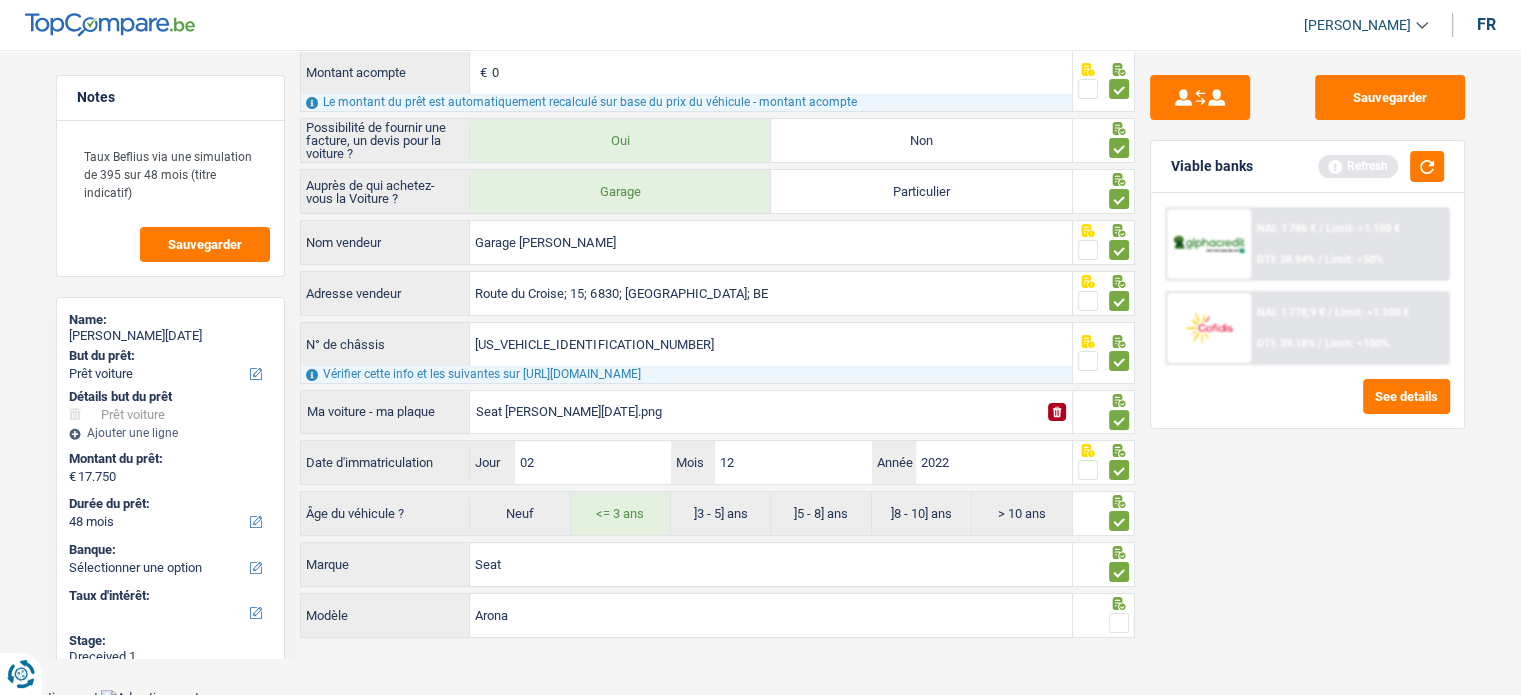 click at bounding box center (1119, 623) 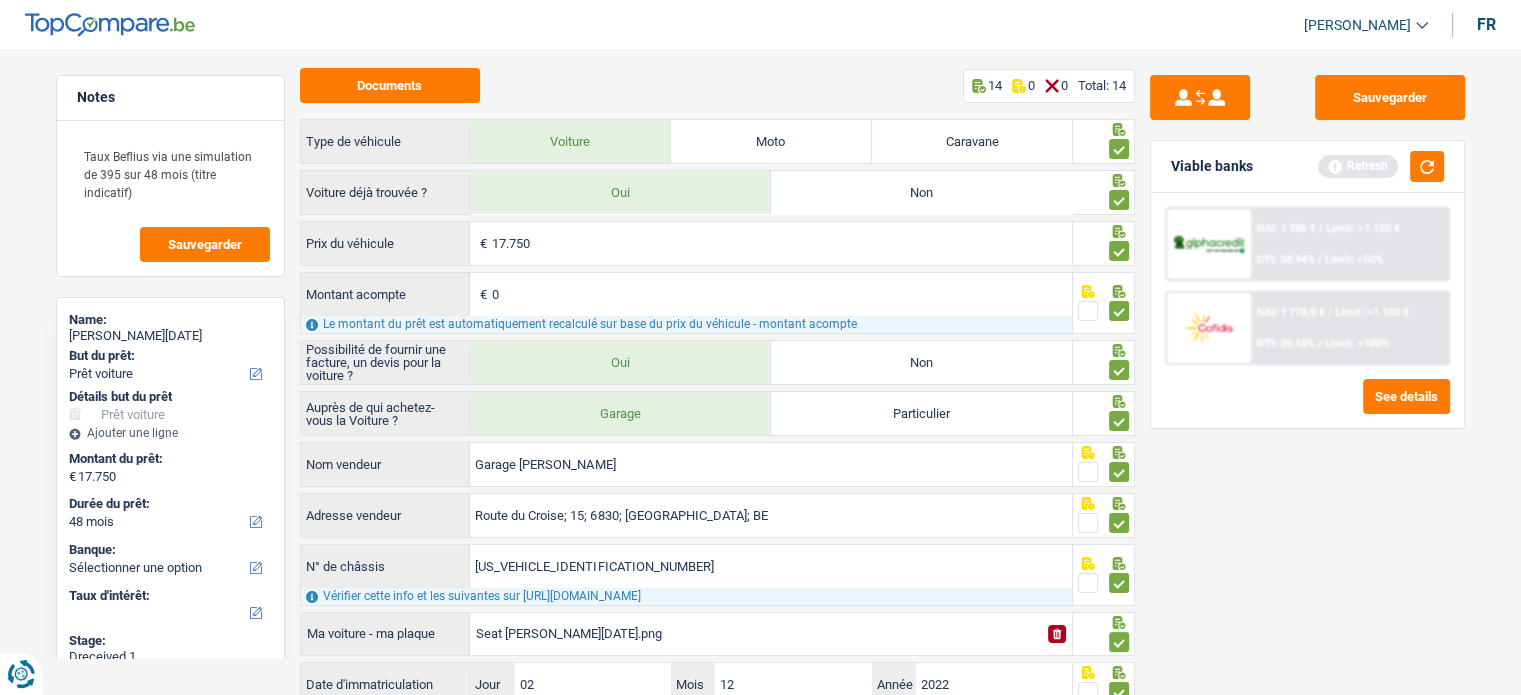 scroll, scrollTop: 0, scrollLeft: 0, axis: both 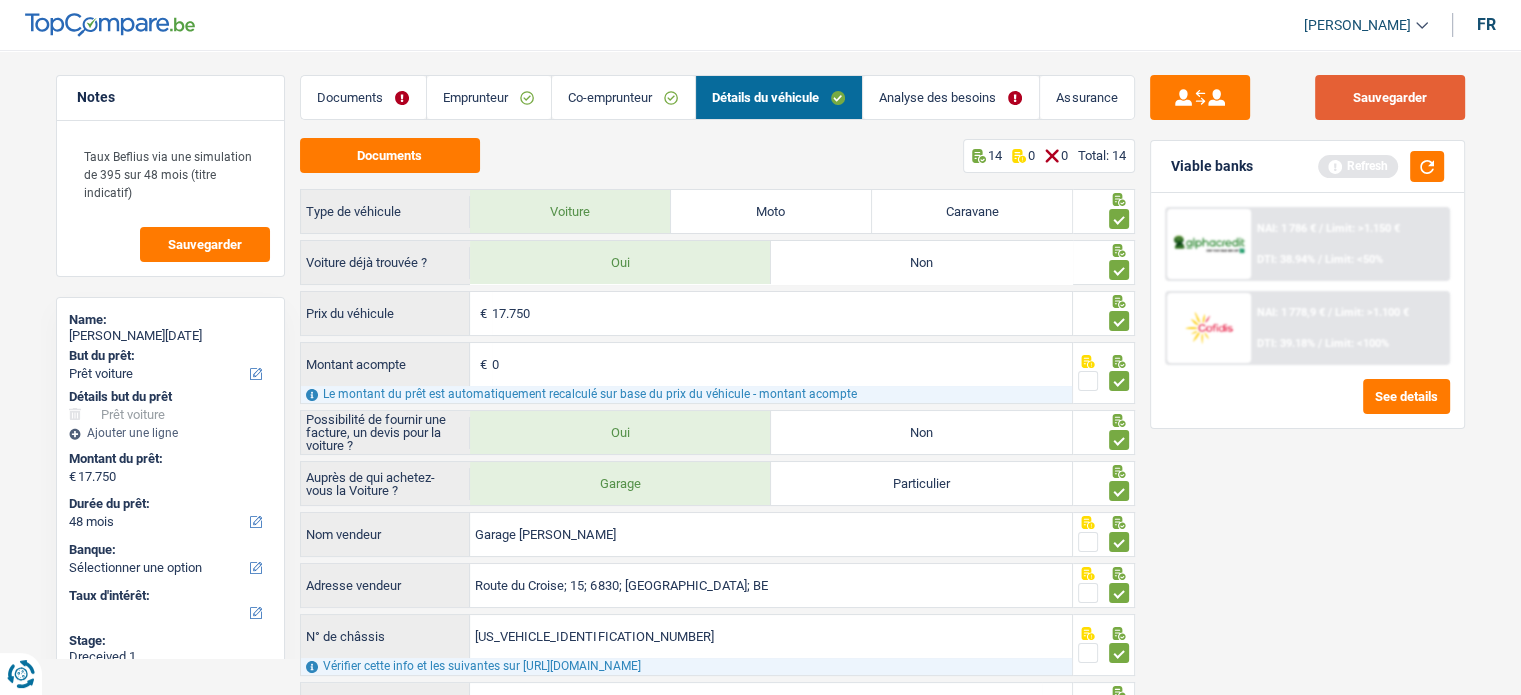 click on "Sauvegarder" at bounding box center [1390, 97] 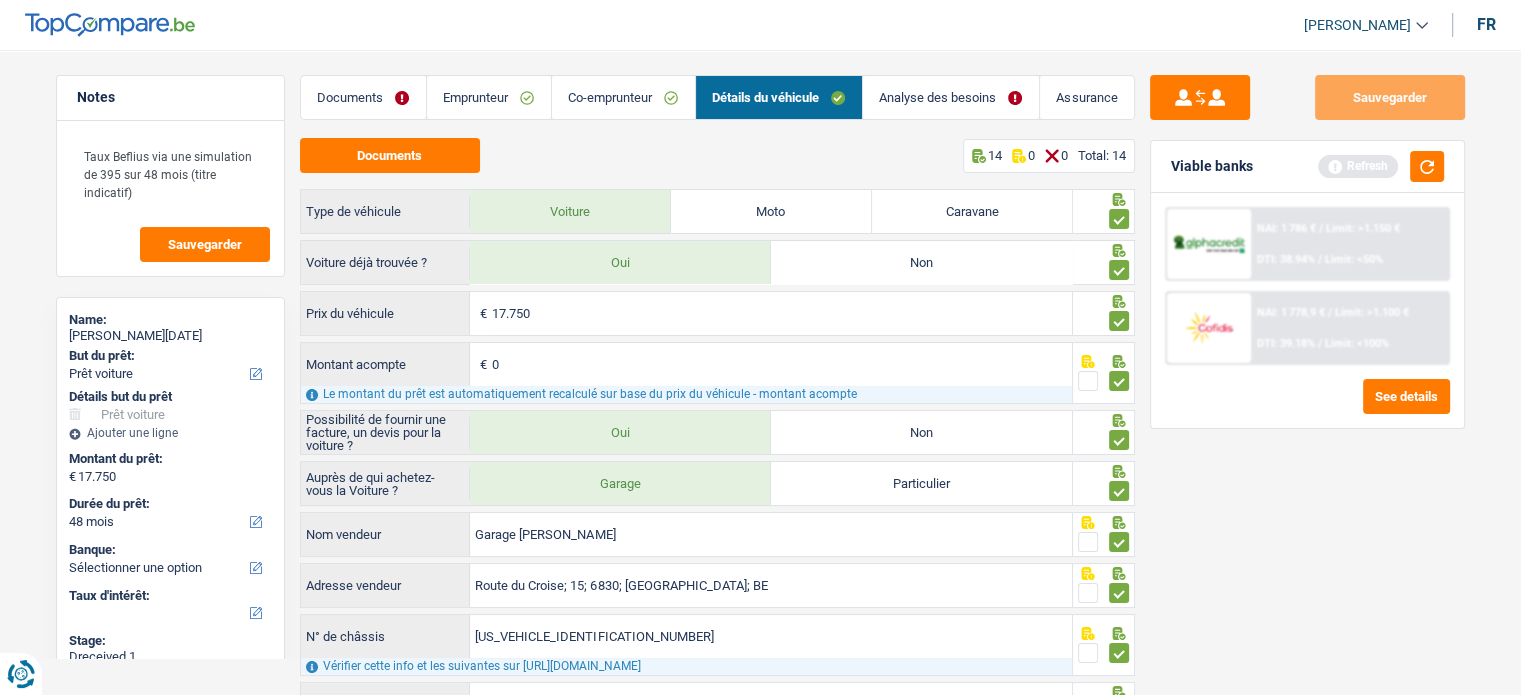 click on "Analyse des besoins" at bounding box center (951, 97) 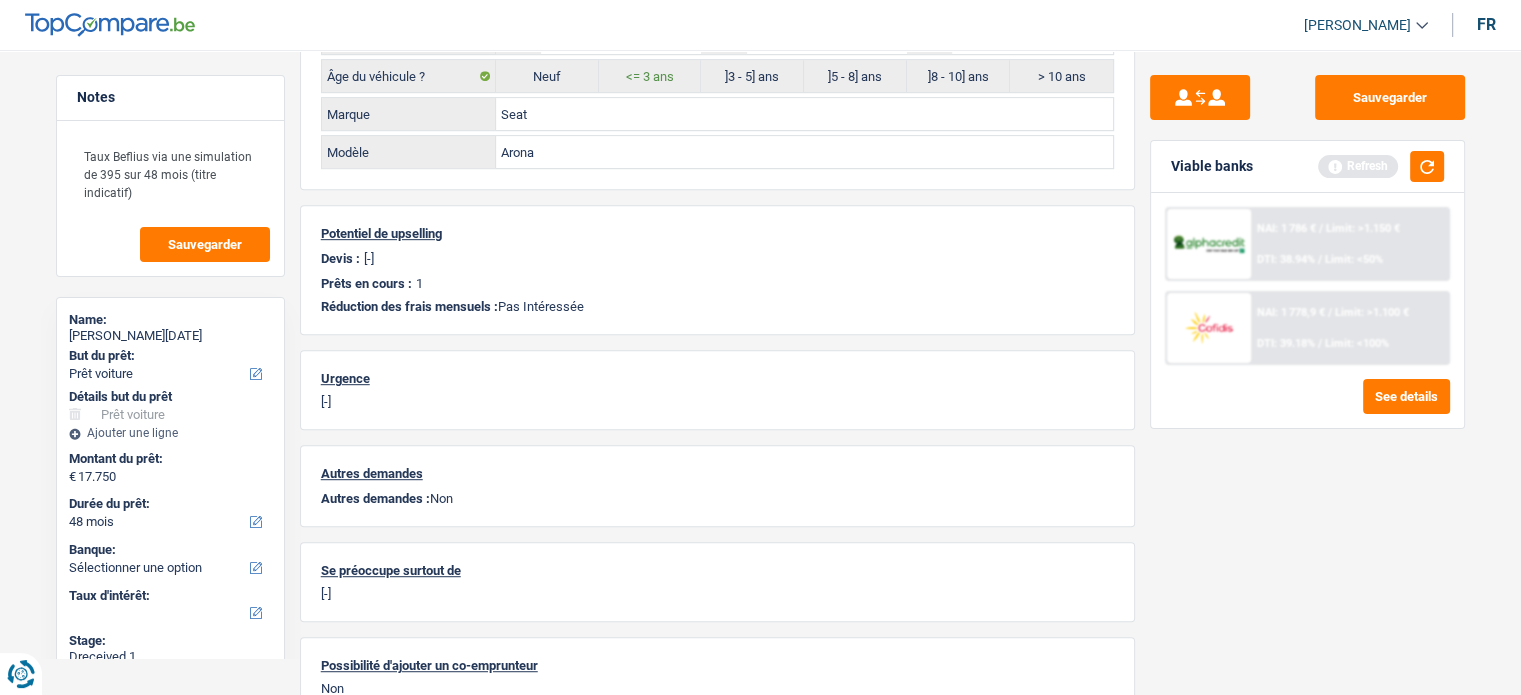 scroll, scrollTop: 959, scrollLeft: 0, axis: vertical 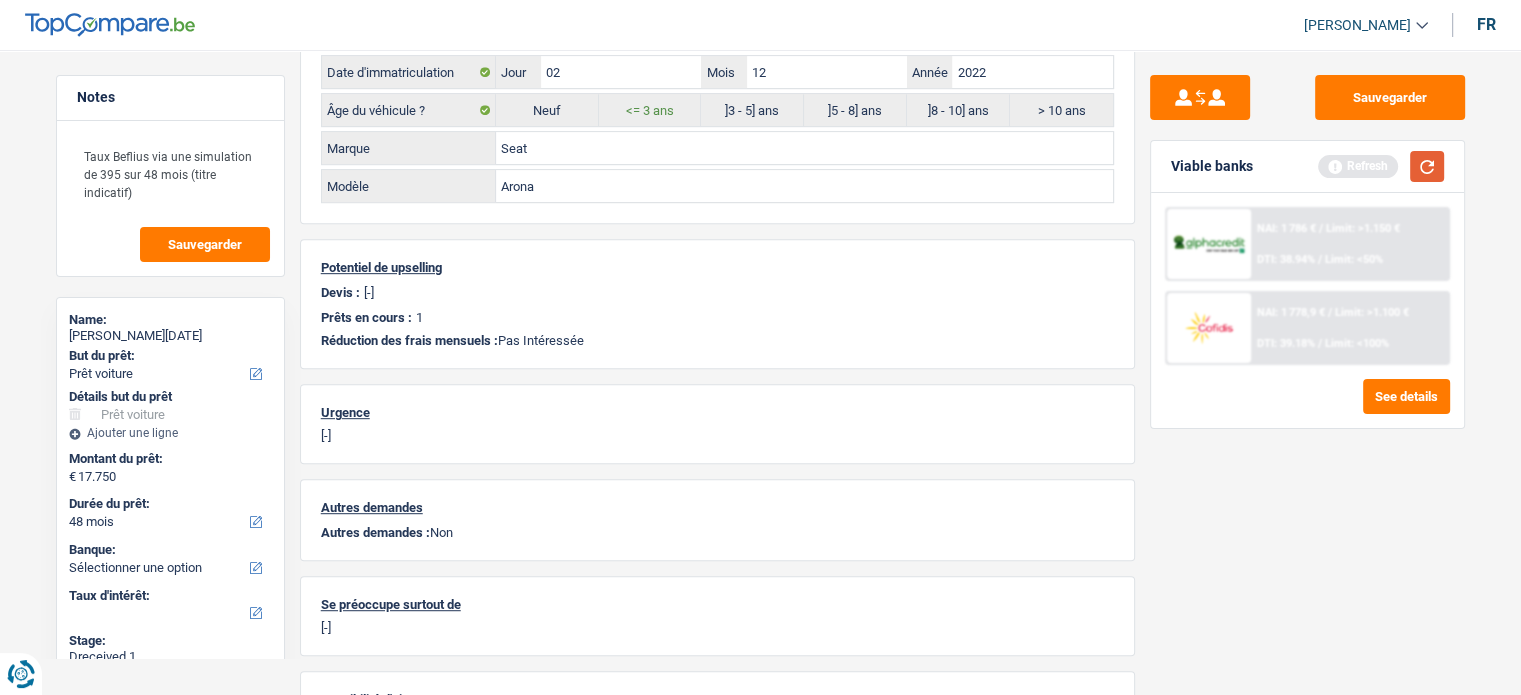 click at bounding box center (1427, 166) 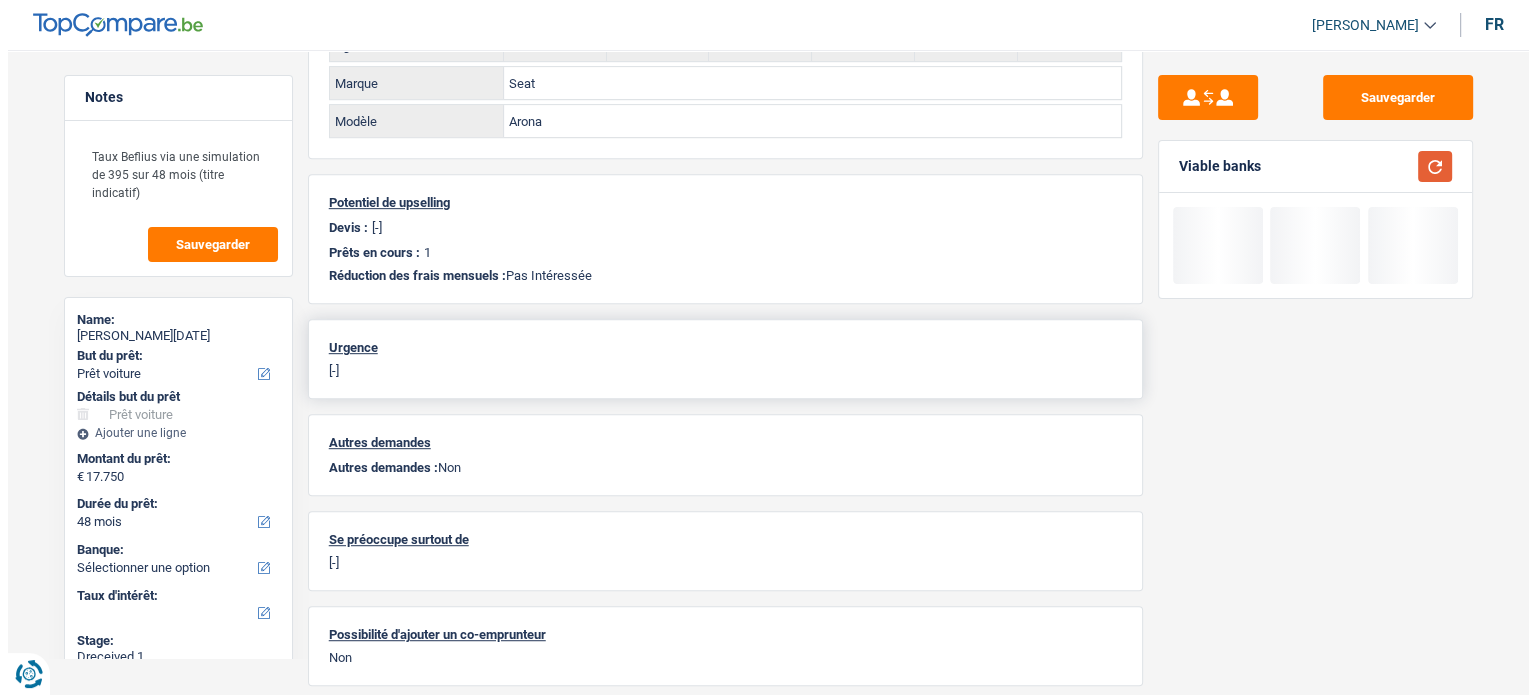 scroll, scrollTop: 1059, scrollLeft: 0, axis: vertical 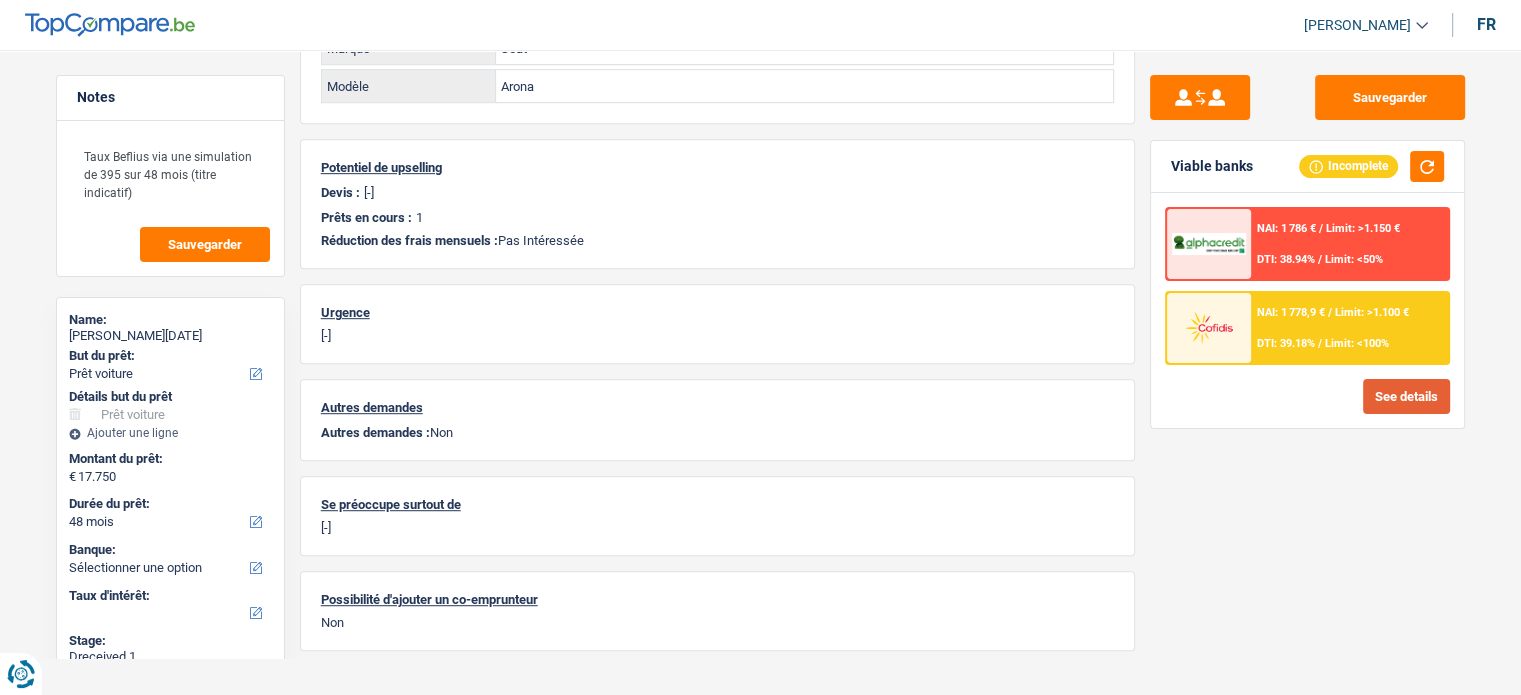 click on "See details" at bounding box center (1406, 396) 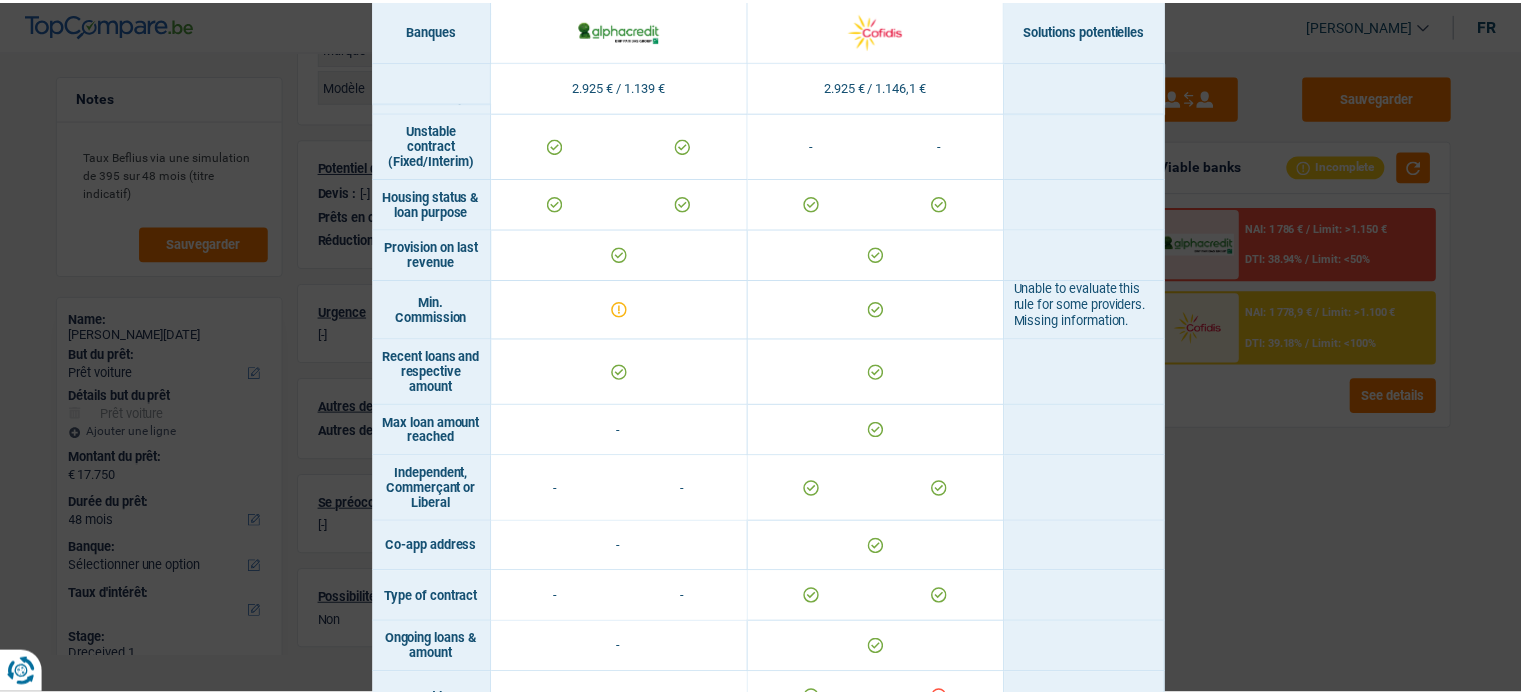 scroll, scrollTop: 1244, scrollLeft: 0, axis: vertical 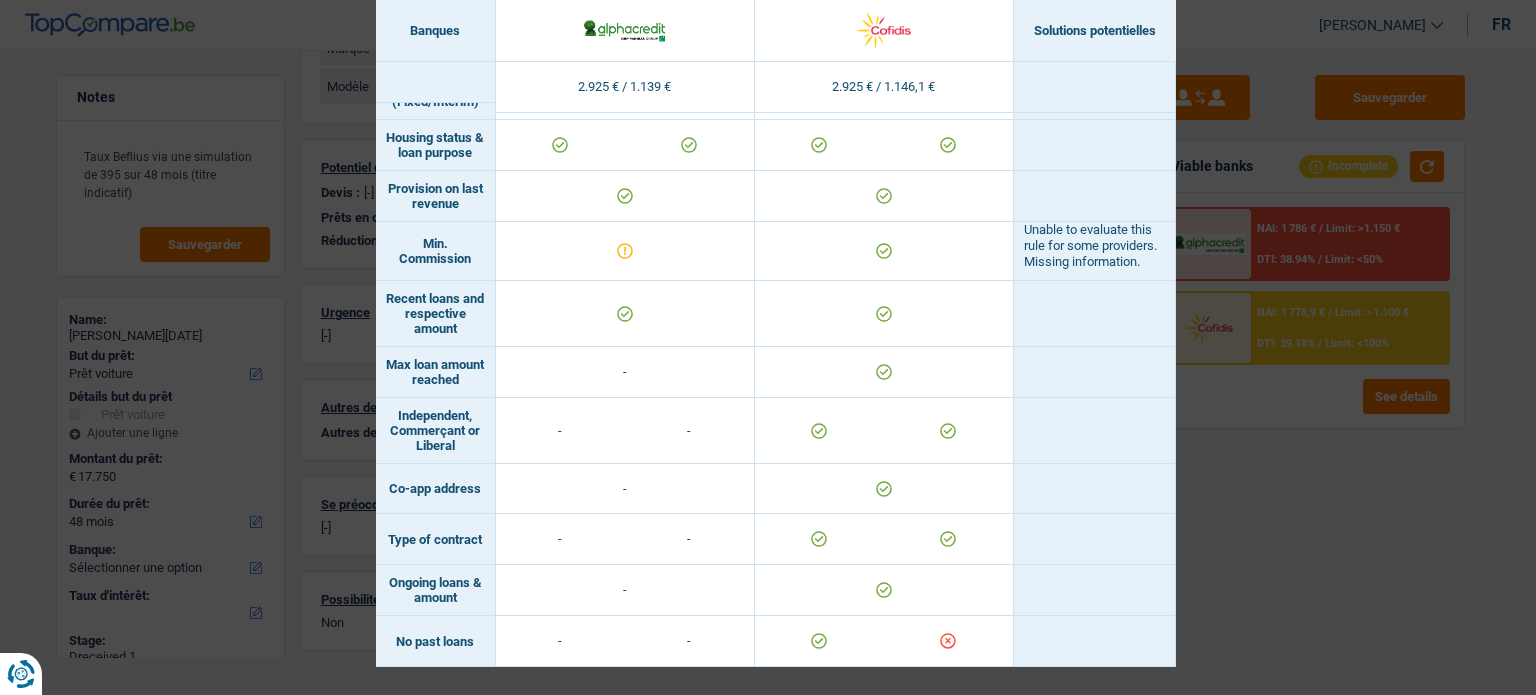 click on "Banks conditions ×
Banques
Solutions potentielles
Revenus / Charges
2.925 € / 1.139 €
2.925 € / 1.146,1 €
ID card type
Unable to evaluate this rule for some providers. Missing information.
Professional activity" at bounding box center [768, 347] 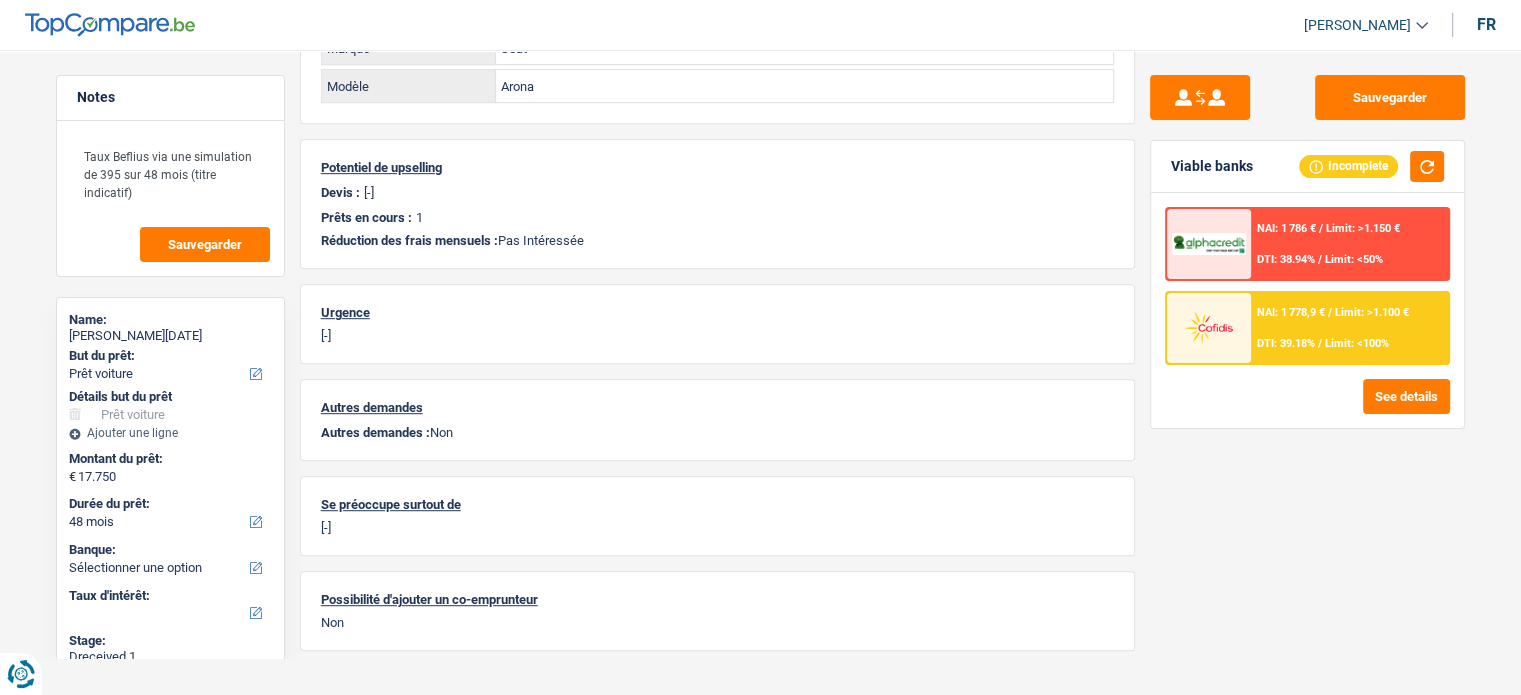 click on "DTI: 39.18%" at bounding box center [1286, 343] 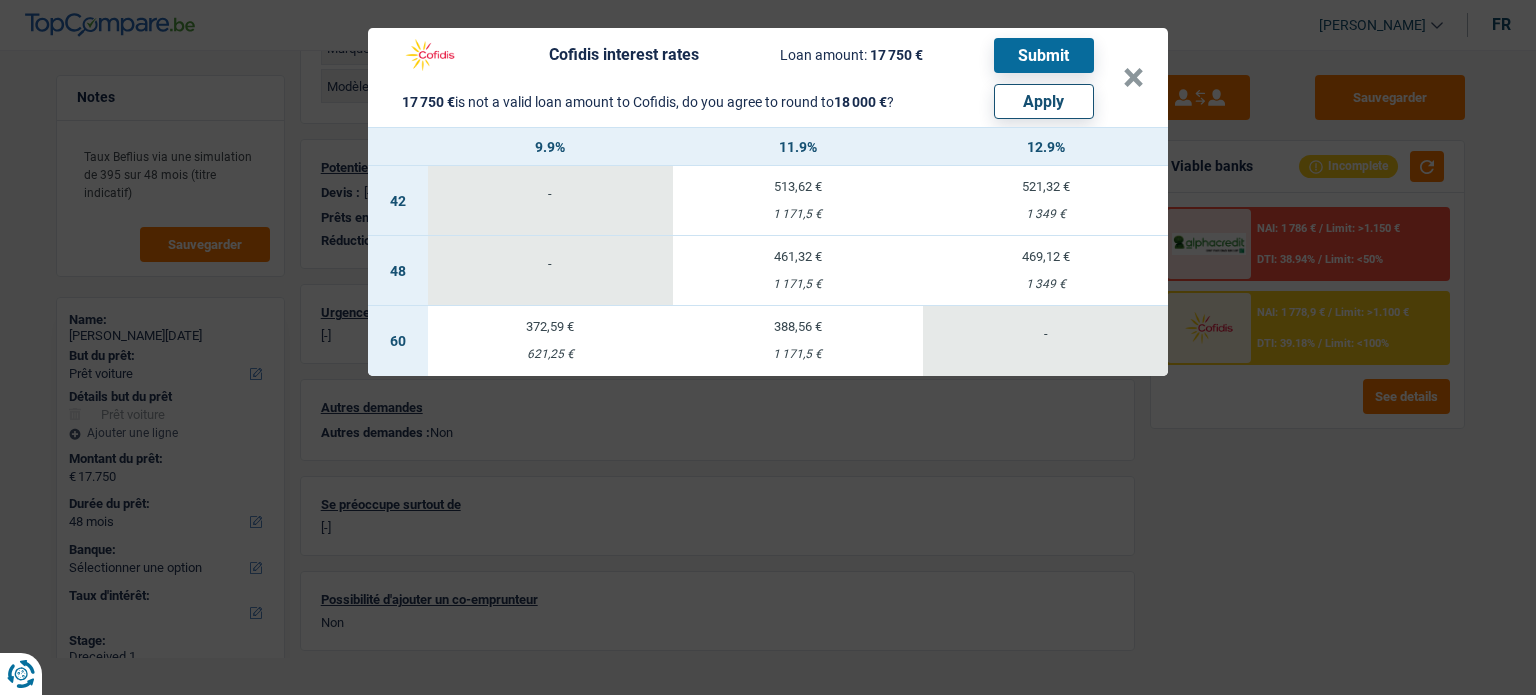 click on "Apply" at bounding box center [1044, 101] 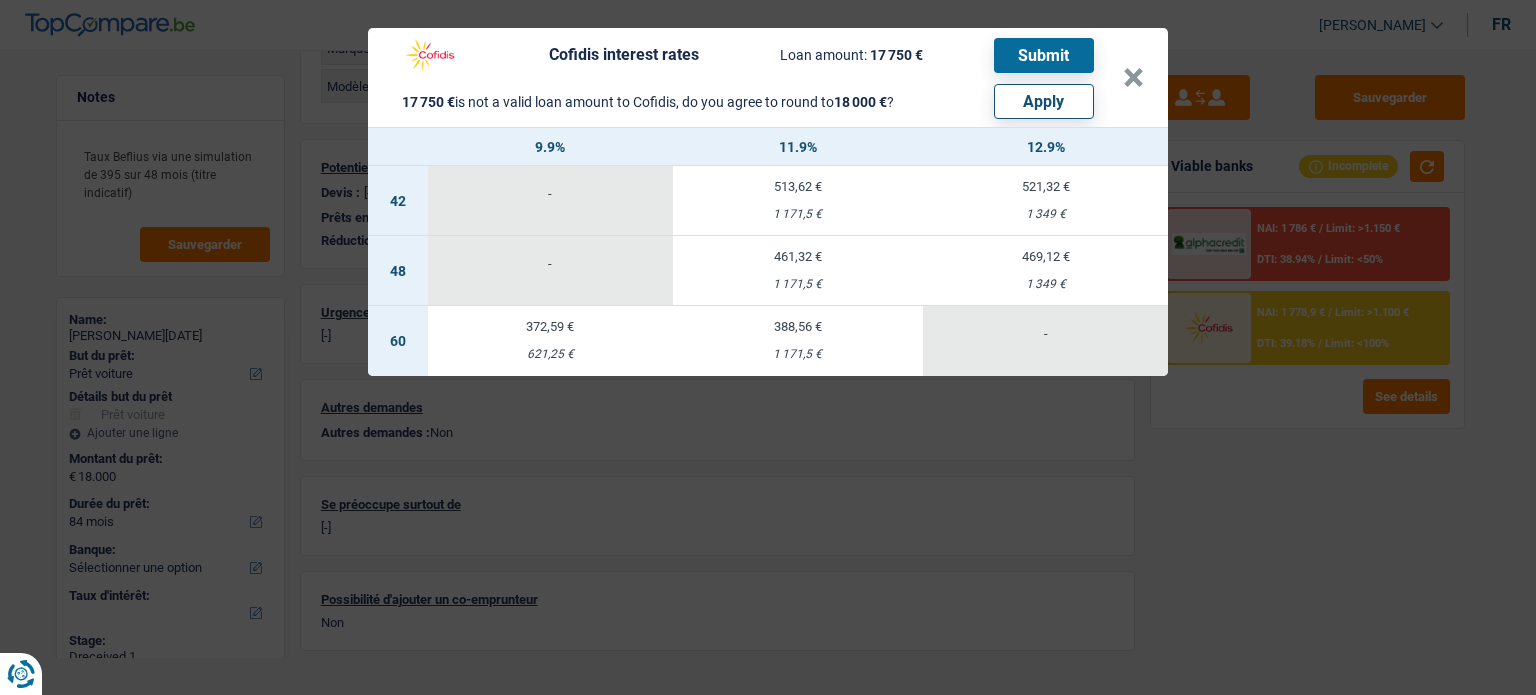 select on "other" 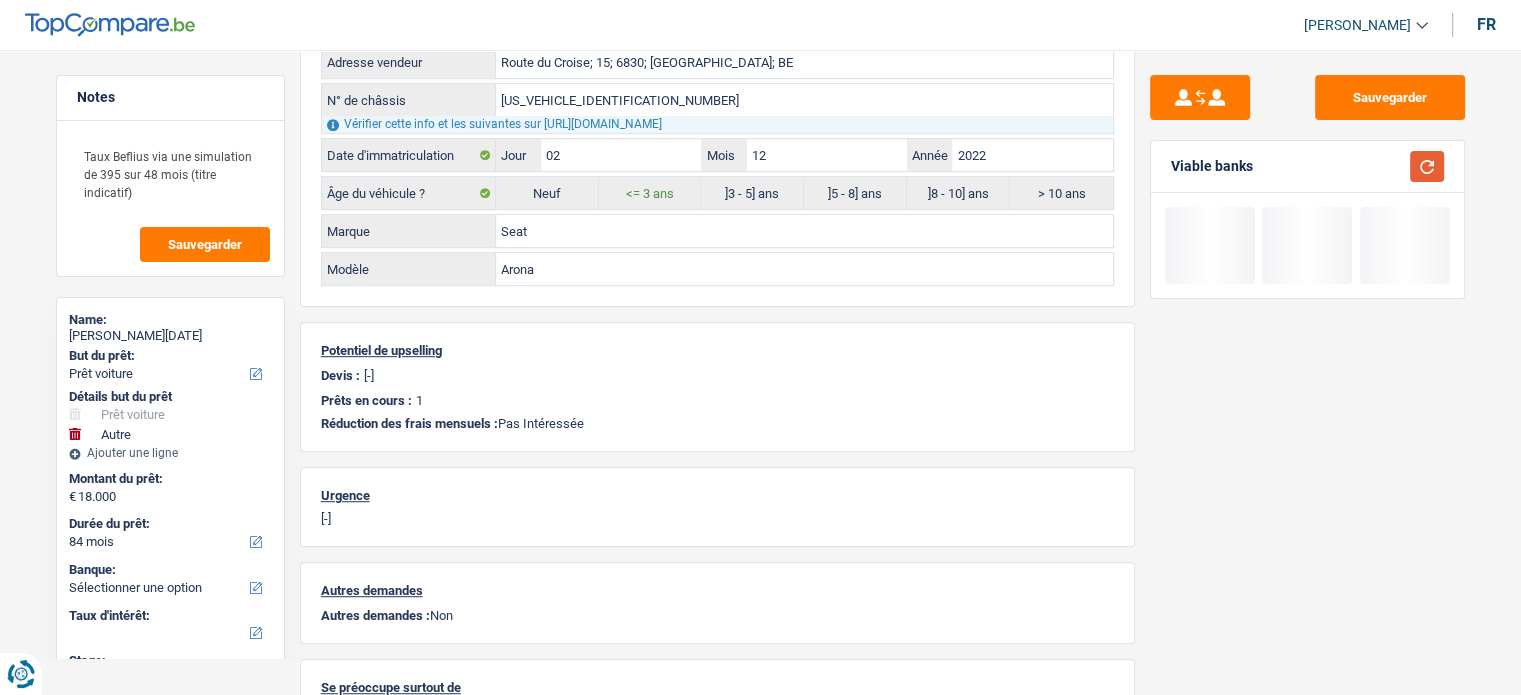 click at bounding box center [1427, 166] 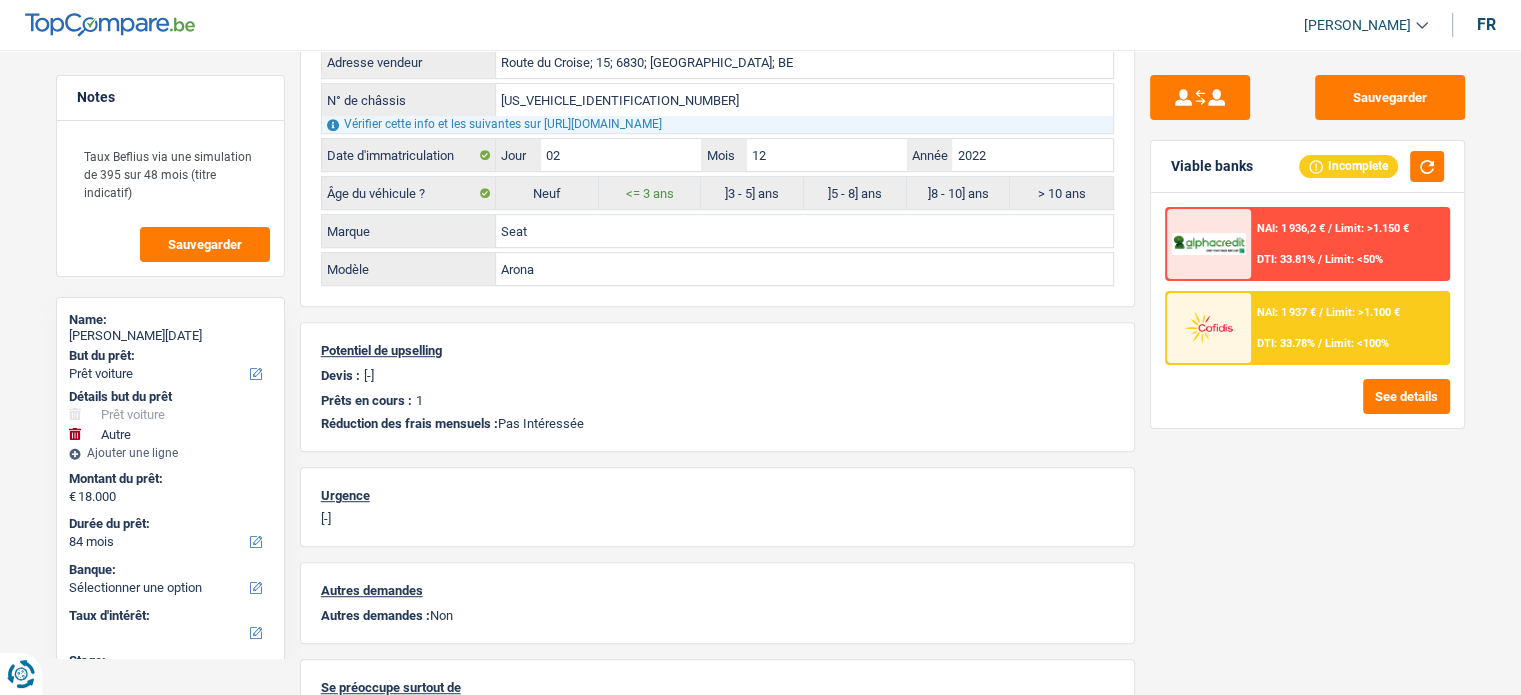 click on "NAI: 1 937 €
/
Limit: >1.100 €
DTI: 33.78%
/
Limit: <100%" at bounding box center (1349, 328) 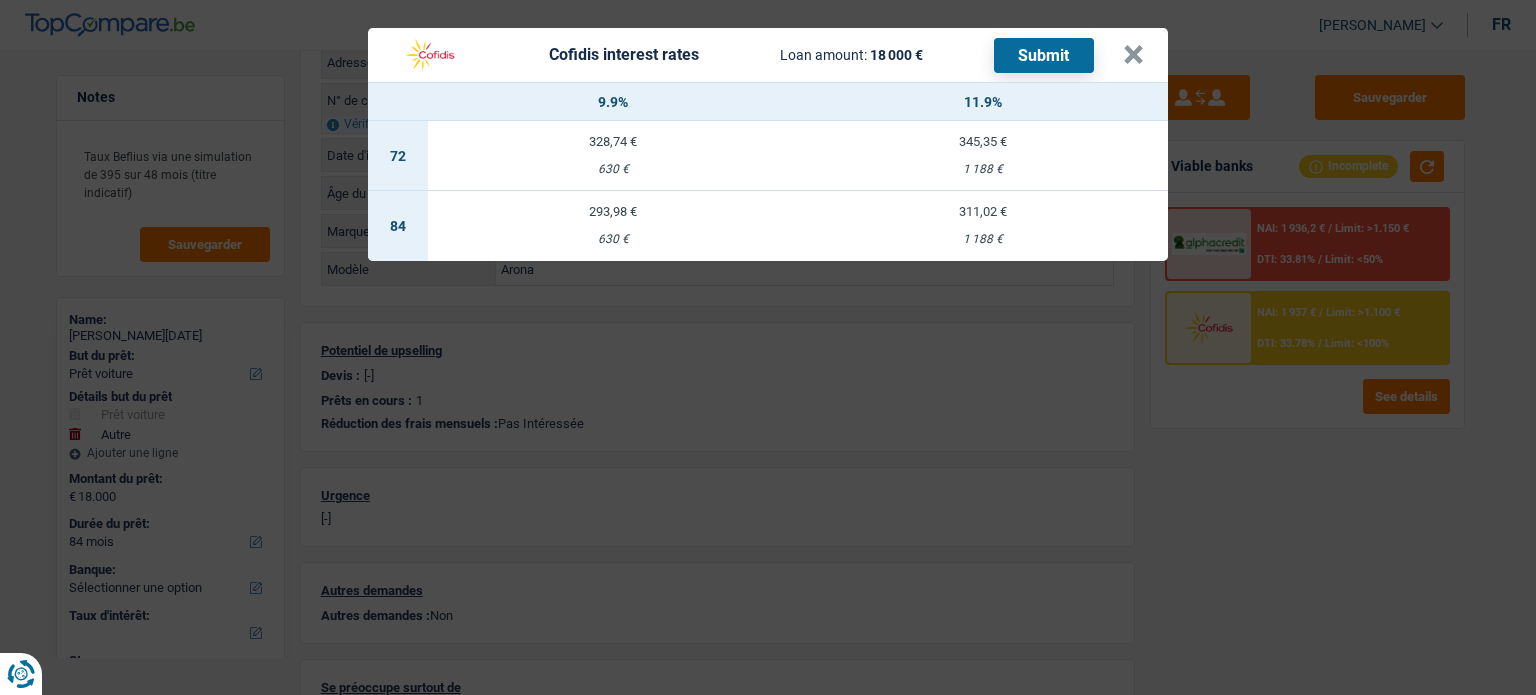 click on "293,98 €" at bounding box center (613, 211) 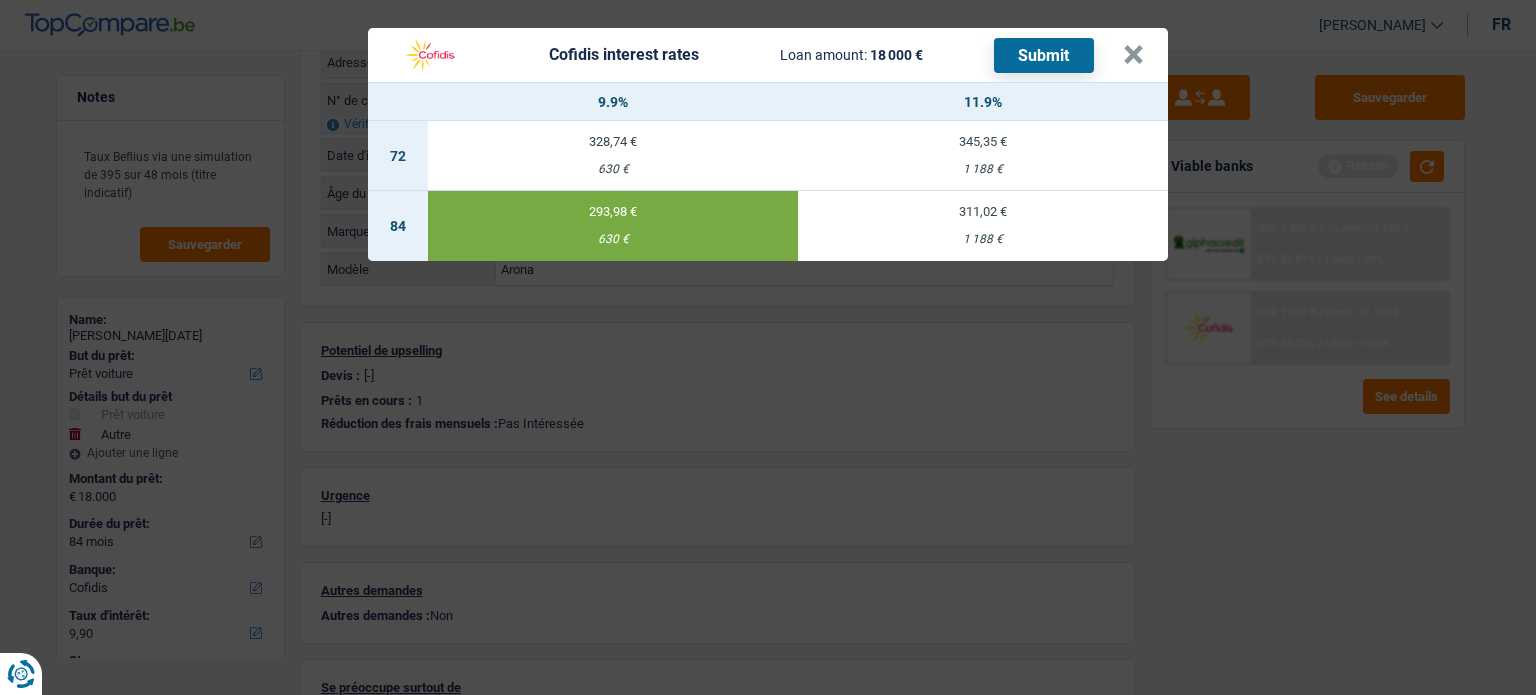 click on "Submit" at bounding box center [1044, 55] 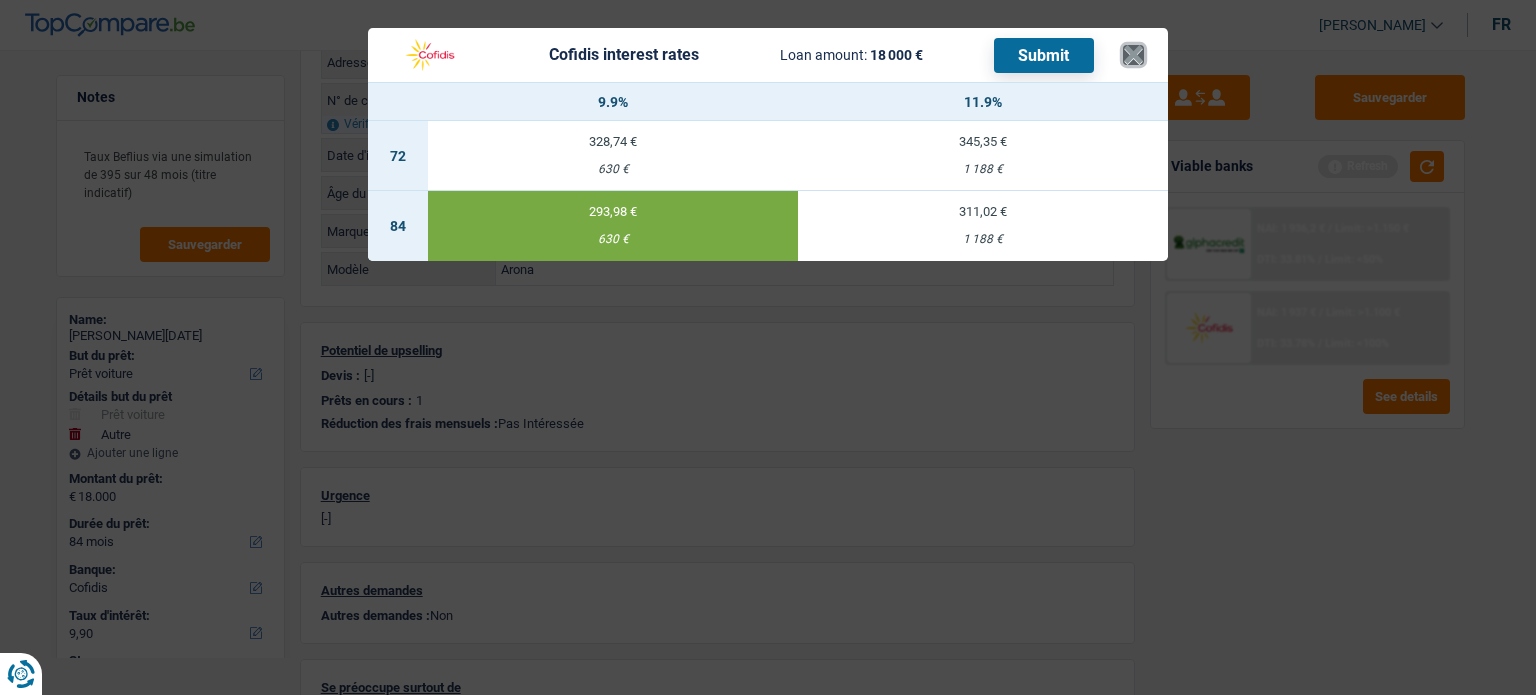 click on "×" at bounding box center (1133, 55) 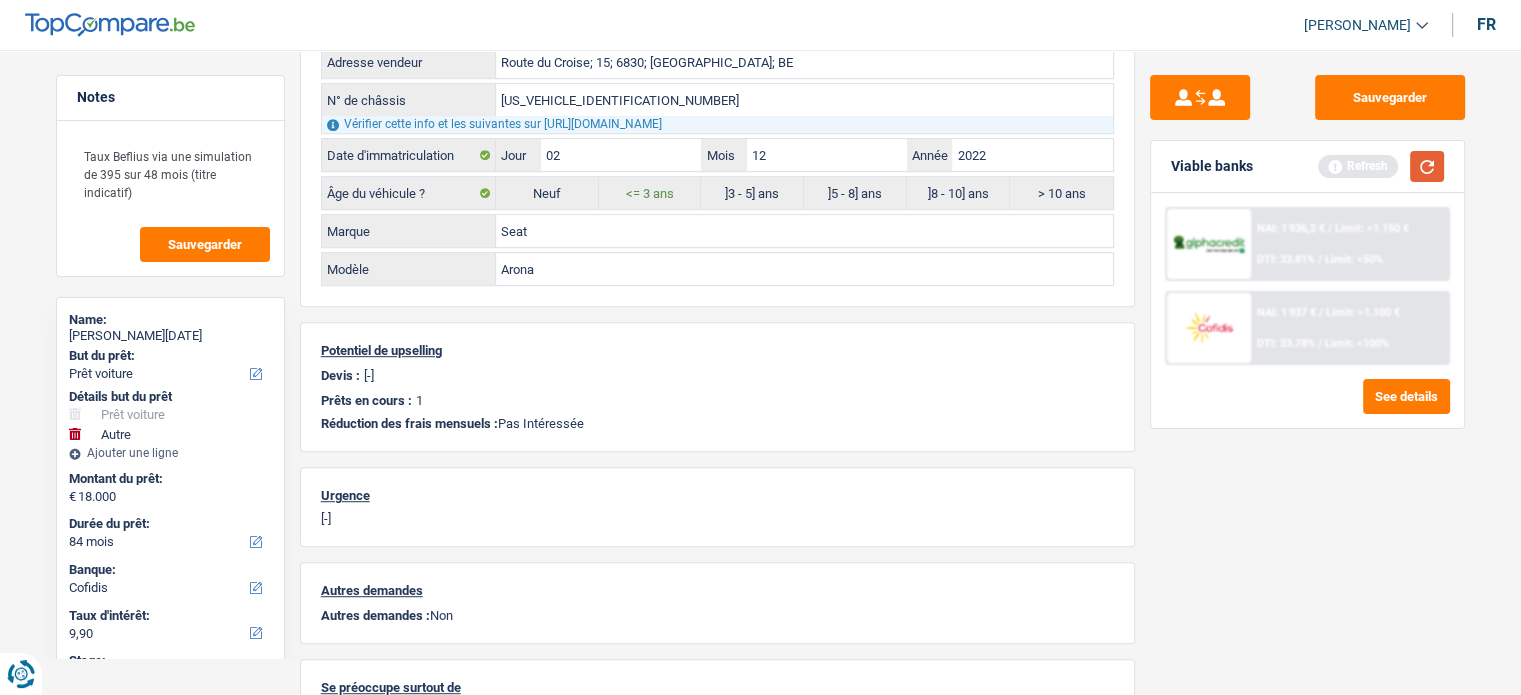 click at bounding box center [1427, 166] 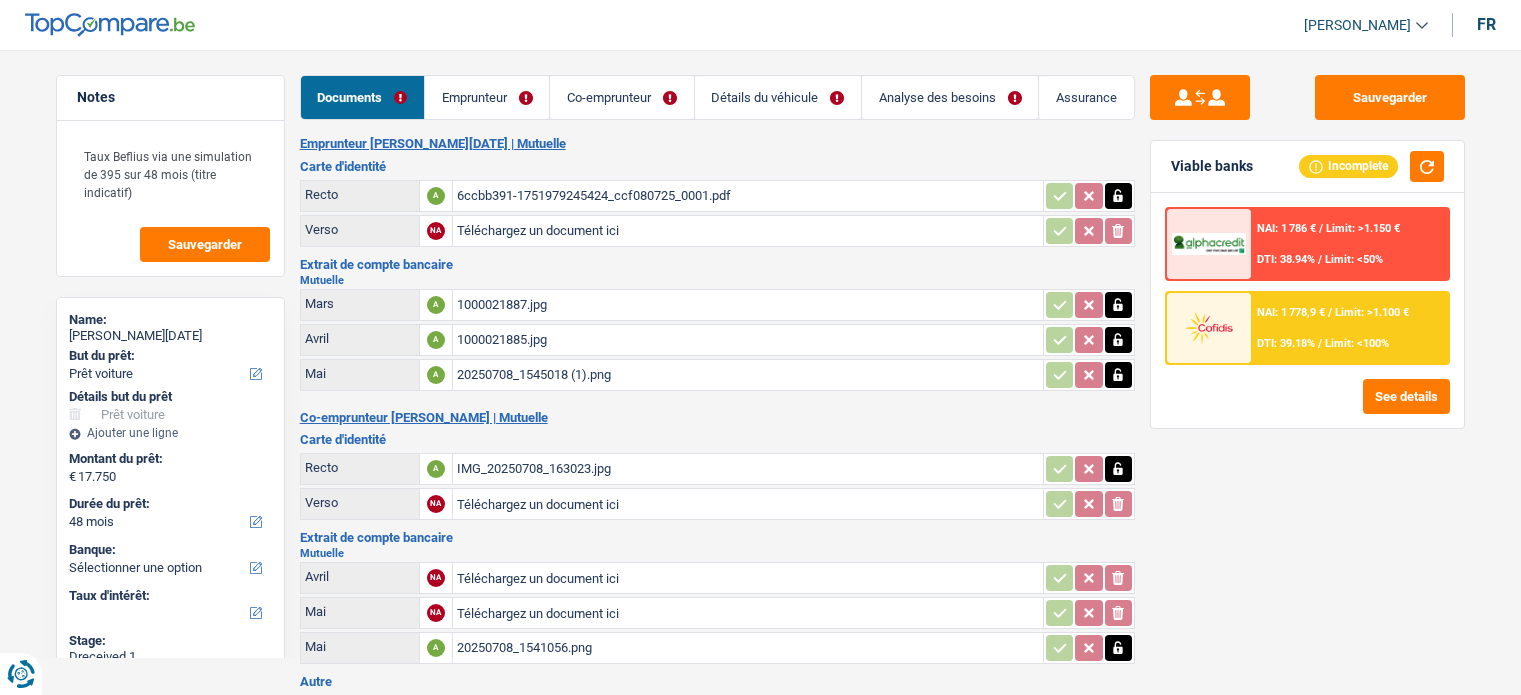 select on "car" 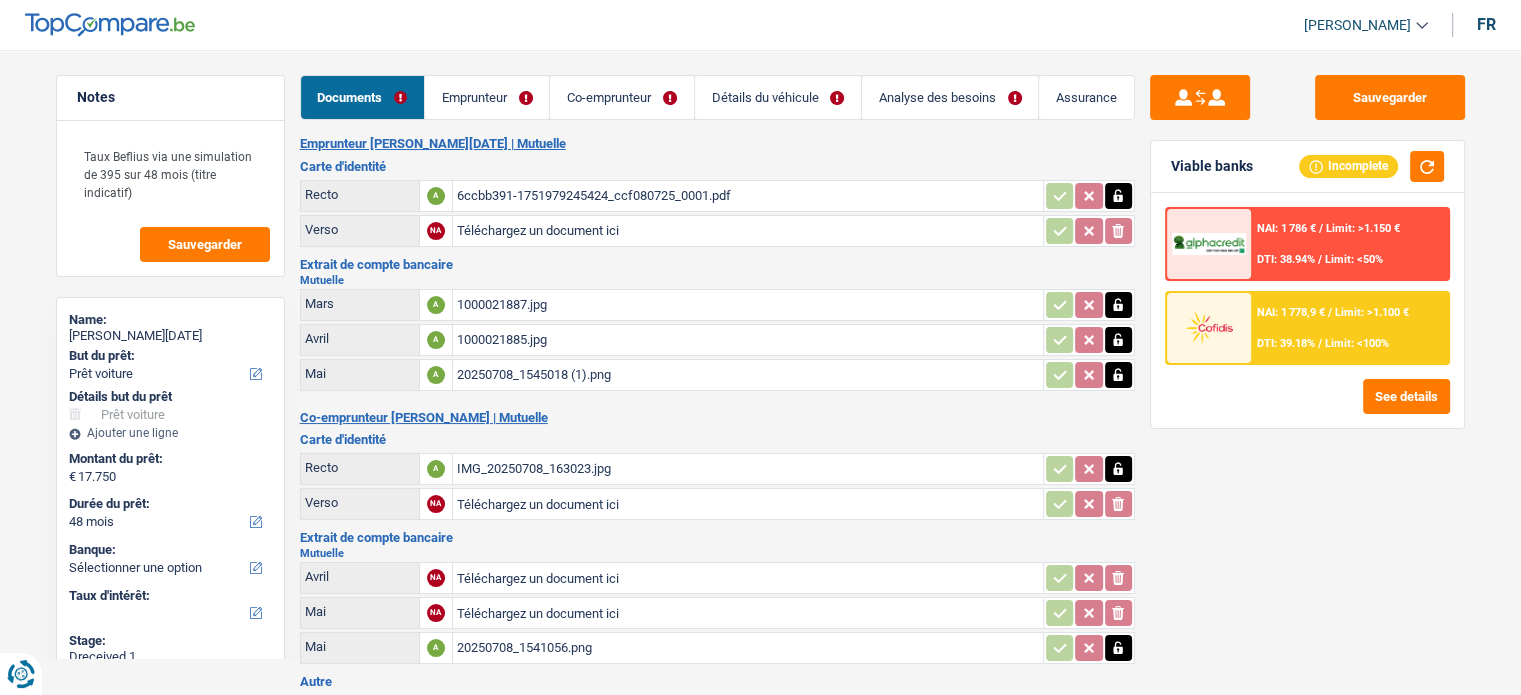 scroll, scrollTop: 0, scrollLeft: 0, axis: both 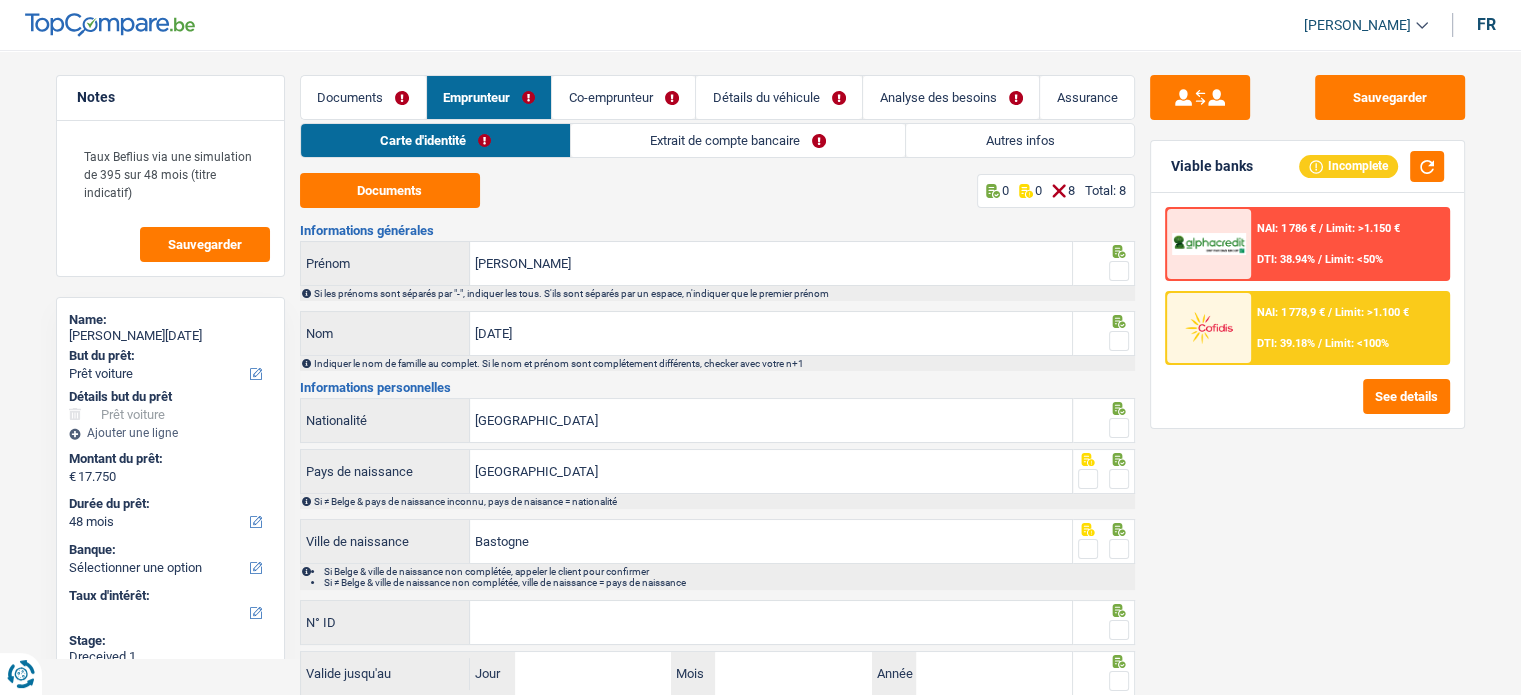 click on "Extrait de compte bancaire" at bounding box center (738, 140) 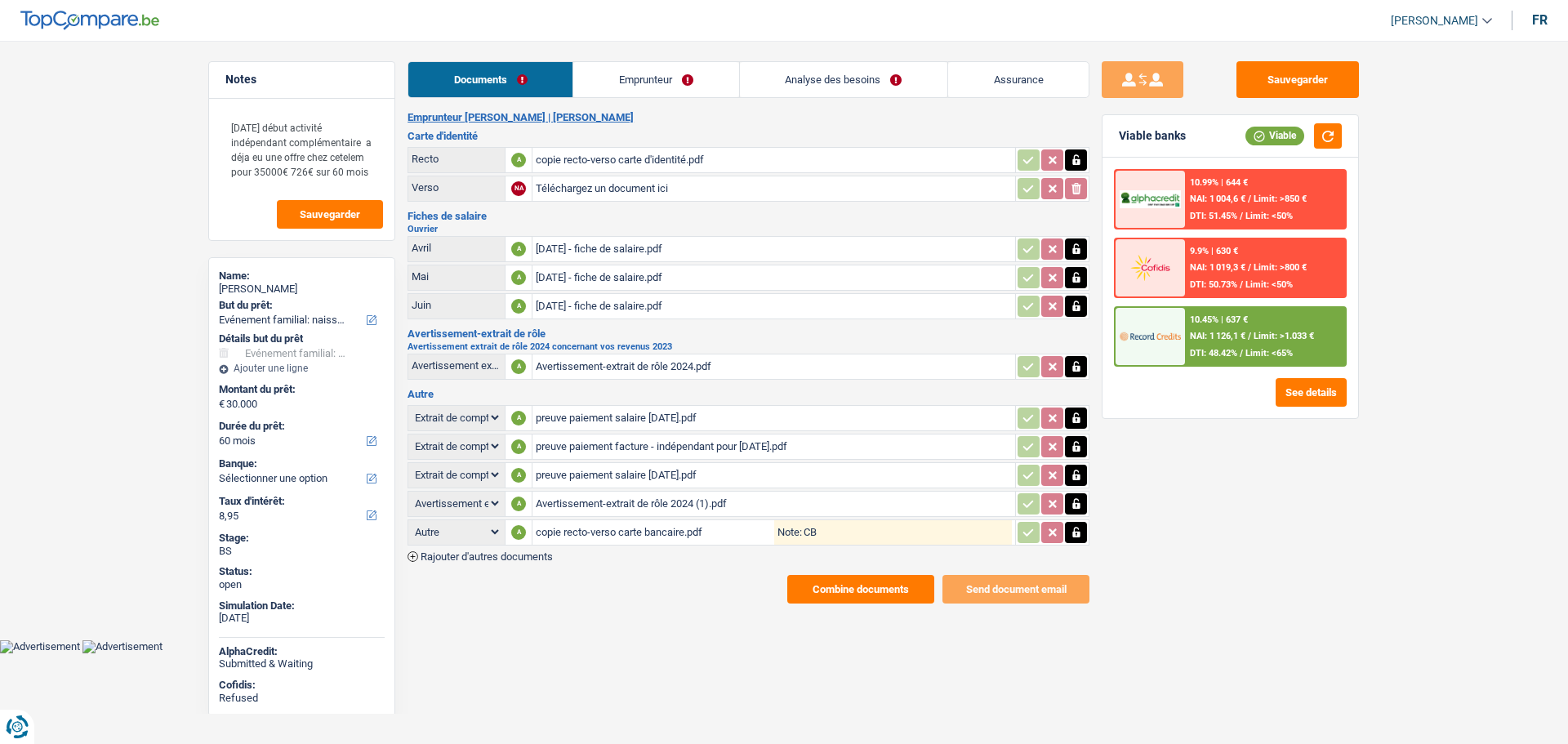 select on "familyEvent" 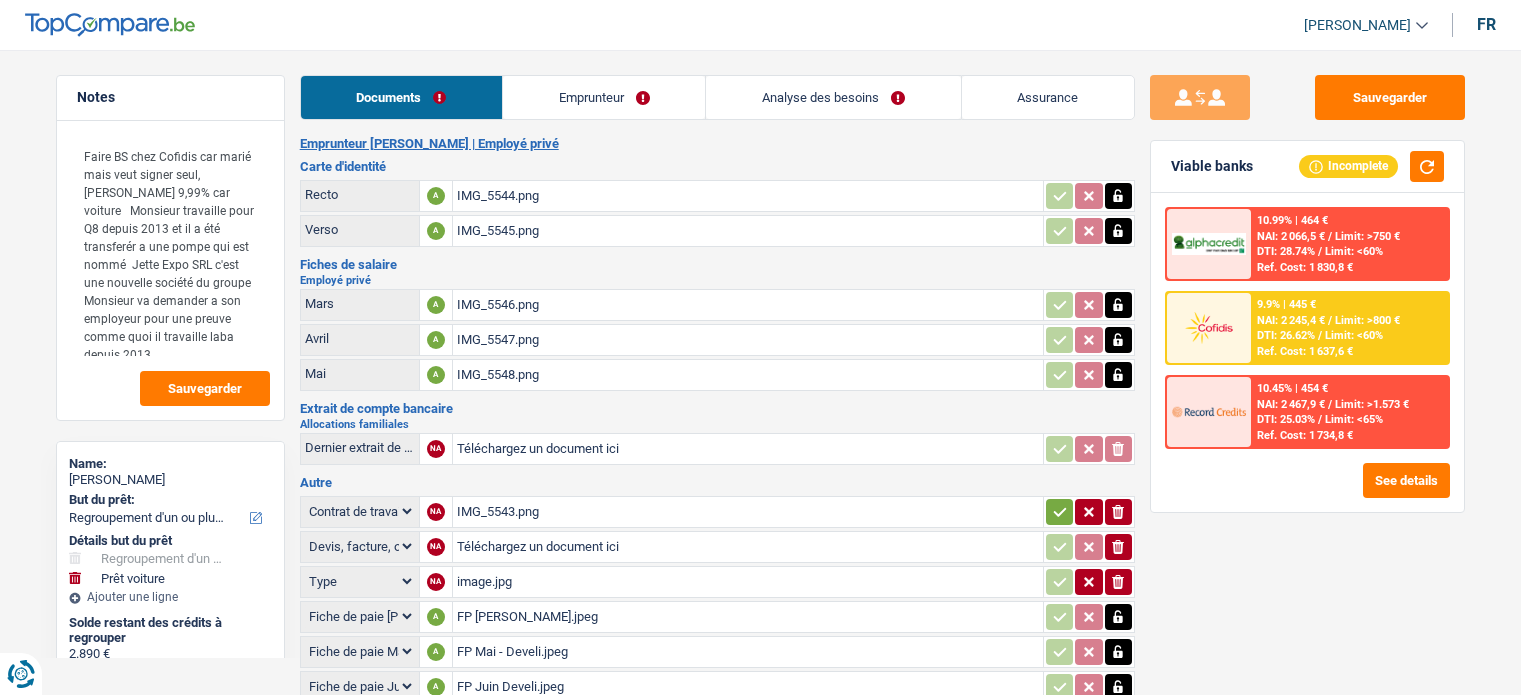 select on "refinancing" 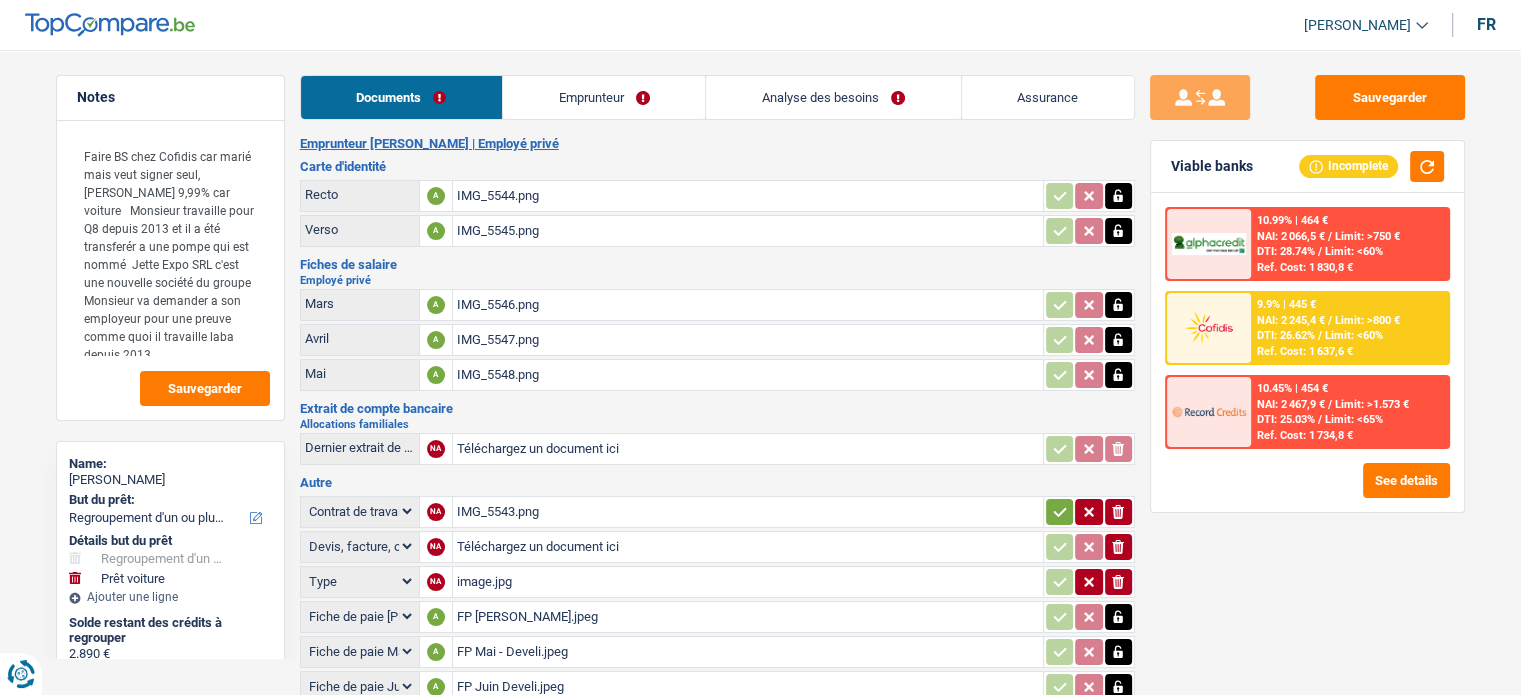 scroll, scrollTop: 0, scrollLeft: 0, axis: both 